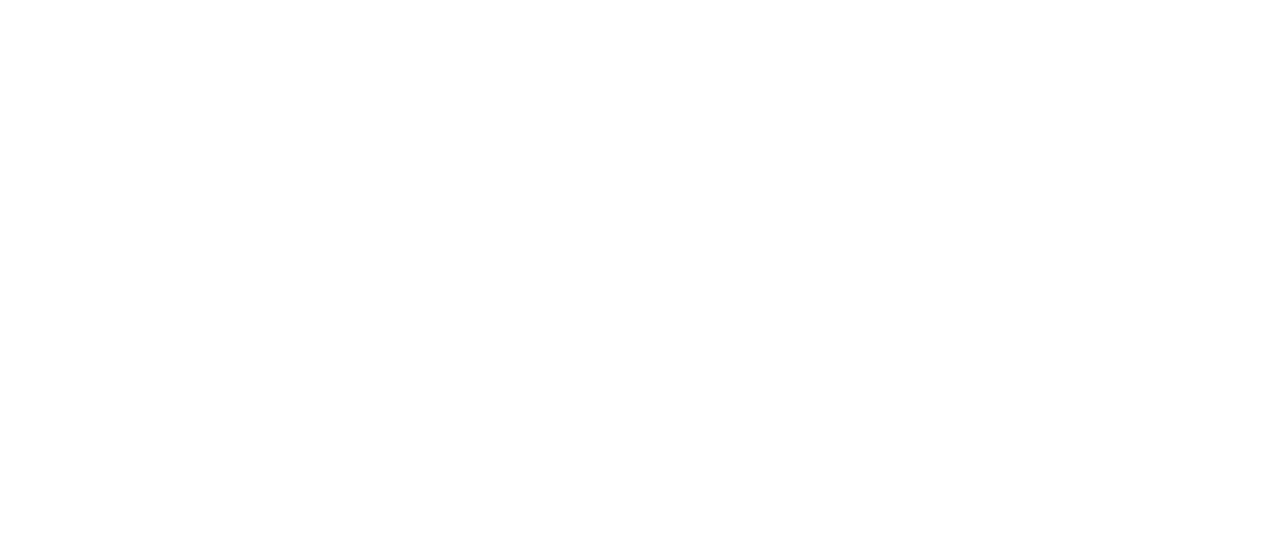 scroll, scrollTop: 0, scrollLeft: 0, axis: both 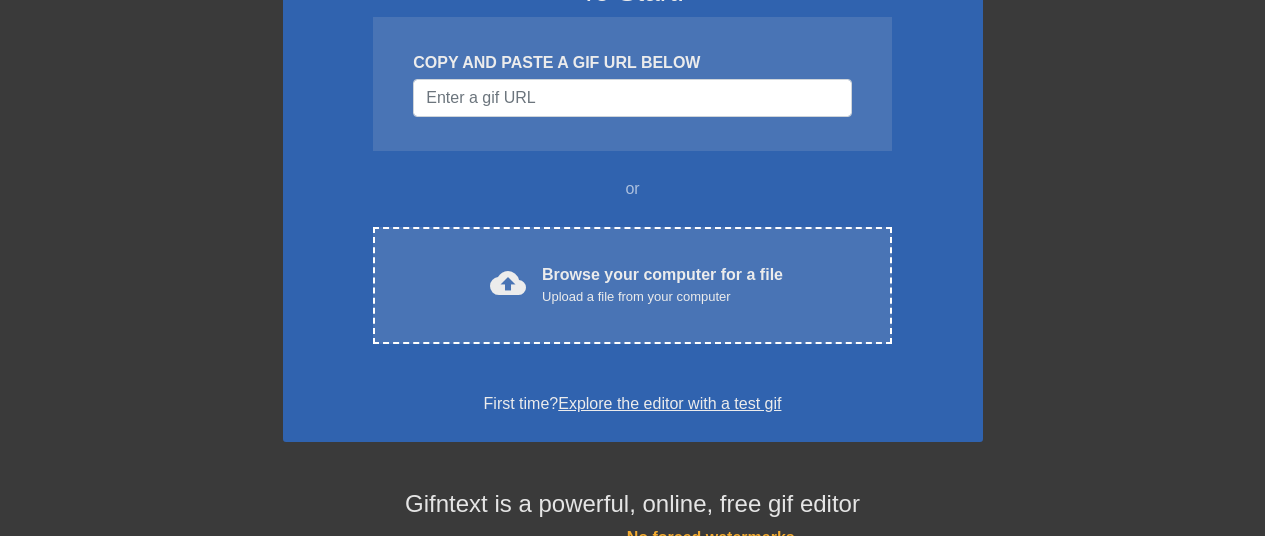 click on "menu_book Browse the tutorials! Gifntext.com The online gif editor Send Feedback/Suggestion     November:  Investigating new gif presets! To Start: COPY AND PASTE A GIF URL BELOW or cloud_upload Browse your computer for a file Upload a file from your computer Choose files First time?  Explore the editor with a test gif Gifntext is a powerful, online, free gif editor No forced watermarks Add  moving text  over a gif Add  moving images  over a gif Control  when text appears  over a gif Customize   text color and outline Add  captions or subtitles  to a gif Crop  a gif Resize  a gif Reverse  a gif Animate  the added image or text on each frame of a gif Speed up  and  slow down  a gif Edit and trim  a gif's beginning and end frames" at bounding box center [632, 329] 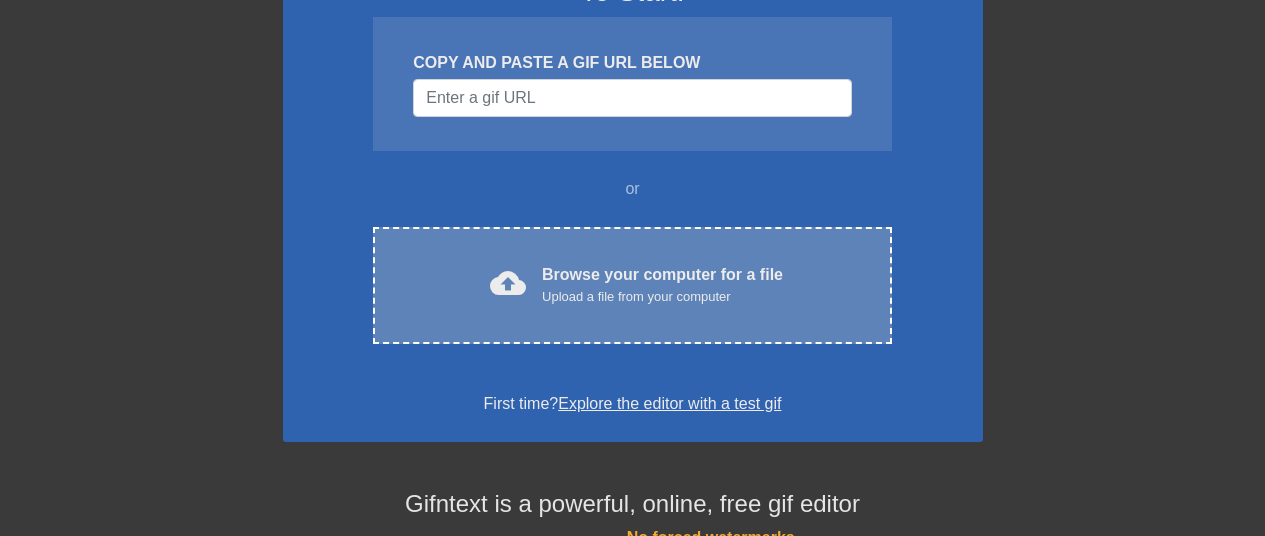 click on "Browse your computer for a file Upload a file from your computer" at bounding box center [662, 285] 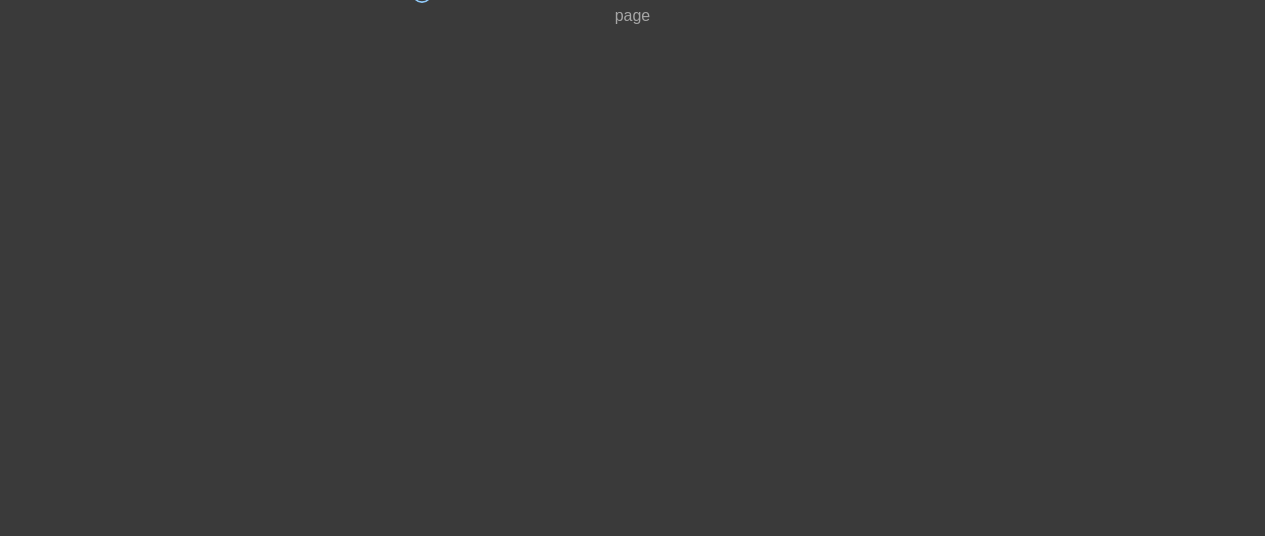 scroll, scrollTop: 152, scrollLeft: 0, axis: vertical 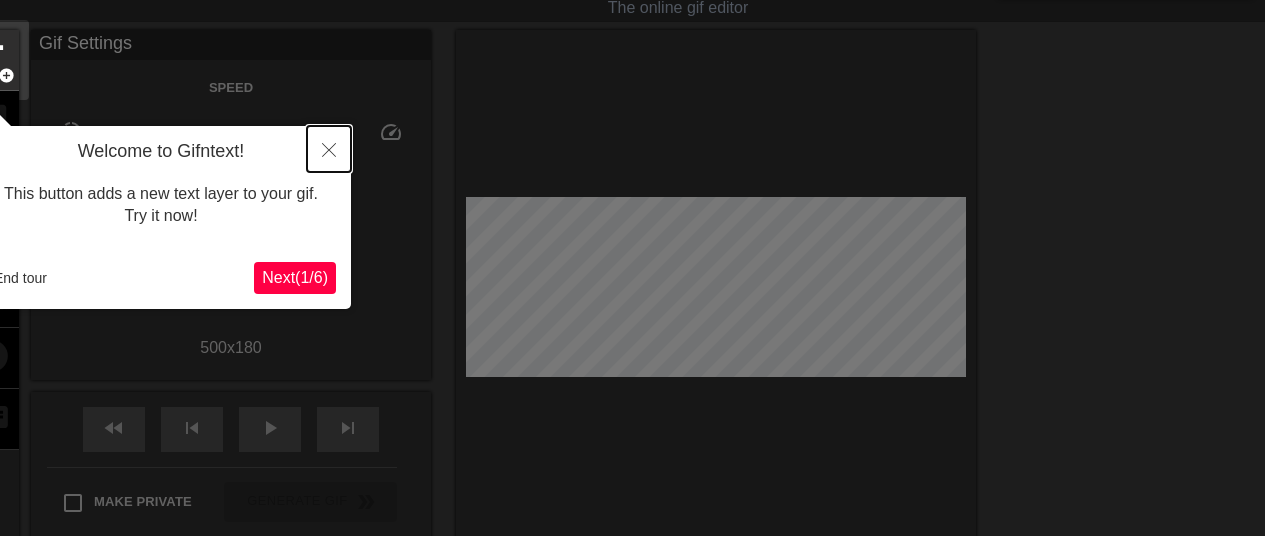 click 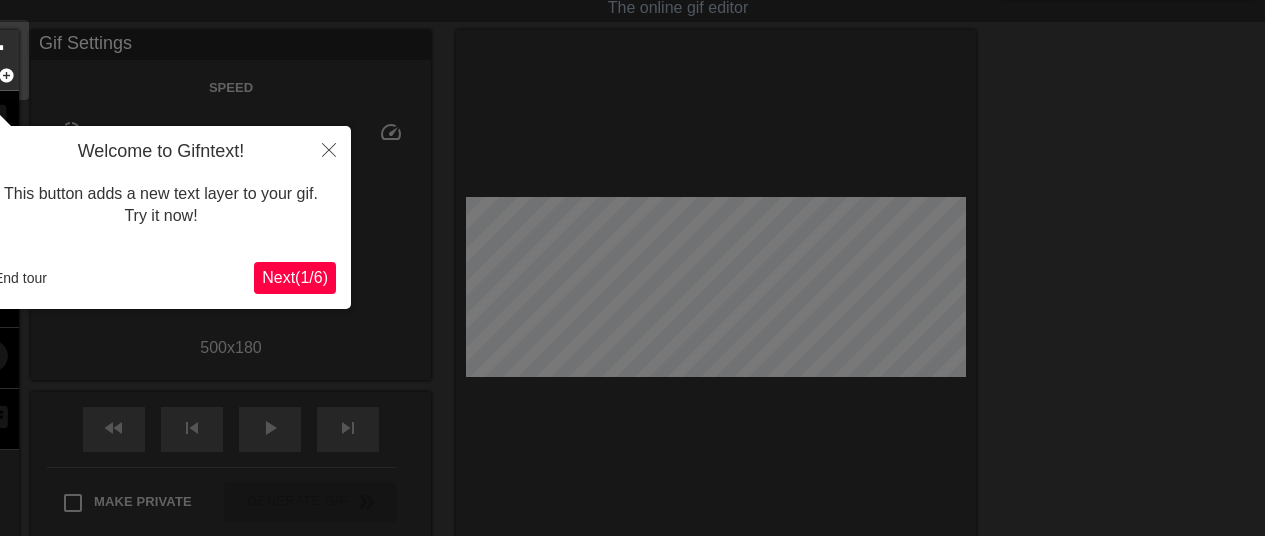 scroll, scrollTop: 0, scrollLeft: 0, axis: both 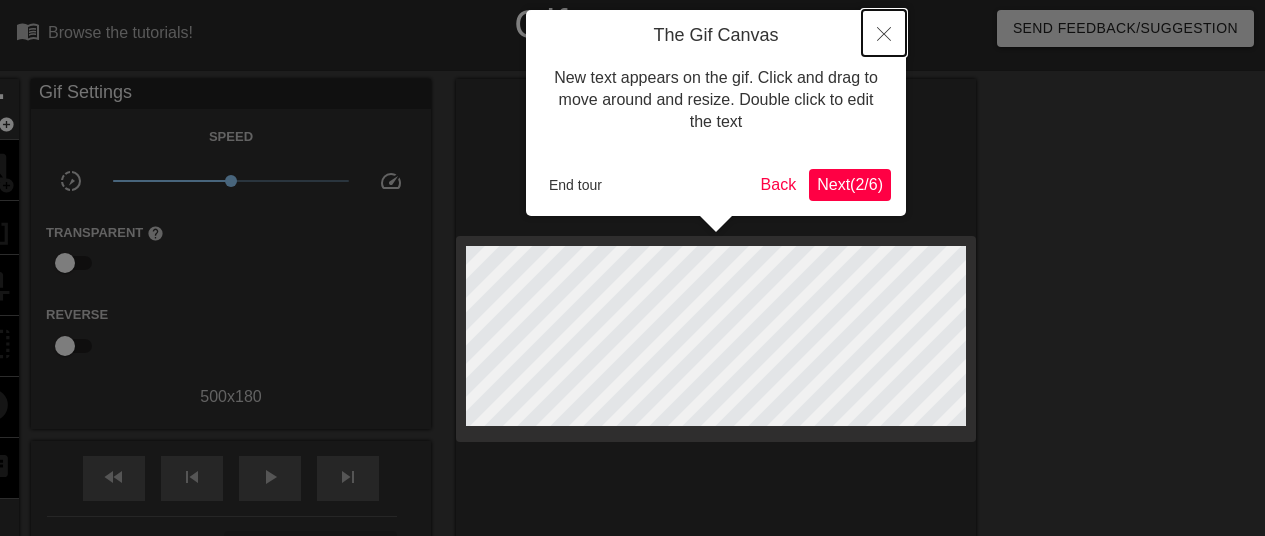 click 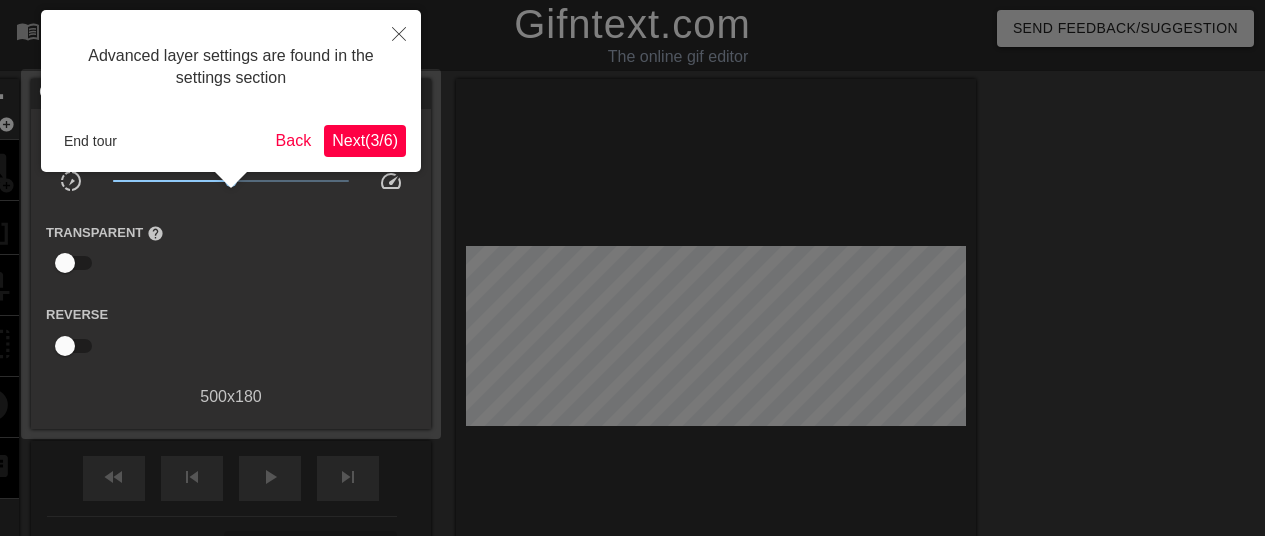 scroll, scrollTop: 49, scrollLeft: 0, axis: vertical 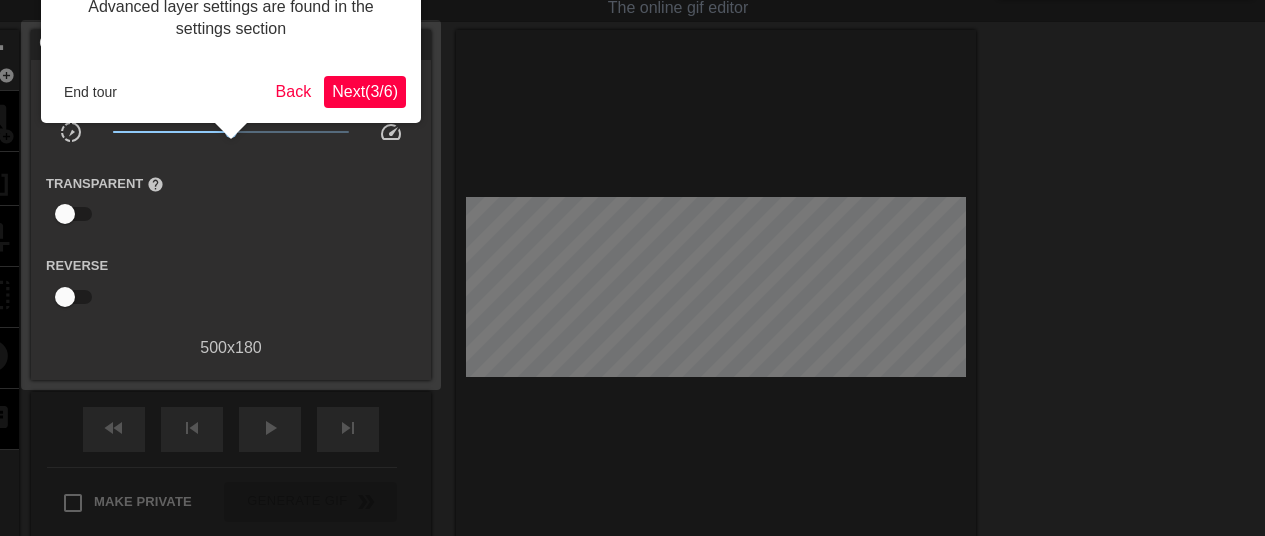 click on "Next  ( 3 / 6 )" at bounding box center [365, 91] 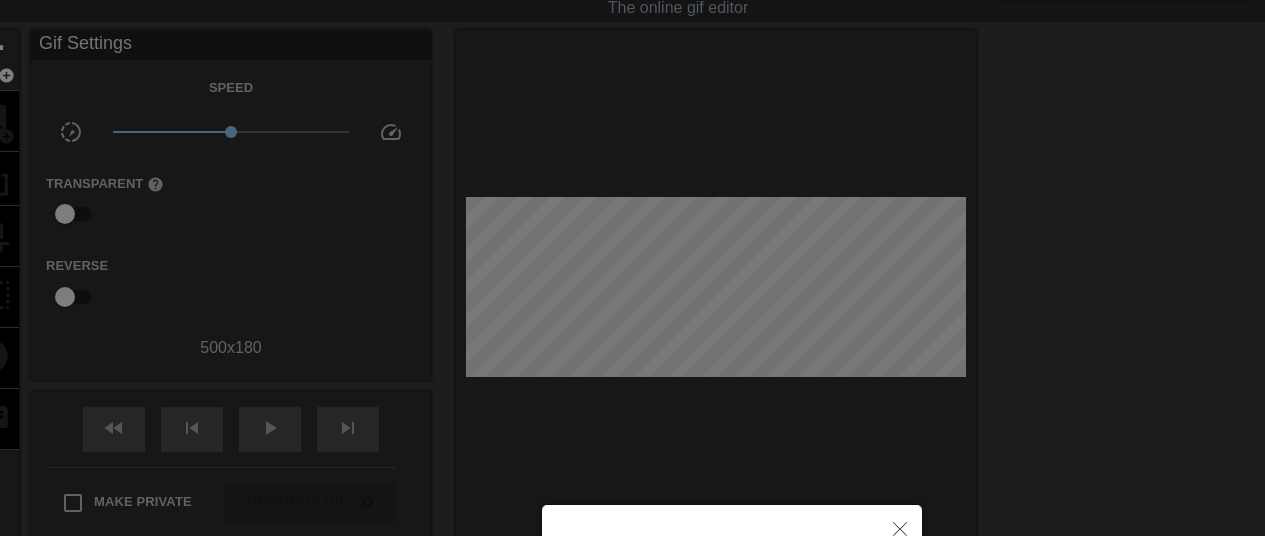 scroll, scrollTop: 370, scrollLeft: 0, axis: vertical 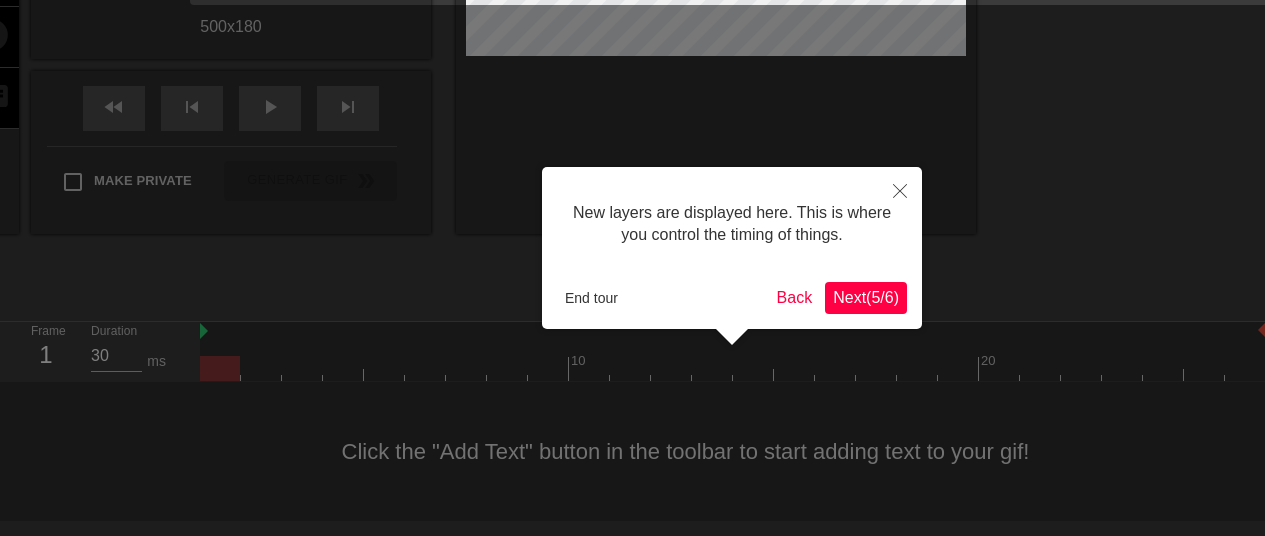 click on "Next  ( 5 / 6 )" at bounding box center (866, 297) 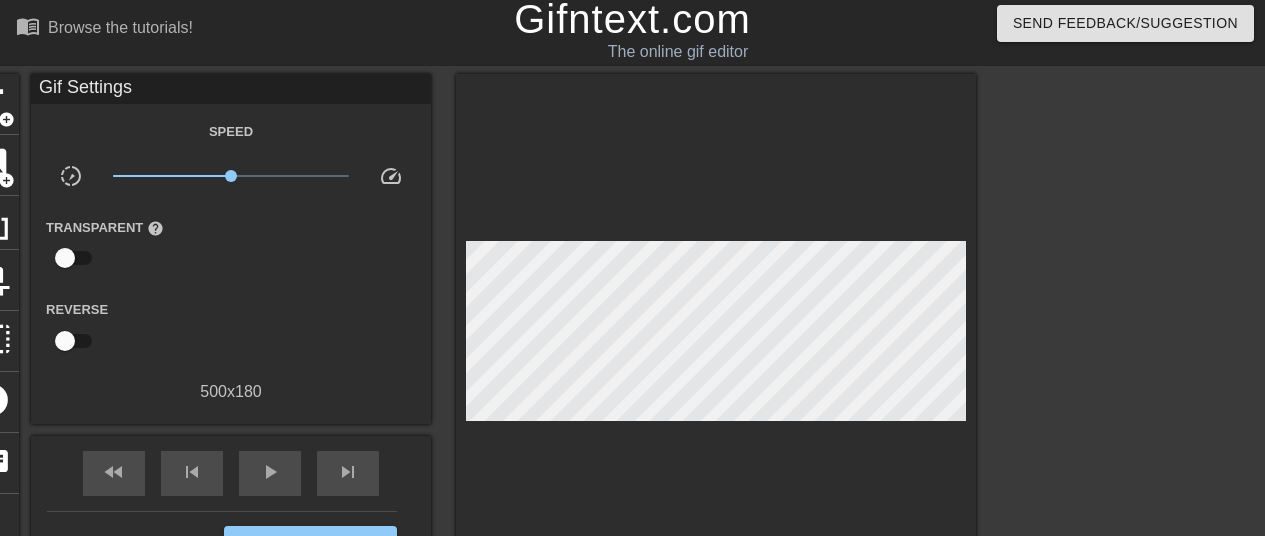 scroll, scrollTop: 0, scrollLeft: 0, axis: both 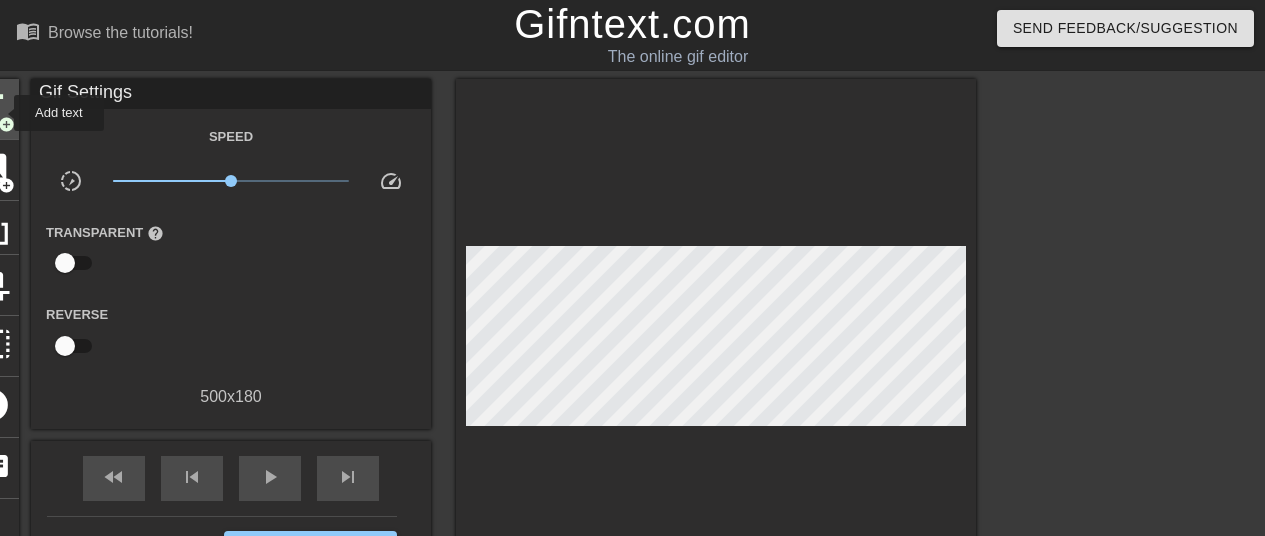 click on "title" at bounding box center [-8, 107] 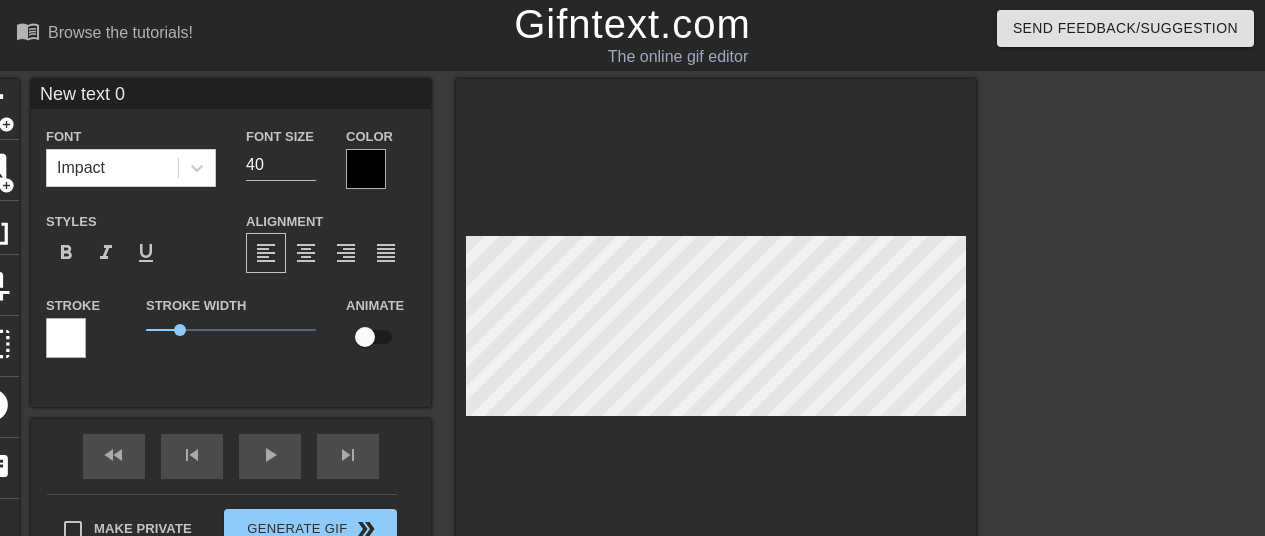 scroll, scrollTop: 2, scrollLeft: 6, axis: both 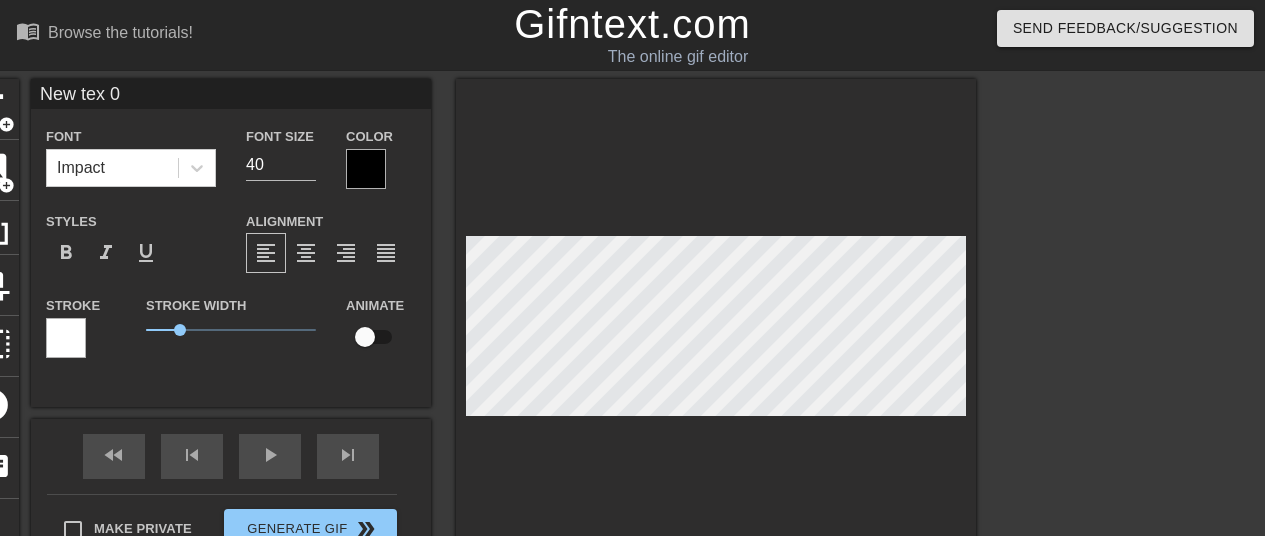type on "New te 0" 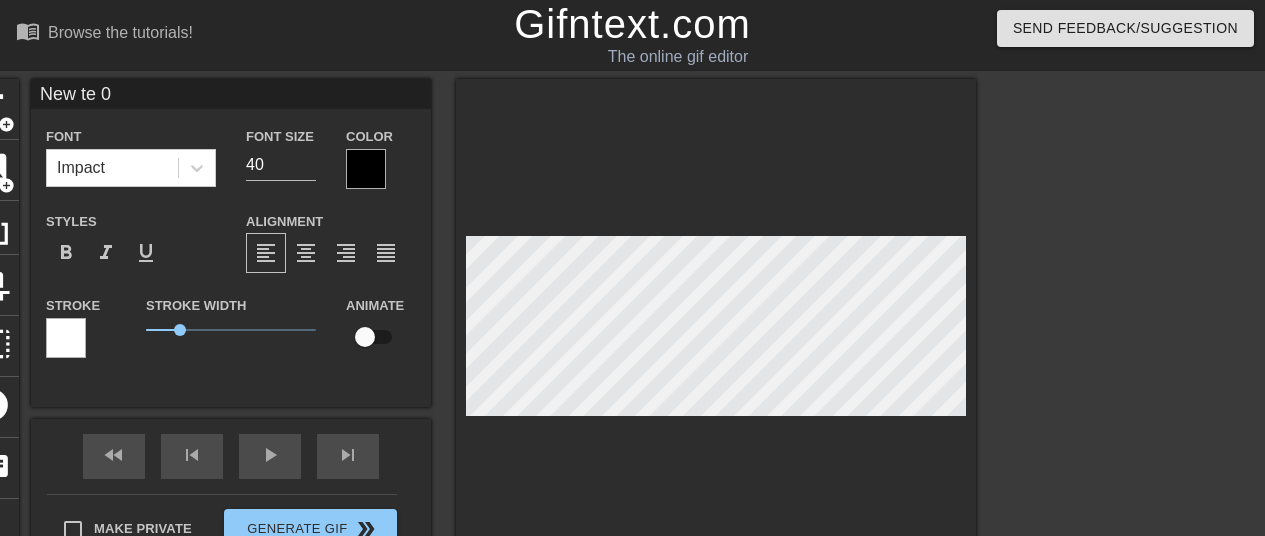 type on "New t 0" 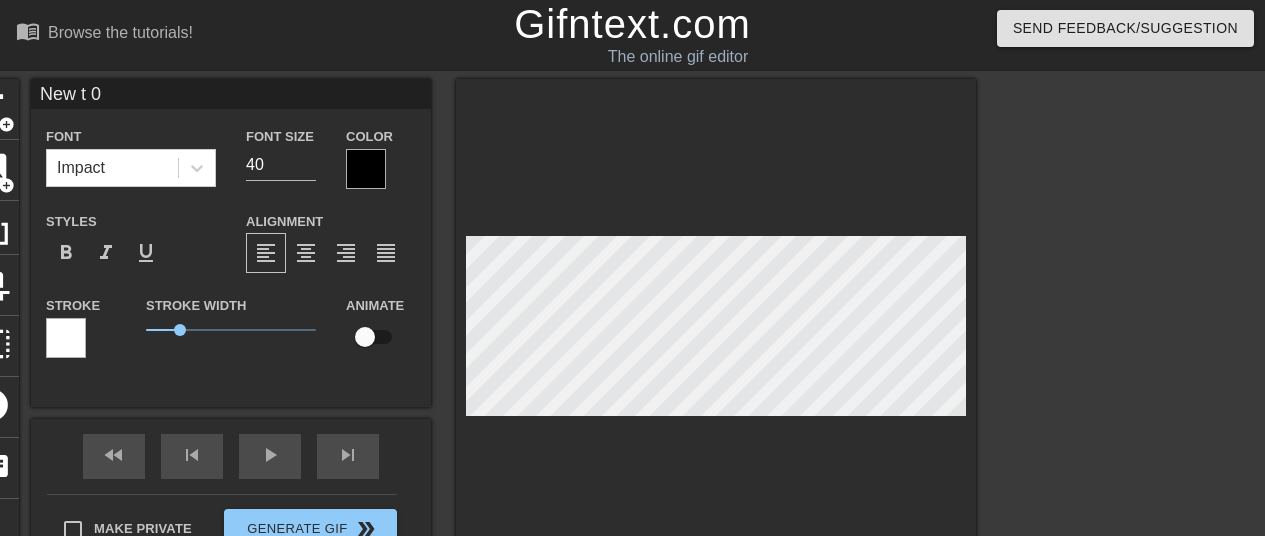 type on "New  0" 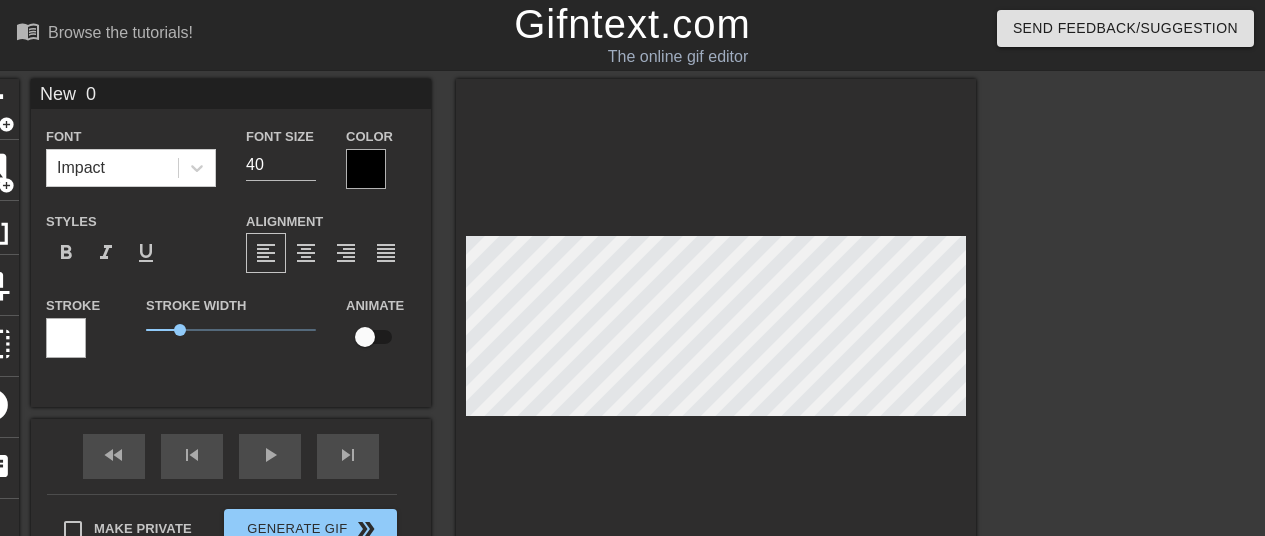 type on "New 0" 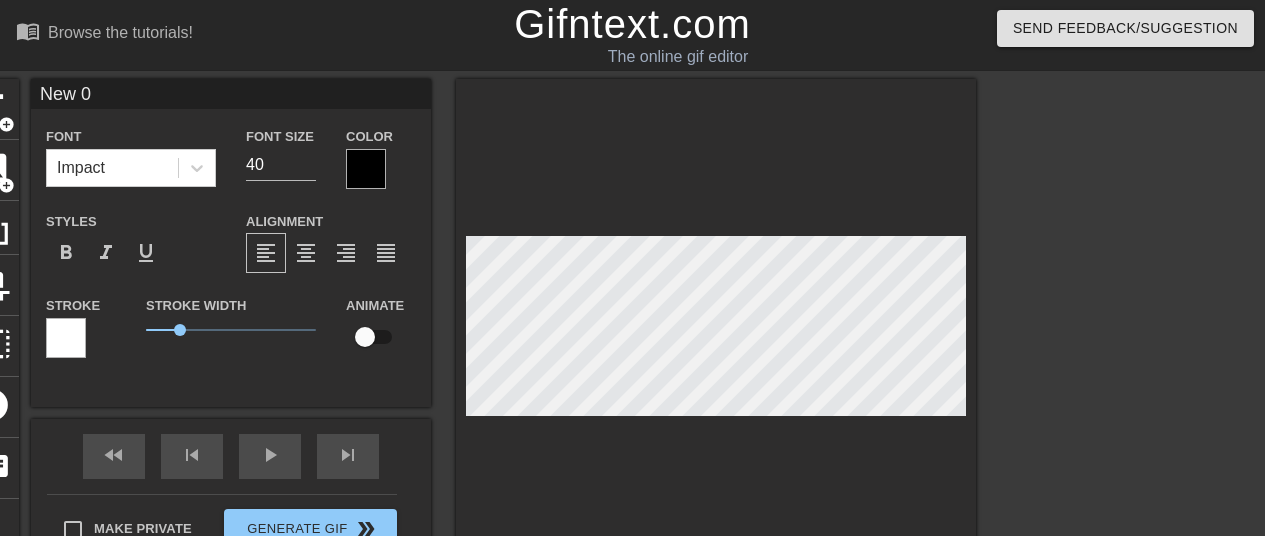 type on "Ne 0" 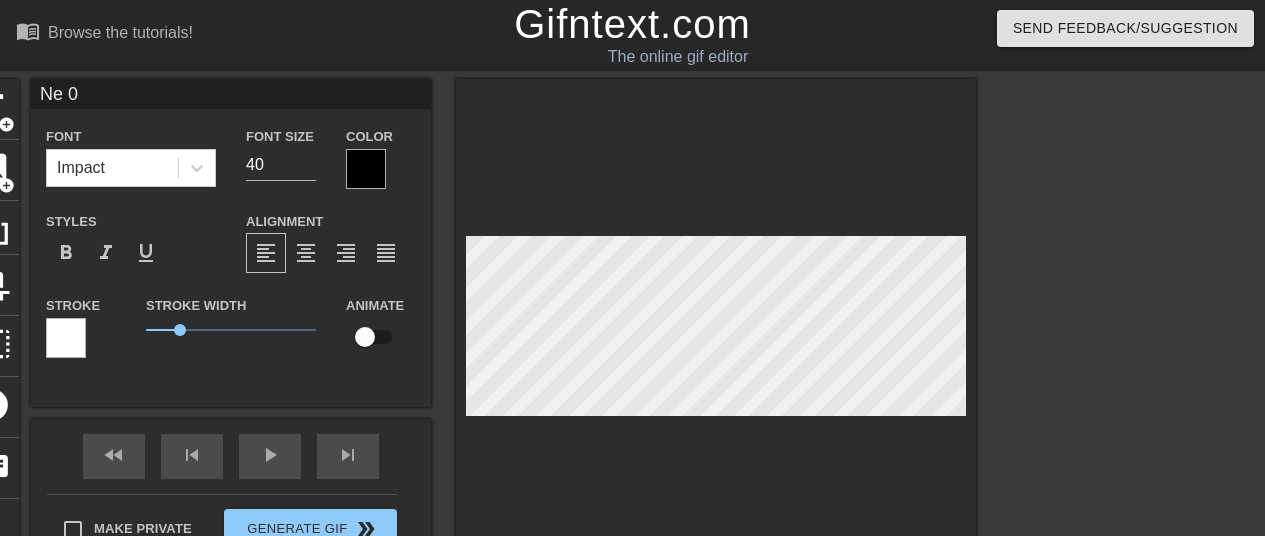 type on "N 0" 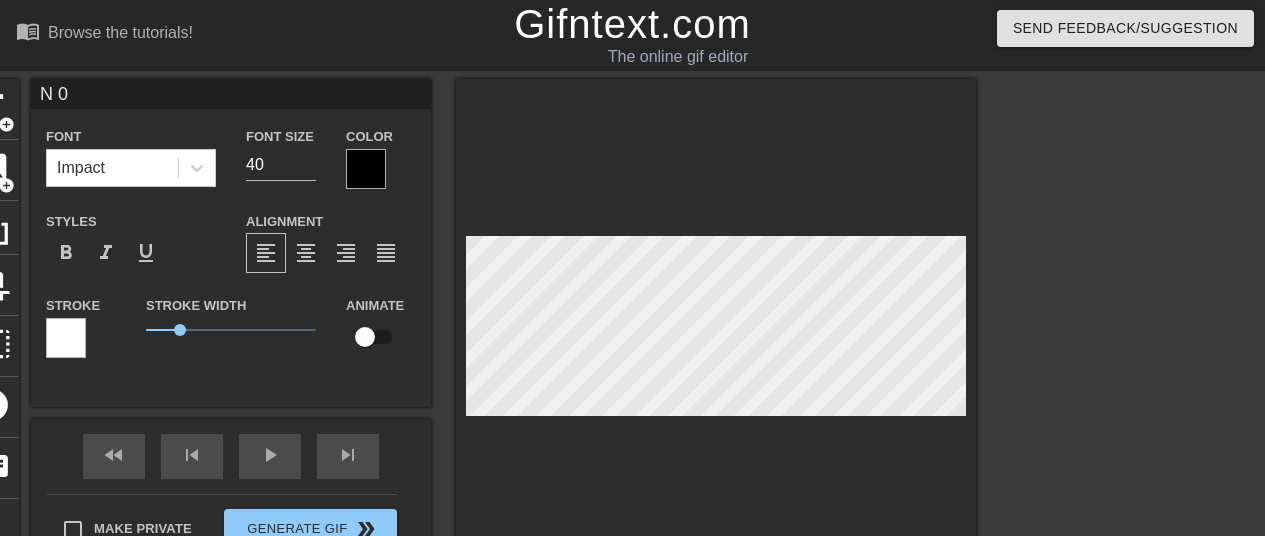 type on "0" 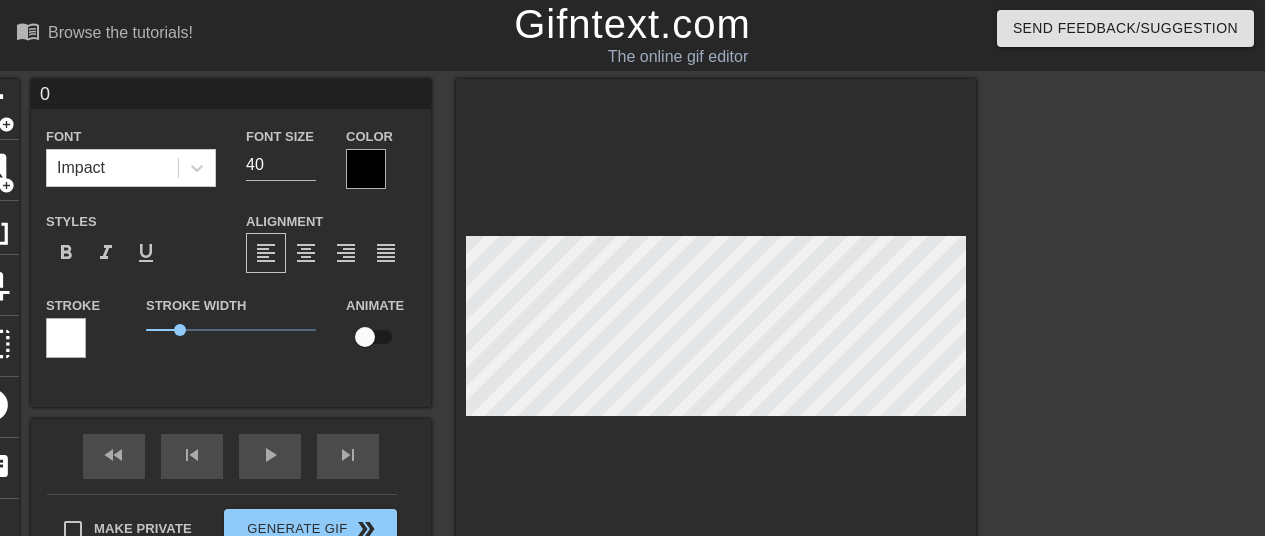 scroll, scrollTop: 2, scrollLeft: 2, axis: both 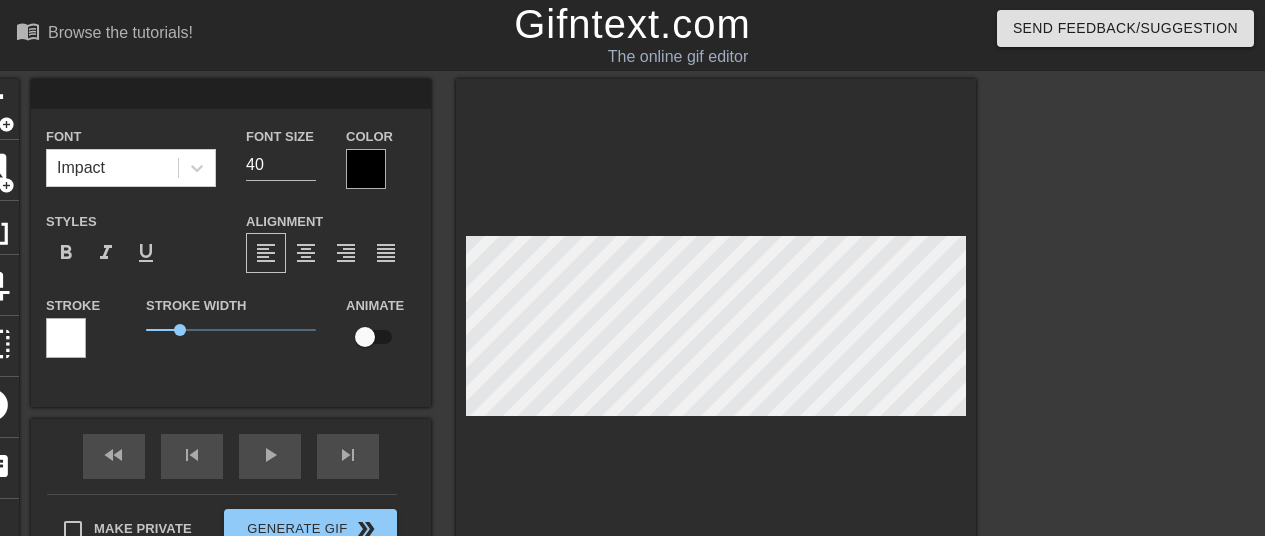 type on "W" 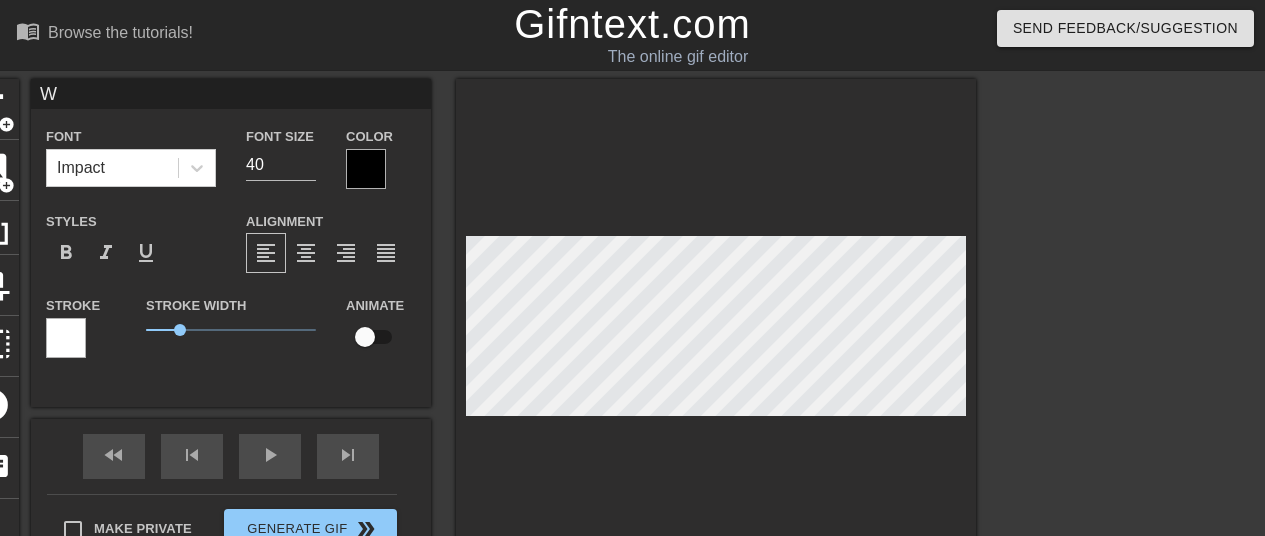 type on "Wh" 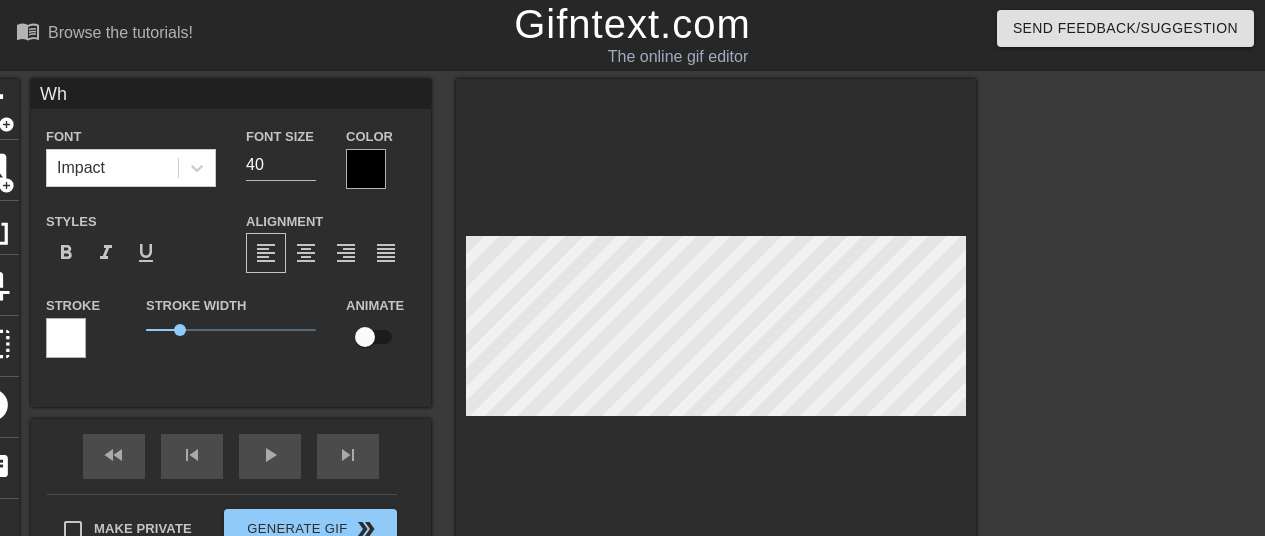 type on "Whe" 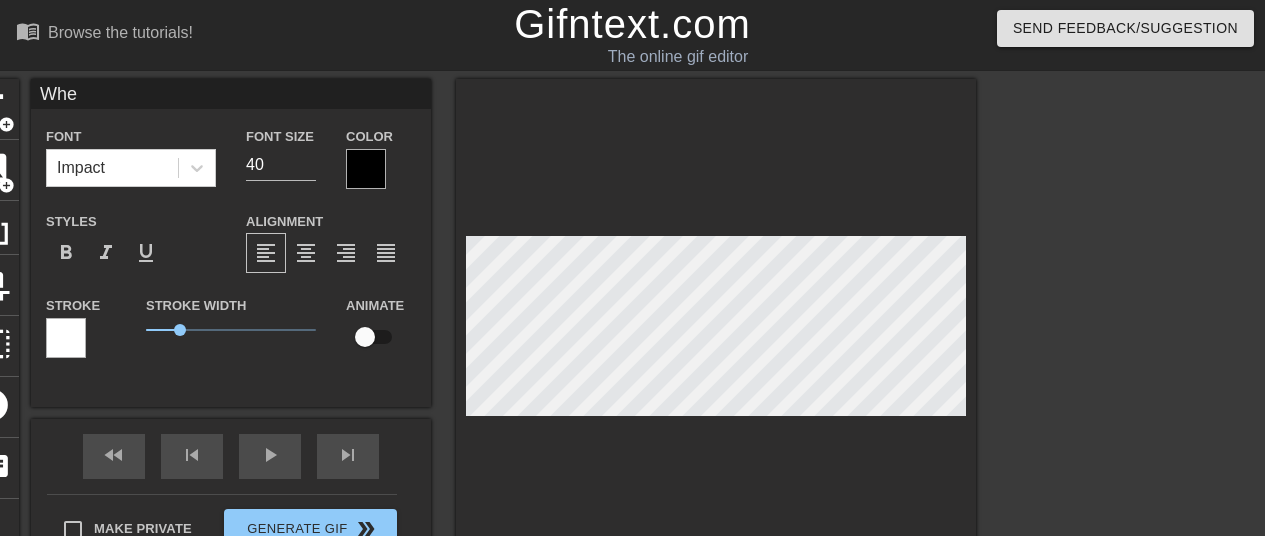 type on "When" 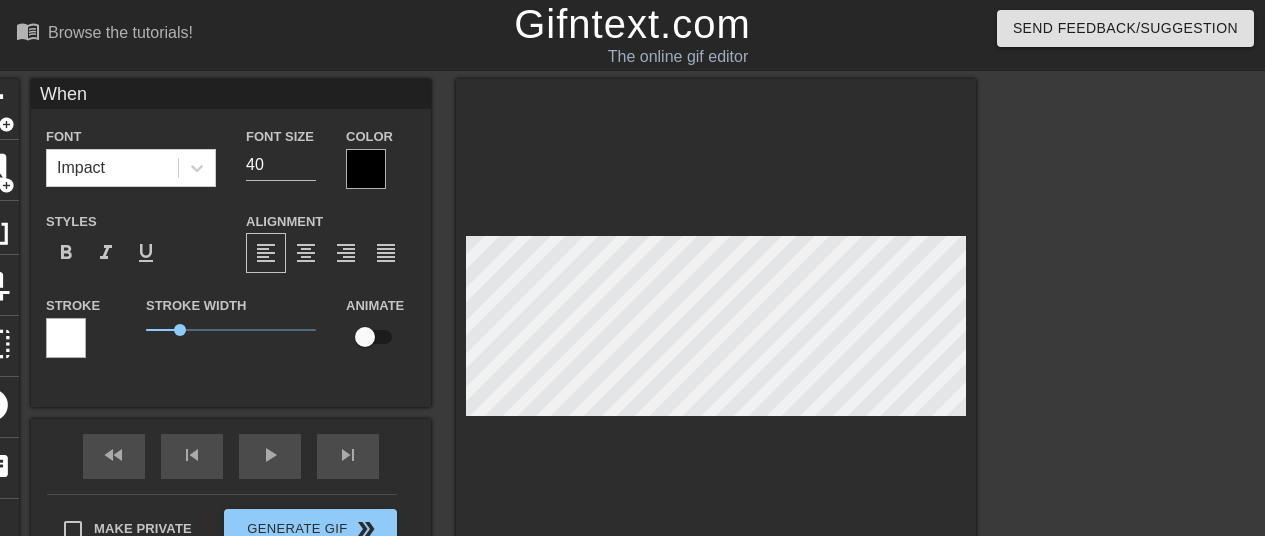 type on "When" 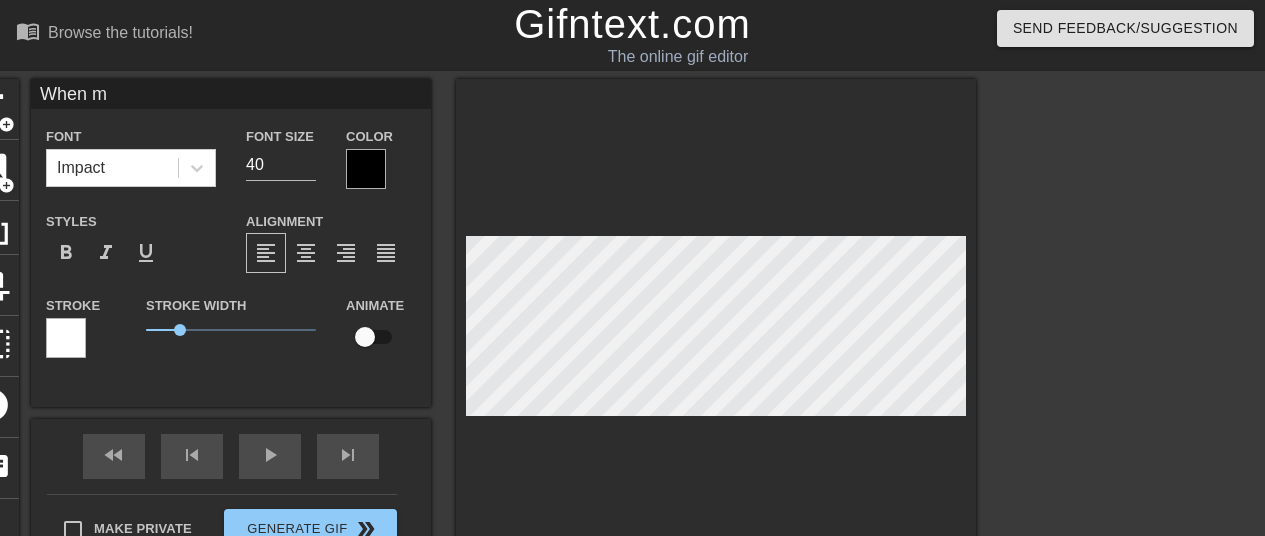 type on "When my" 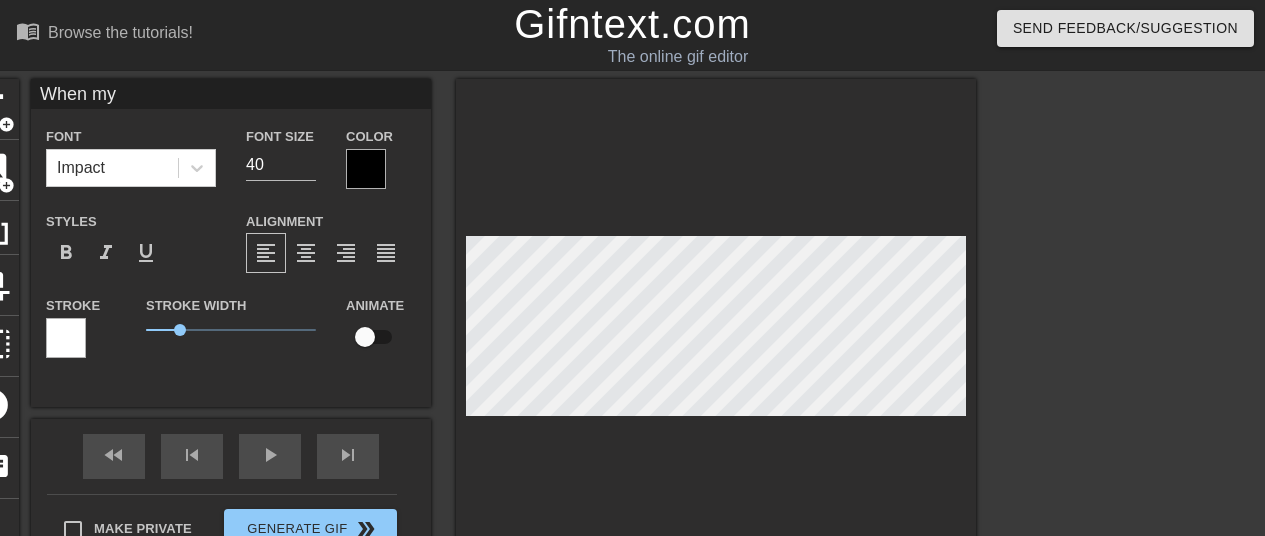 type on "When my" 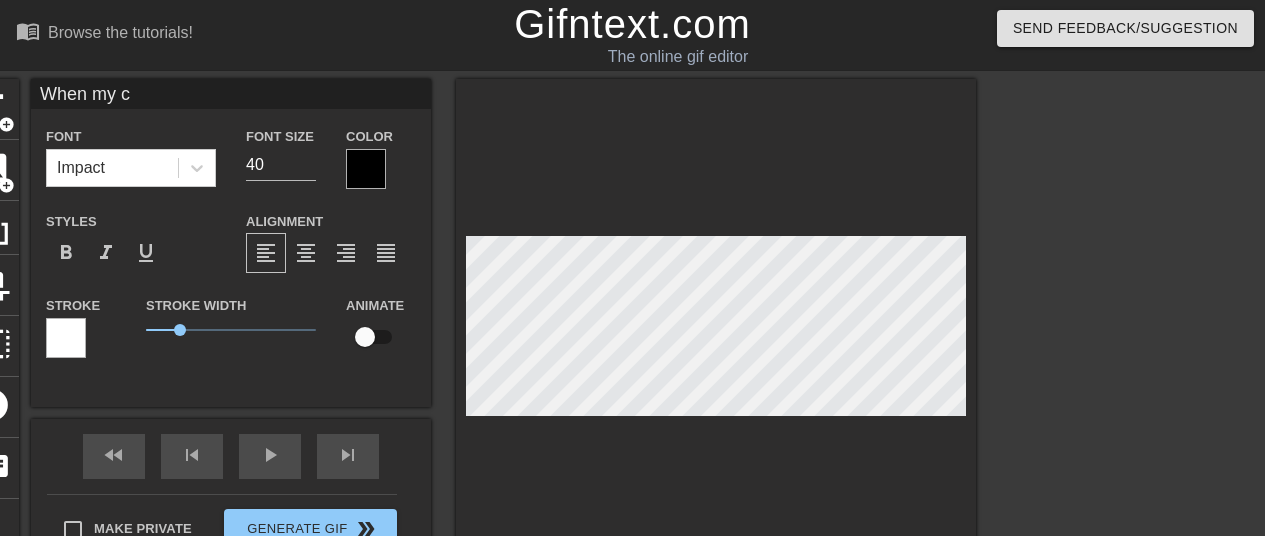 type on "When my co" 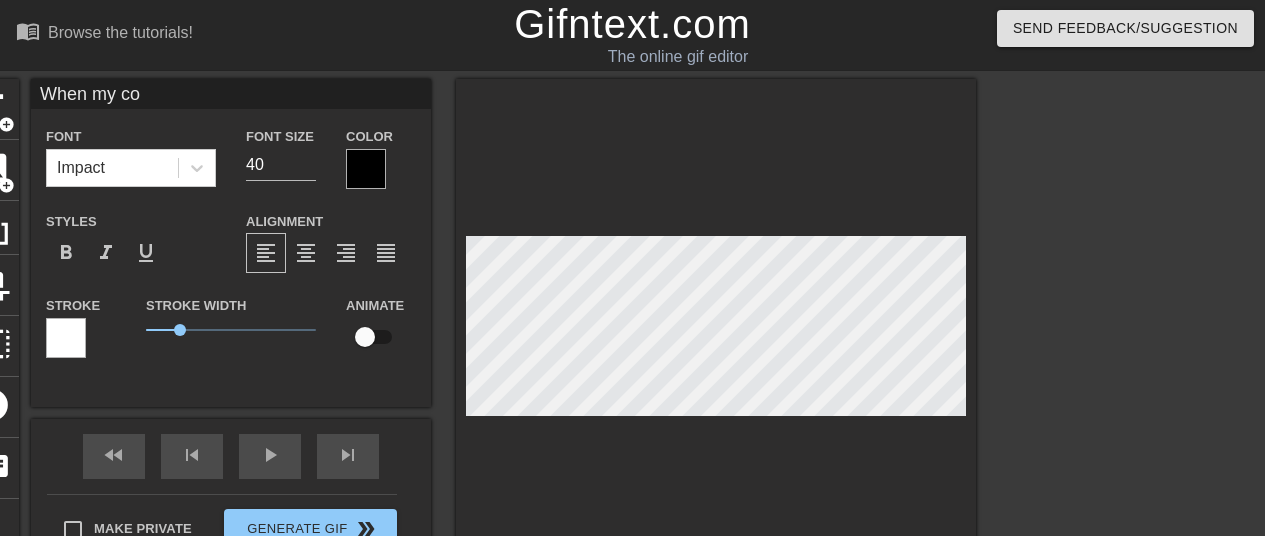 type on "When my cou" 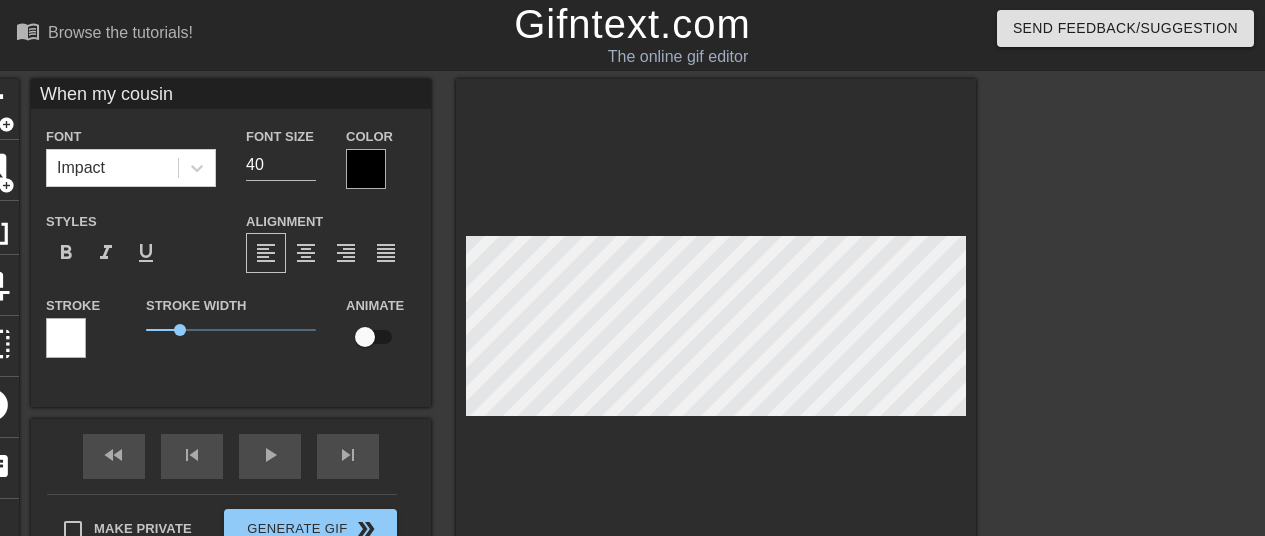 type on "When my cous" 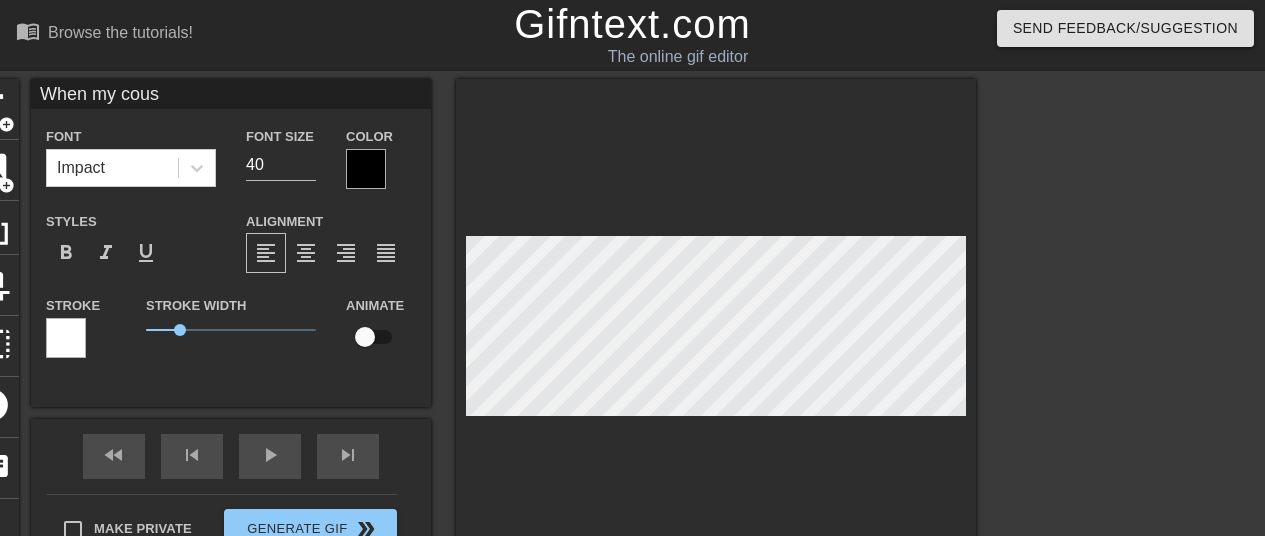type on "When my cousi" 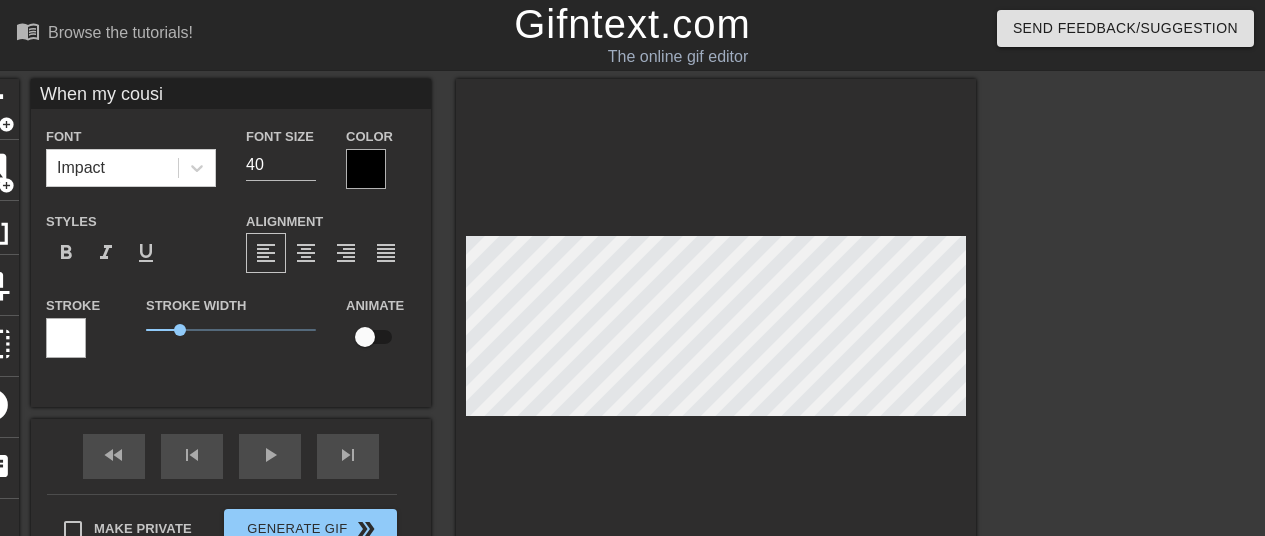 type on "When my cousi" 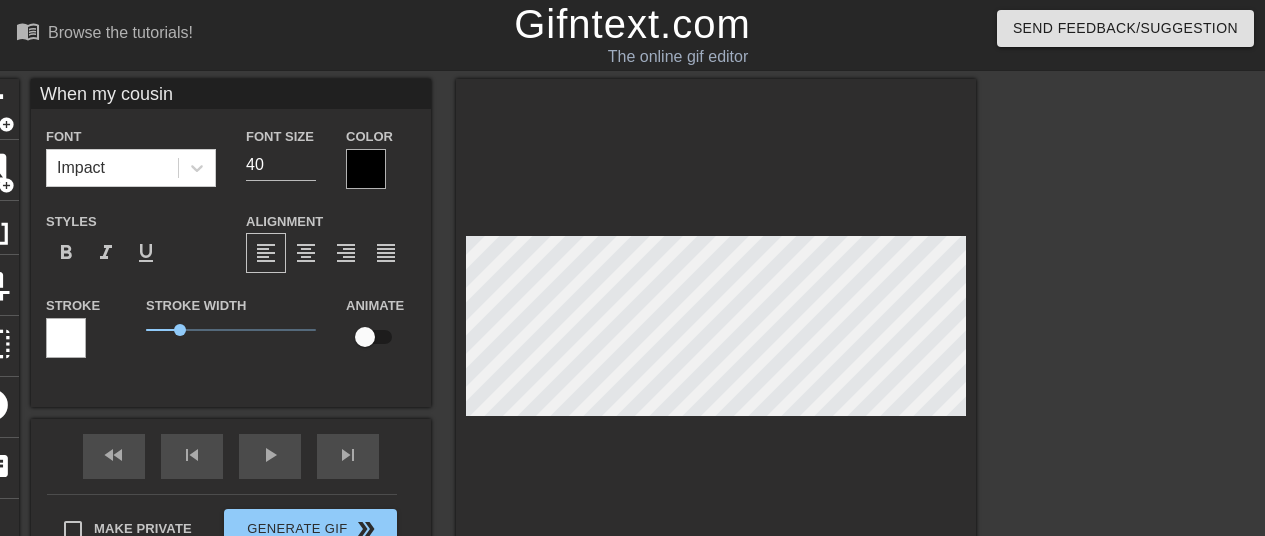 scroll, scrollTop: 2, scrollLeft: 8, axis: both 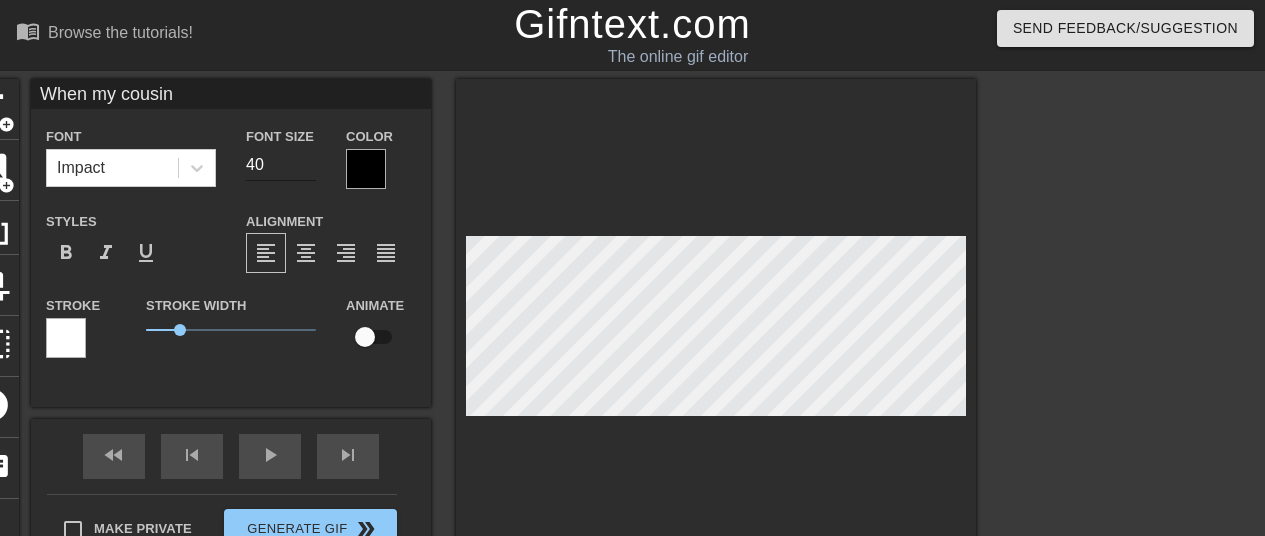 type on "When my cousin" 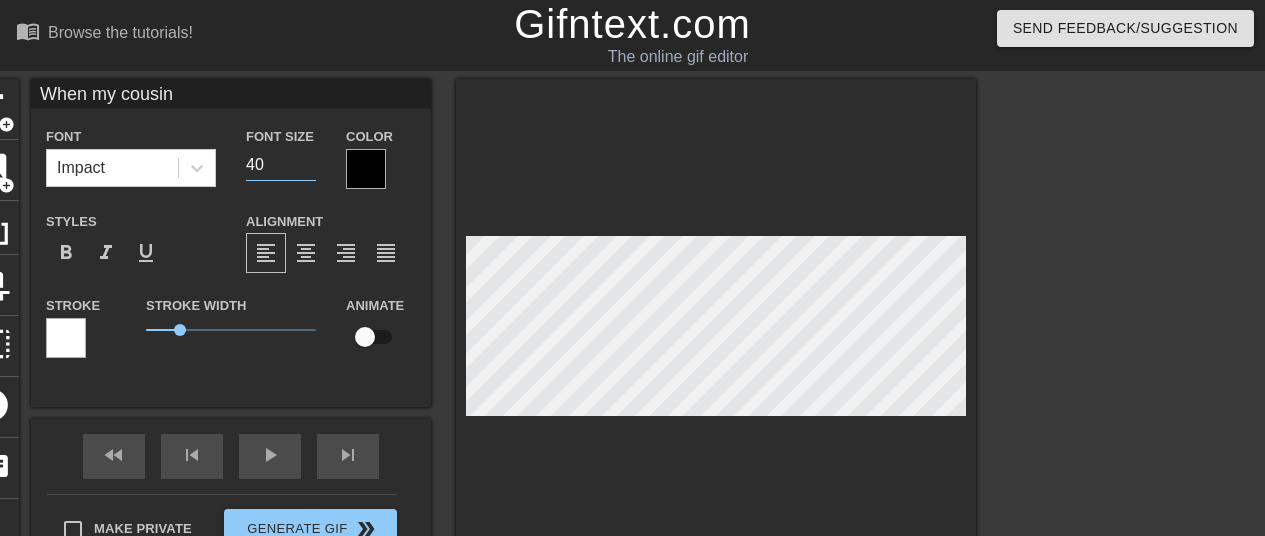 type on "4" 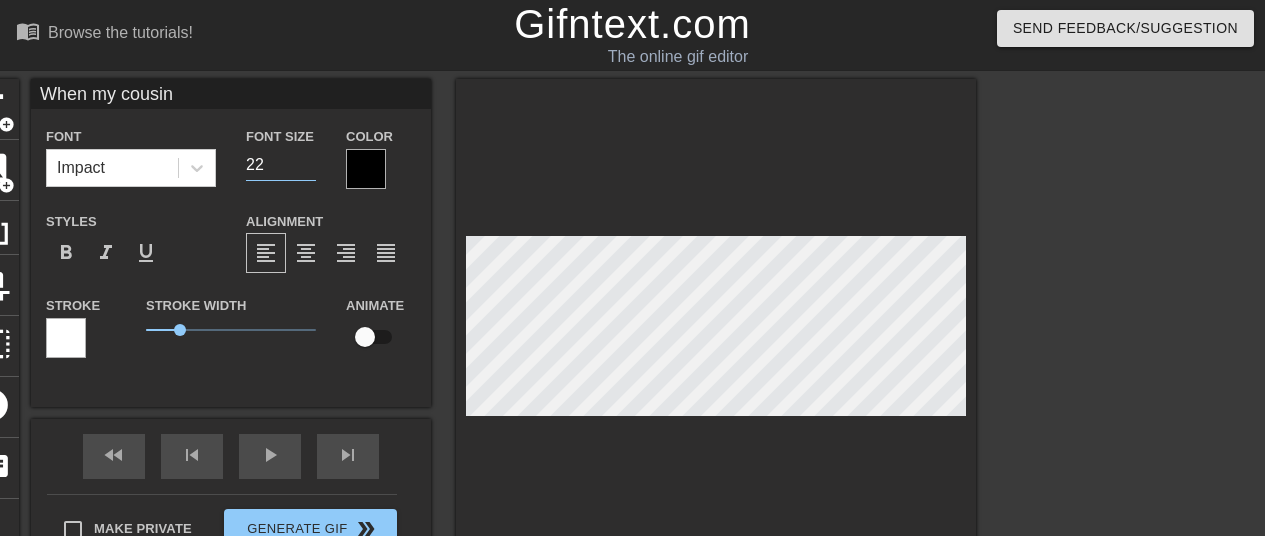 type on "2" 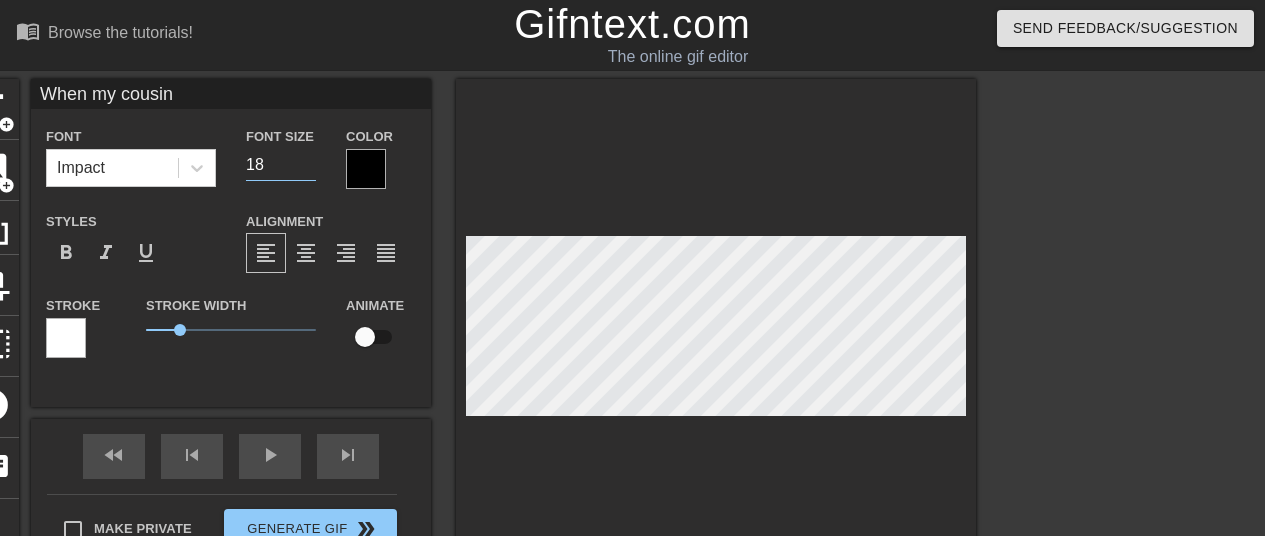 type on "18" 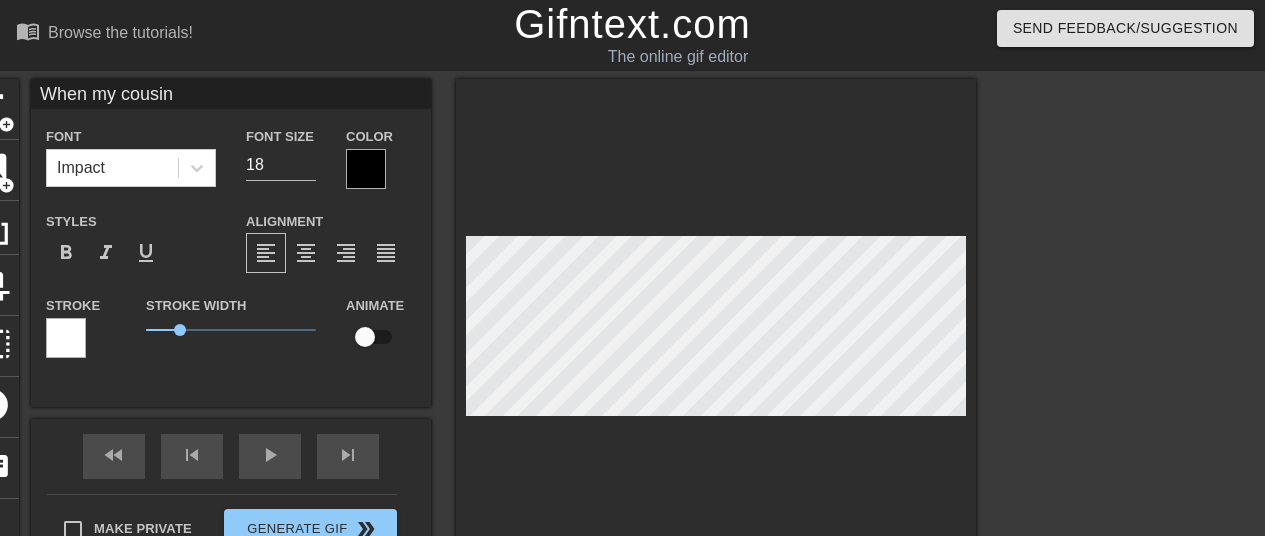 type on "When my cousin" 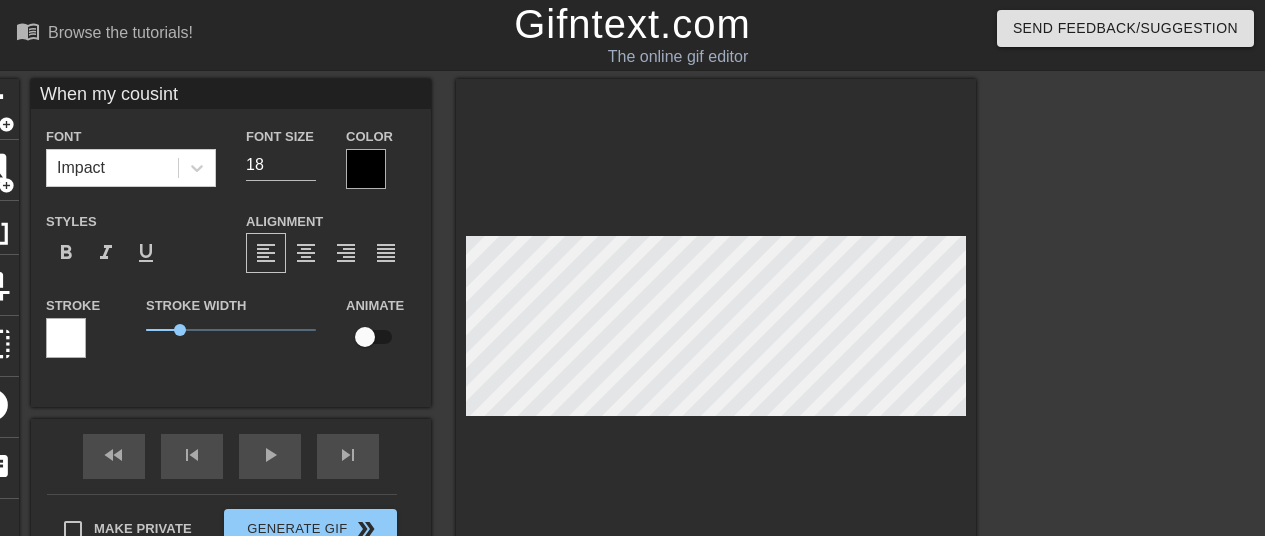 type on "When my cousinto" 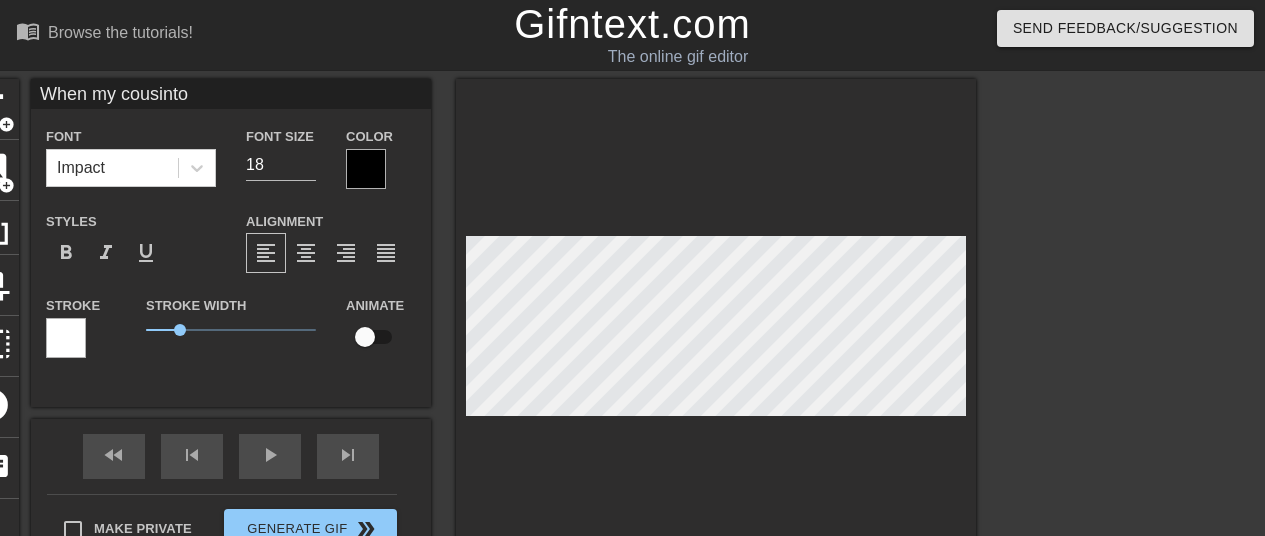 type on "When my cousintol" 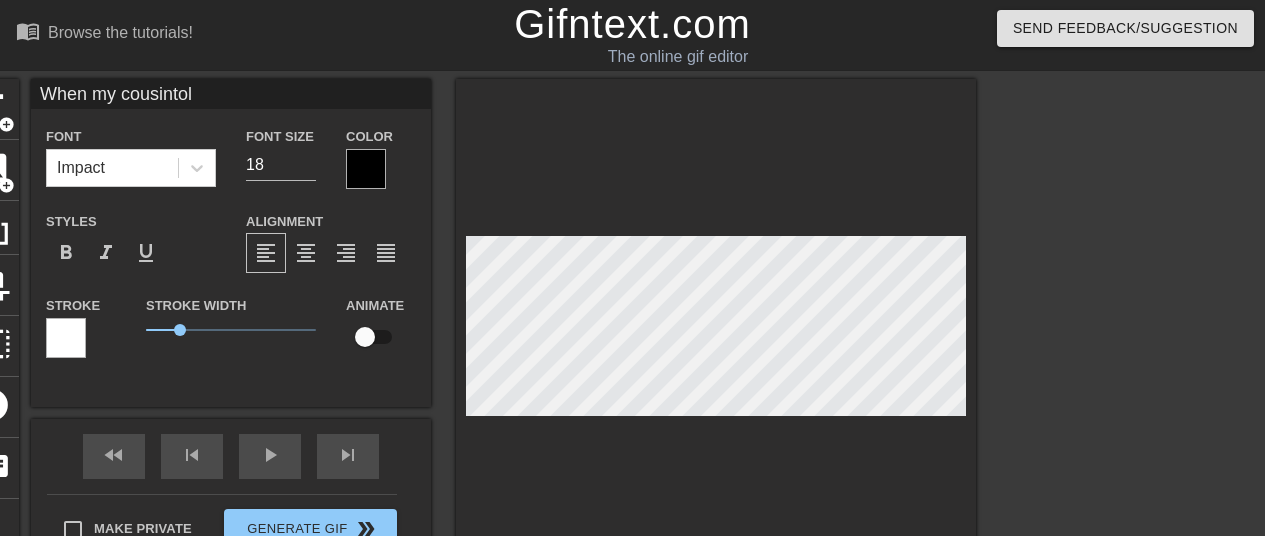 type on "When my cousintold" 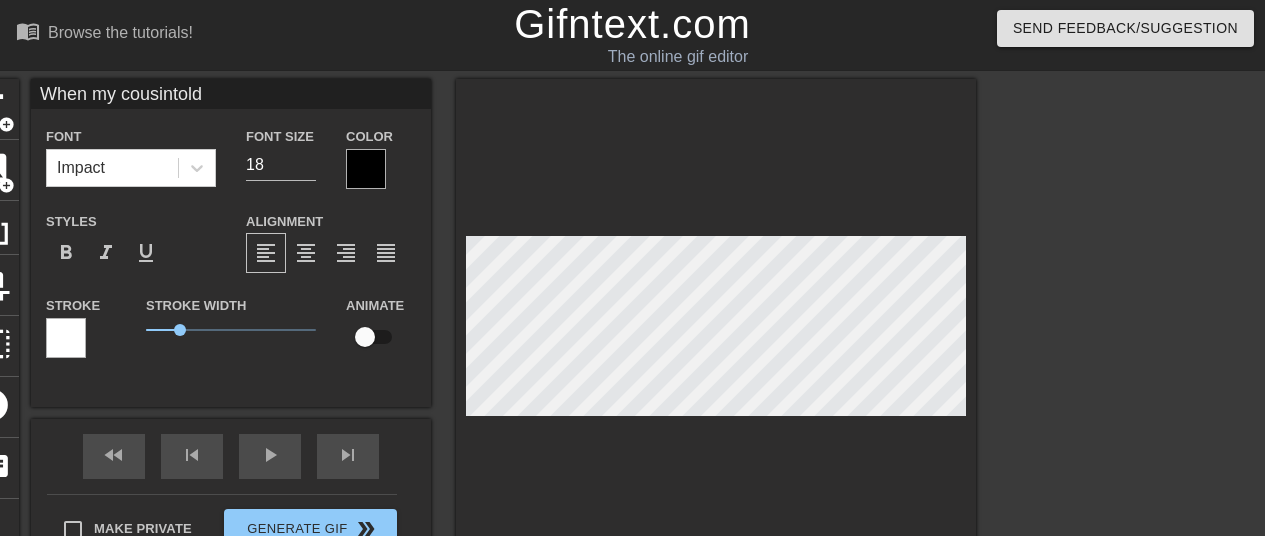 type on "When my cousintold" 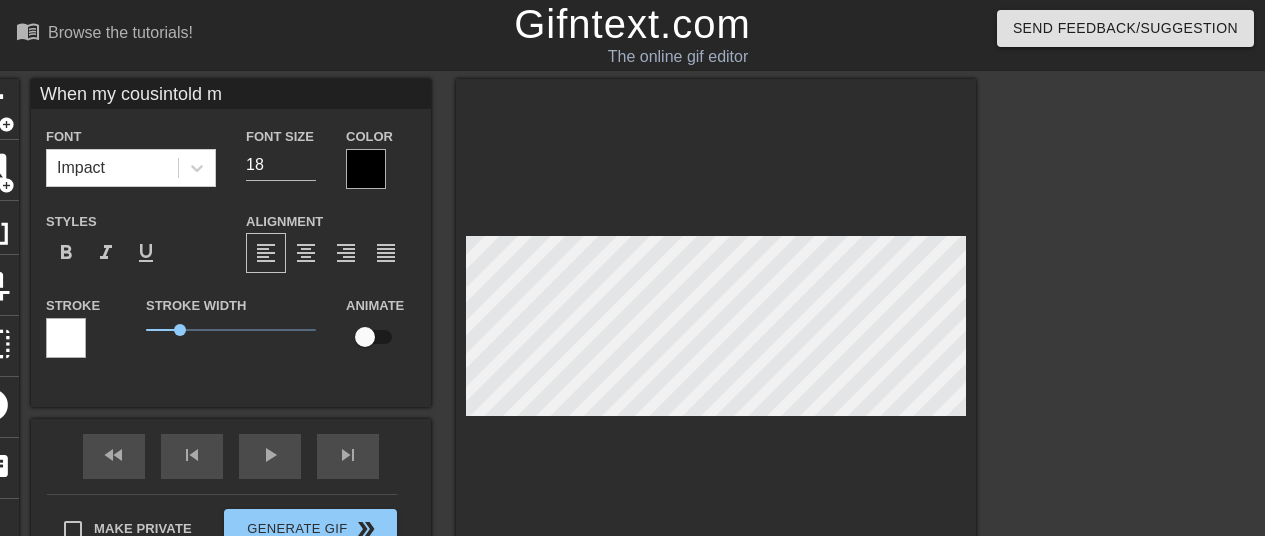 type on "When my cousintold me" 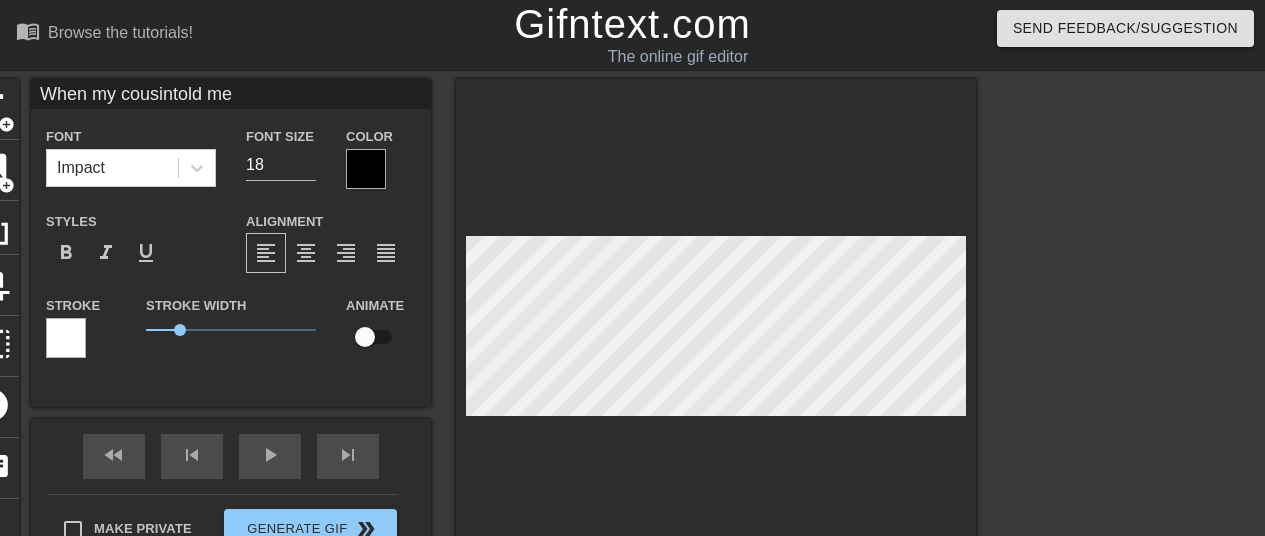 type on "When my cousintold me" 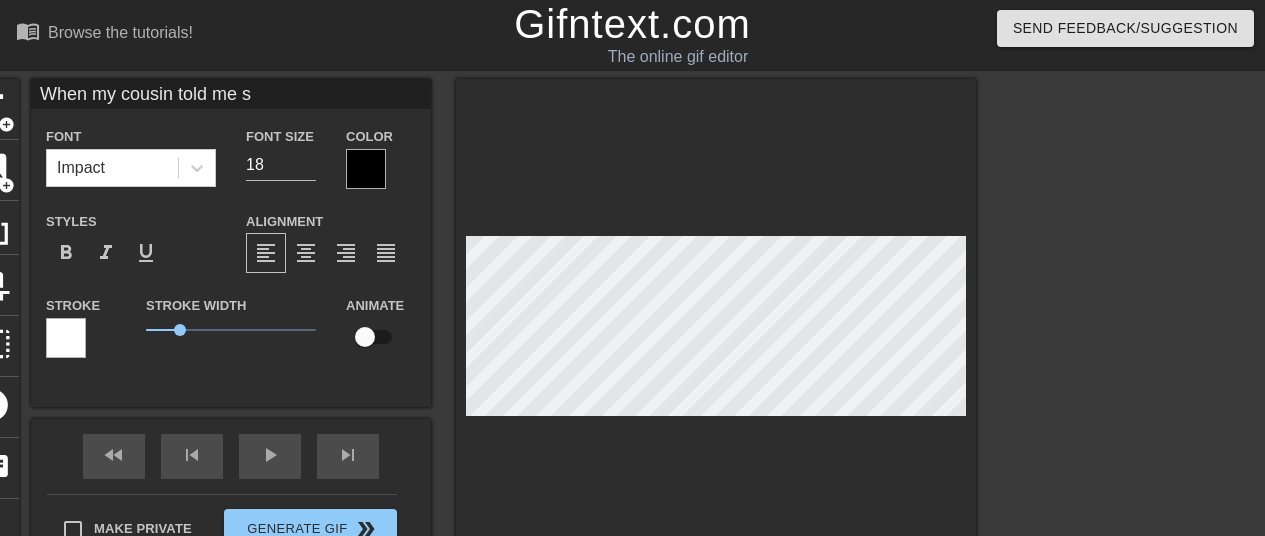 type on "When my cousin
told me sh" 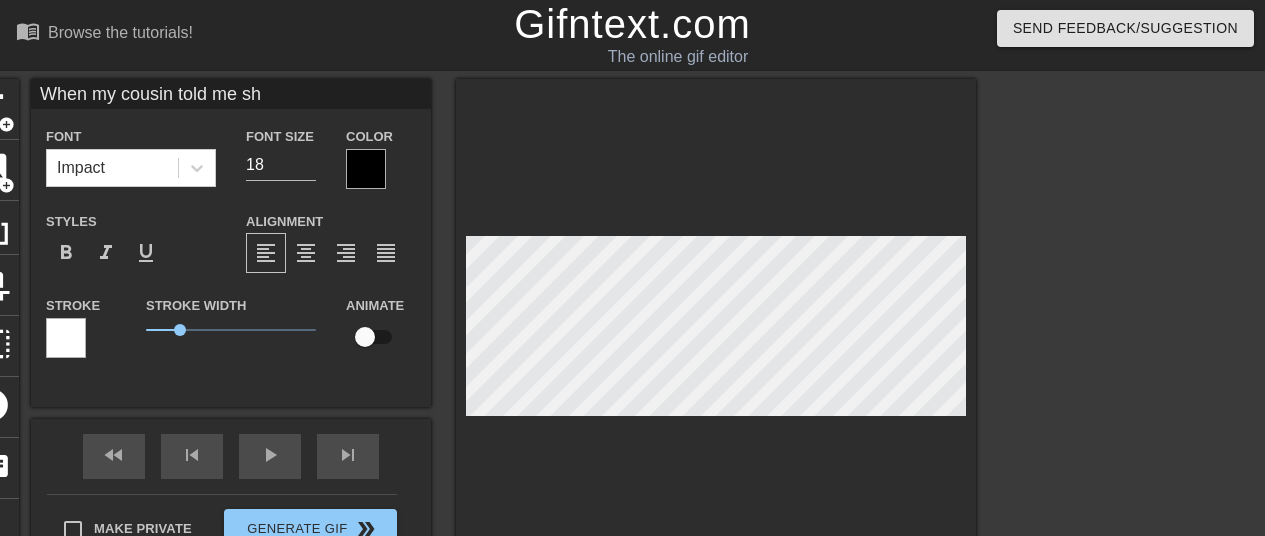 type on "When my cousintold me she" 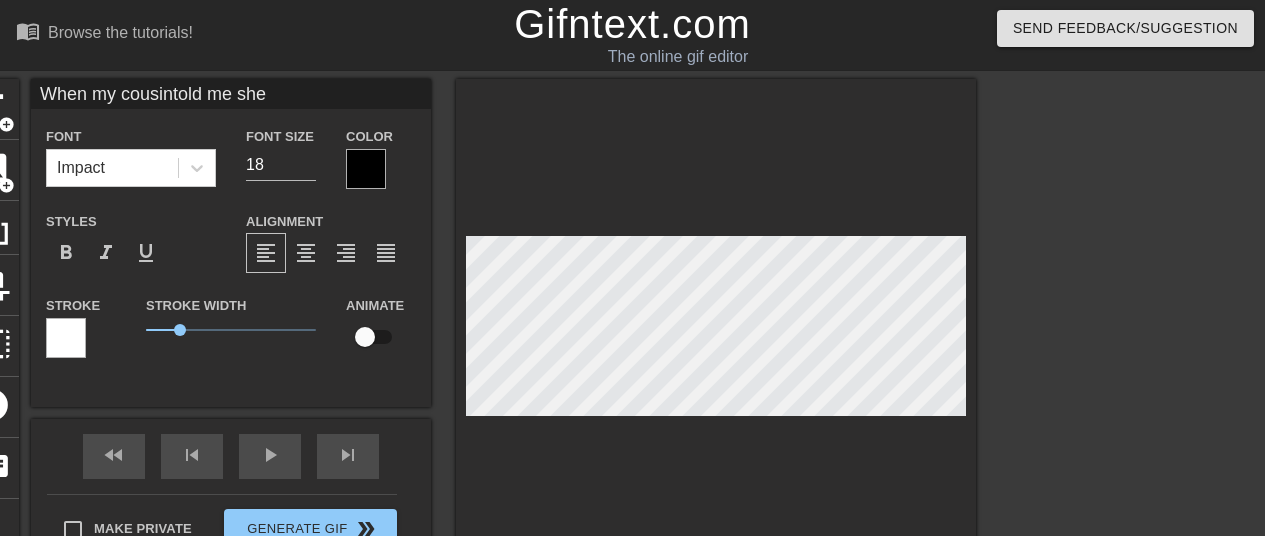 type on "When my cousin
told me she" 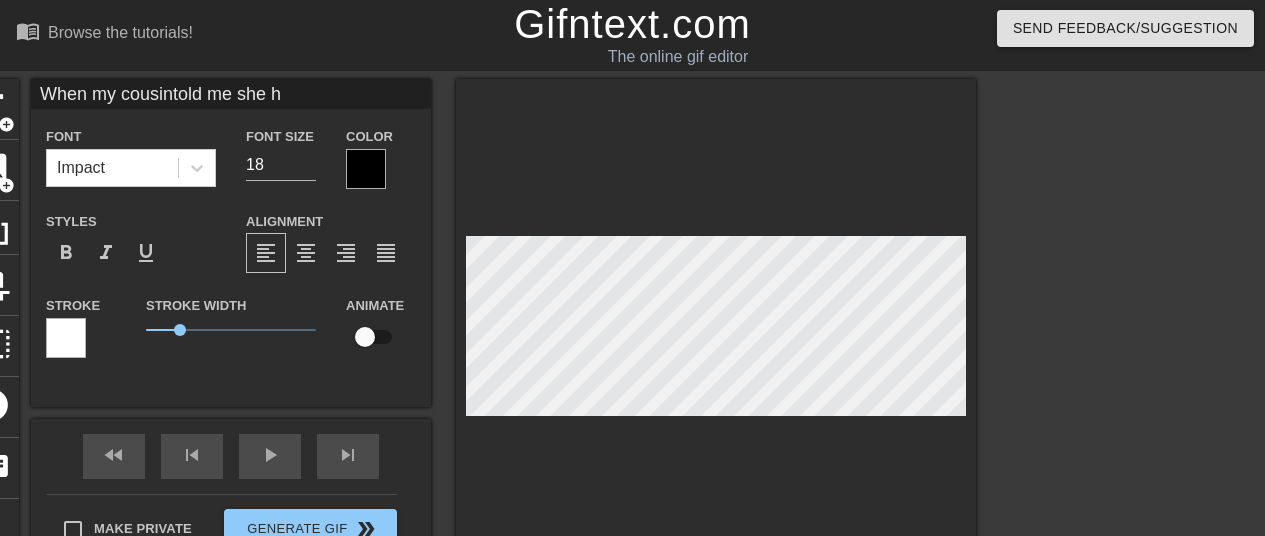 type on "When my cousintold me she ha" 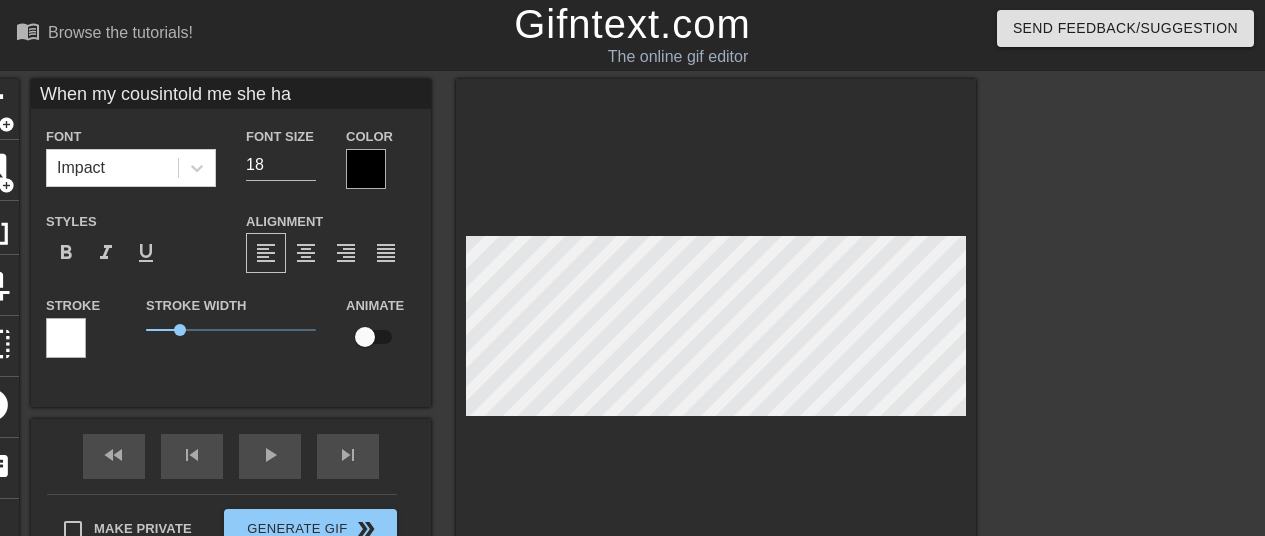 type on "When my cousintold me she had" 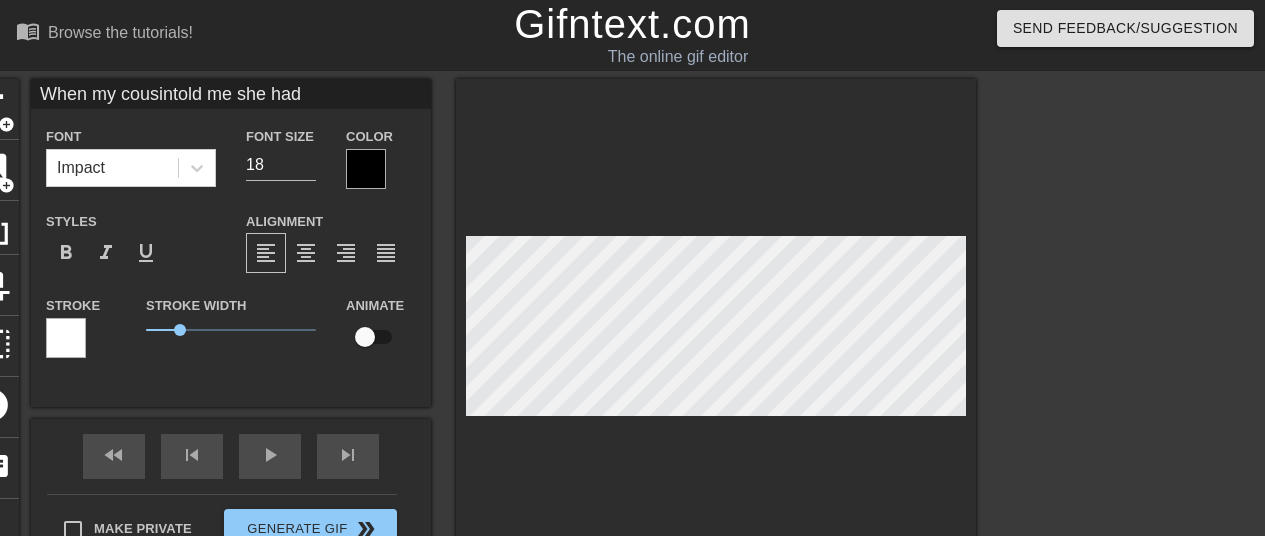 type on "When my cousintold me she had" 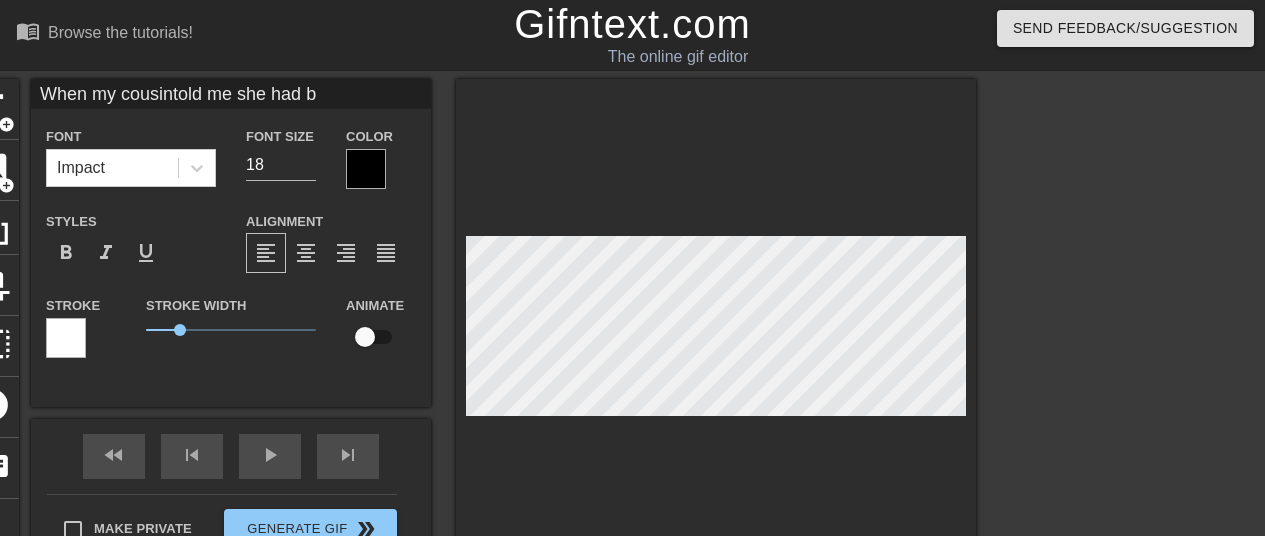 type on "When my cousintold me she had be" 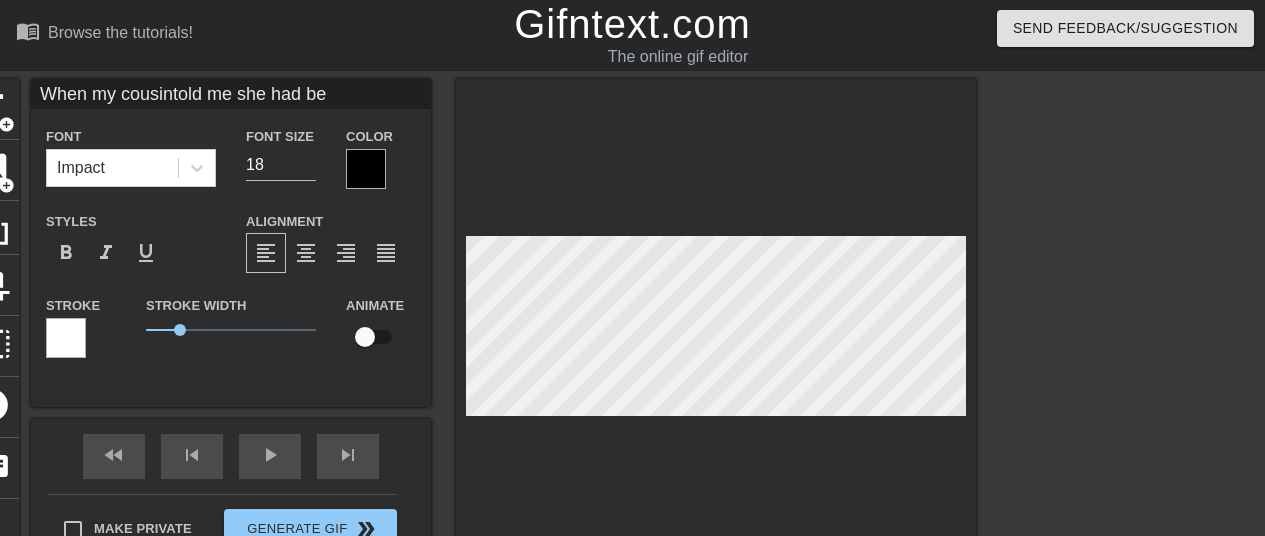 type on "When my cousintold me she had bee" 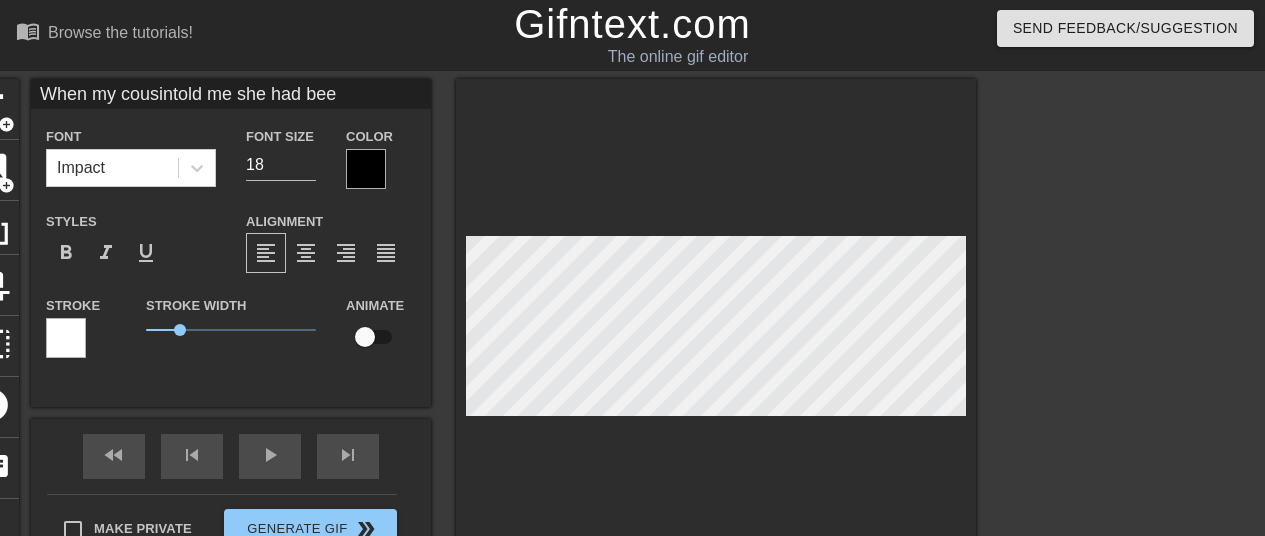 type on "When my cousin
told me she had been" 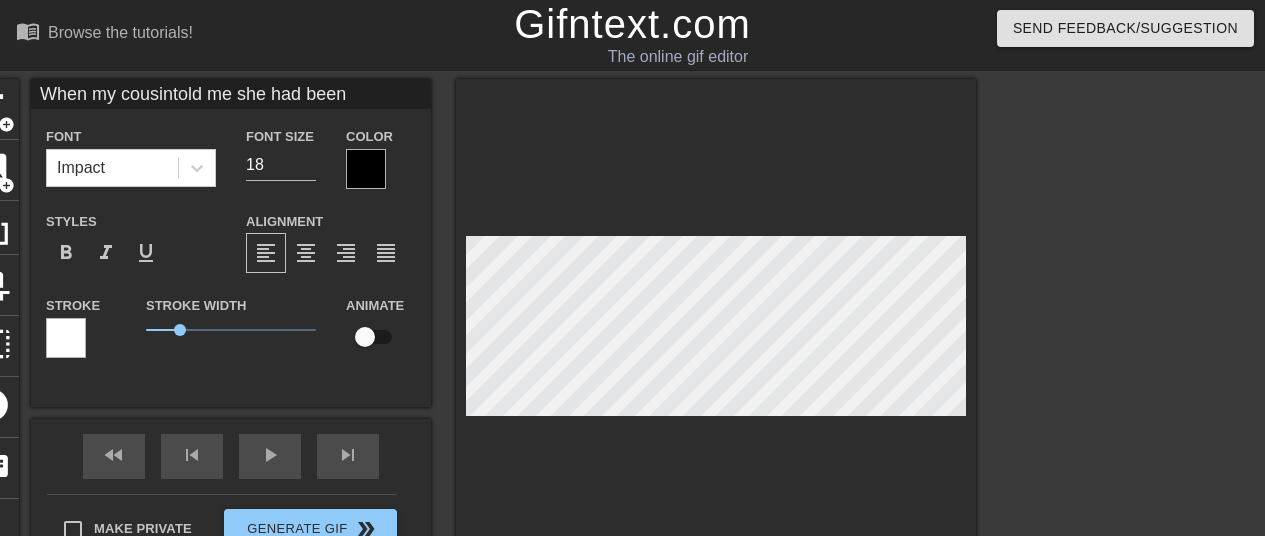 type on "When my cousintold me she had been" 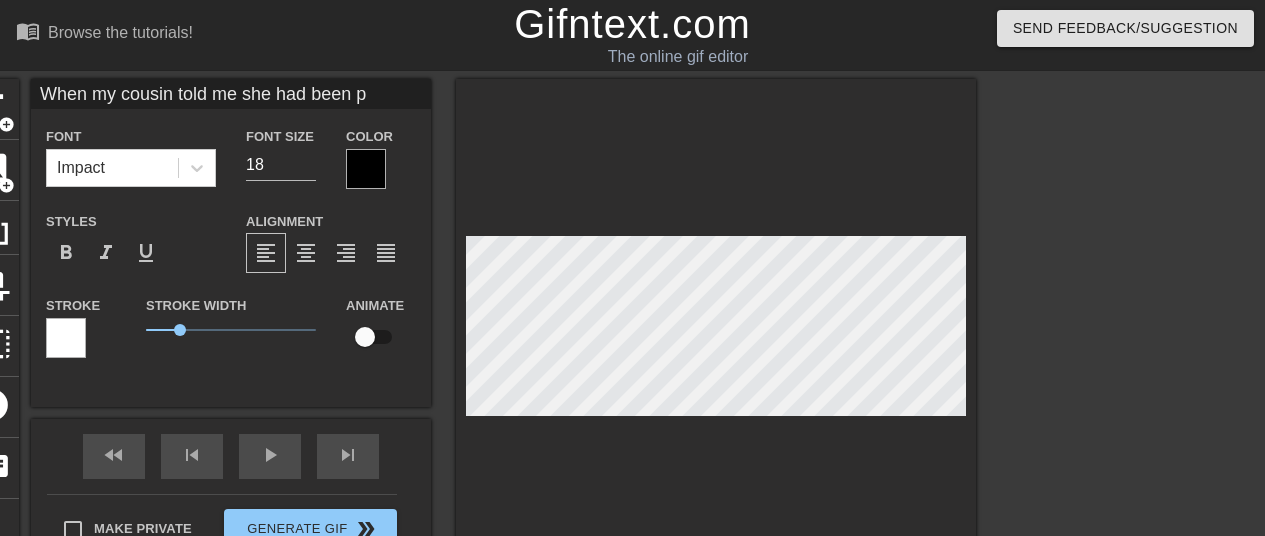 type on "When my cousin
told me she had been pr" 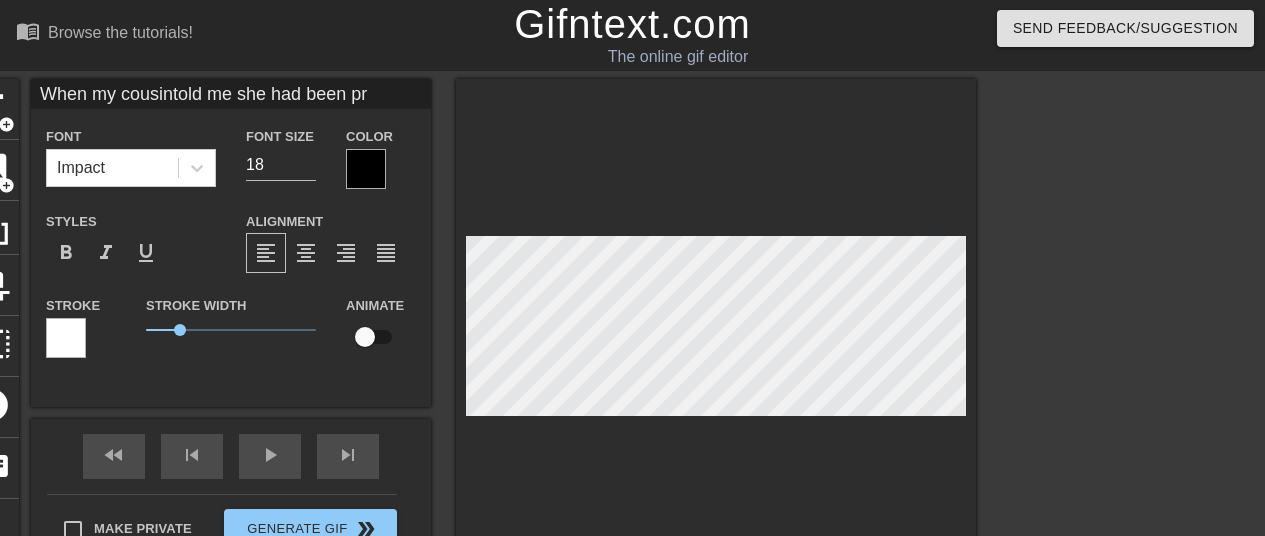 type on "When my cousintold me she had been pra" 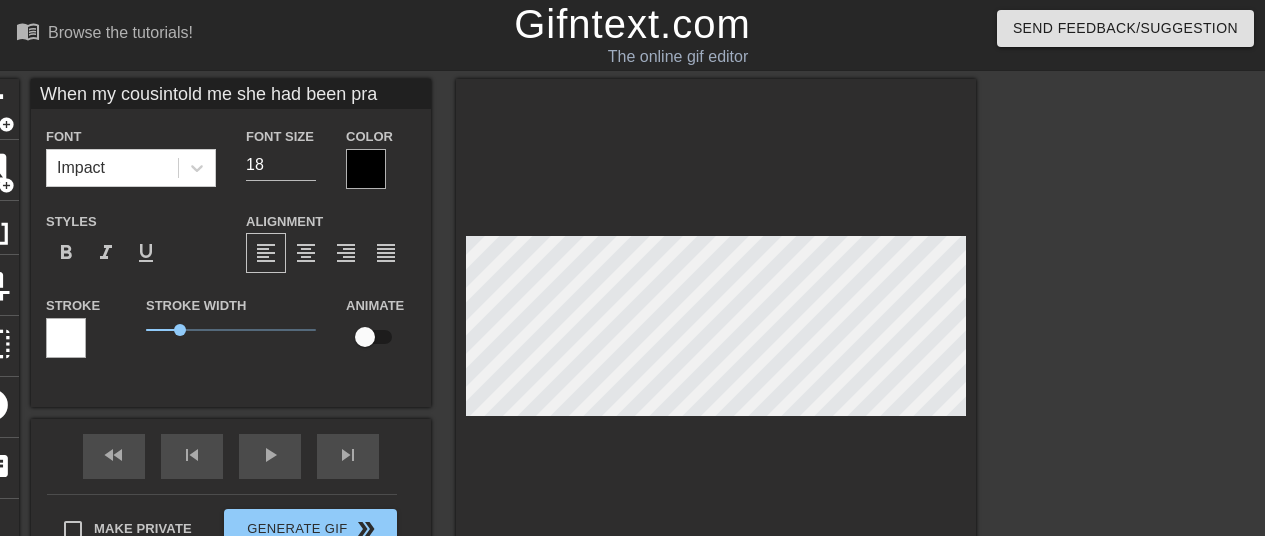 type on "When my cousintold me she had been prac" 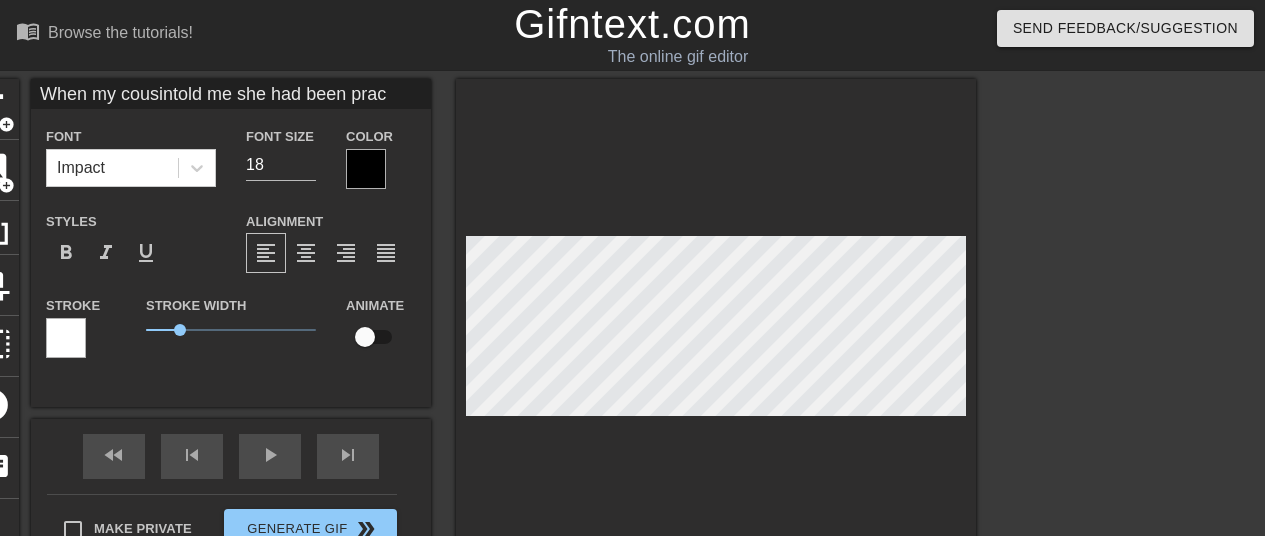 type on "When my cousintold me she had been pract" 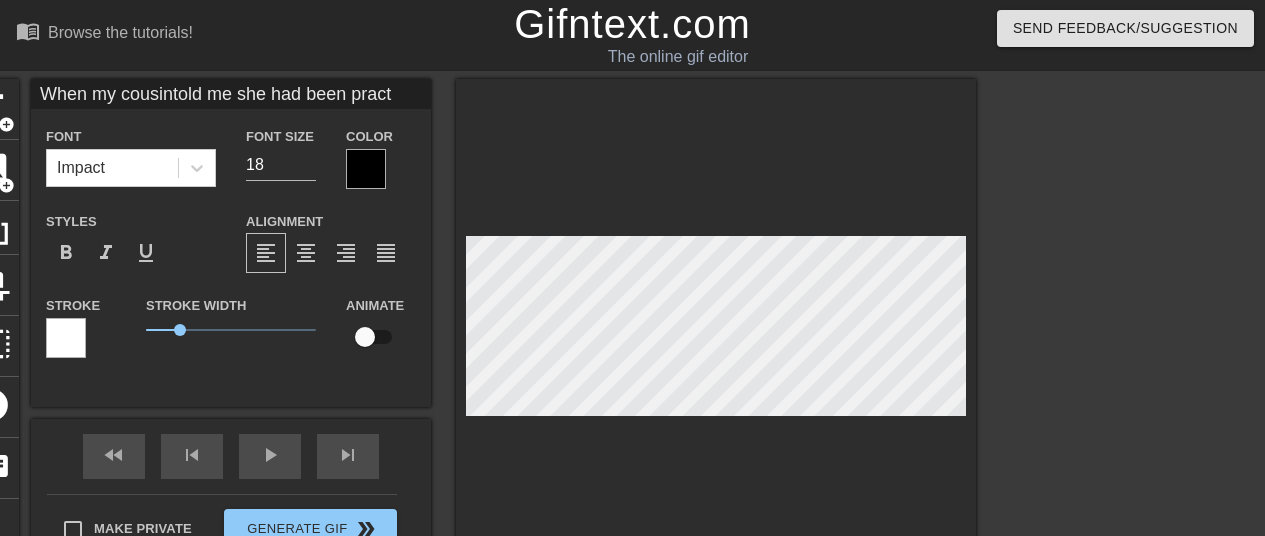 scroll, scrollTop: 3, scrollLeft: 13, axis: both 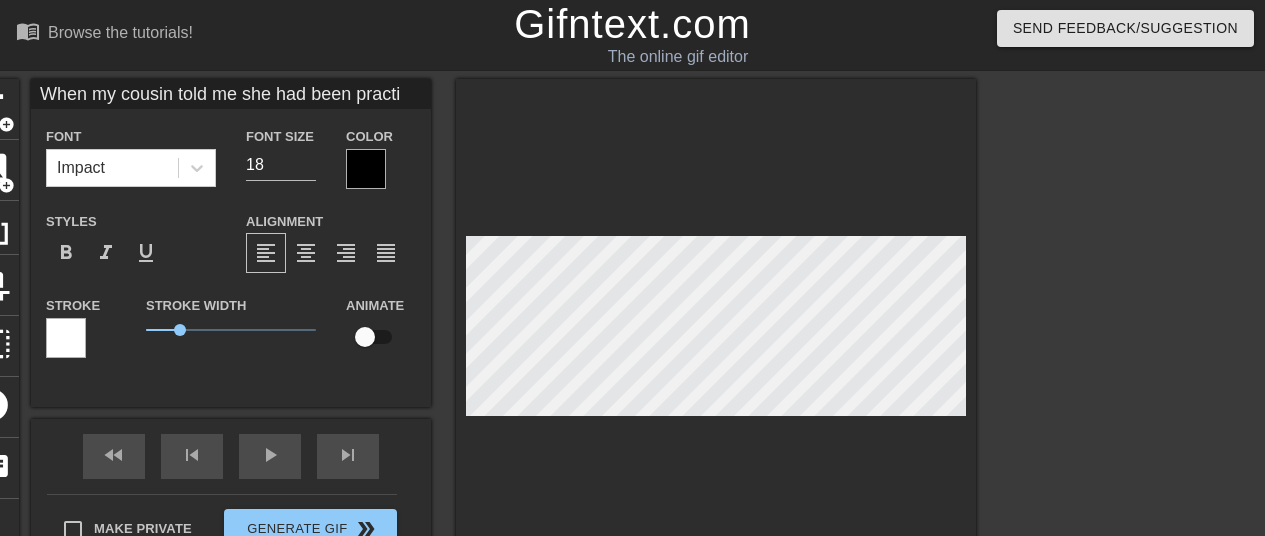 type on "When my cousintold me she had been practic" 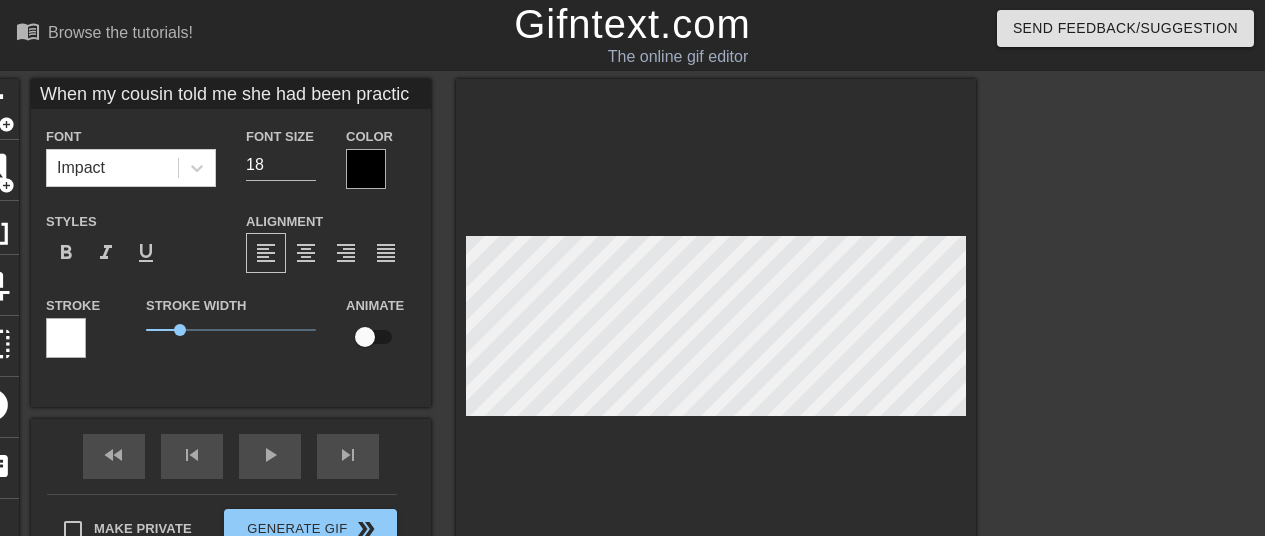 type on "When my cousintold me she had been practici" 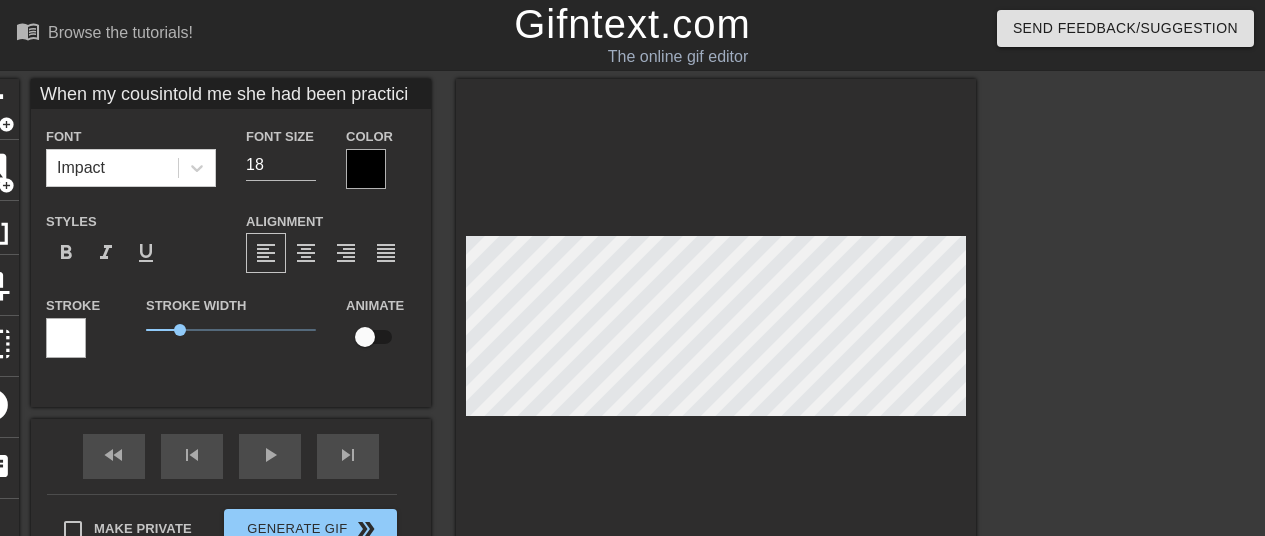 type on "When my cousintold me she had been practicin" 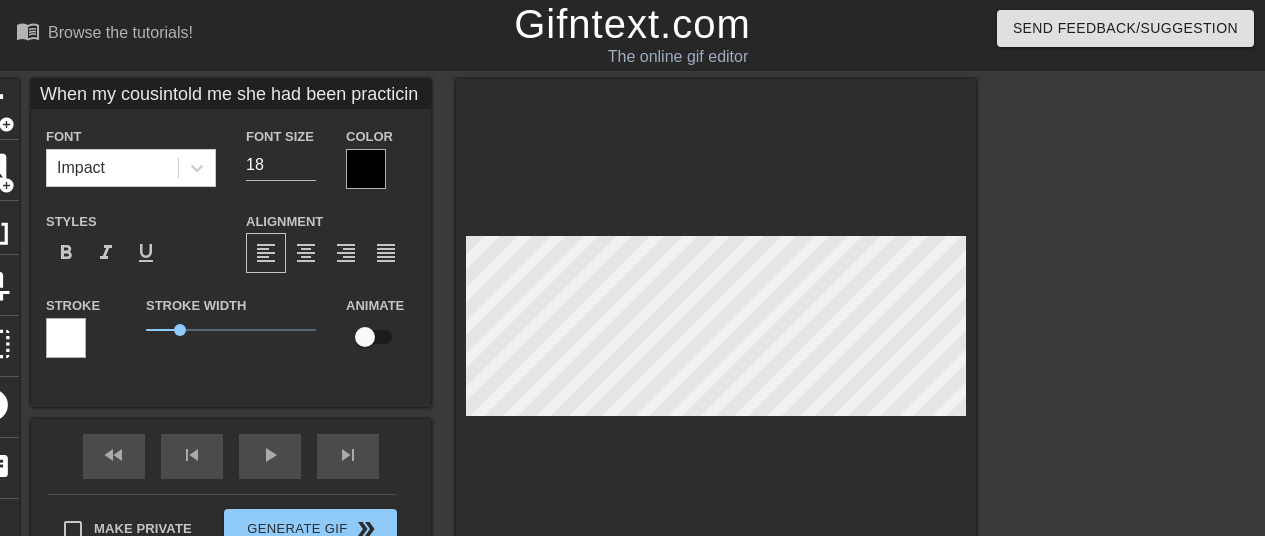 type on "When my cousintold me she had been practicing" 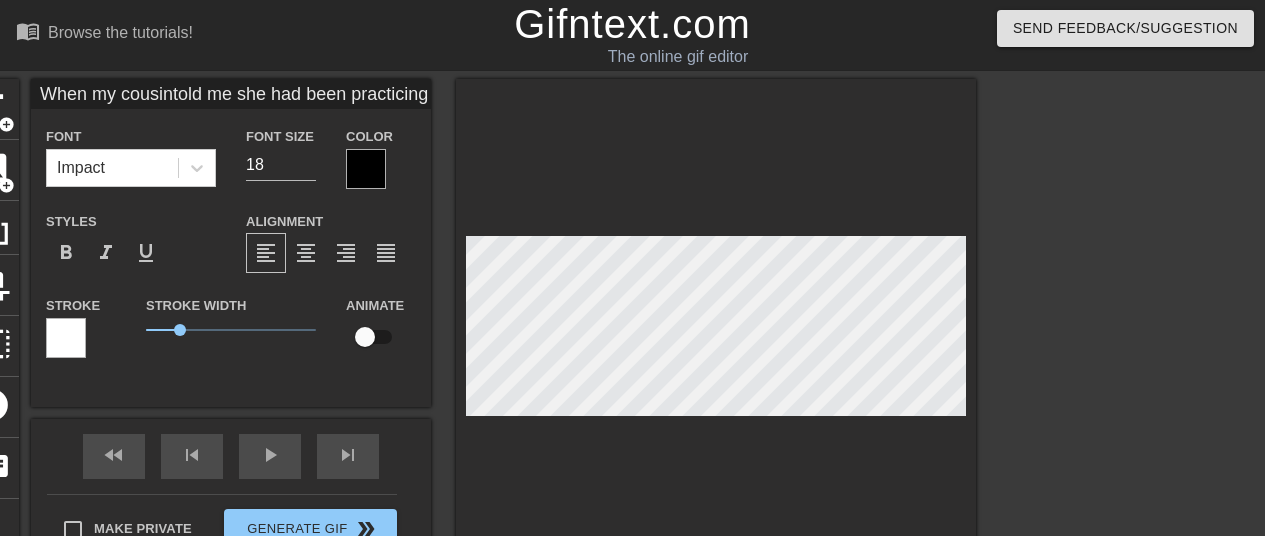 type on "When my cousintold me she had been practicing" 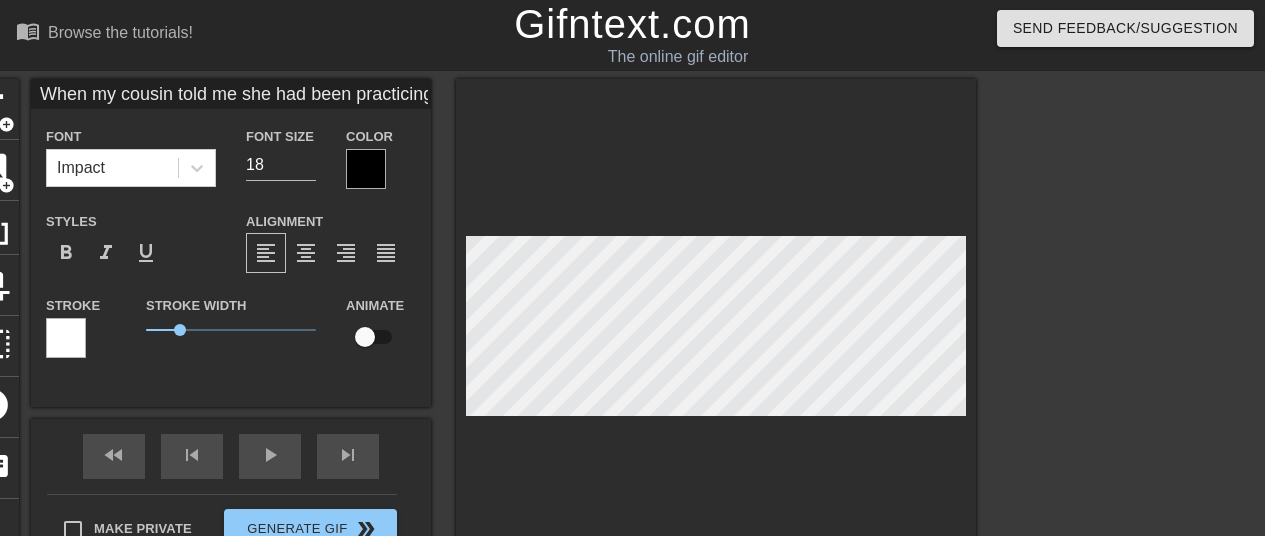 type on "When my cousin
told me she had been practicing si" 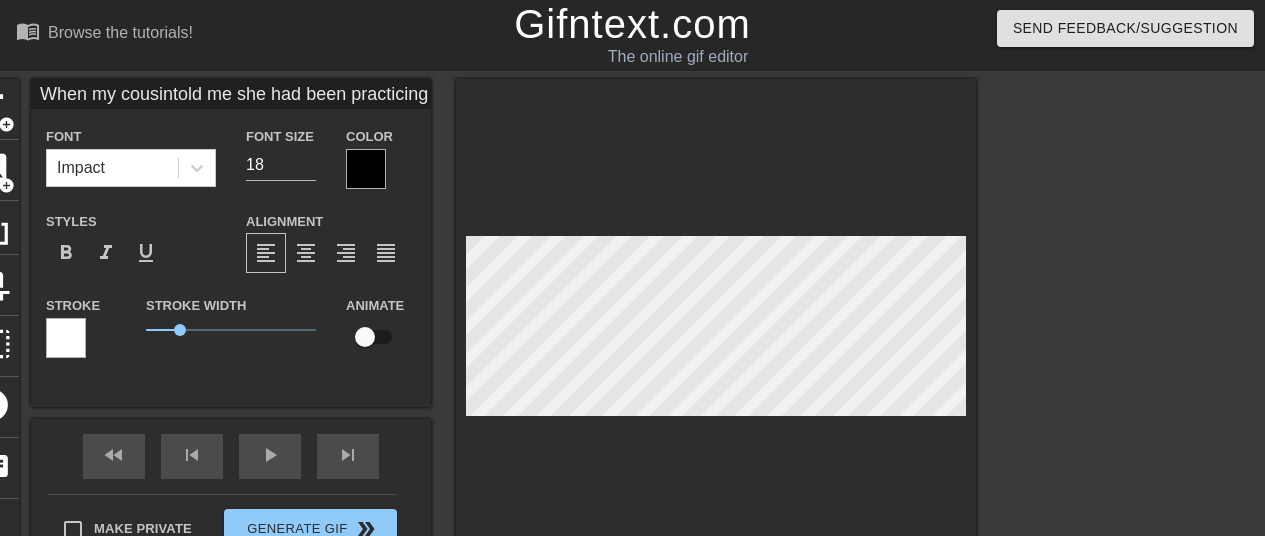 type on "When my cousintold me she had been practicing since la" 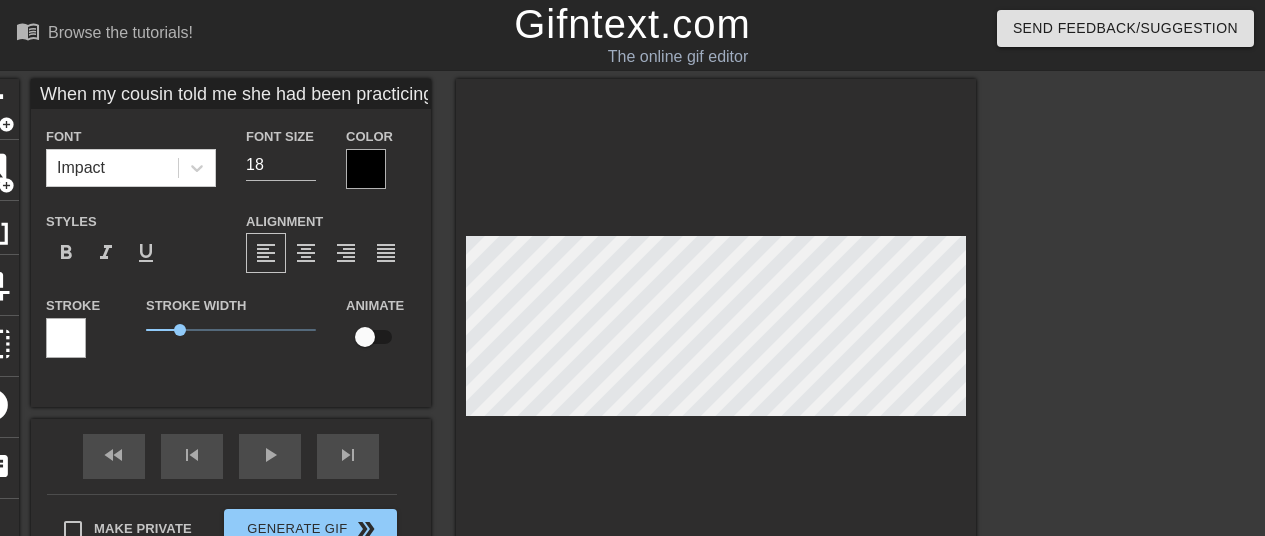 type on "When my cousin
told me she had been practicing since last summe" 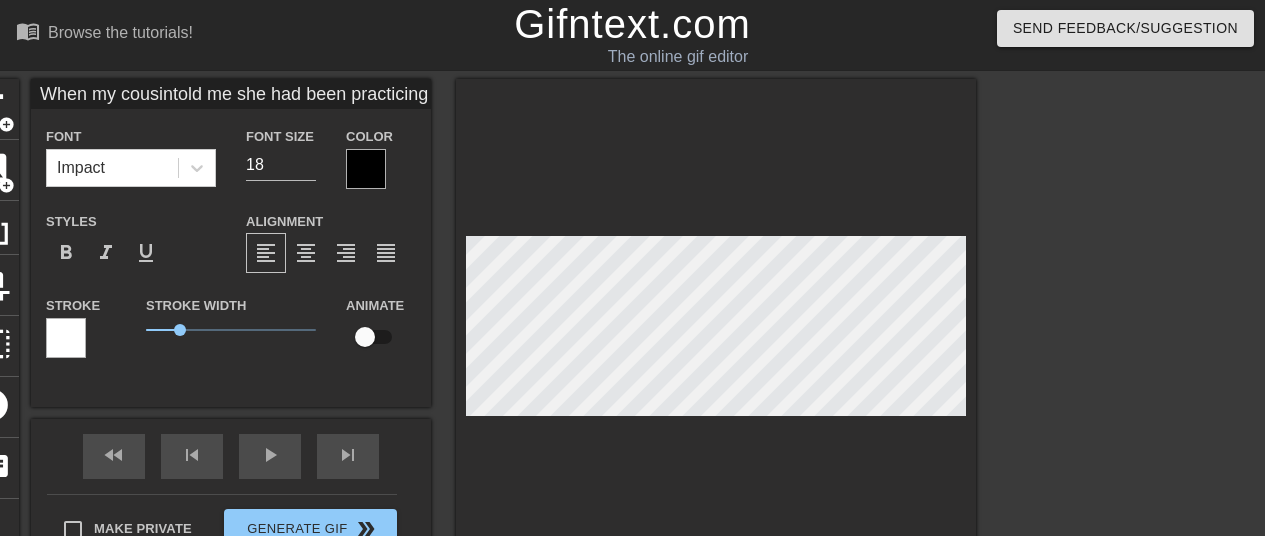 scroll, scrollTop: 3, scrollLeft: 23, axis: both 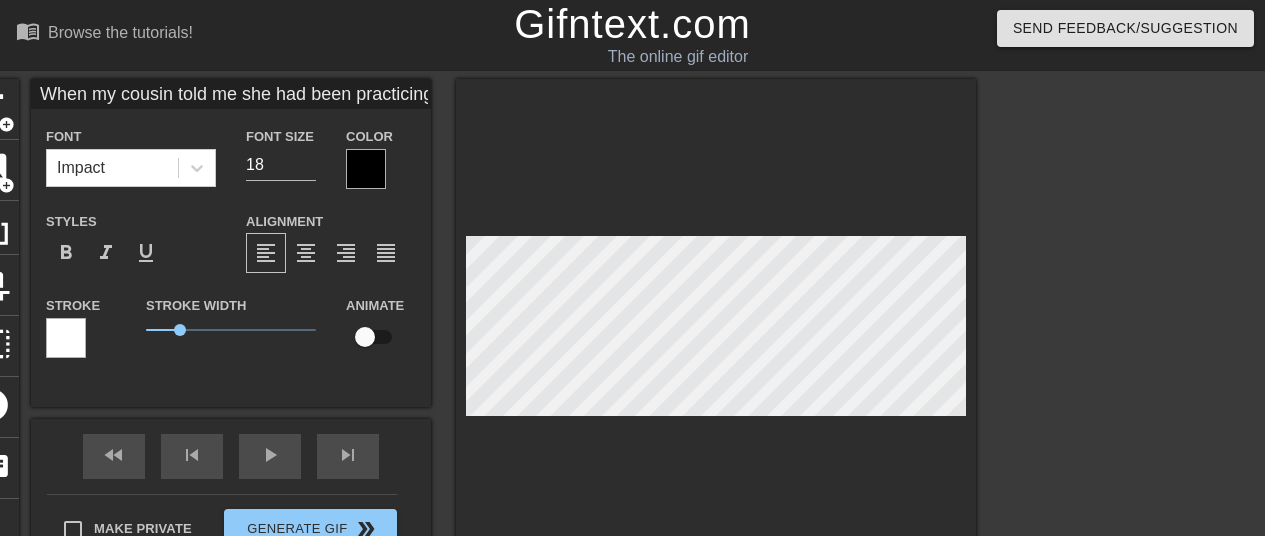 type on "When my cousin
told me she had been practicing since last summer" 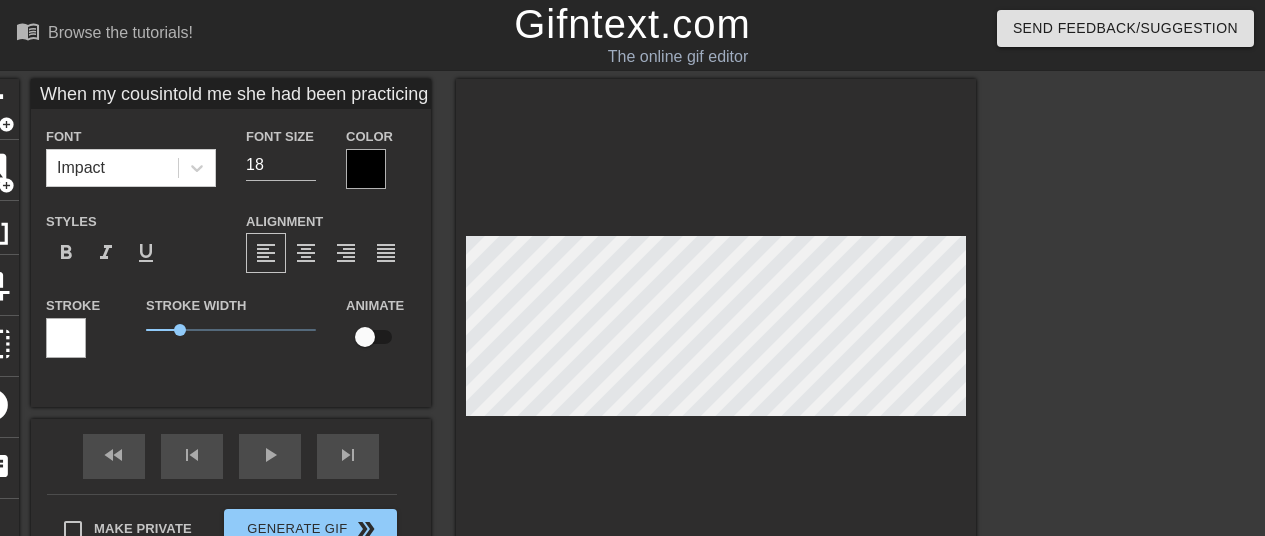 scroll, scrollTop: 6, scrollLeft: 6, axis: both 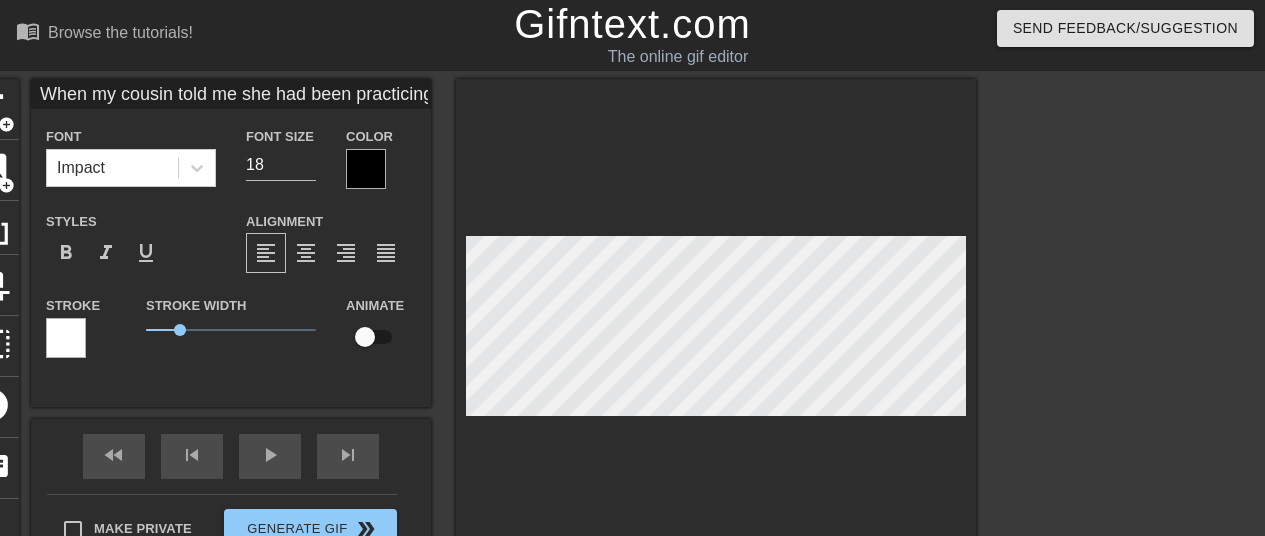type on "When my cousintold me she had been practicing since last summer, I just" 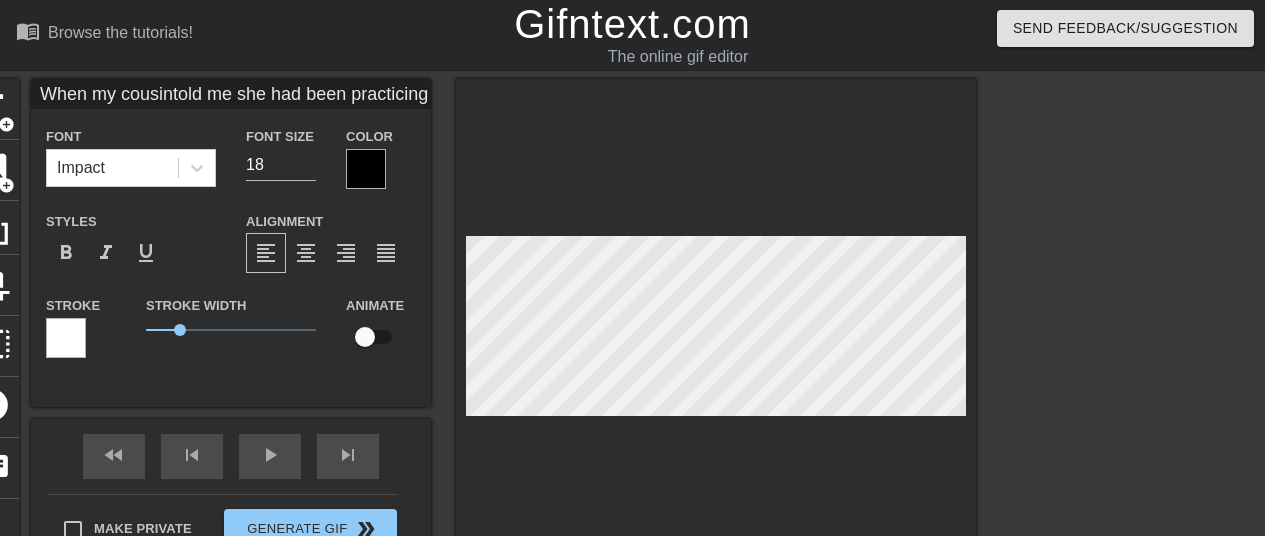 type on "When my cousin
told me she had been
practicing since
last summer, I just ha" 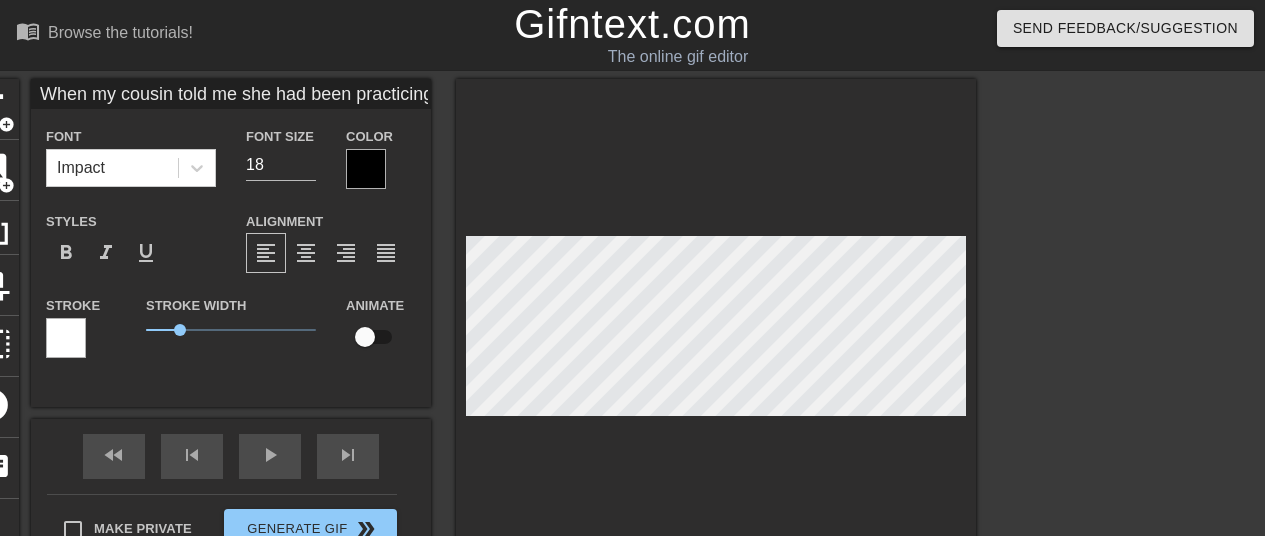 type on "When my cousintold me she had been practicing since last summer, I just had to" 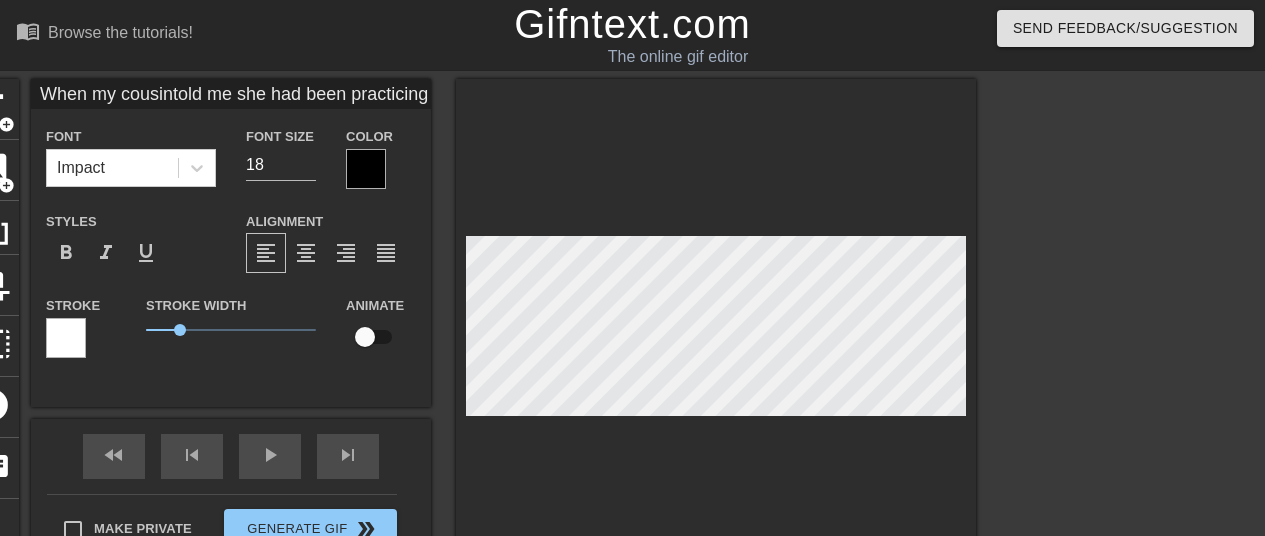 type on "When my cousintold me she had been practicing since last summer, I just had to" 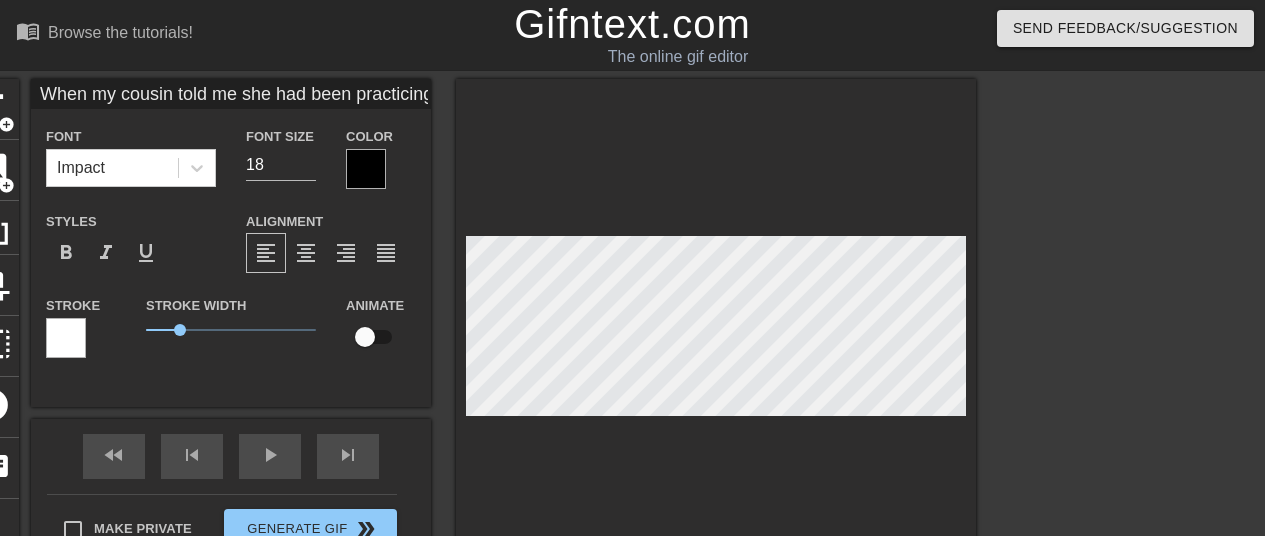 type on "When my cousintold me she had been practicing since last summer, I just had to pu" 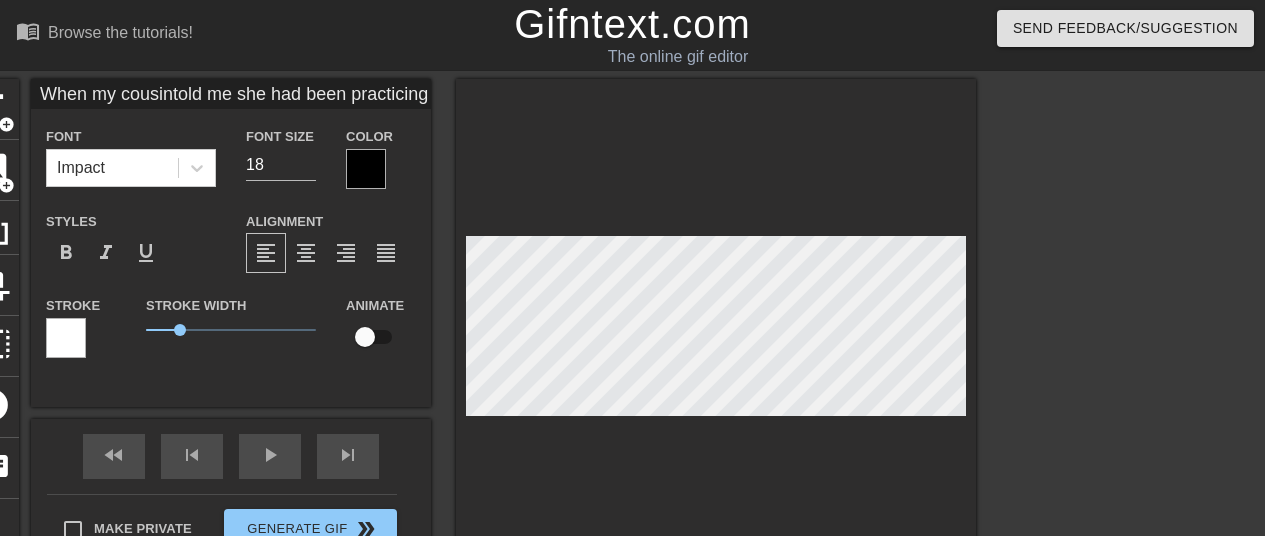 type on "When my cousintold me she had been practicing since last summer, I just had to put" 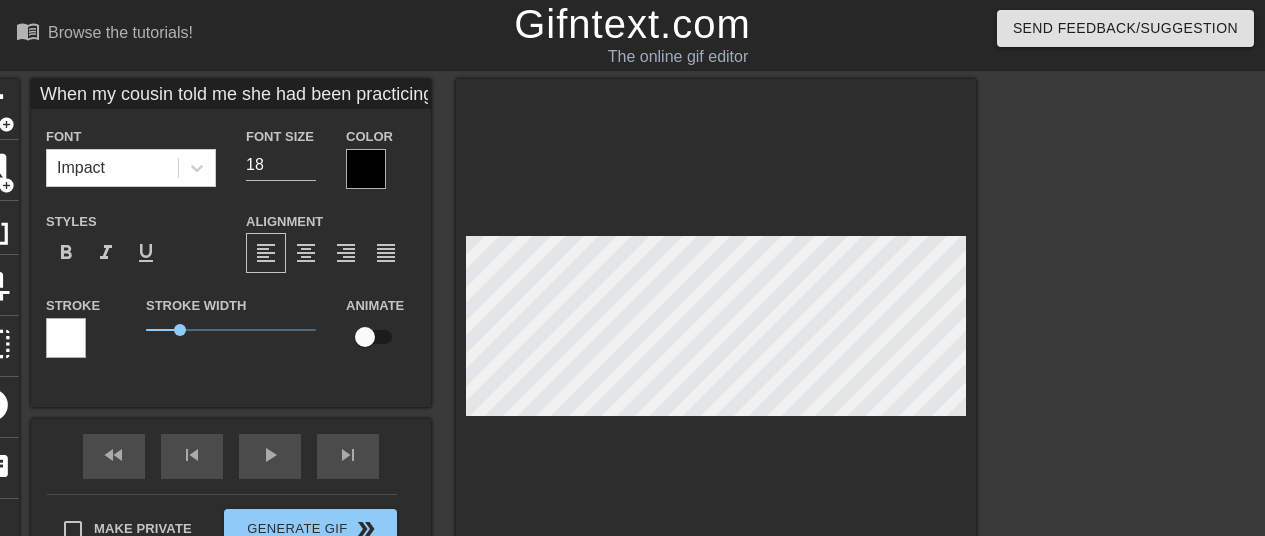 type on "When my cousintold me she had been practicing since last summer, I just had to put he" 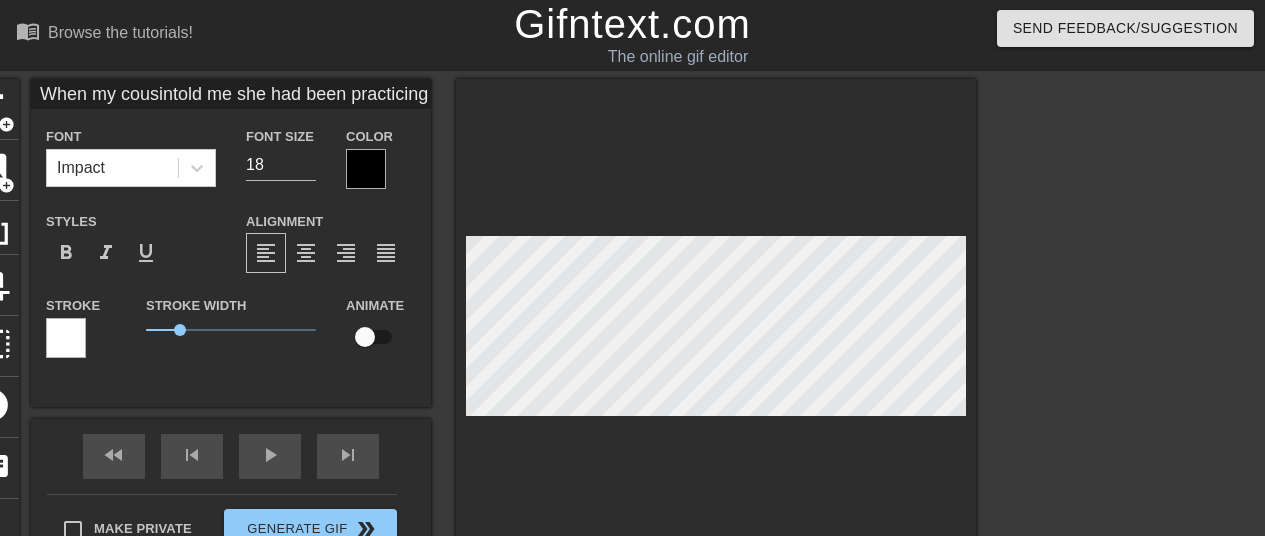 type on "When my cousintold me she had been practicing since last summer, I just had to put her" 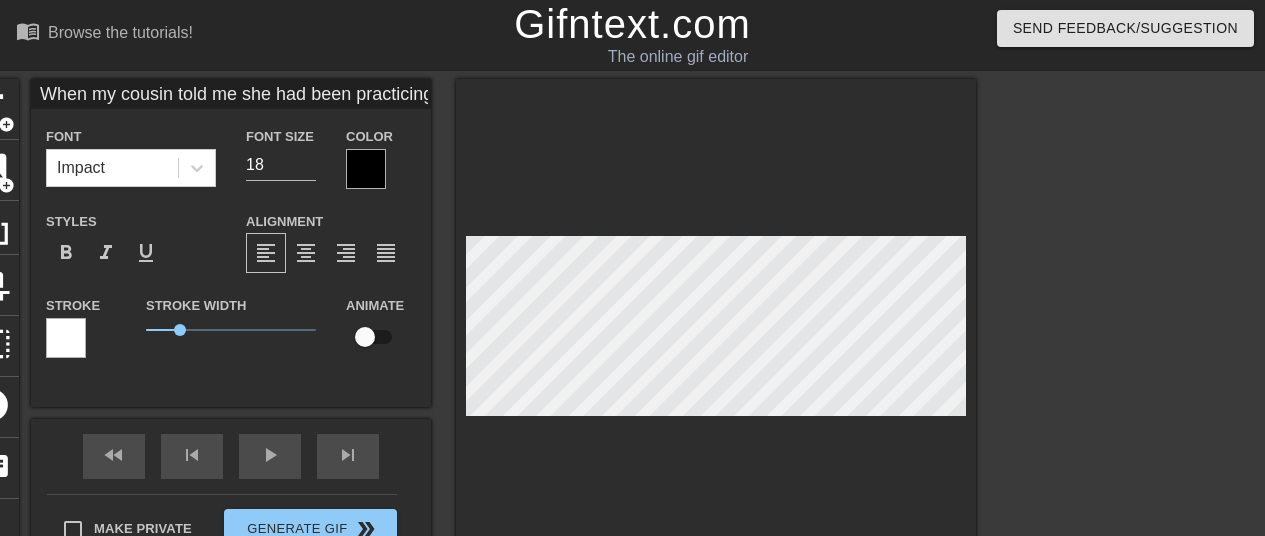 type on "When my cousintold me she had been practicing since last summer, I just had to put her to the" 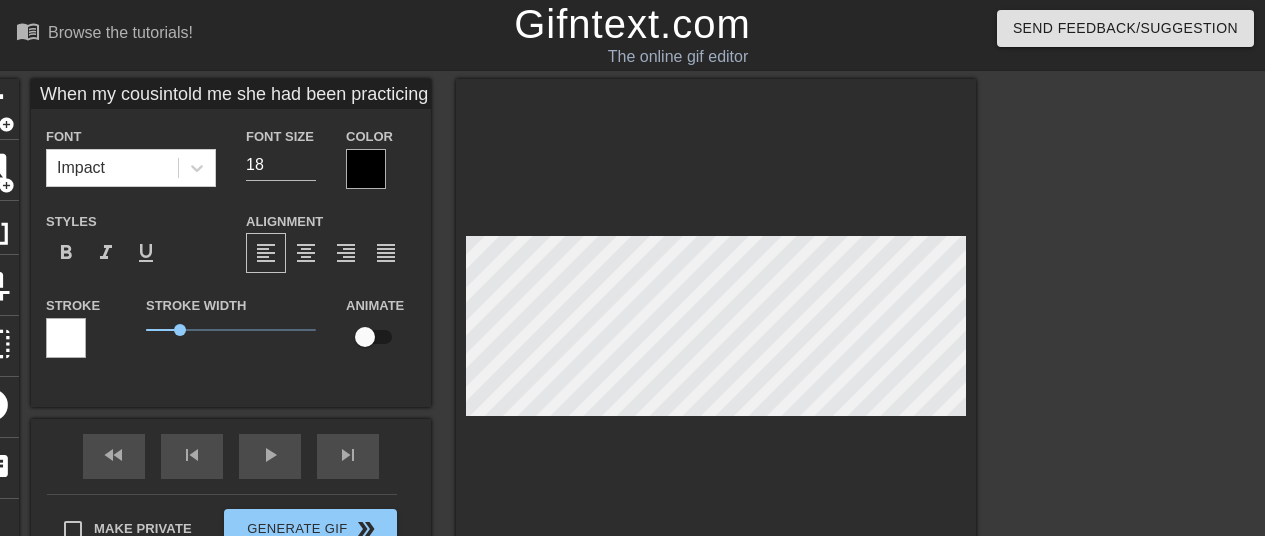 scroll, scrollTop: 7, scrollLeft: 3, axis: both 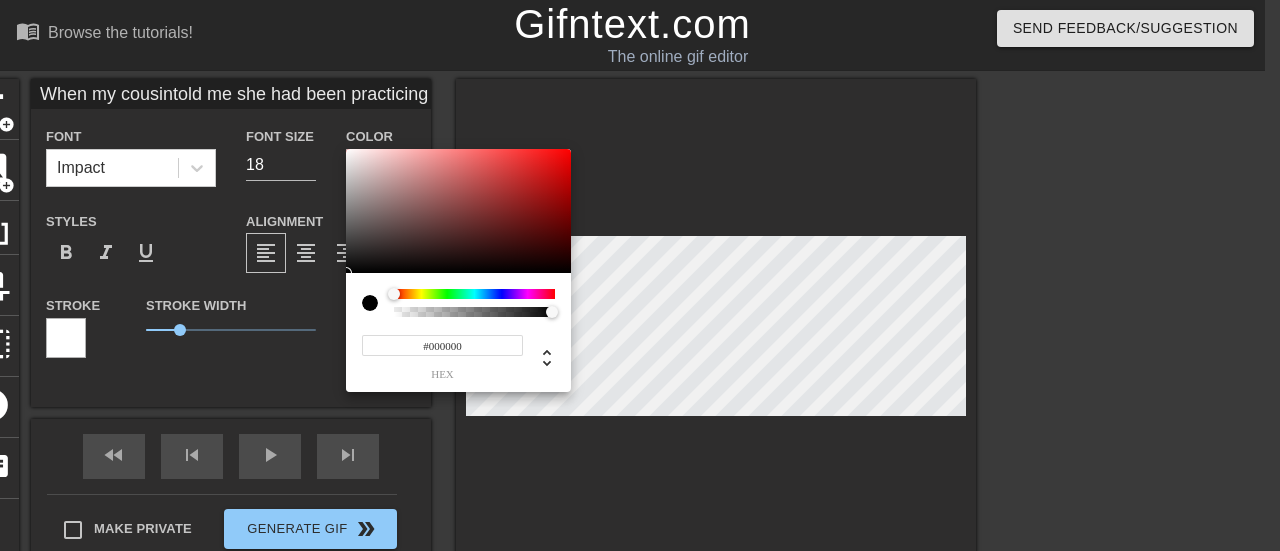 click at bounding box center [474, 294] 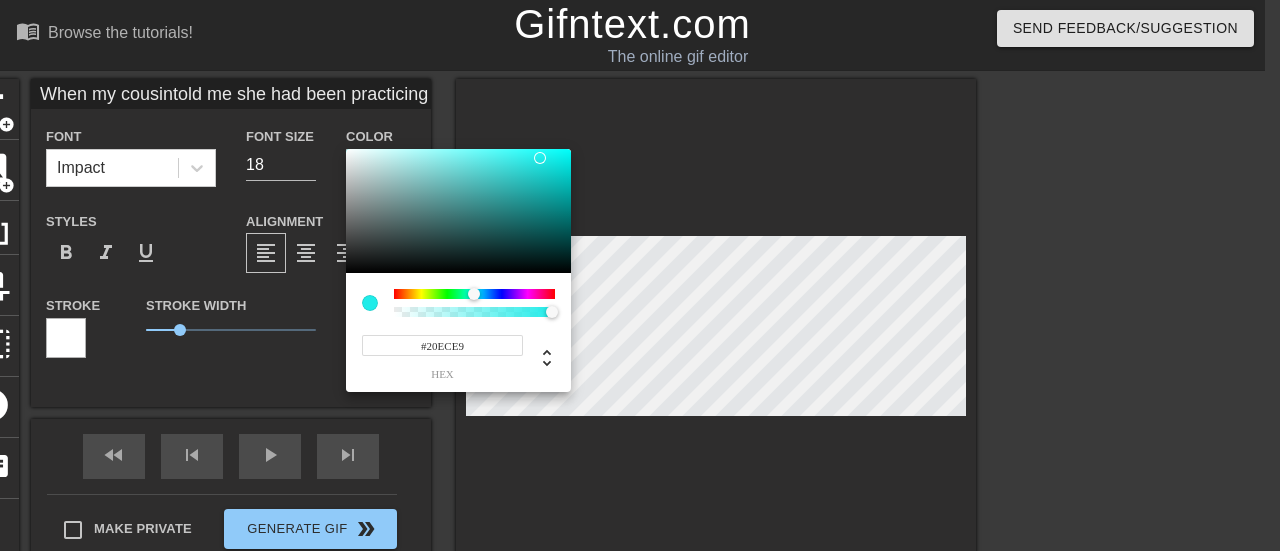 click at bounding box center [458, 211] 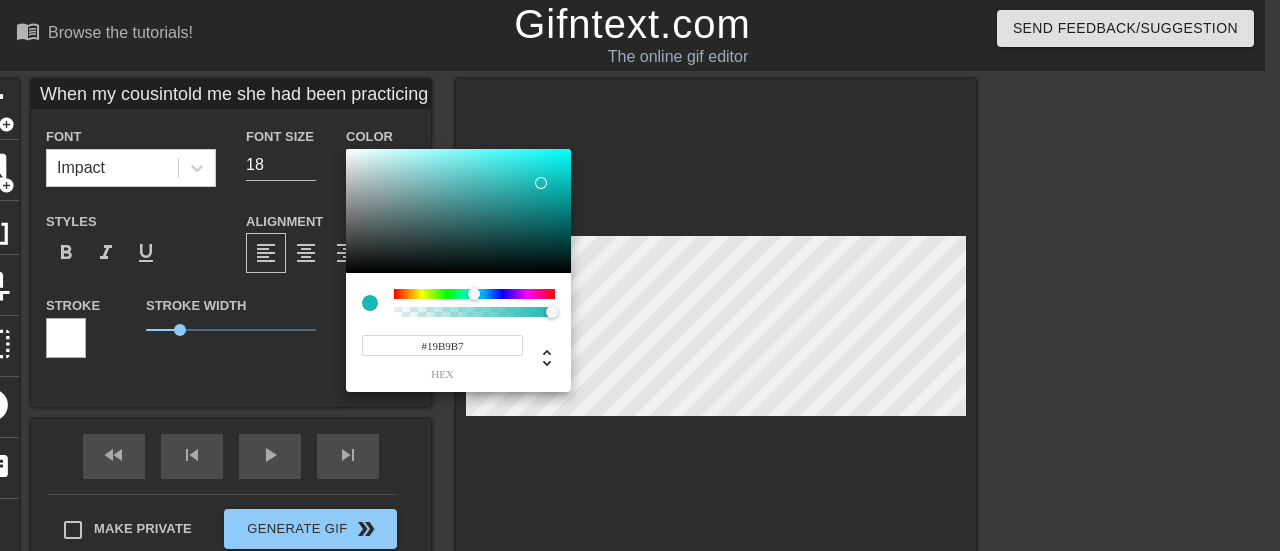 click at bounding box center [458, 211] 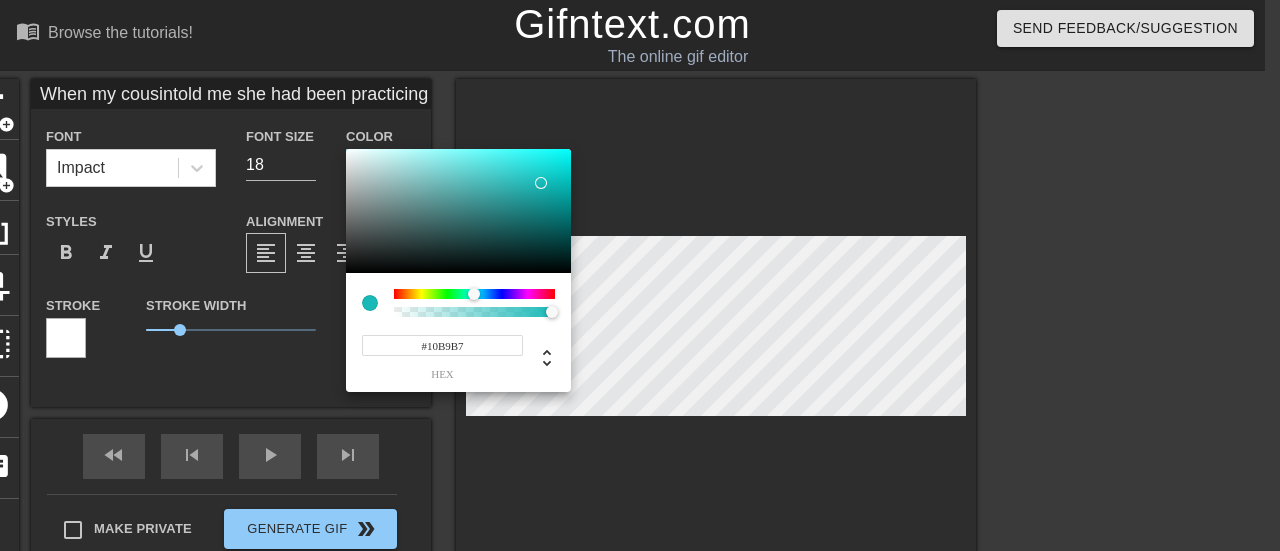 click at bounding box center [547, 189] 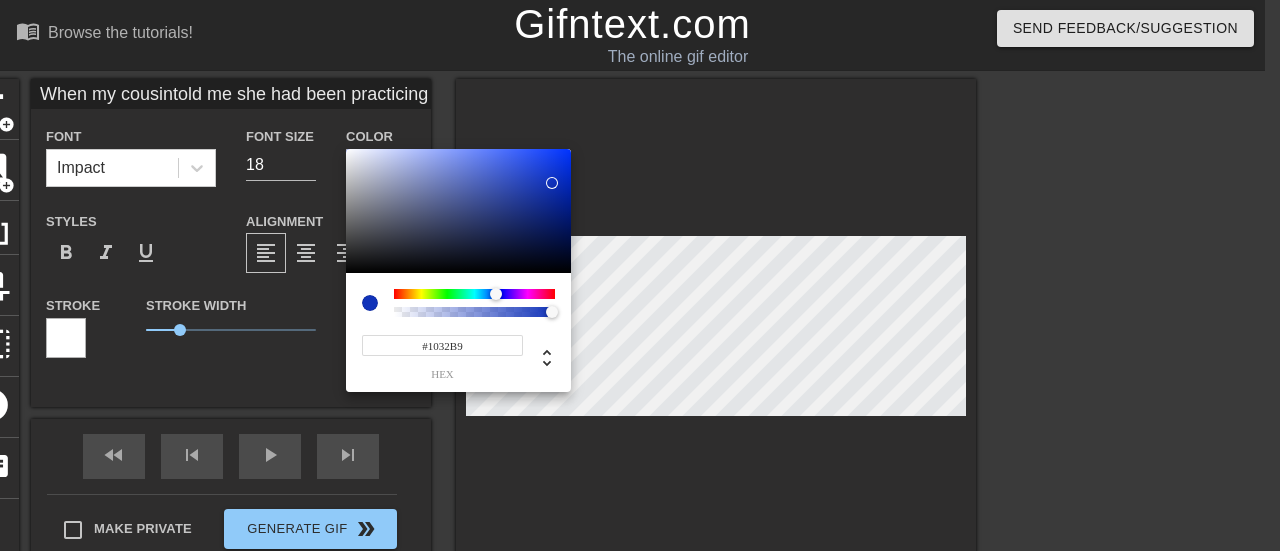 click at bounding box center (474, 294) 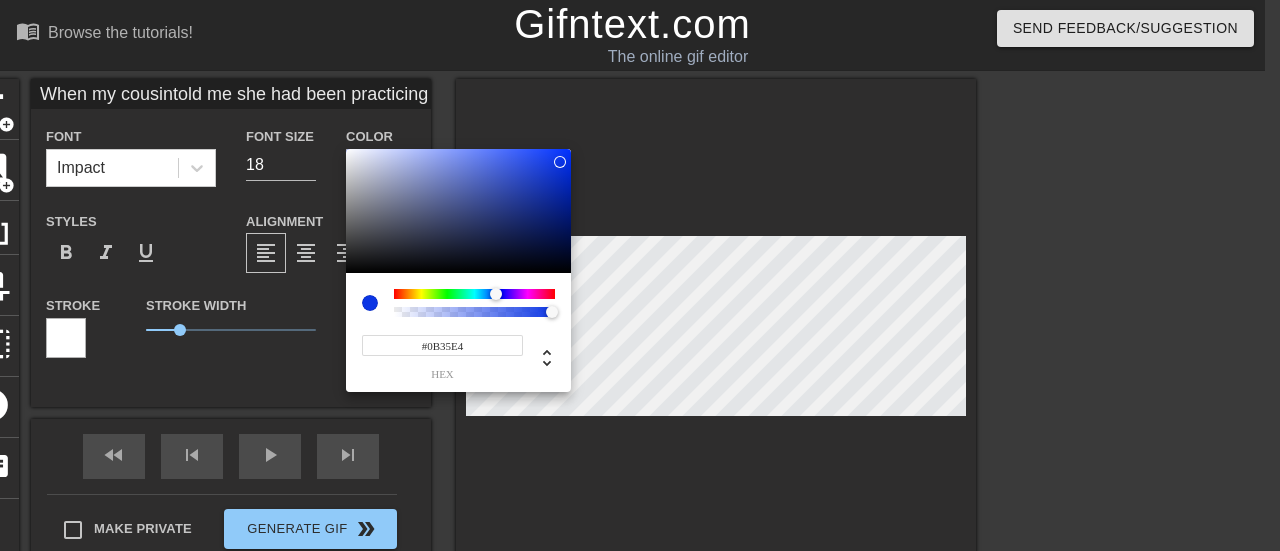 drag, startPoint x: 548, startPoint y: 183, endPoint x: 560, endPoint y: 162, distance: 24.186773 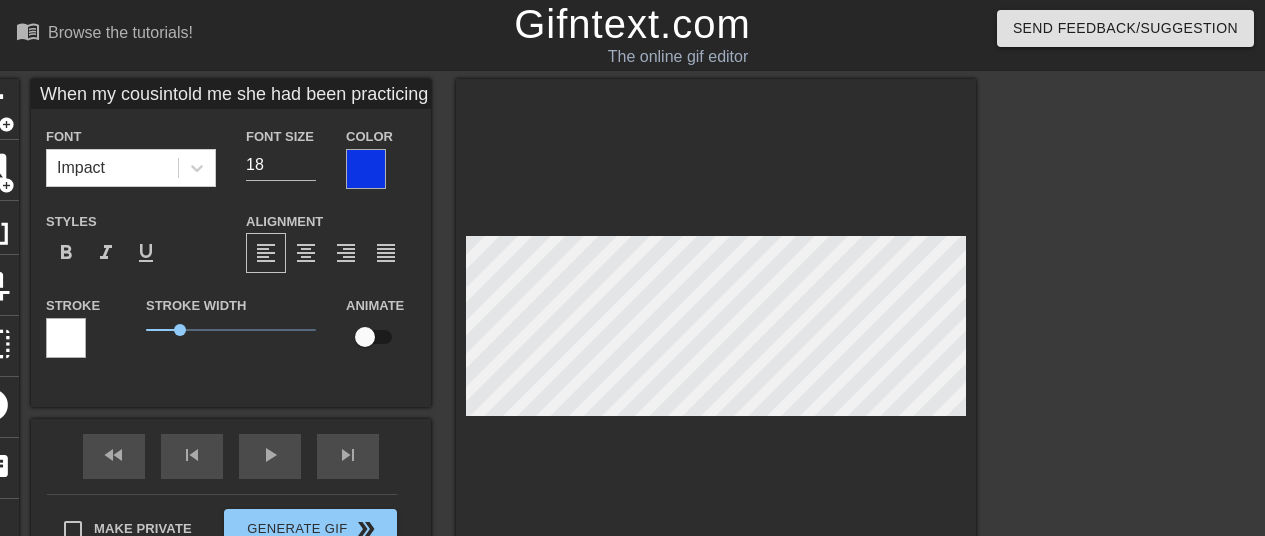 click at bounding box center [716, 330] 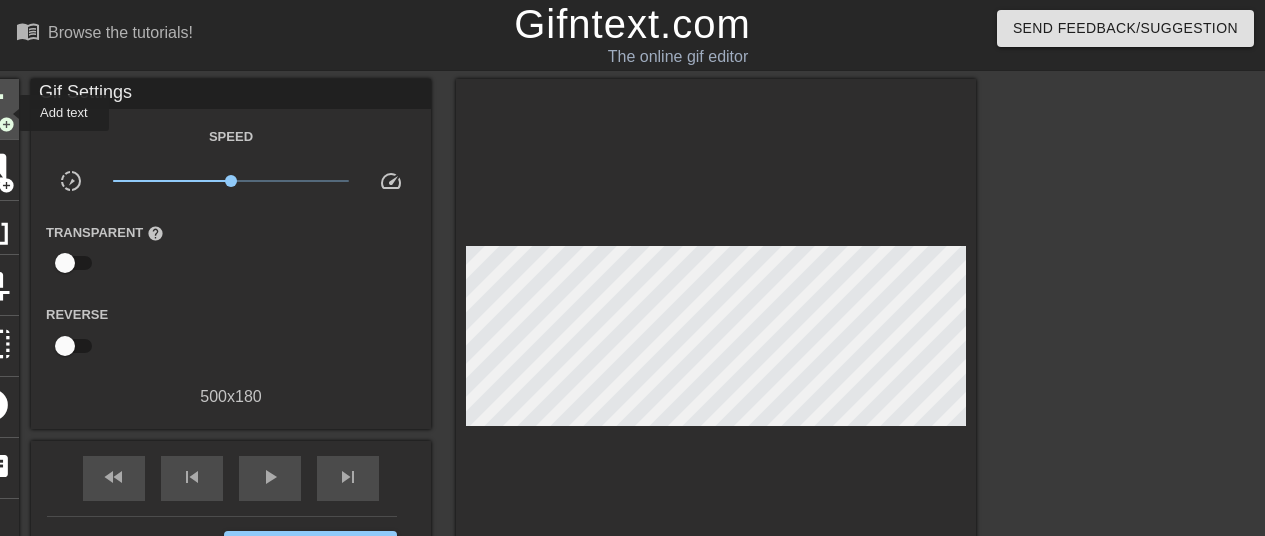 click on "title" at bounding box center (-8, 107) 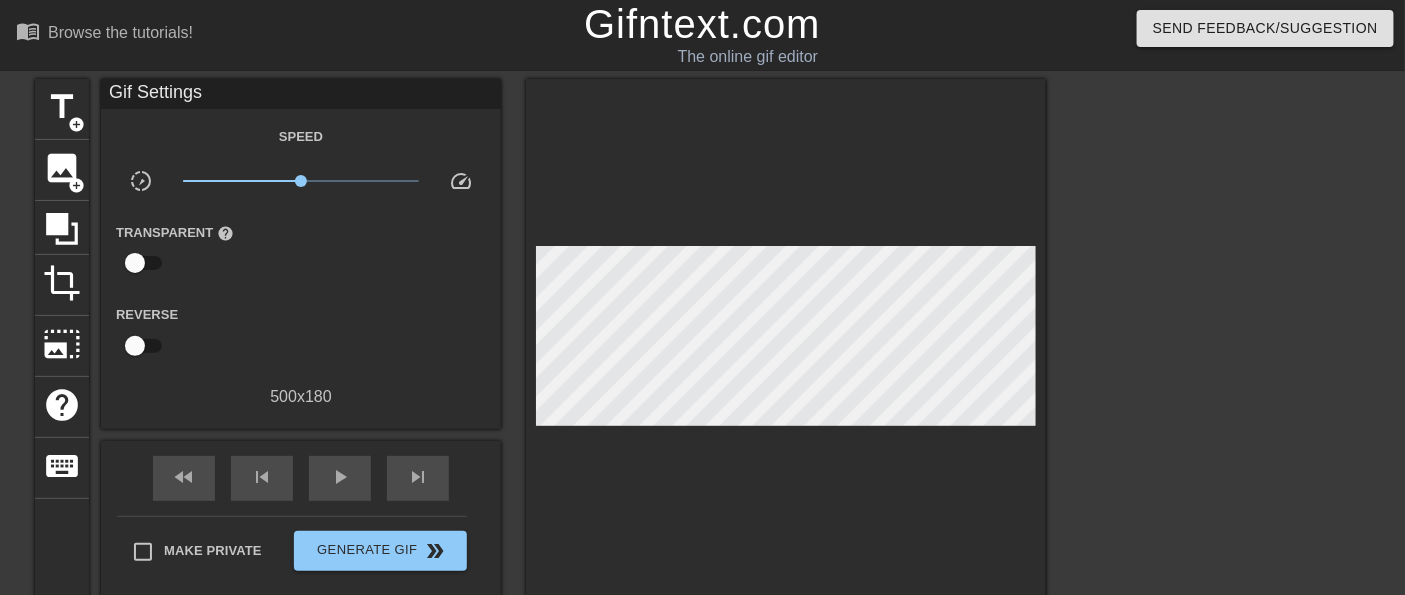 drag, startPoint x: 1274, startPoint y: 10, endPoint x: 829, endPoint y: 103, distance: 454.61414 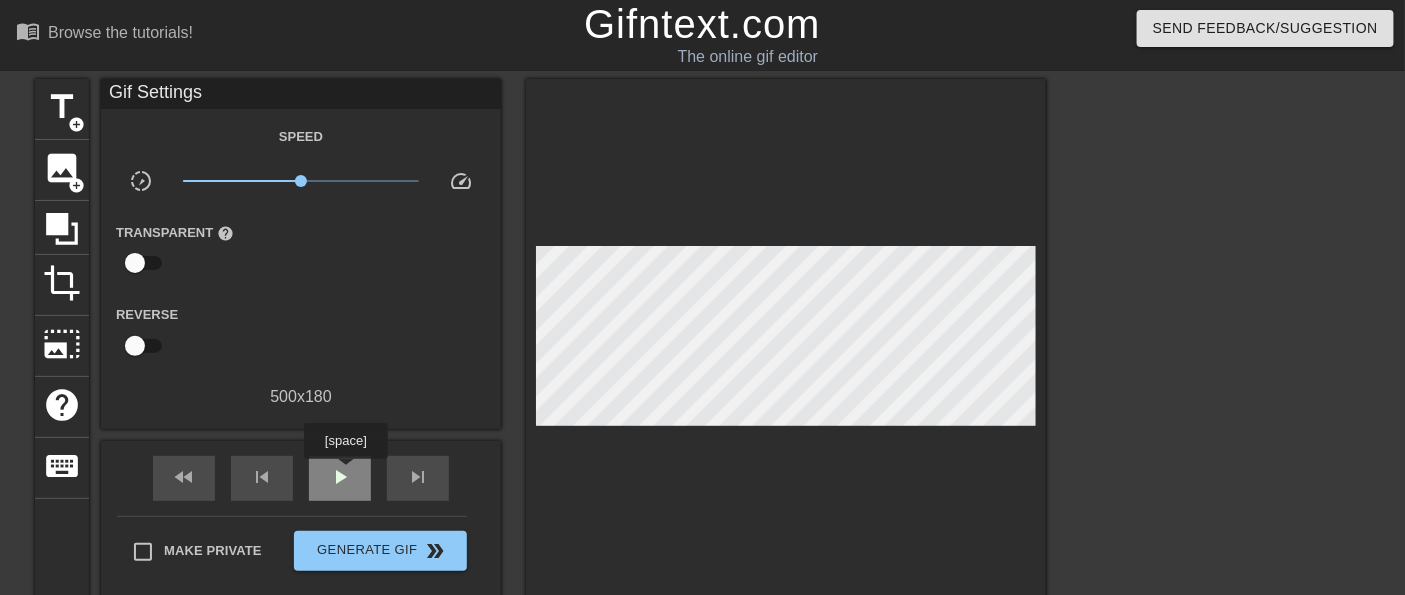 click on "play_arrow" at bounding box center (340, 477) 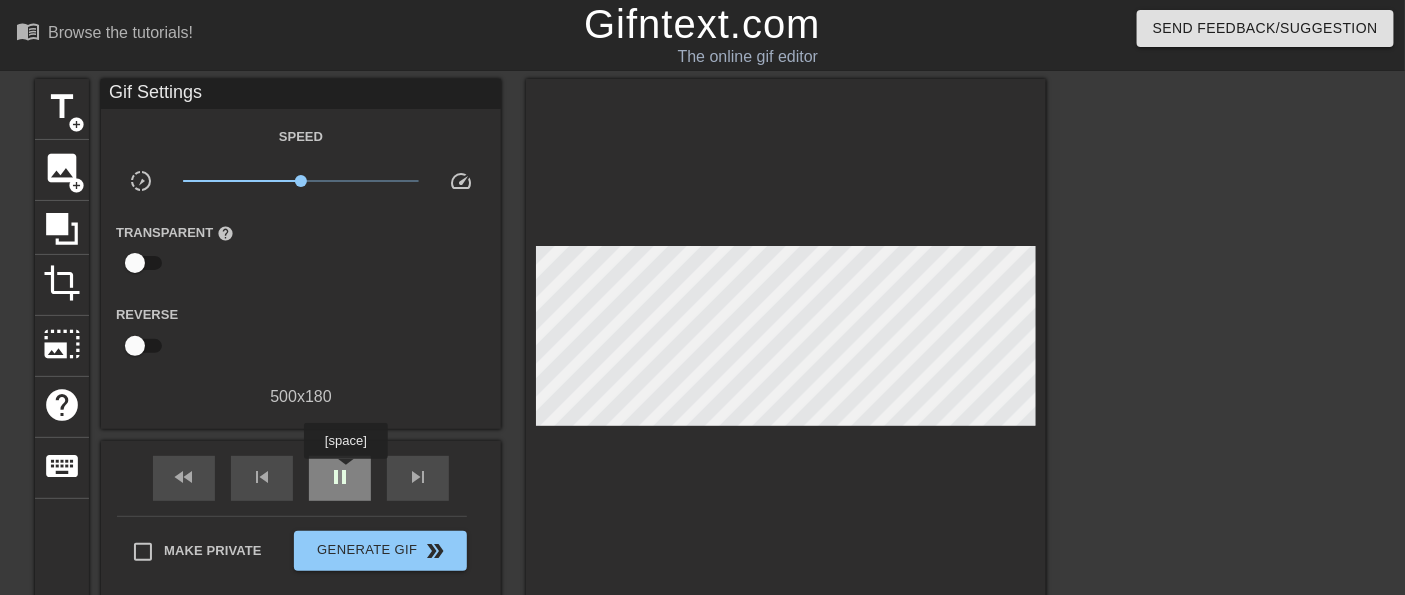 click on "pause" at bounding box center [340, 477] 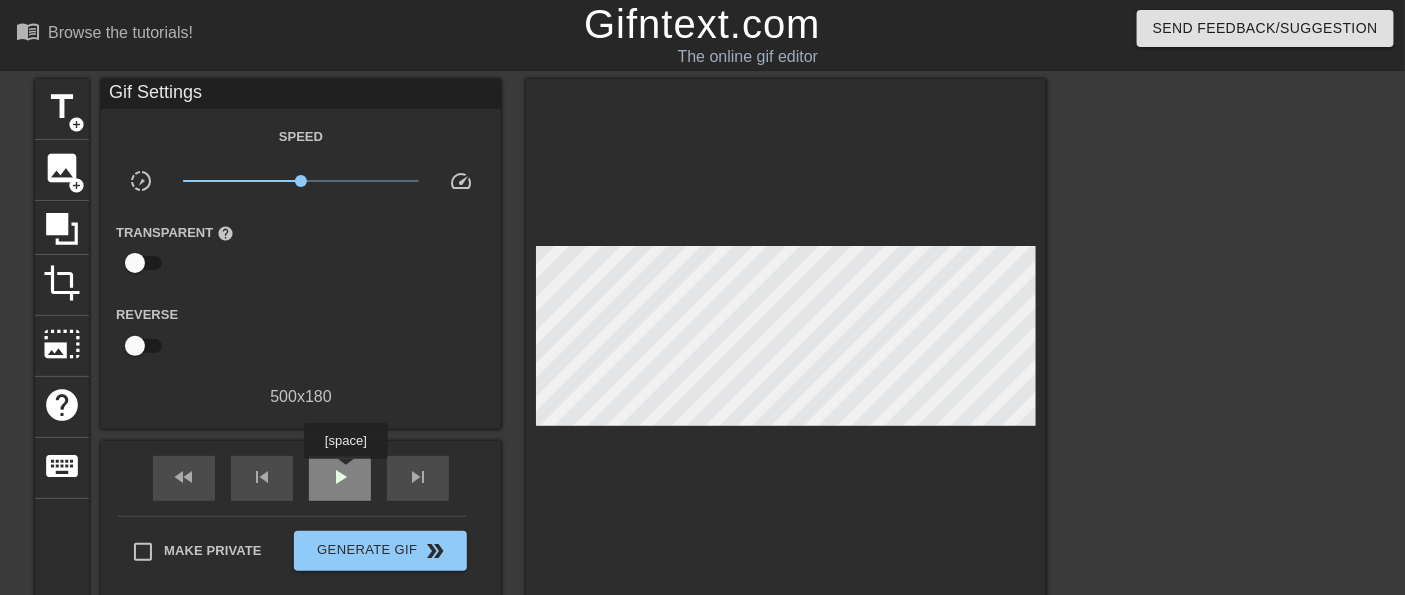 click on "play_arrow" at bounding box center [340, 477] 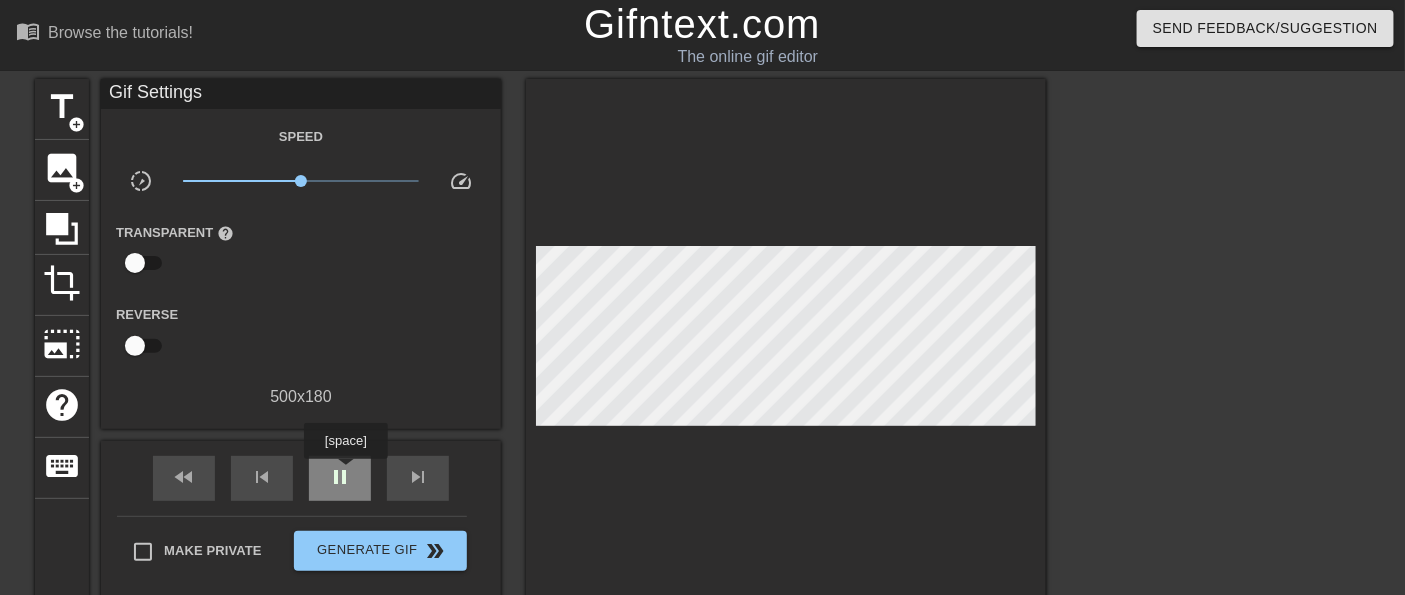 click on "pause" at bounding box center [340, 477] 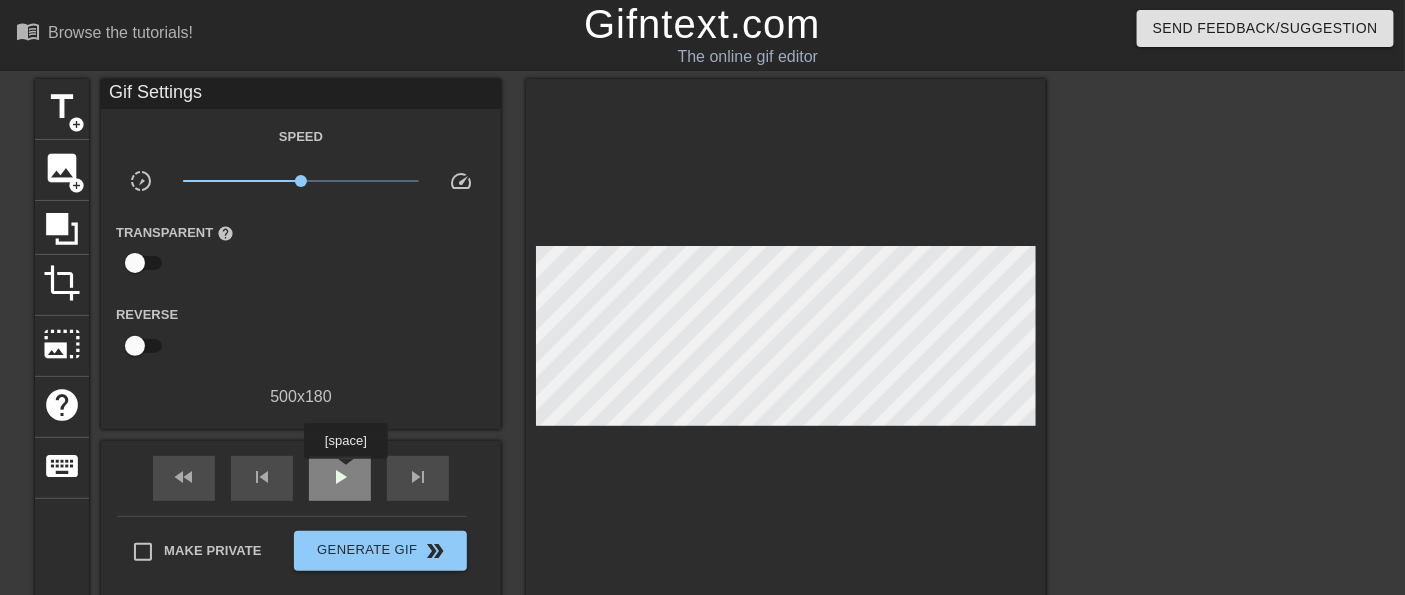 click on "play_arrow" at bounding box center [340, 477] 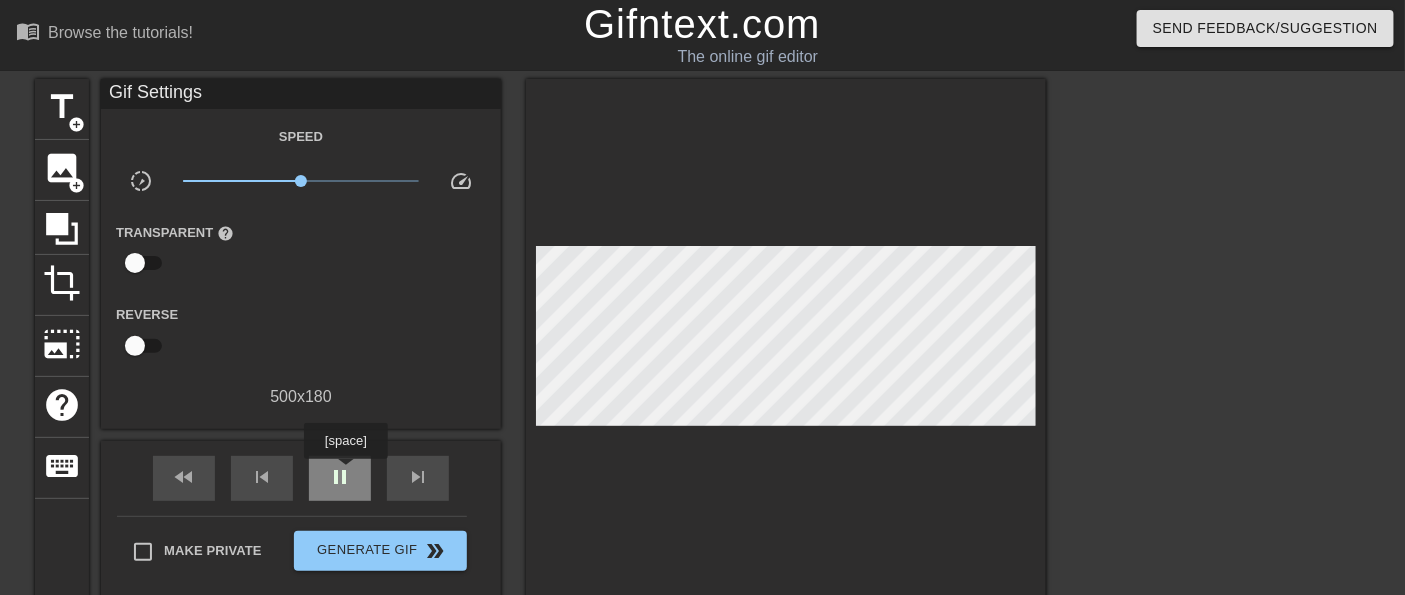 click on "pause" at bounding box center [340, 477] 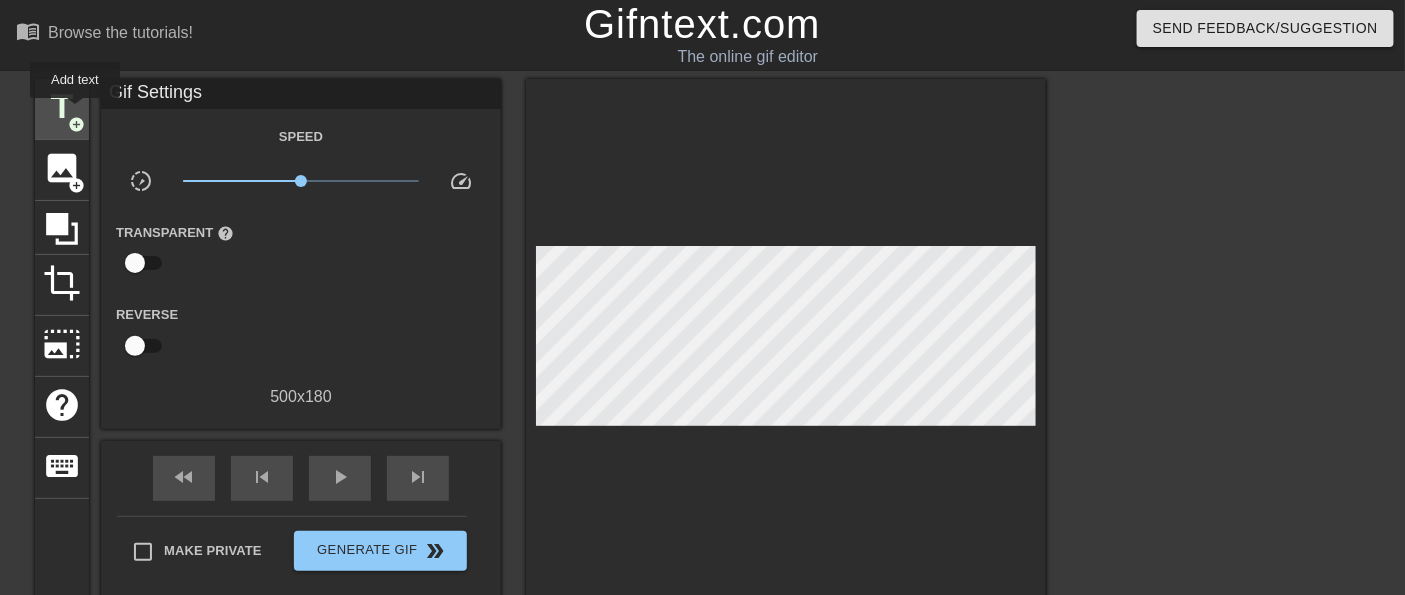 click on "title" at bounding box center [62, 107] 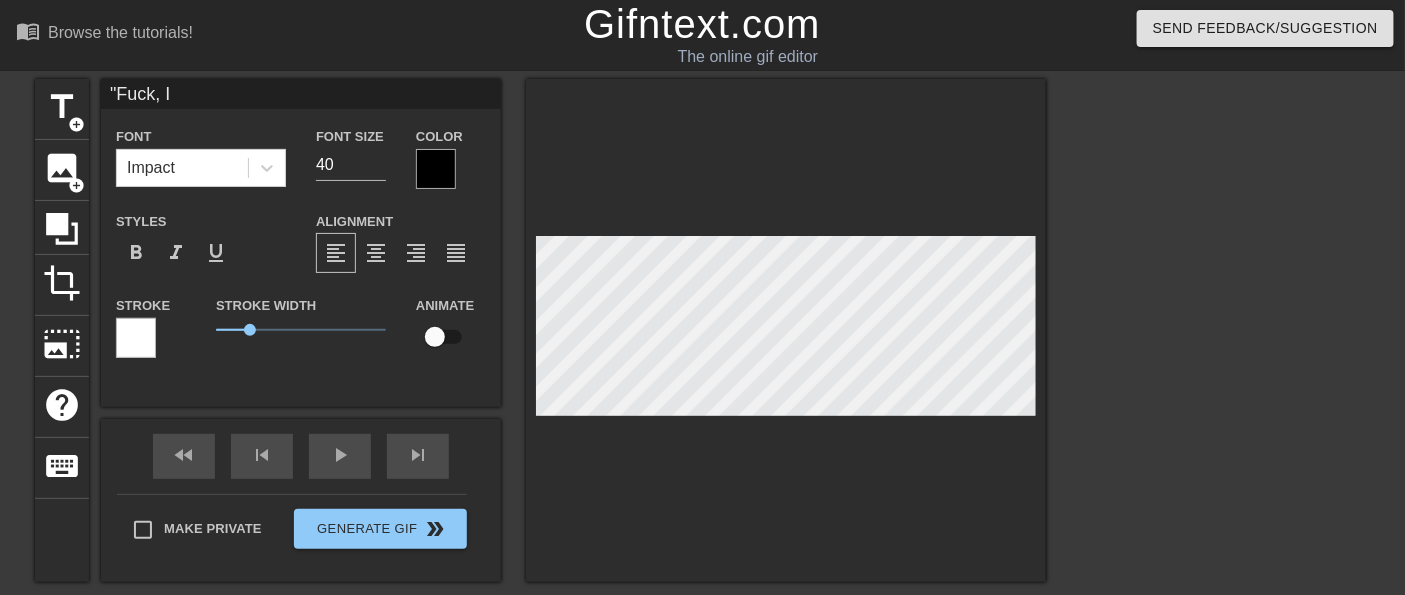 scroll, scrollTop: 2, scrollLeft: 3, axis: both 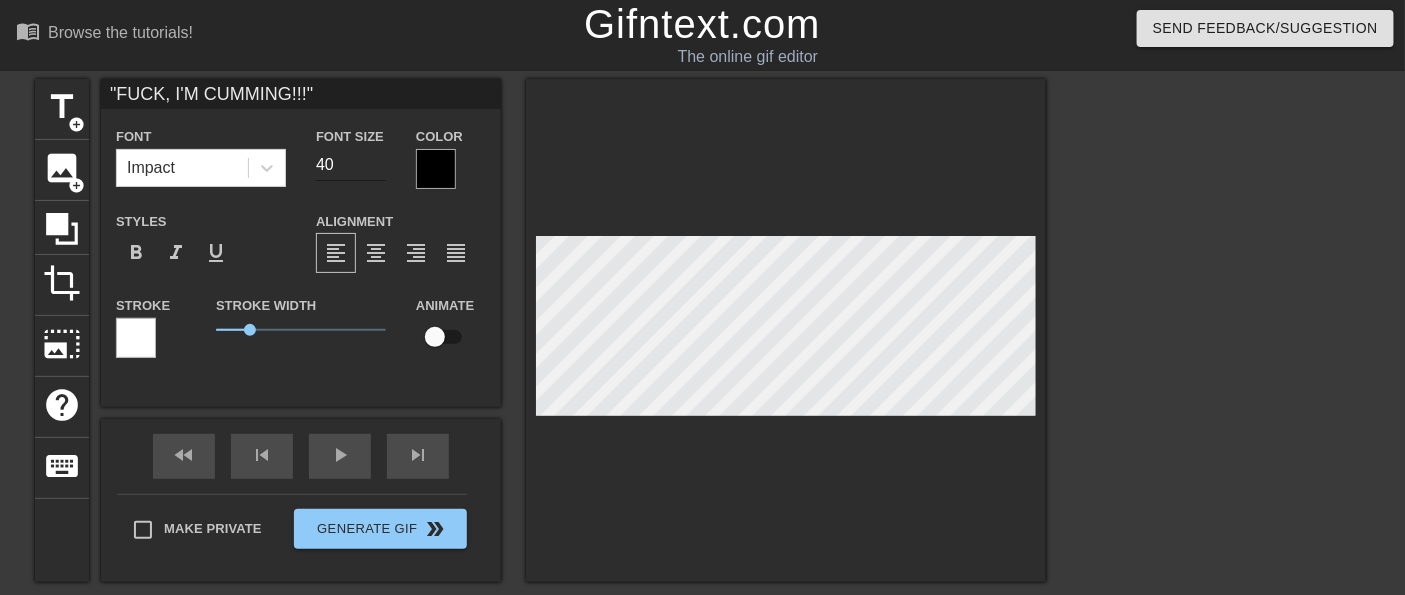 click on "40" at bounding box center (351, 165) 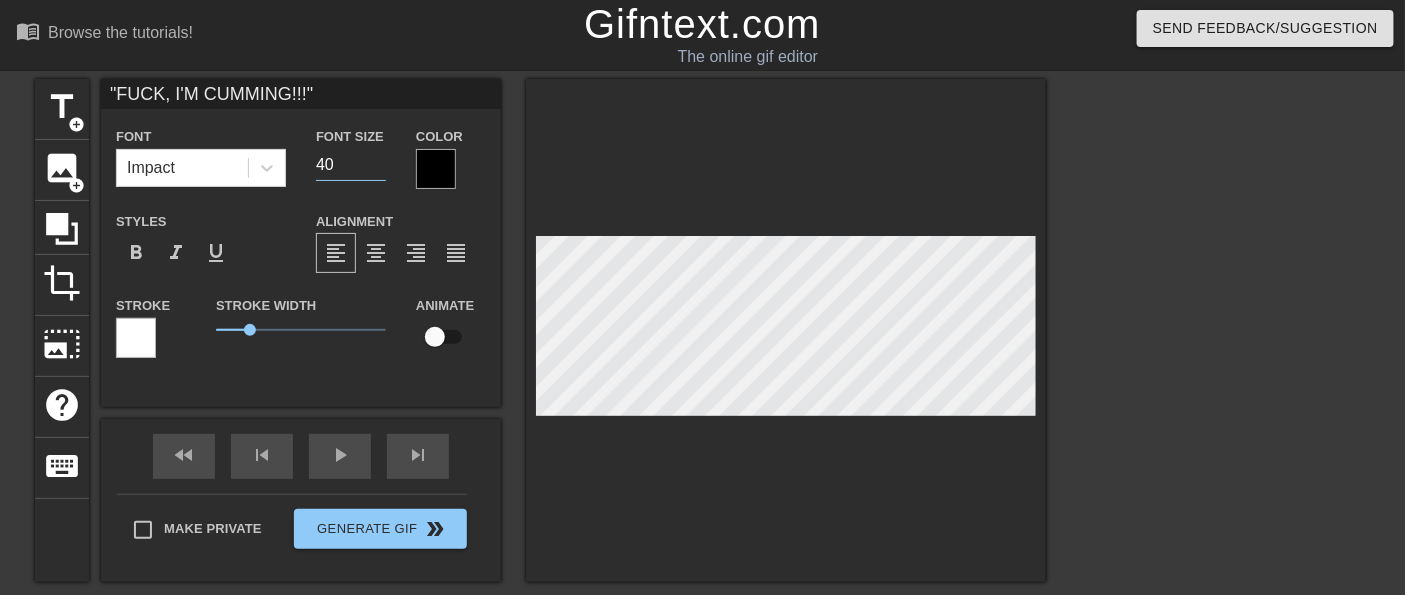 click on "40" at bounding box center [351, 165] 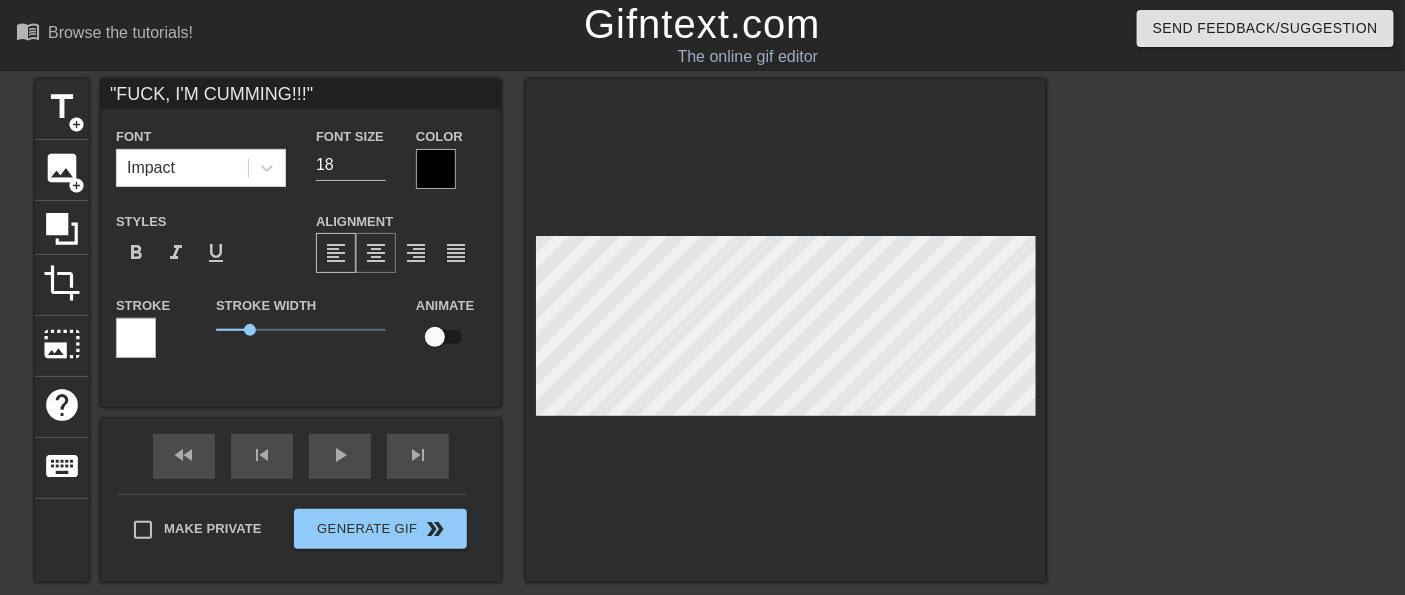 click on "format_align_center" at bounding box center [376, 253] 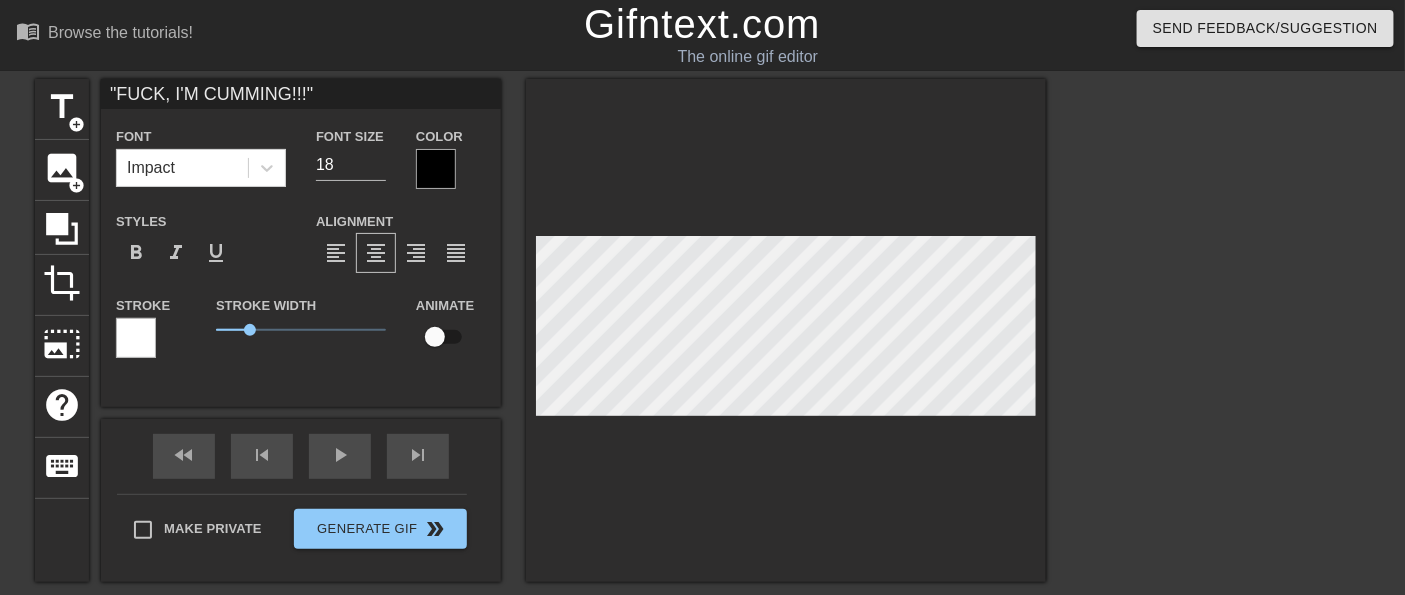 click at bounding box center [436, 169] 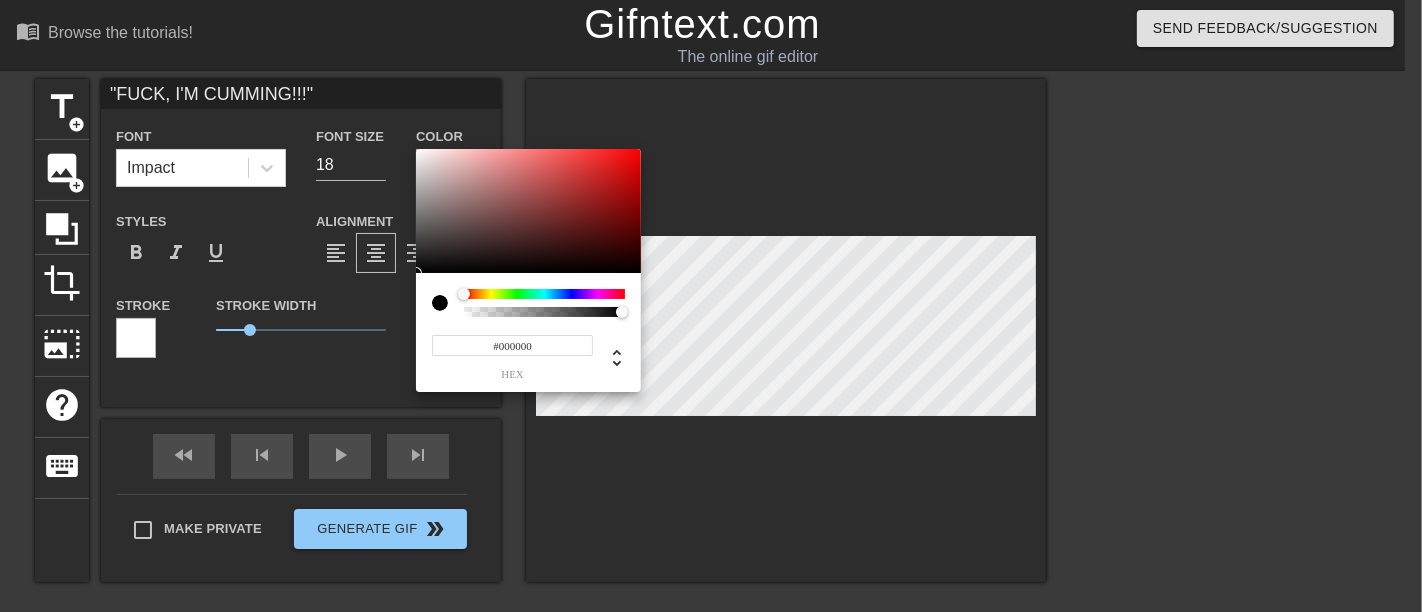 click at bounding box center (544, 294) 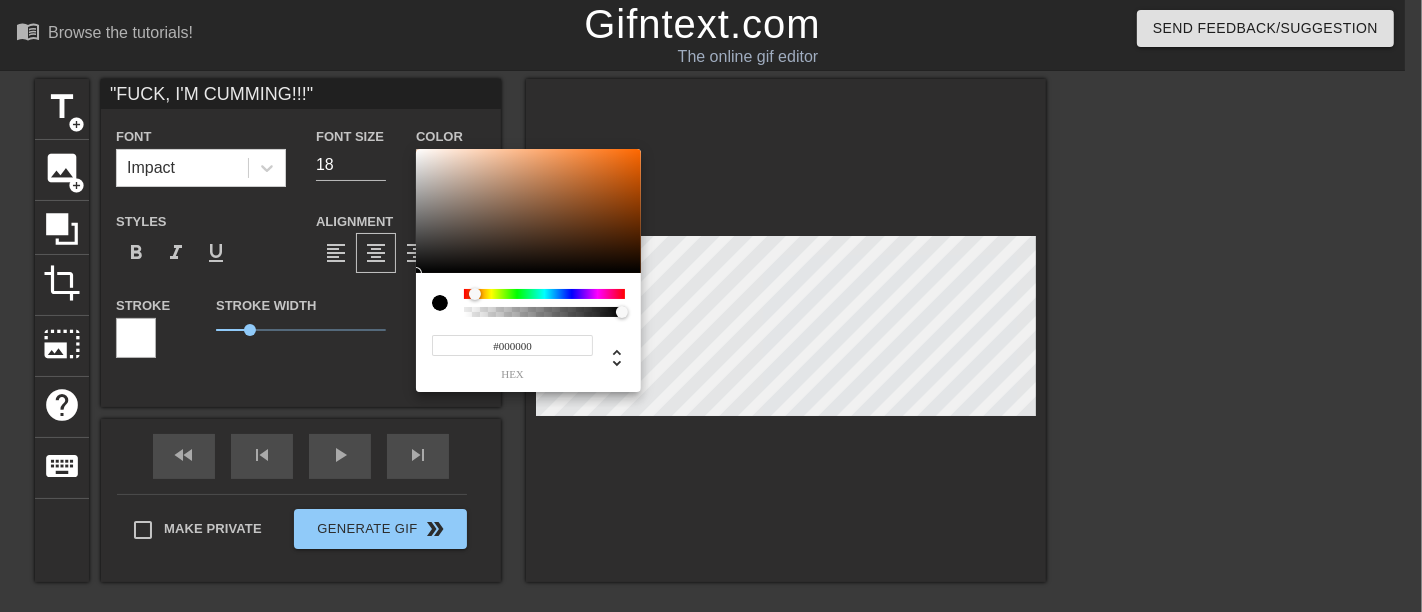 click at bounding box center [475, 294] 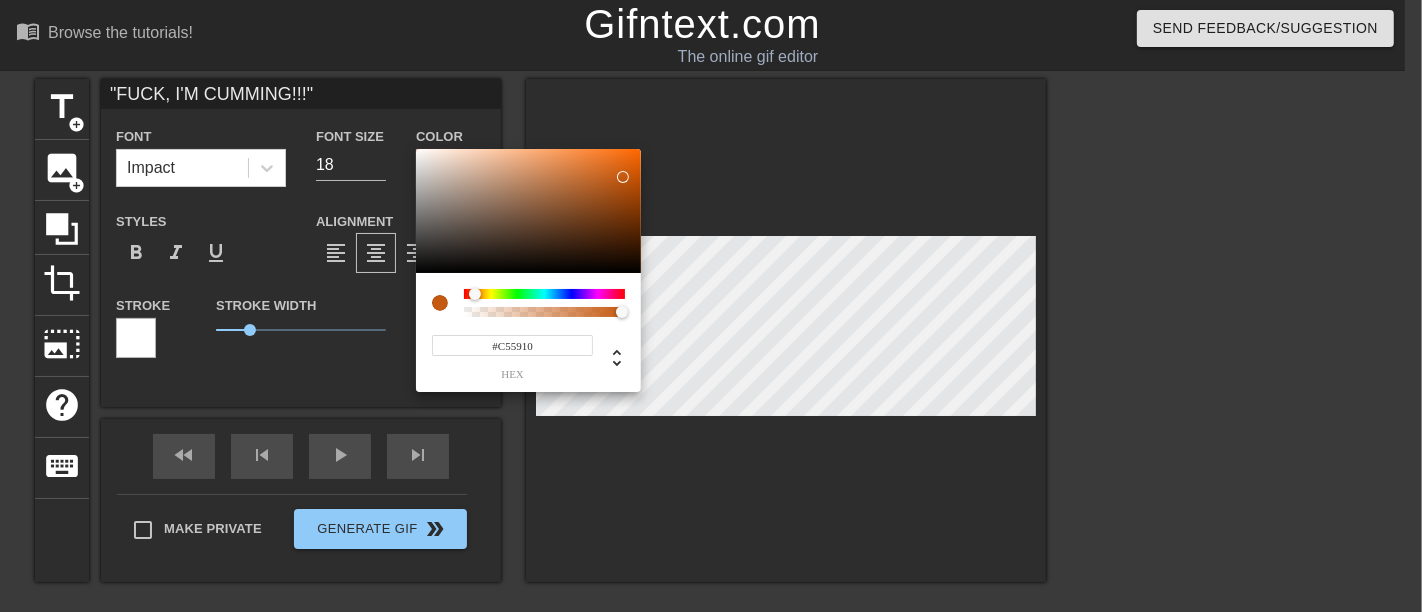 click at bounding box center [528, 211] 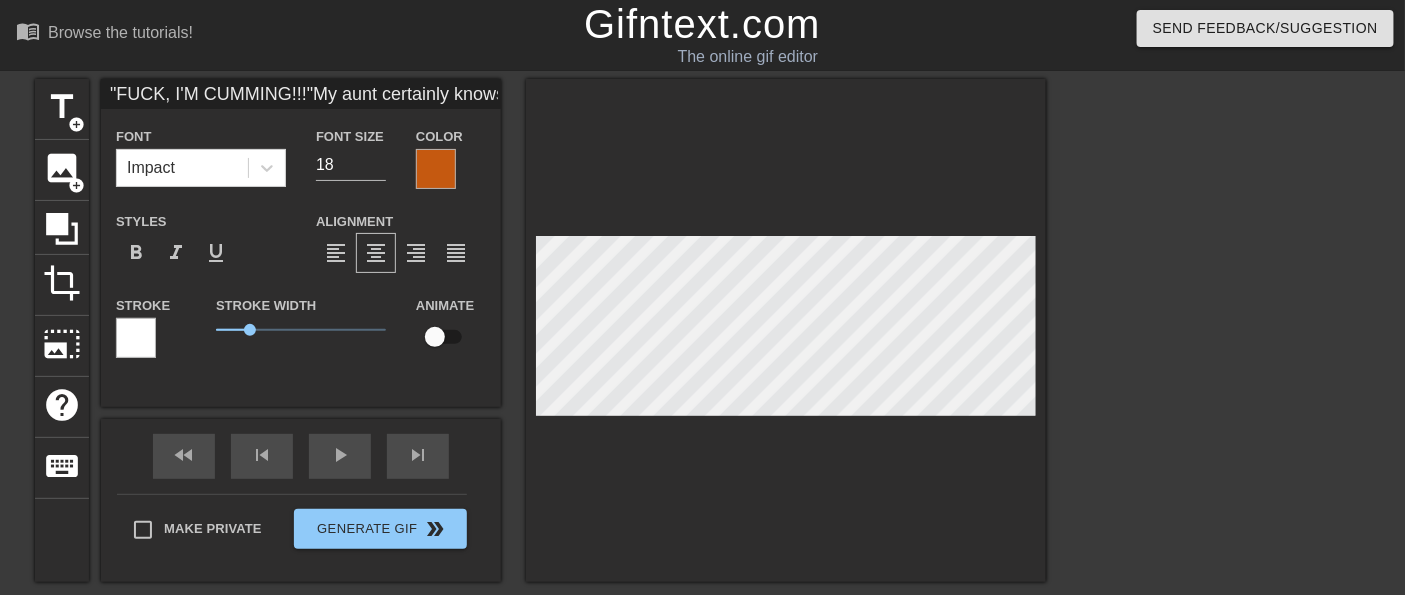 scroll, scrollTop: 7, scrollLeft: 6, axis: both 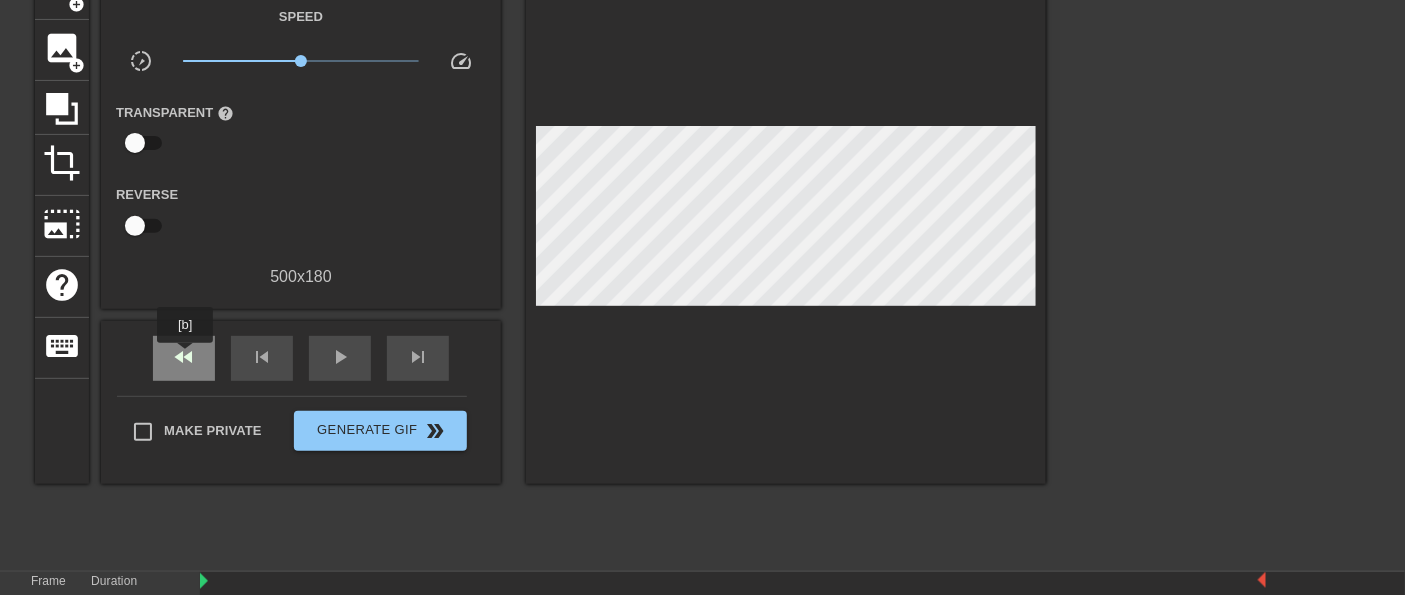 click on "fast_rewind" at bounding box center [184, 357] 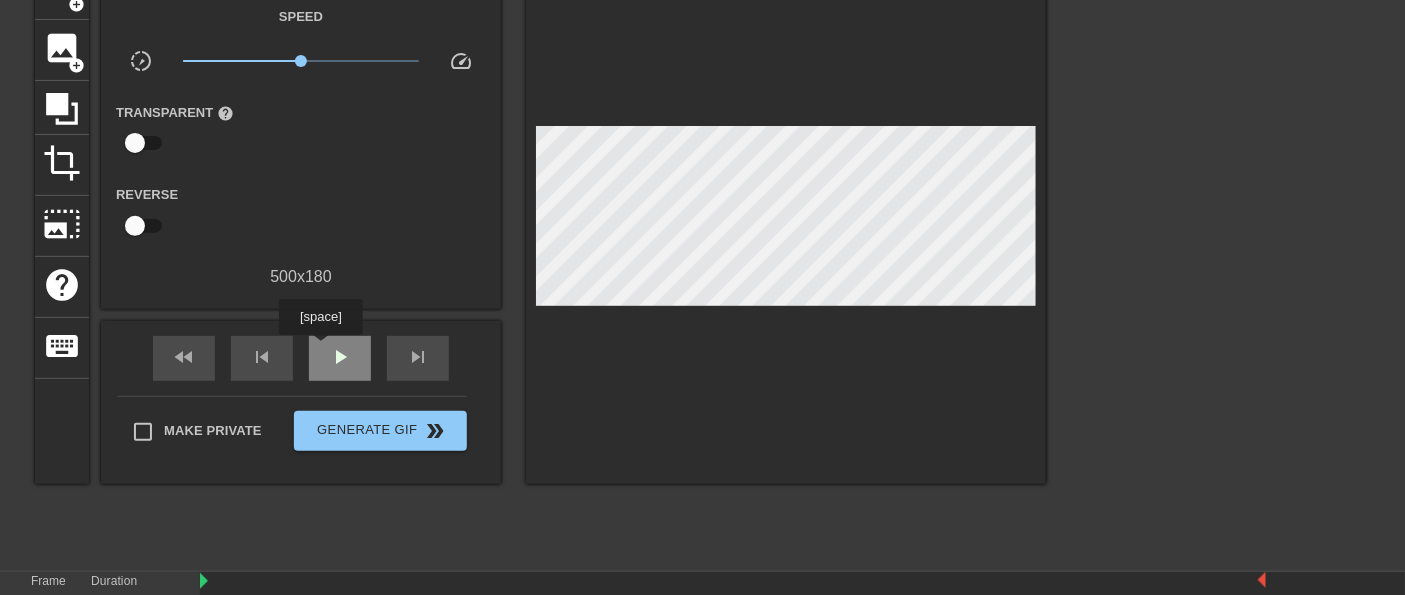 click on "play_arrow" at bounding box center [340, 358] 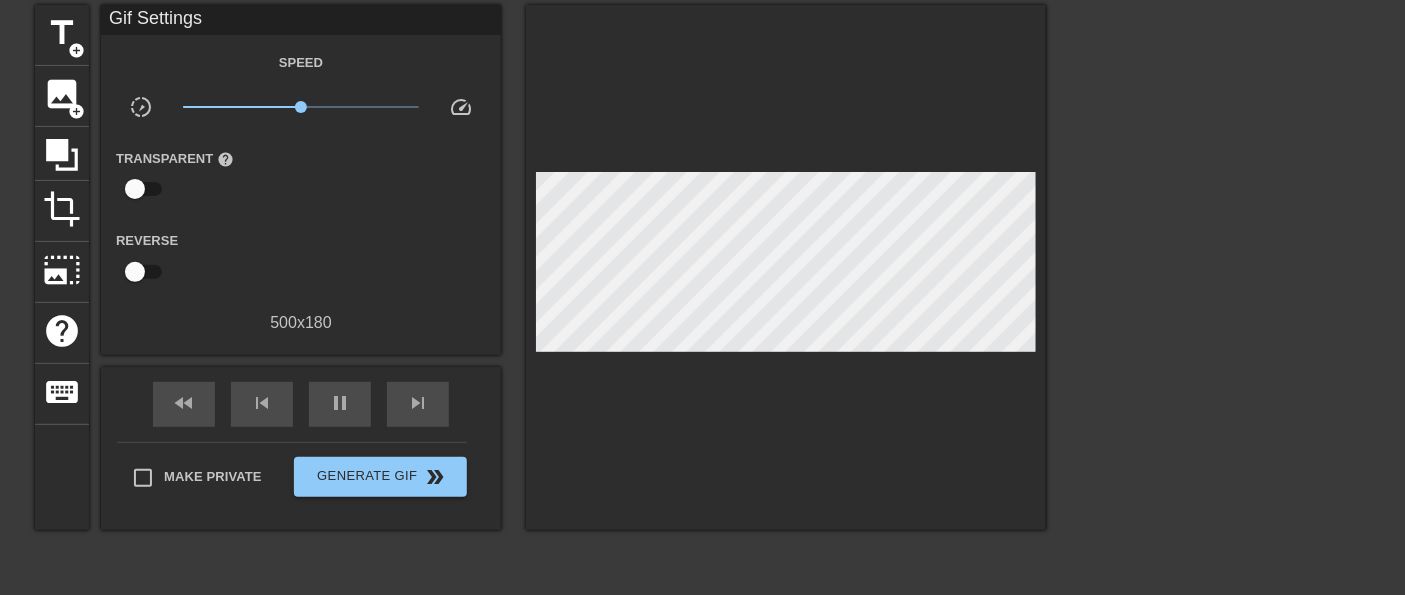 scroll, scrollTop: 26, scrollLeft: 0, axis: vertical 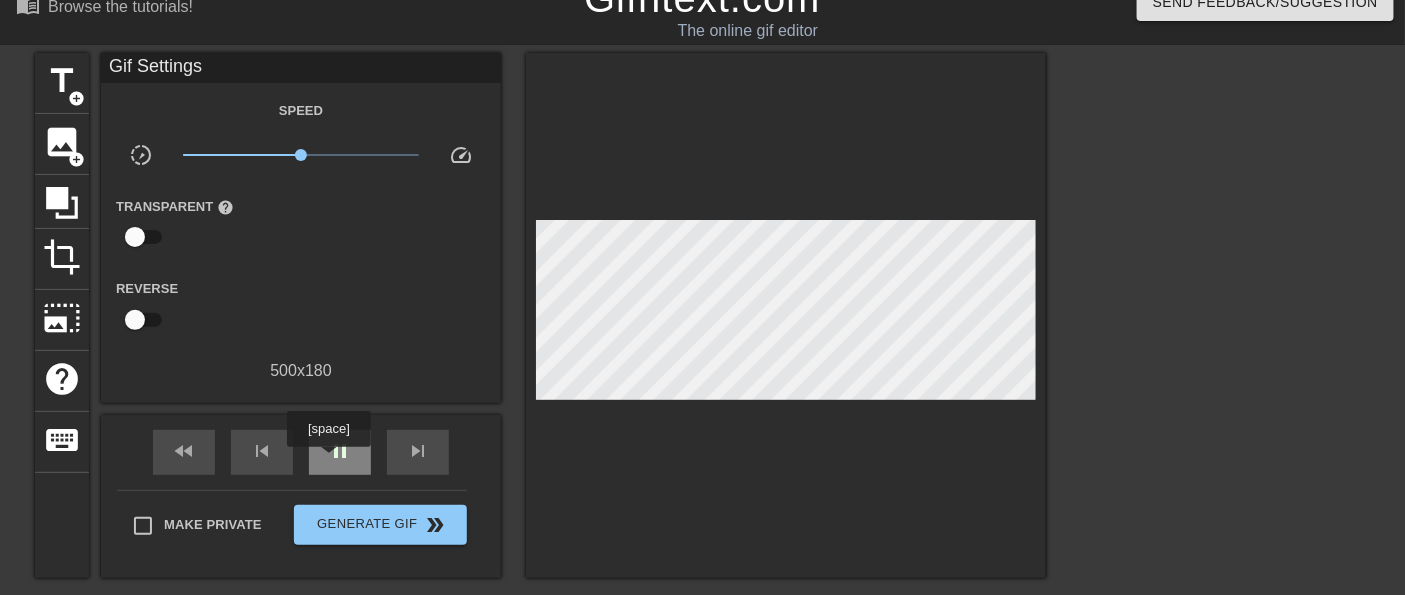 click on "pause" at bounding box center [340, 451] 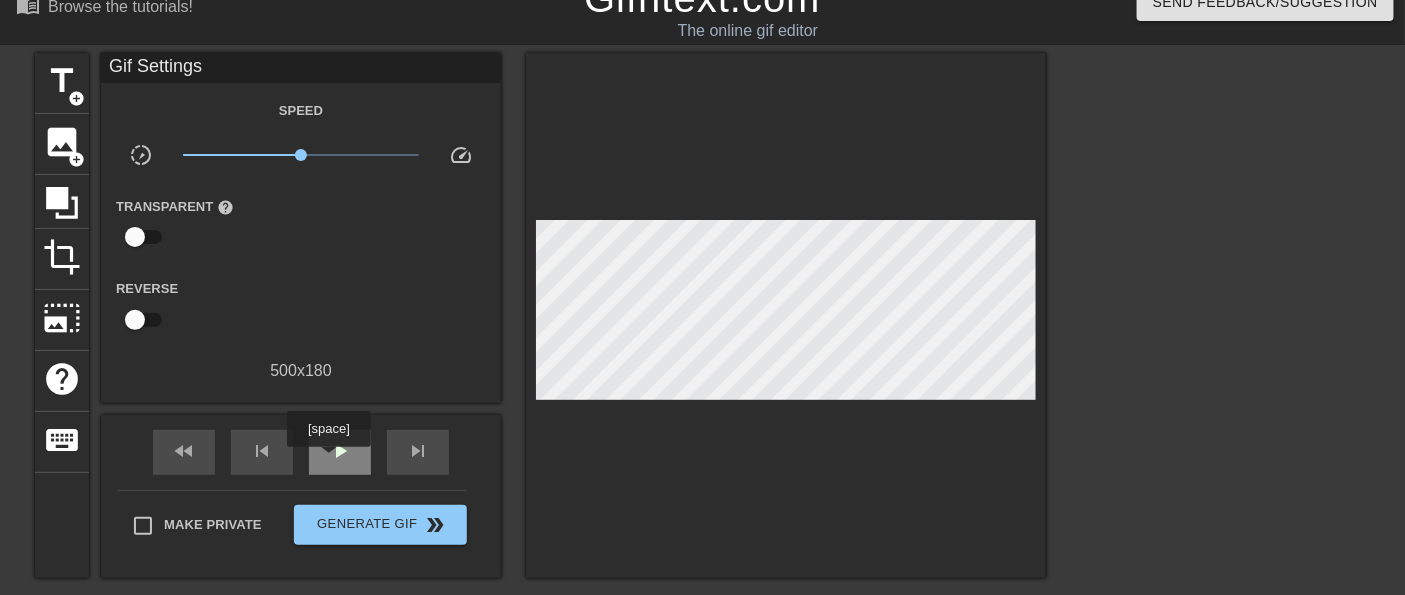 click on "play_arrow" at bounding box center [340, 451] 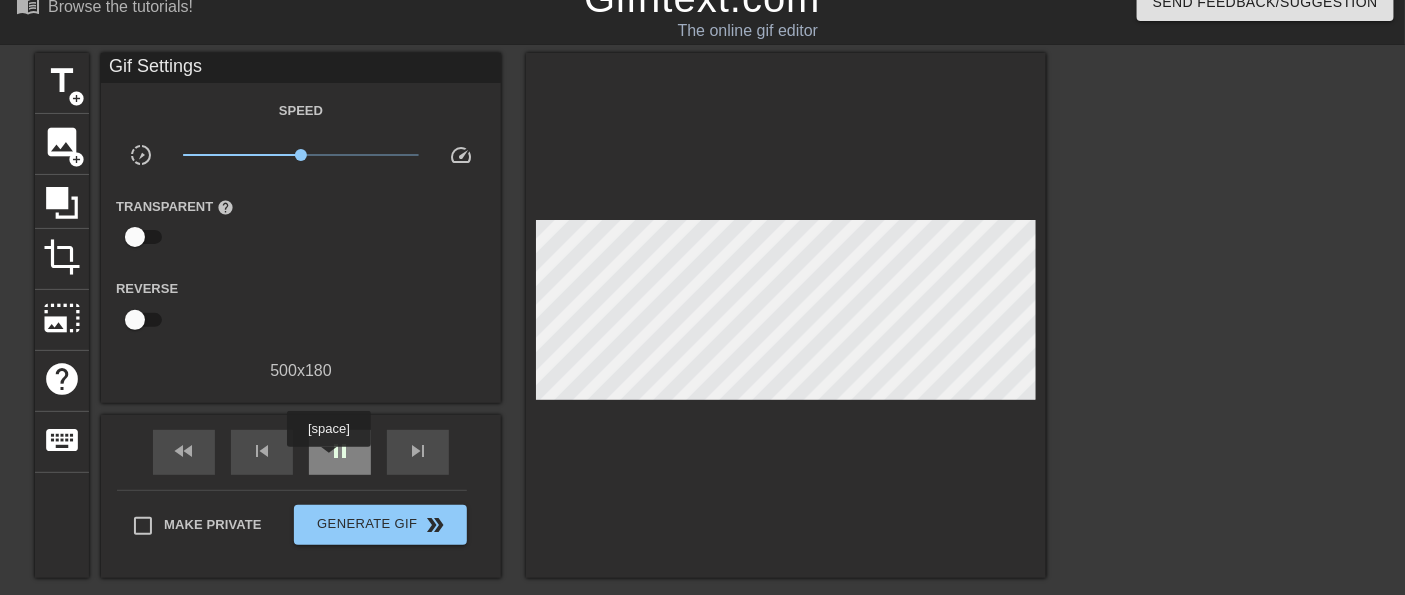 click on "pause" at bounding box center (340, 451) 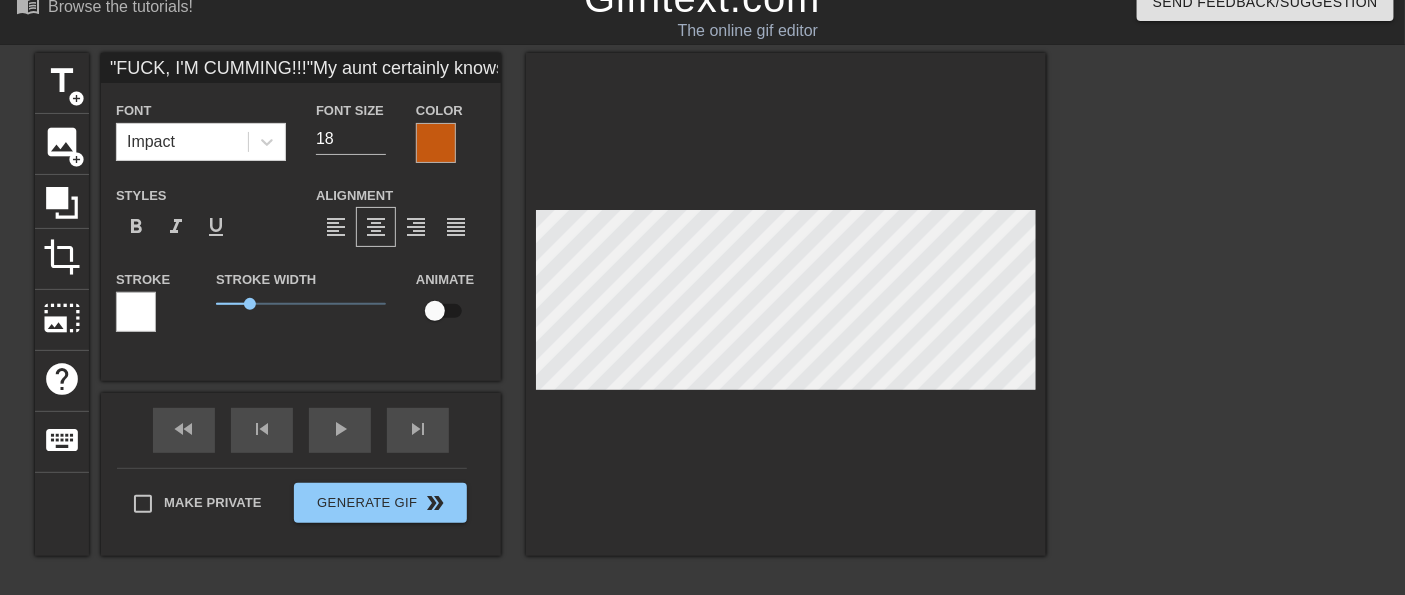 scroll, scrollTop: 2, scrollLeft: 2, axis: both 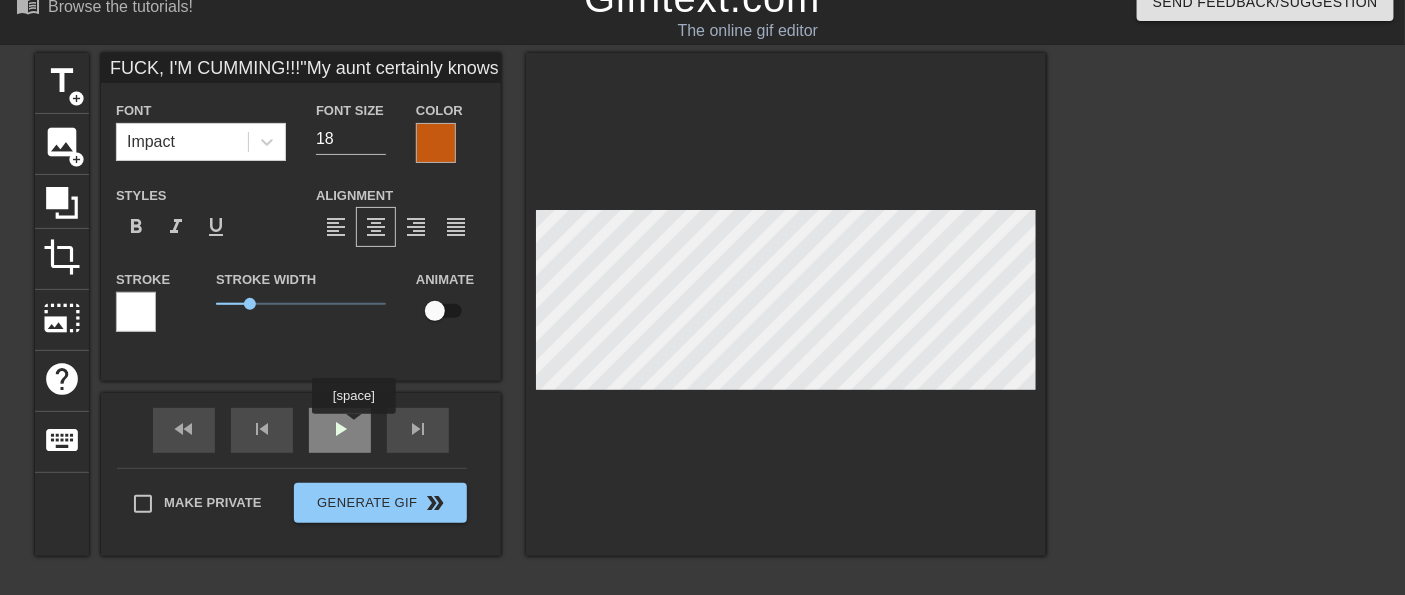 click on "play_arrow" at bounding box center (340, 430) 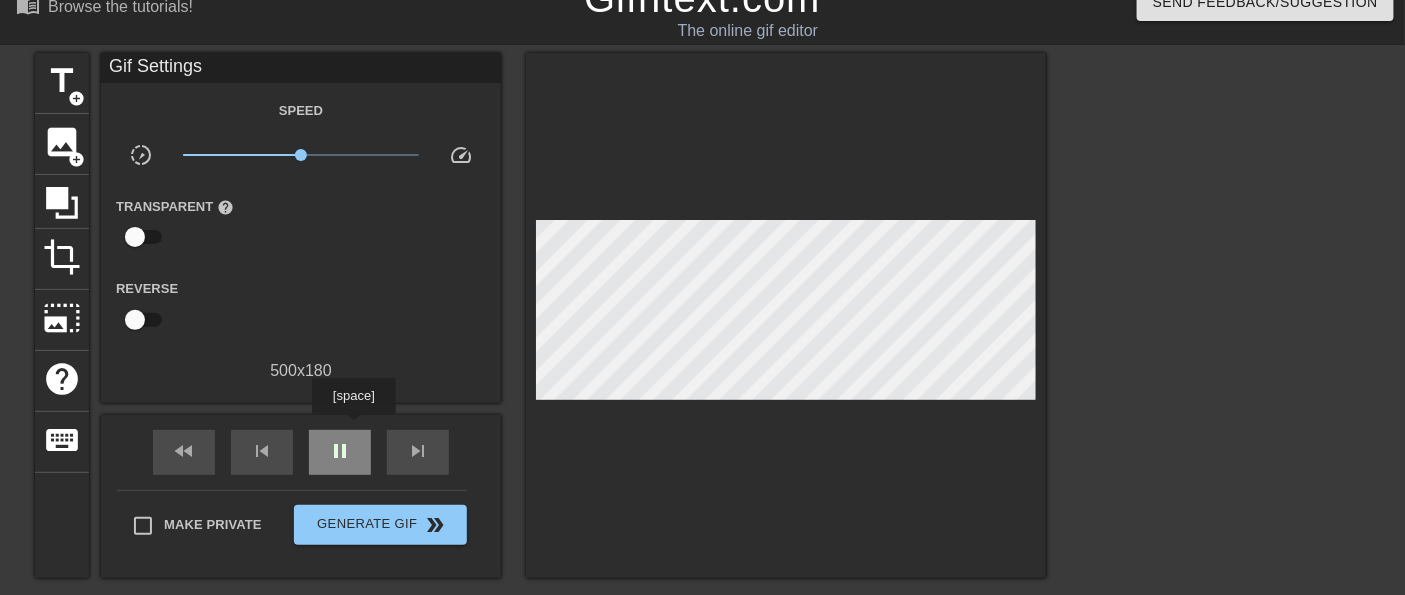click on "pause" at bounding box center [340, 452] 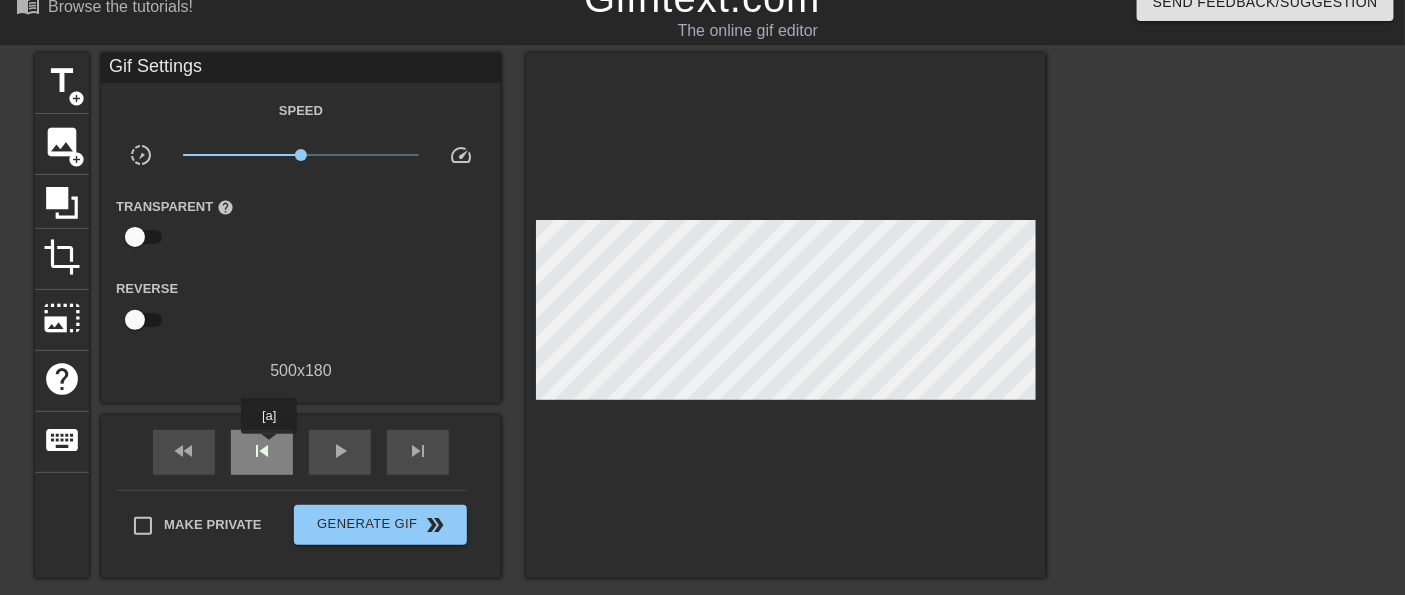 click on "skip_previous" at bounding box center (262, 451) 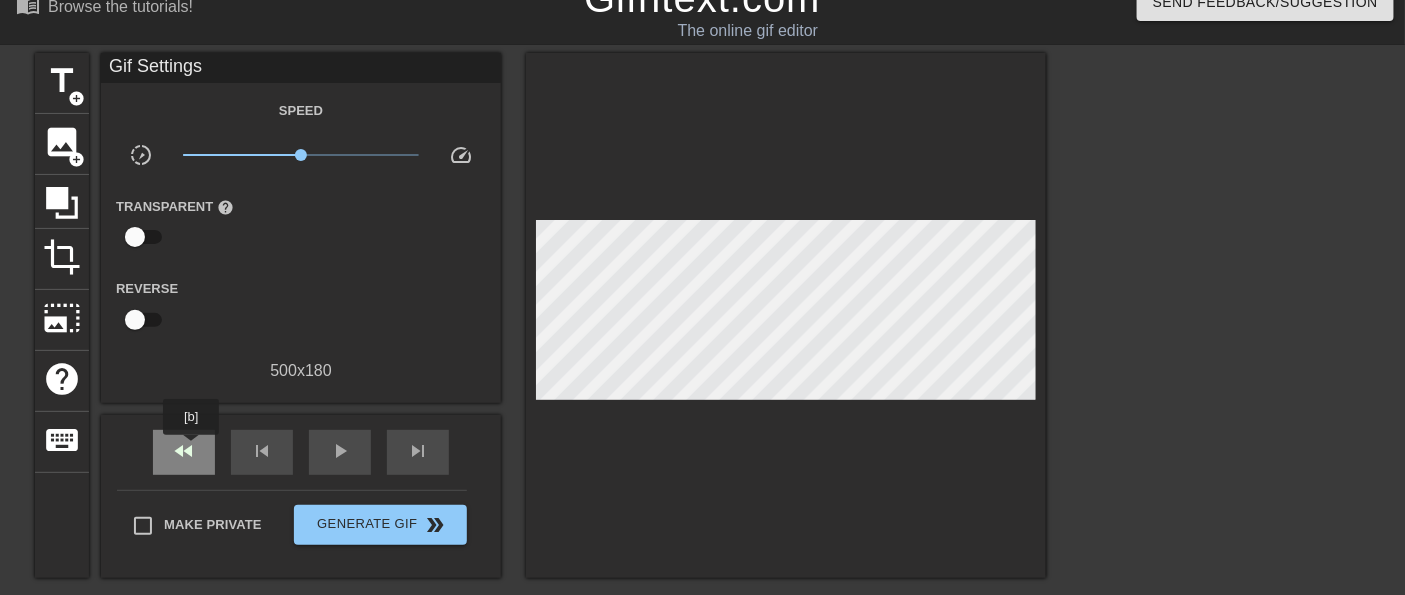 click on "fast_rewind" at bounding box center (184, 451) 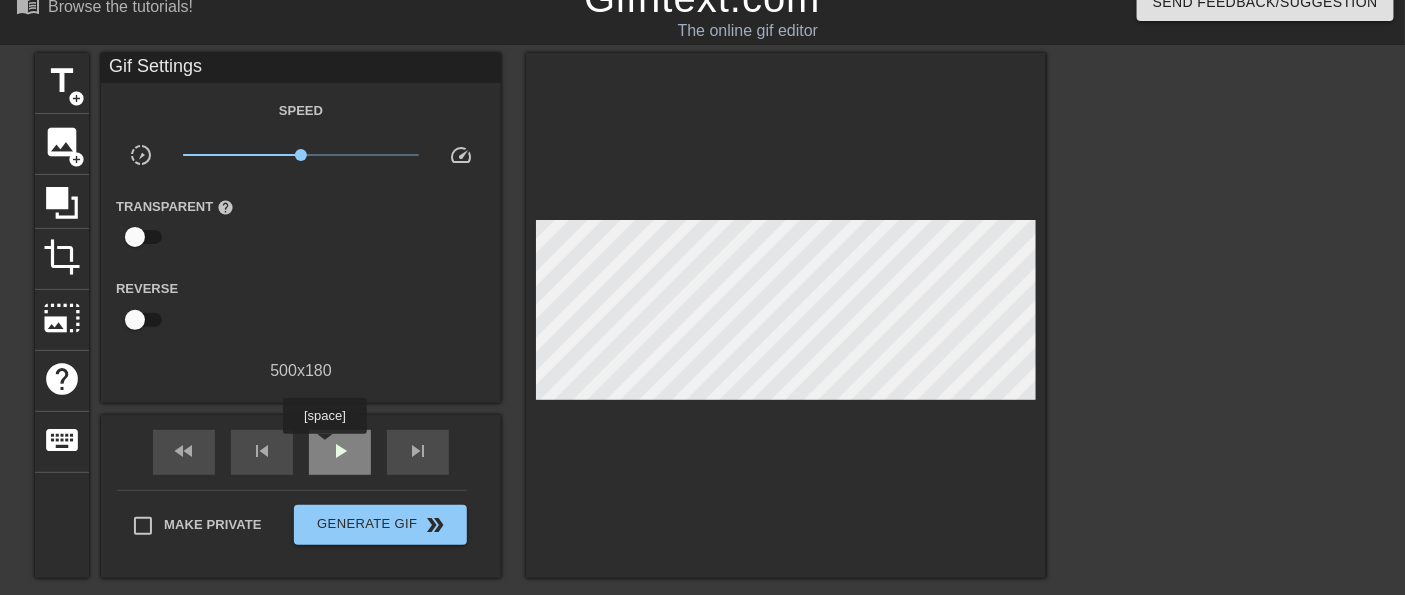 click on "play_arrow" at bounding box center [340, 452] 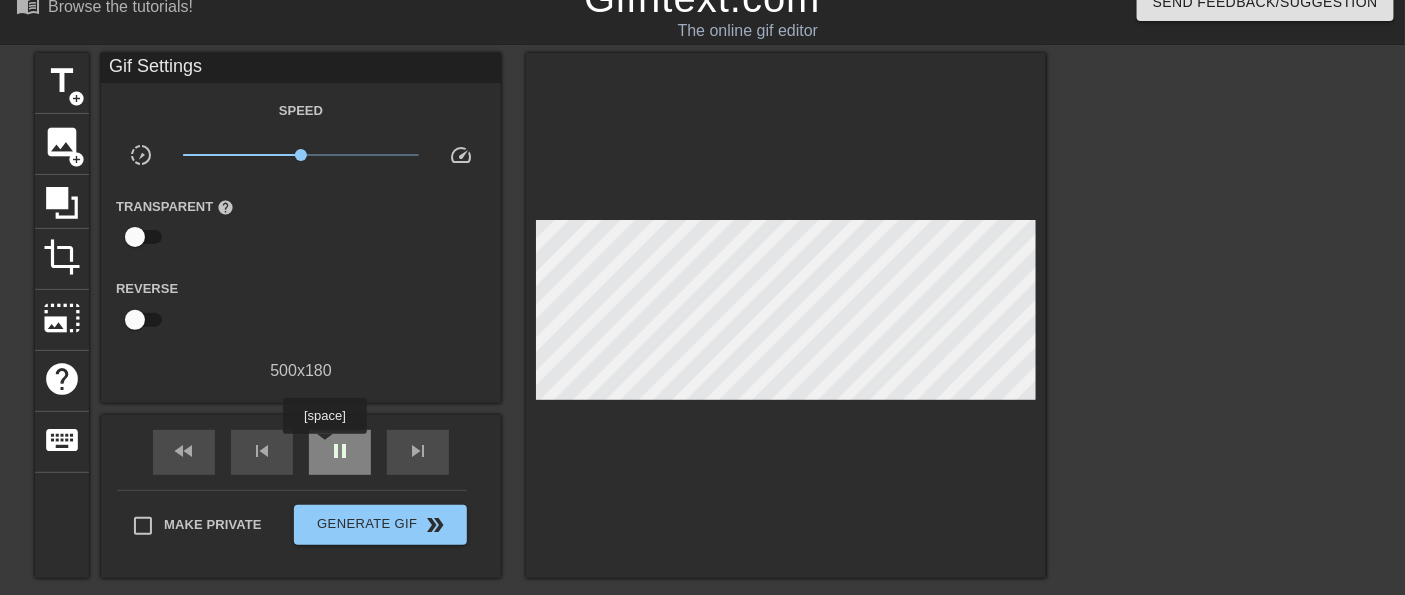 click on "pause" at bounding box center (340, 452) 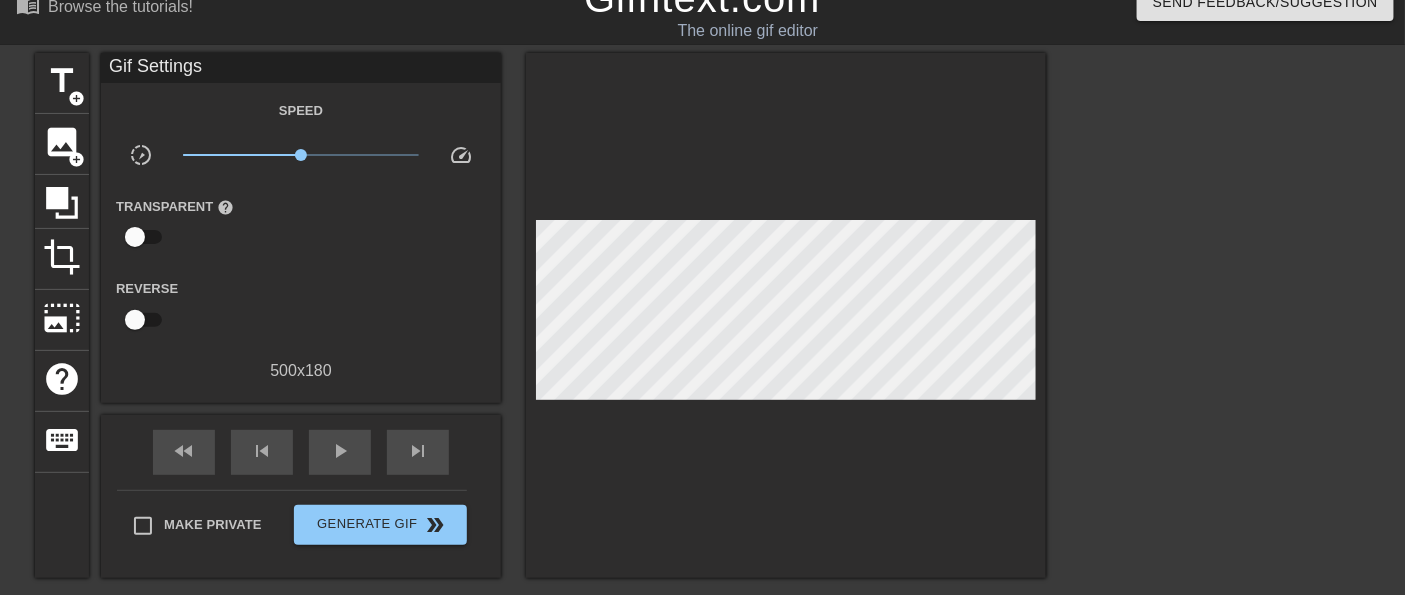 scroll, scrollTop: 205, scrollLeft: 0, axis: vertical 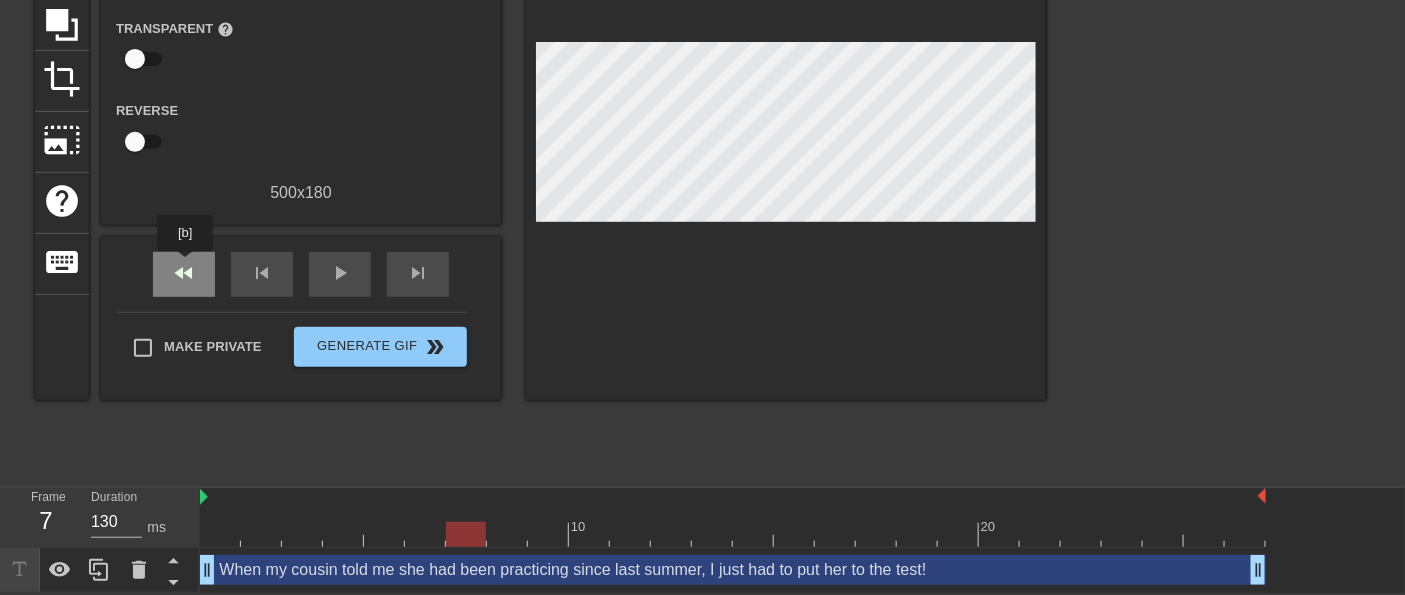 click on "fast_rewind" at bounding box center (184, 273) 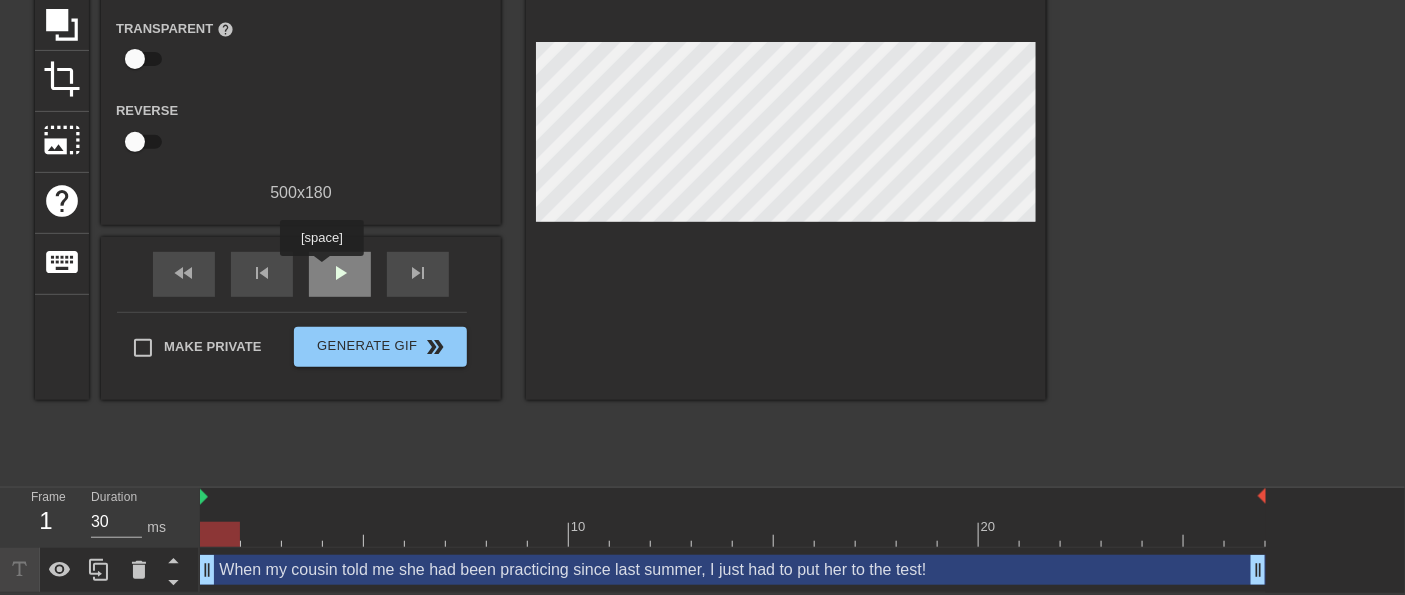 click on "play_arrow" at bounding box center [340, 274] 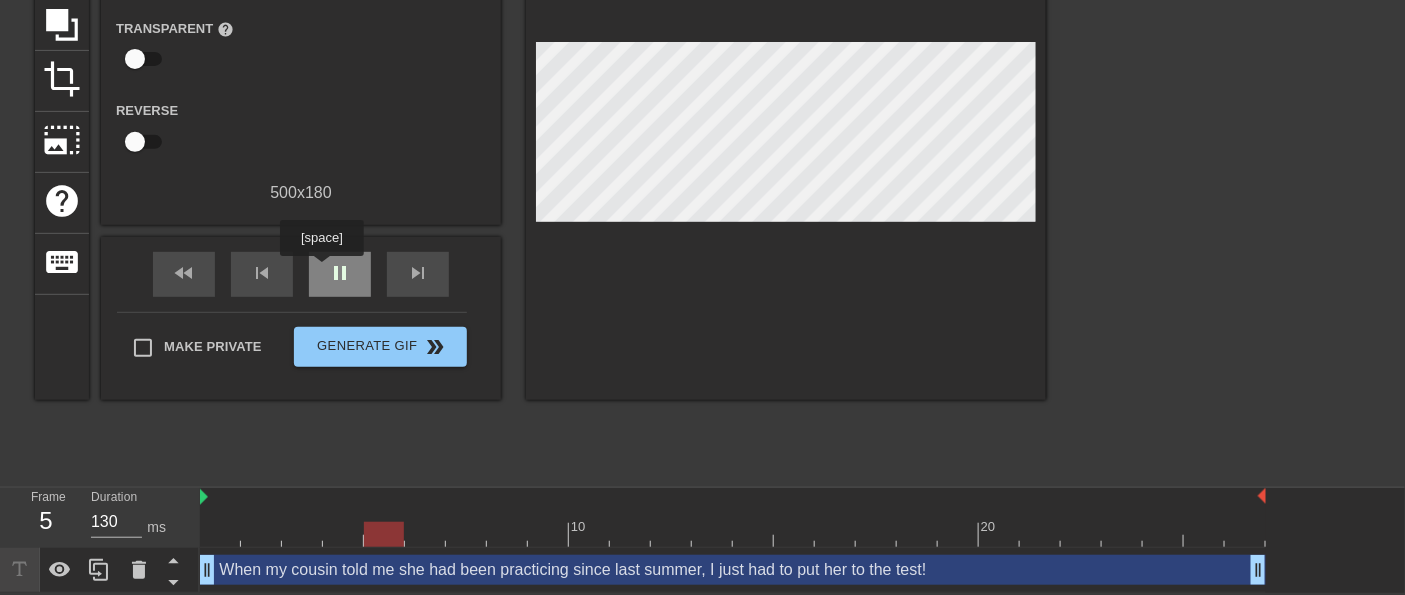 click on "pause" at bounding box center (340, 274) 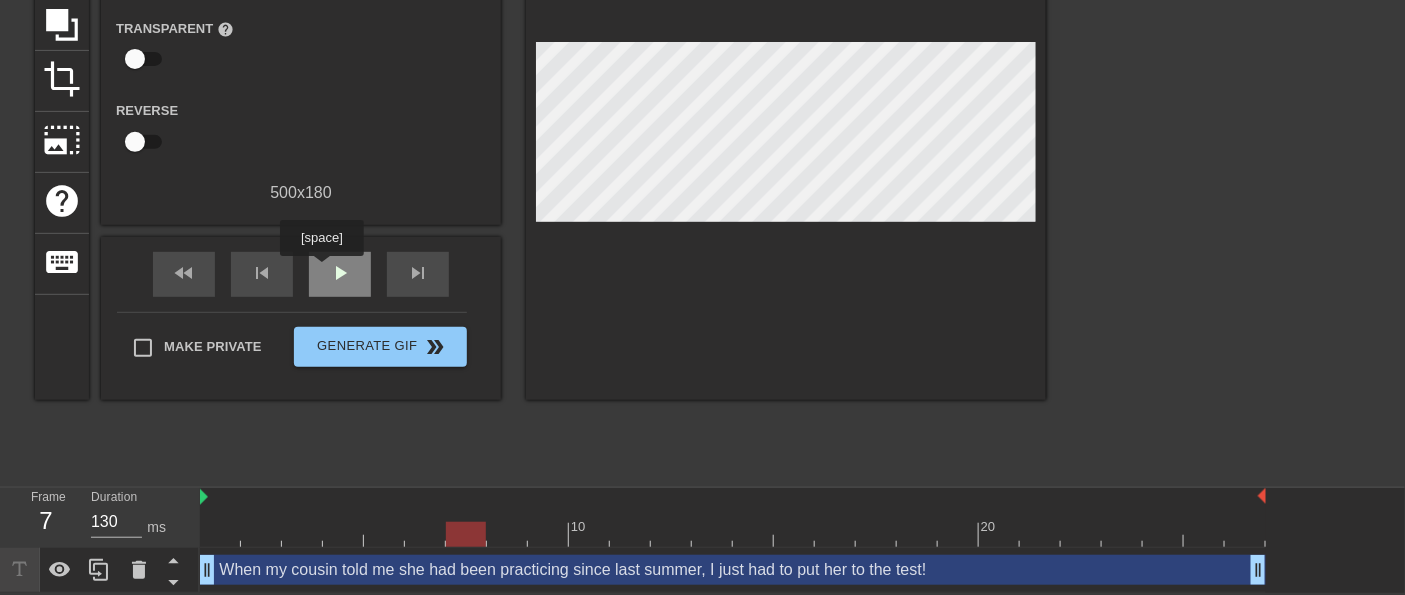 click on "play_arrow" at bounding box center (340, 274) 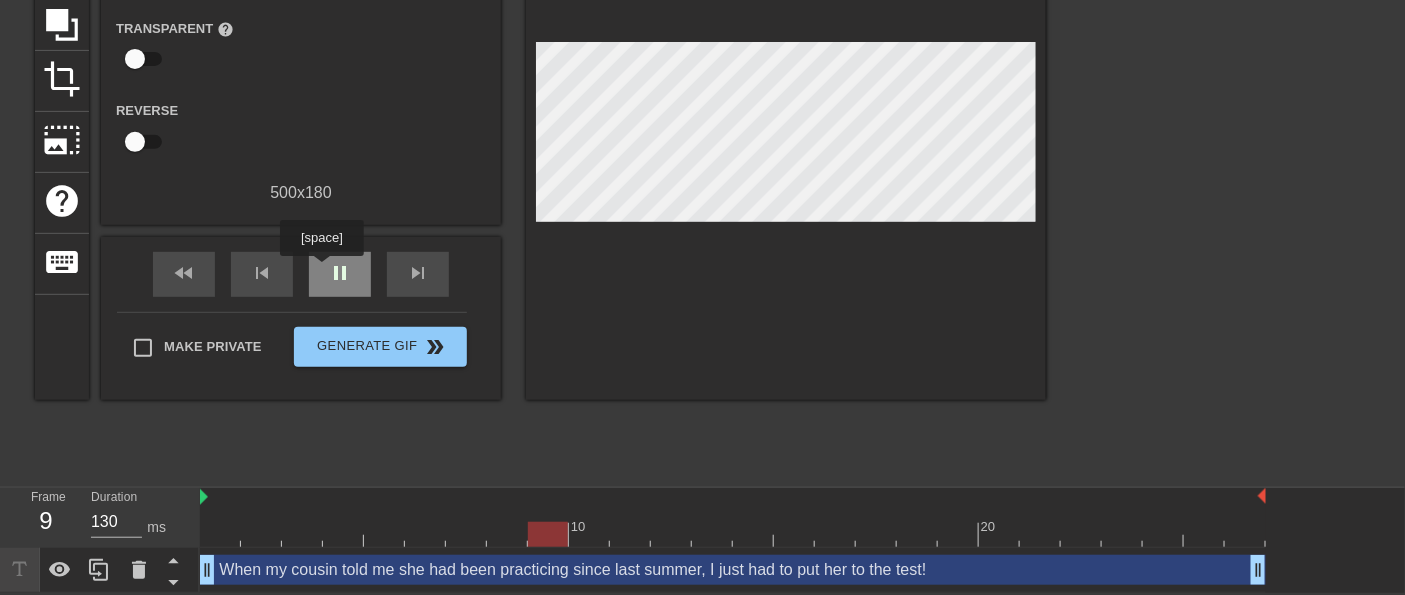 click on "pause" at bounding box center (340, 274) 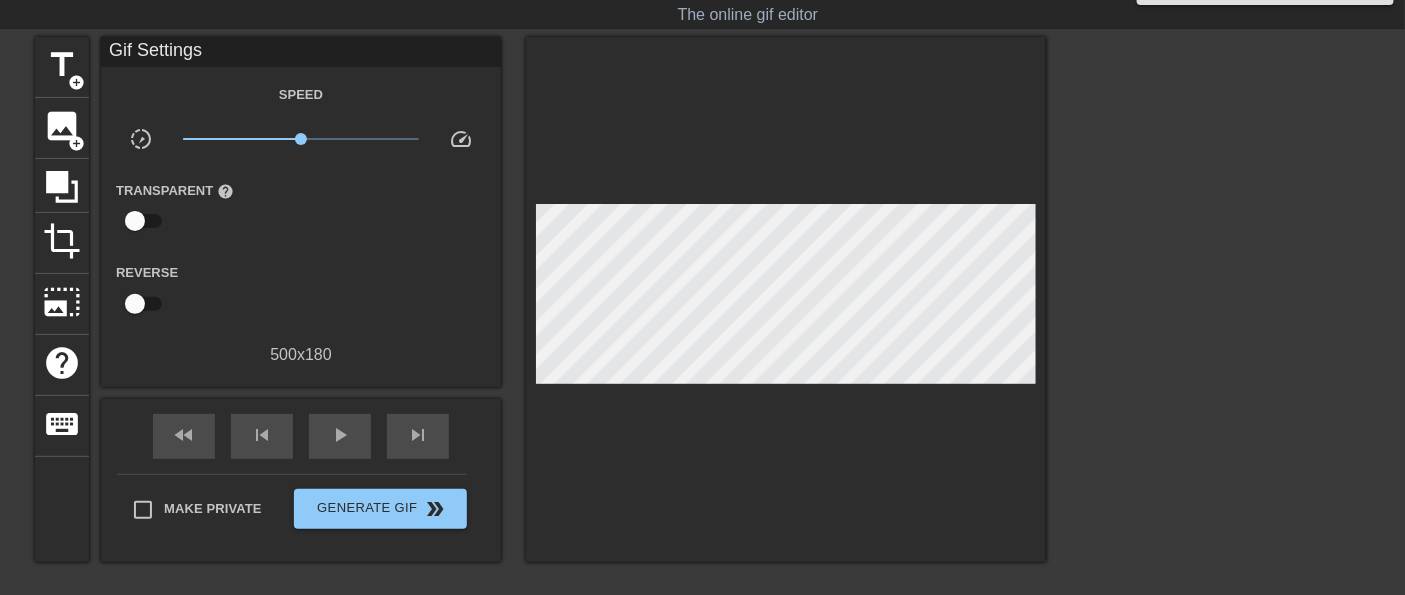 scroll, scrollTop: 27, scrollLeft: 0, axis: vertical 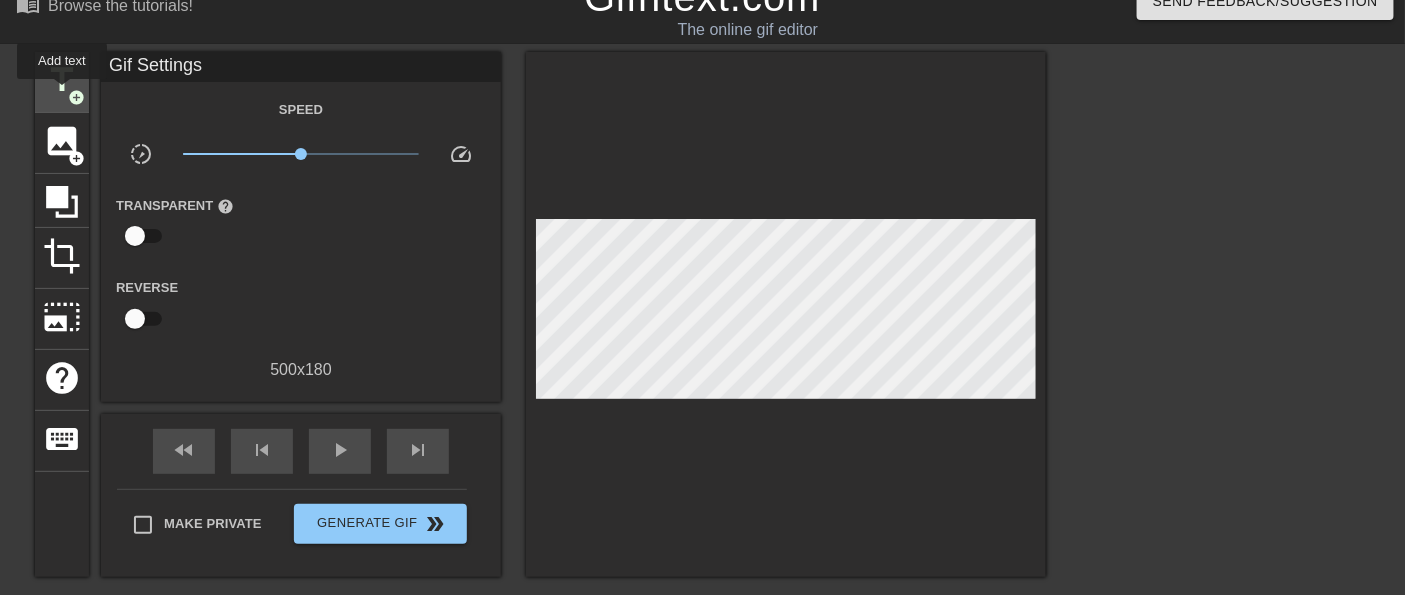 click on "title" at bounding box center (62, 80) 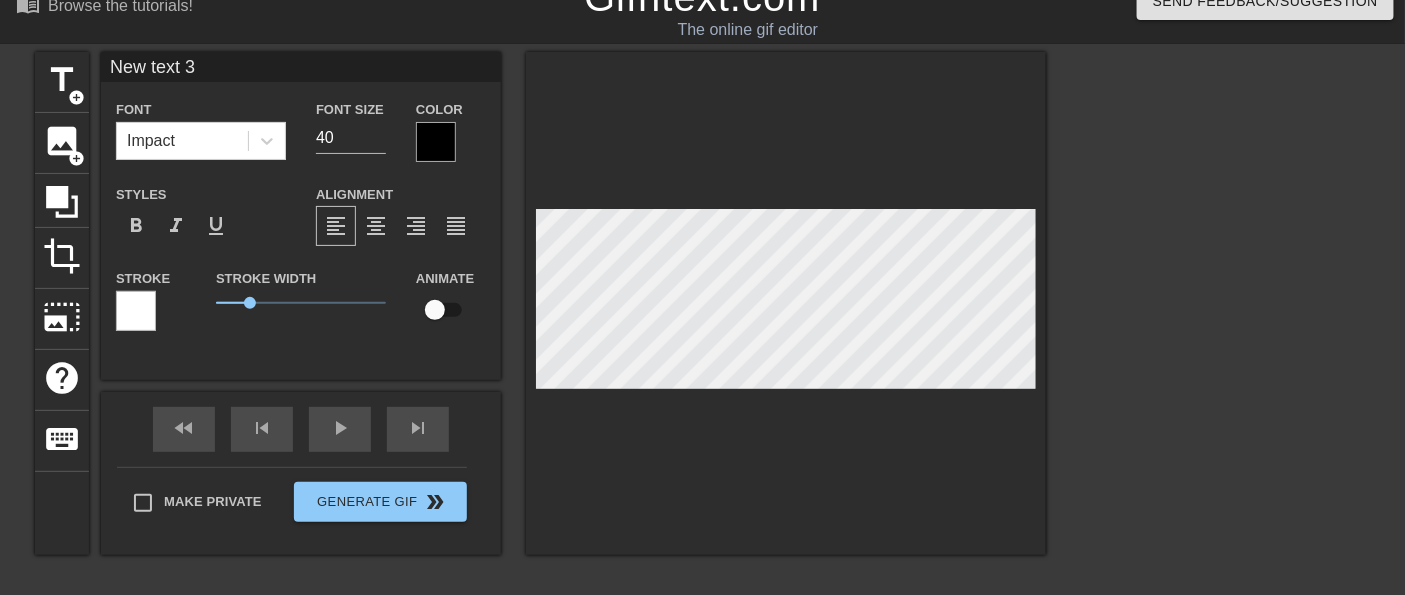 scroll, scrollTop: 2, scrollLeft: 2, axis: both 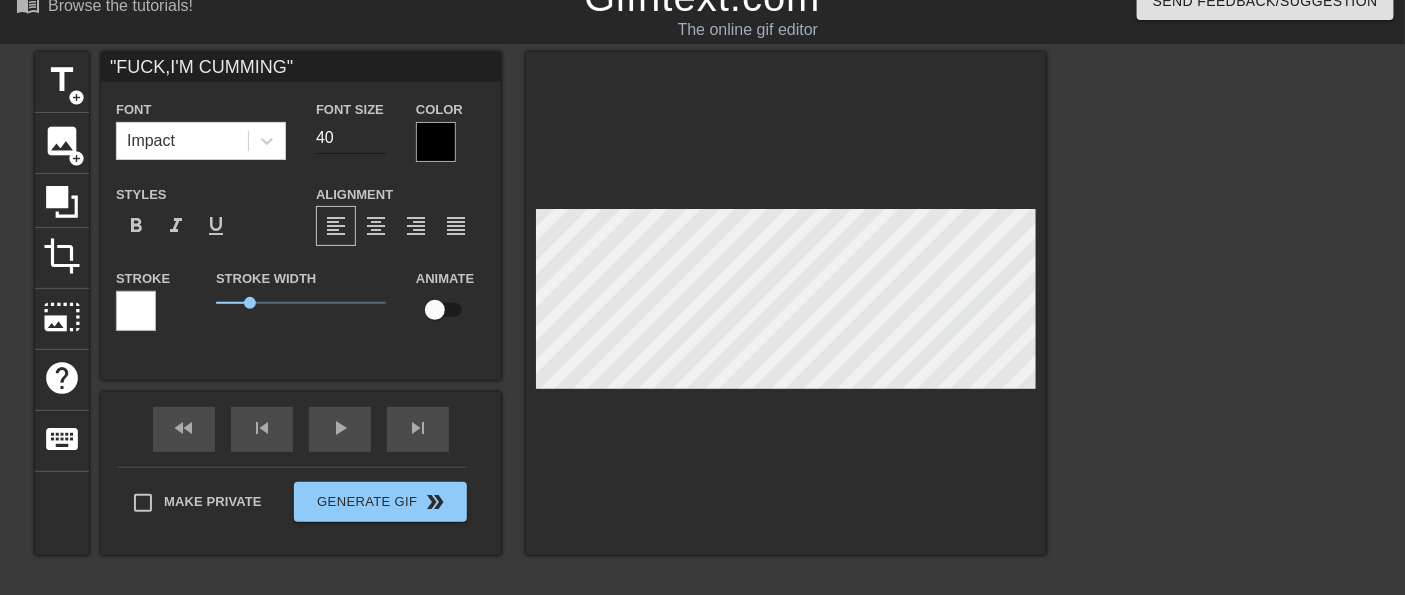 click on "40" at bounding box center (351, 138) 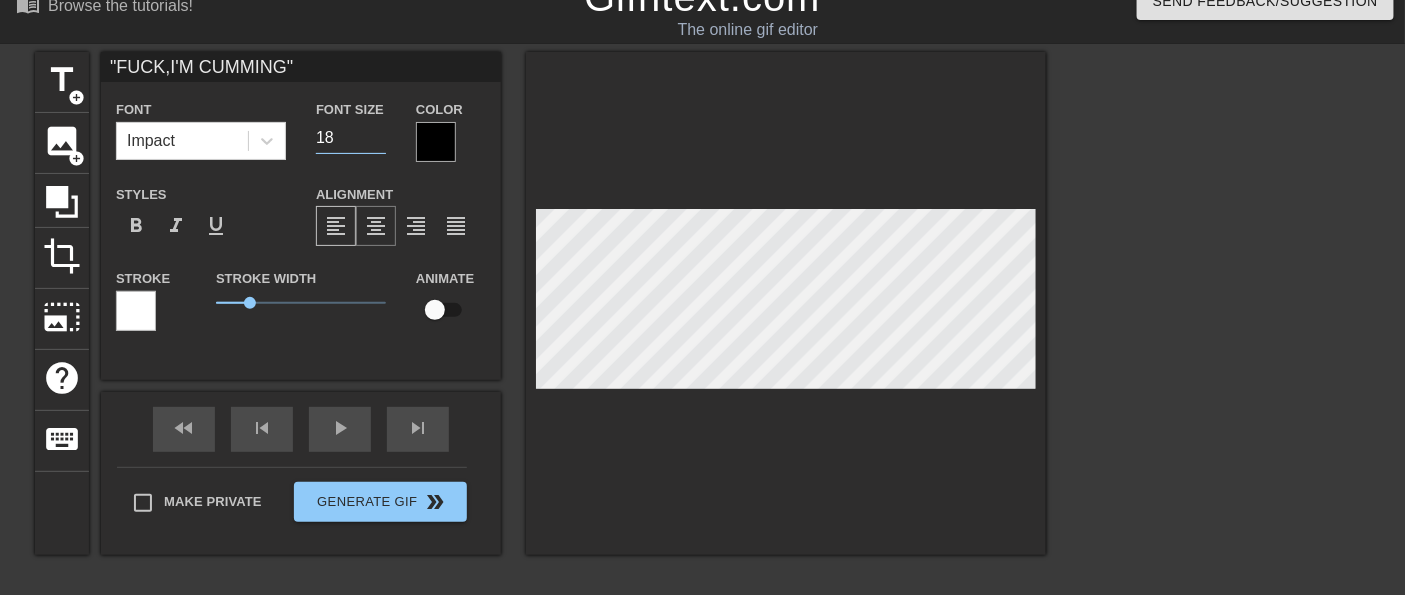 click on "format_align_center" at bounding box center [376, 226] 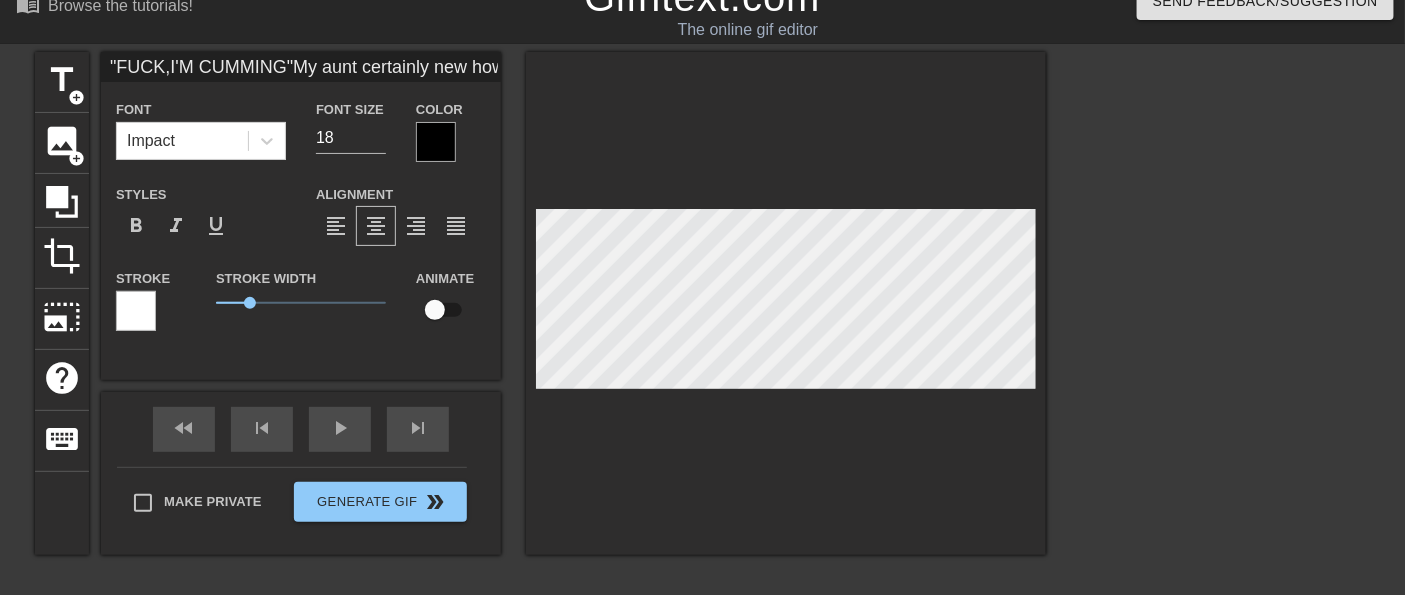 scroll, scrollTop: 7, scrollLeft: 6, axis: both 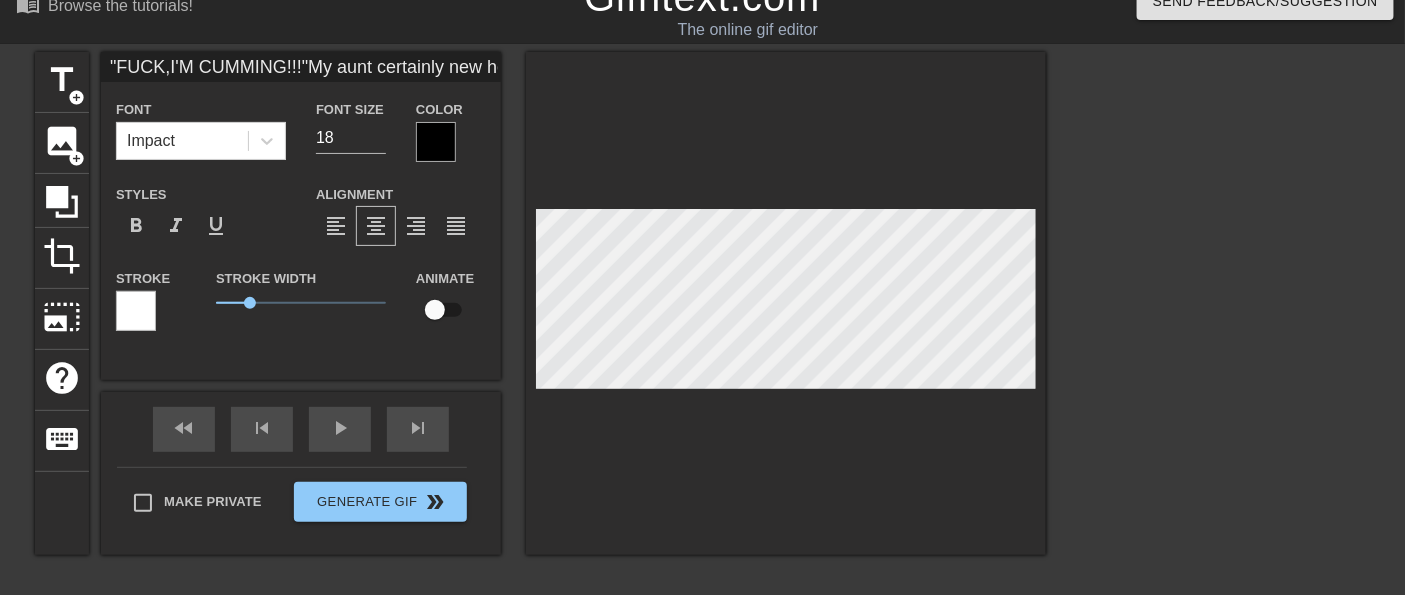 click at bounding box center [436, 142] 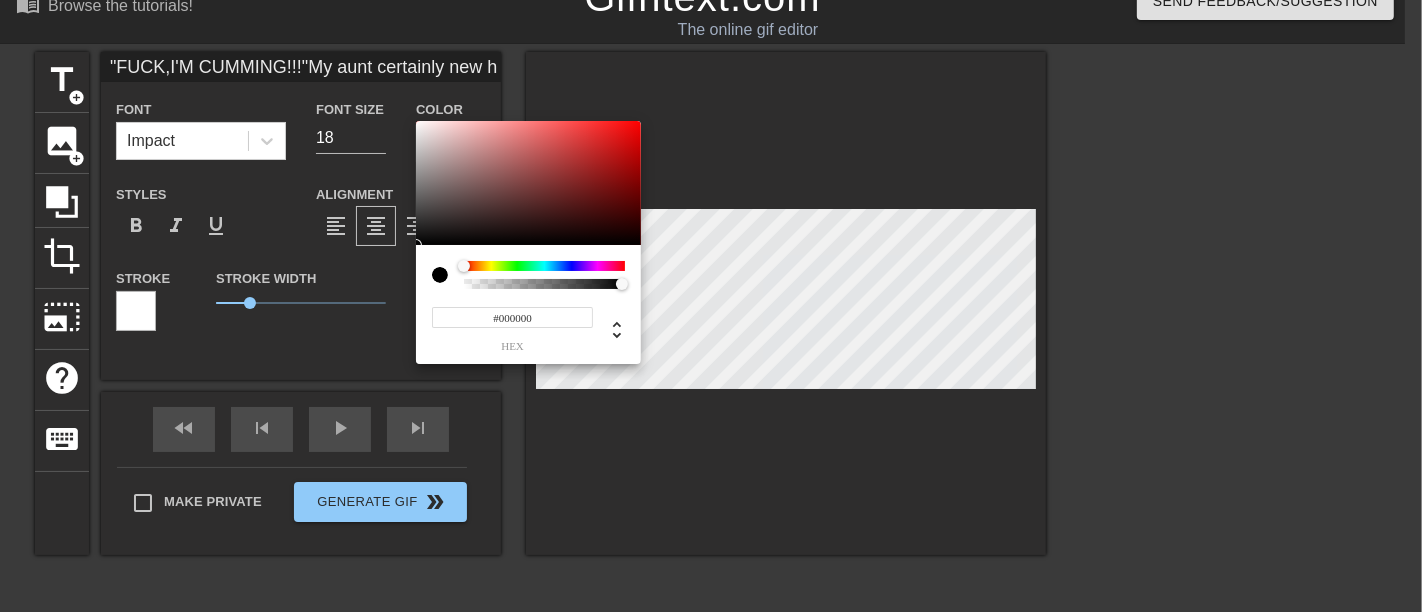 click at bounding box center (544, 266) 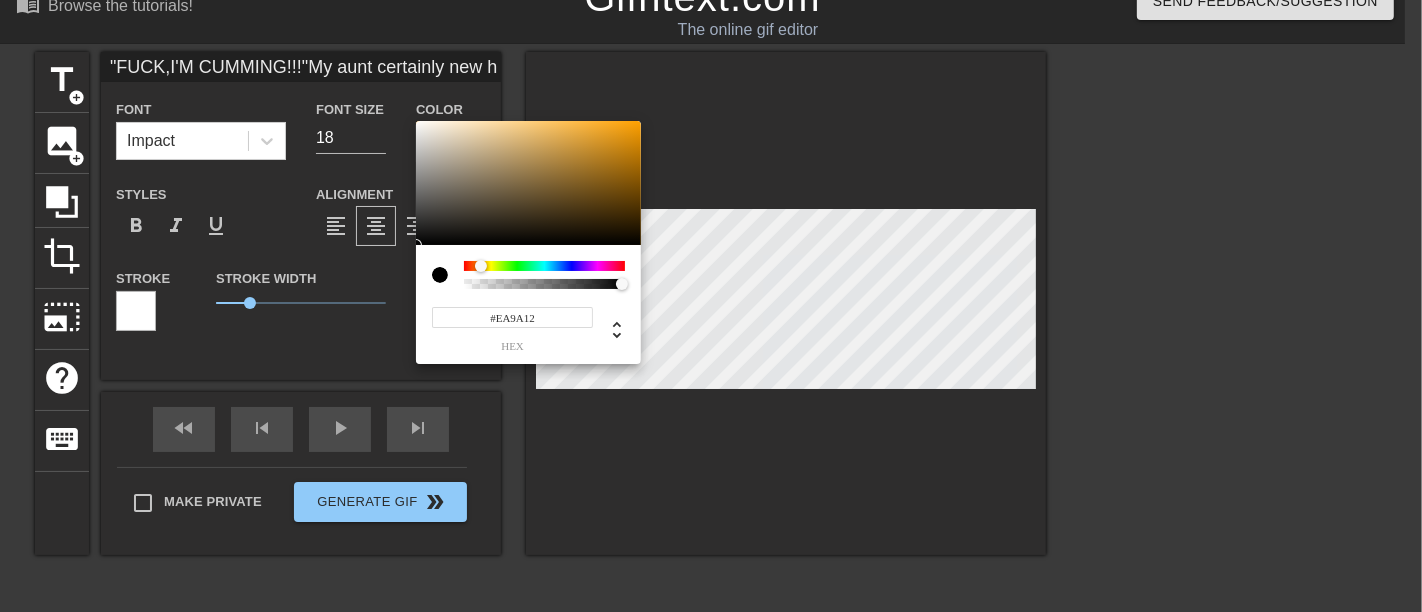 click at bounding box center [528, 183] 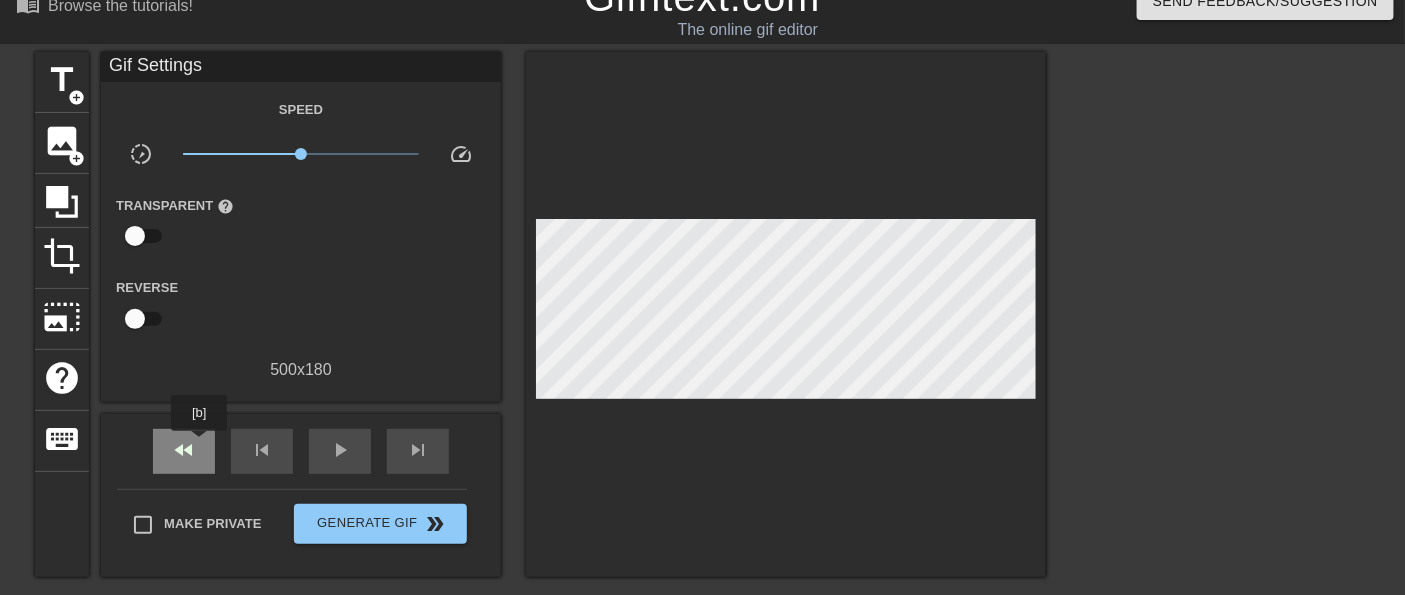 click on "fast_rewind" at bounding box center [184, 451] 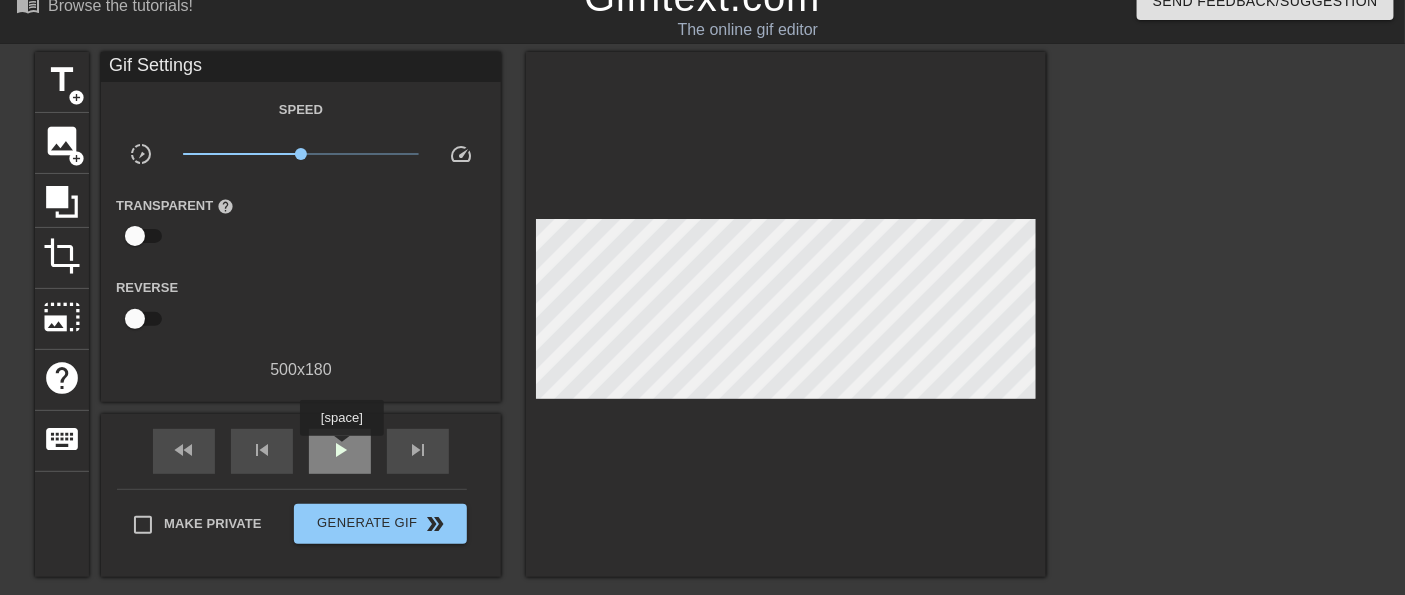 click on "play_arrow" at bounding box center (340, 450) 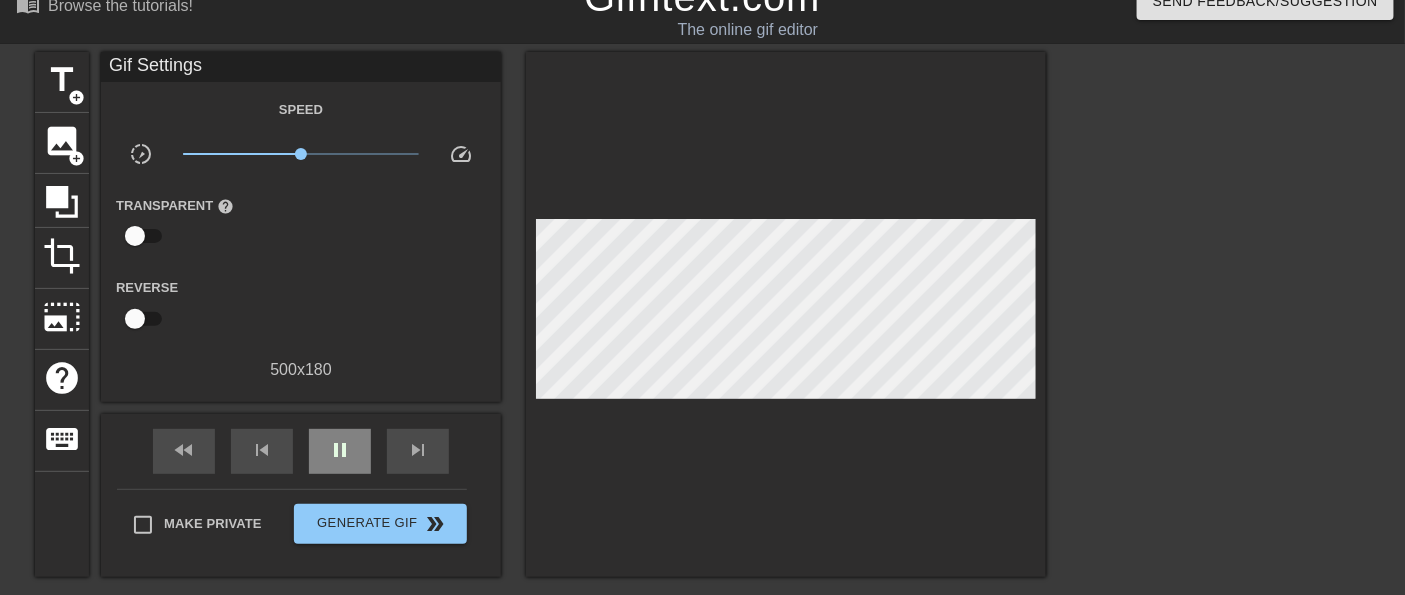 click on "fast_rewind skip_previous pause skip_next" at bounding box center (301, 451) 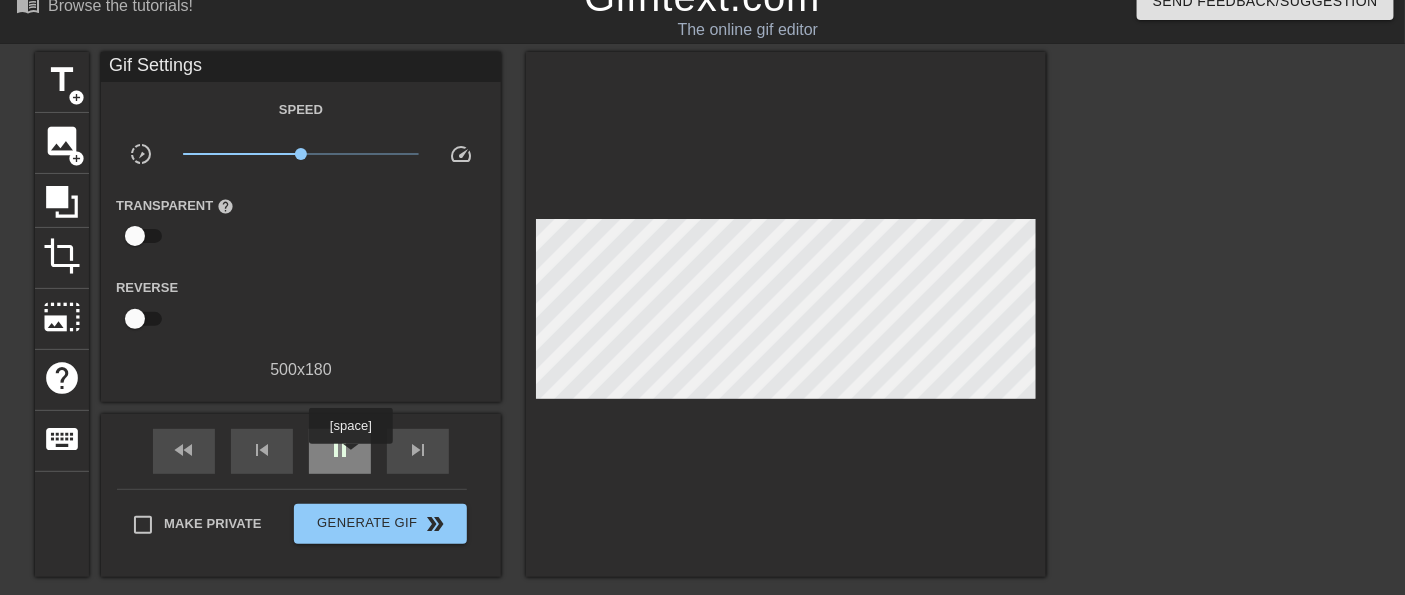 click on "pause" at bounding box center (340, 450) 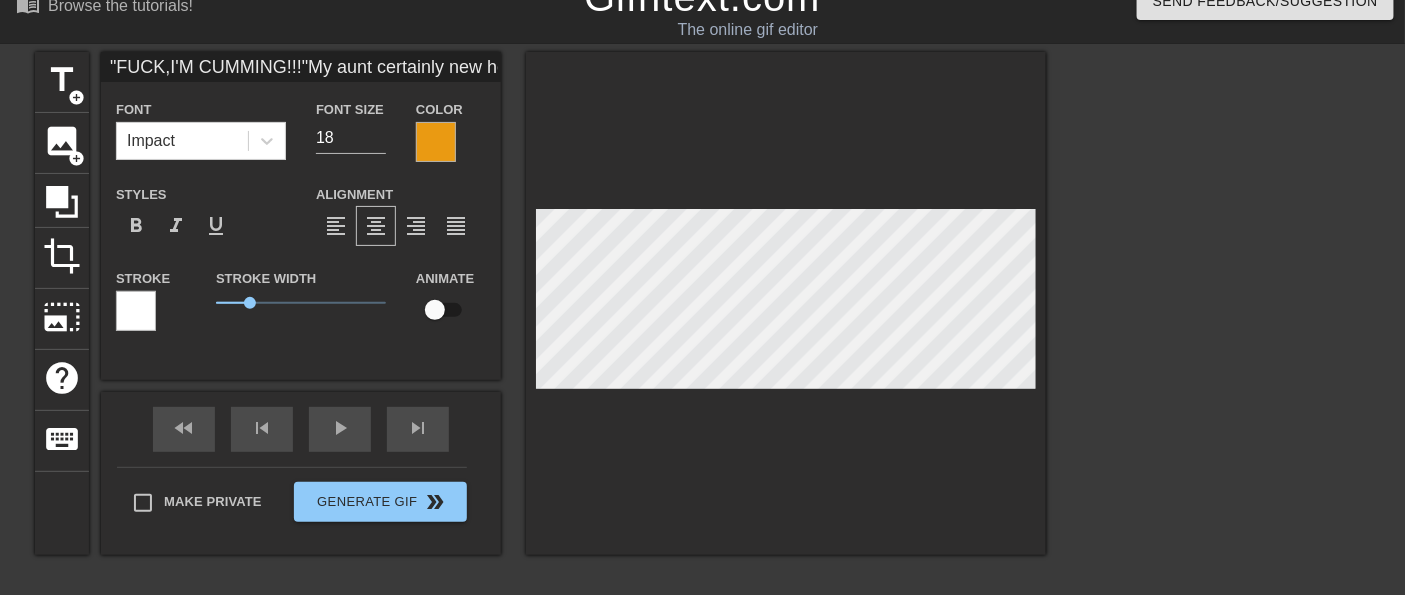 scroll, scrollTop: 6, scrollLeft: 2, axis: both 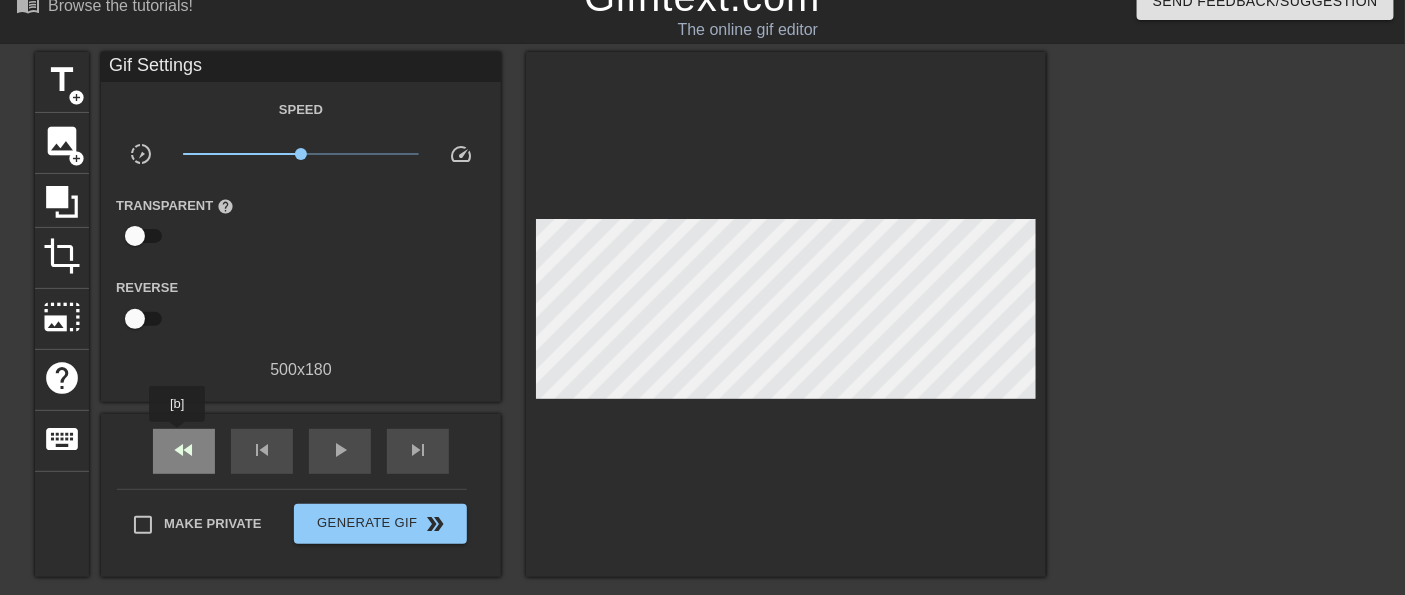 click on "fast_rewind" at bounding box center (184, 450) 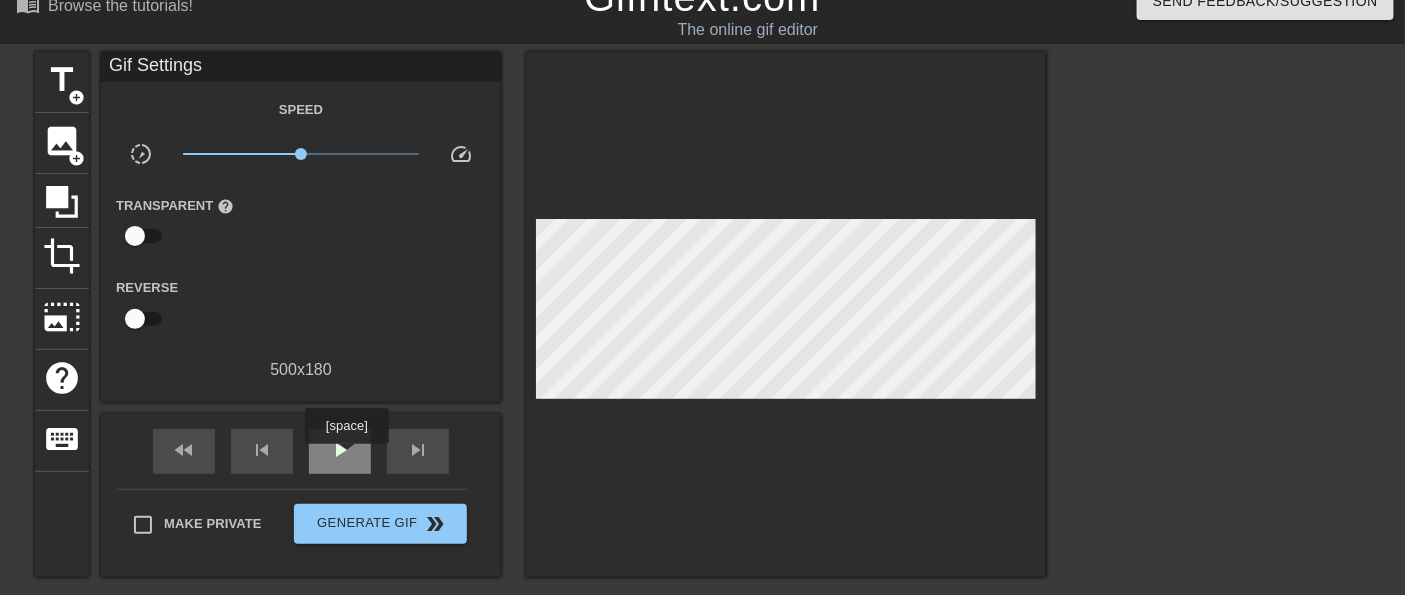 click on "play_arrow" at bounding box center (340, 450) 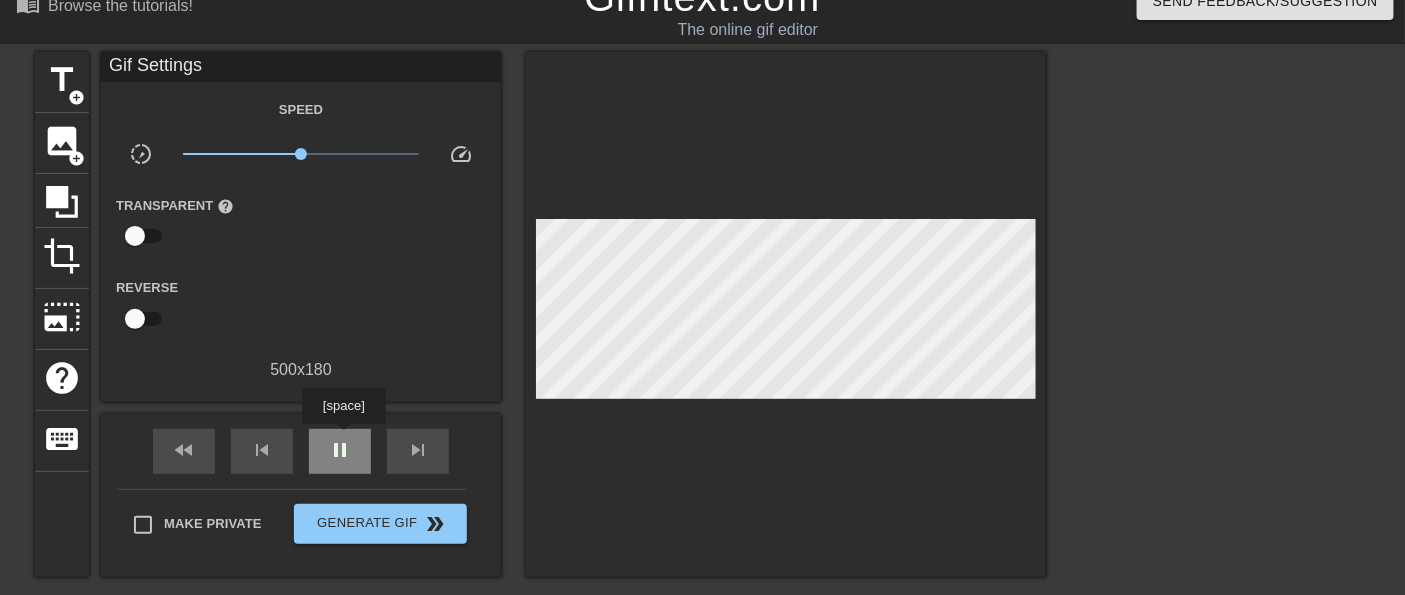 click on "pause" at bounding box center [340, 450] 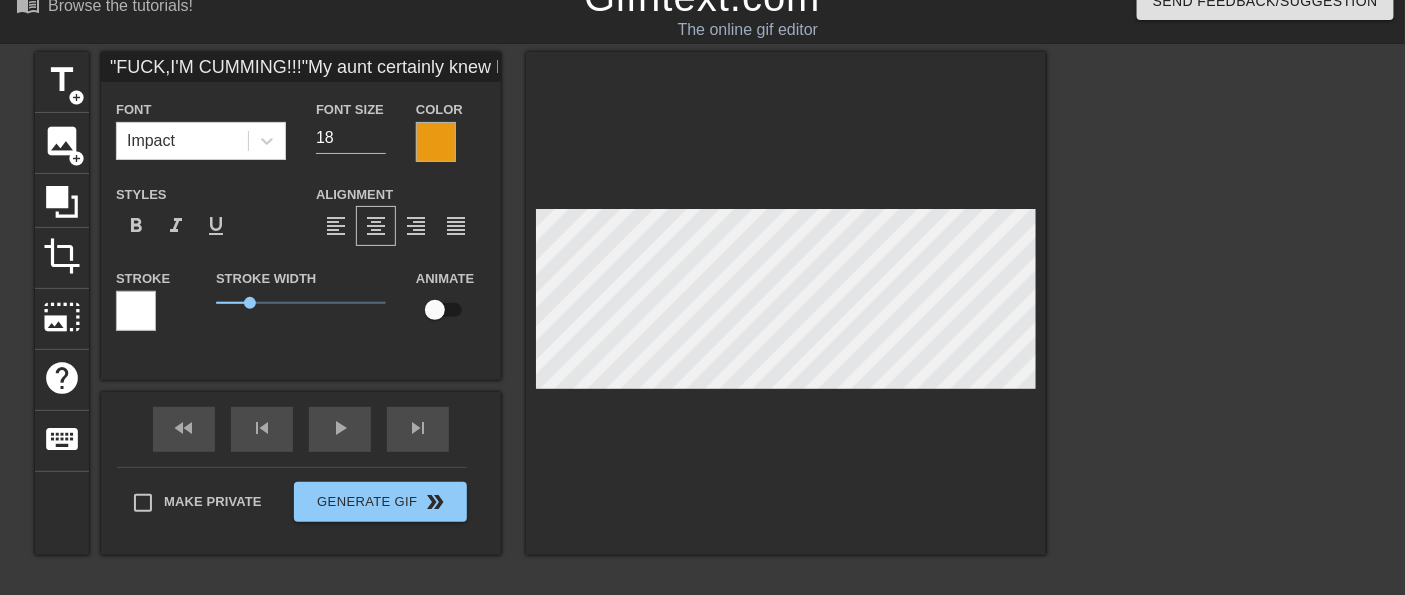 click at bounding box center (1220, 352) 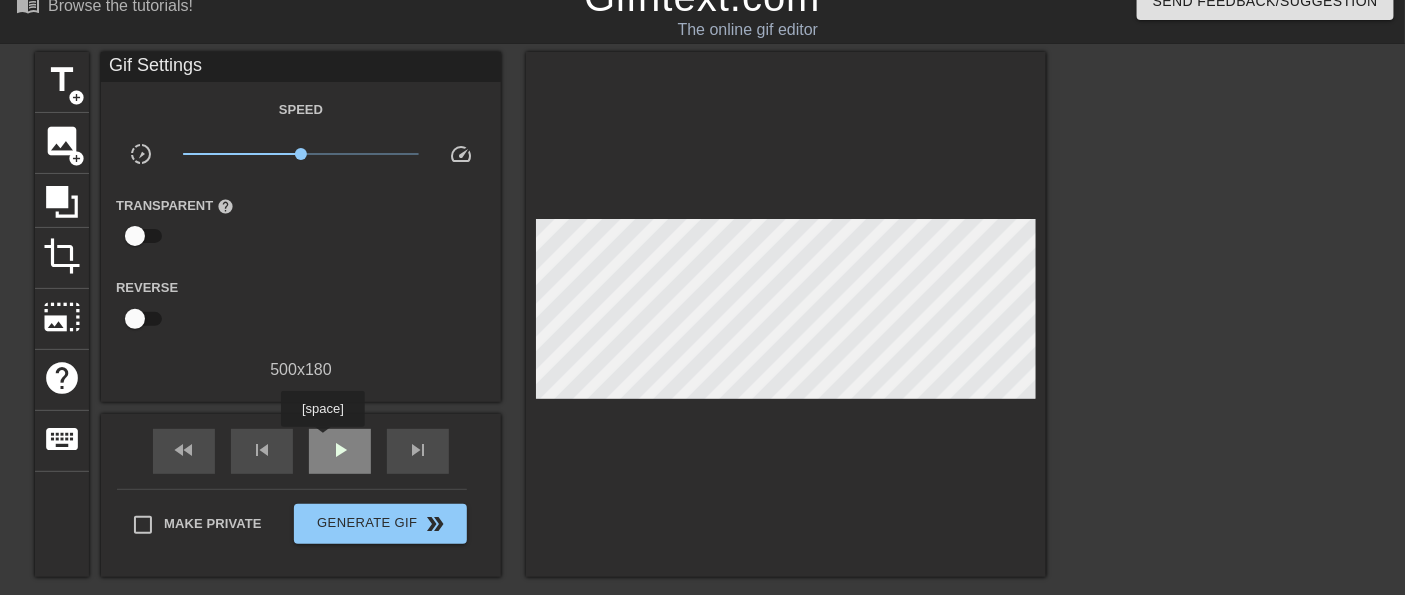 click on "play_arrow" at bounding box center (340, 451) 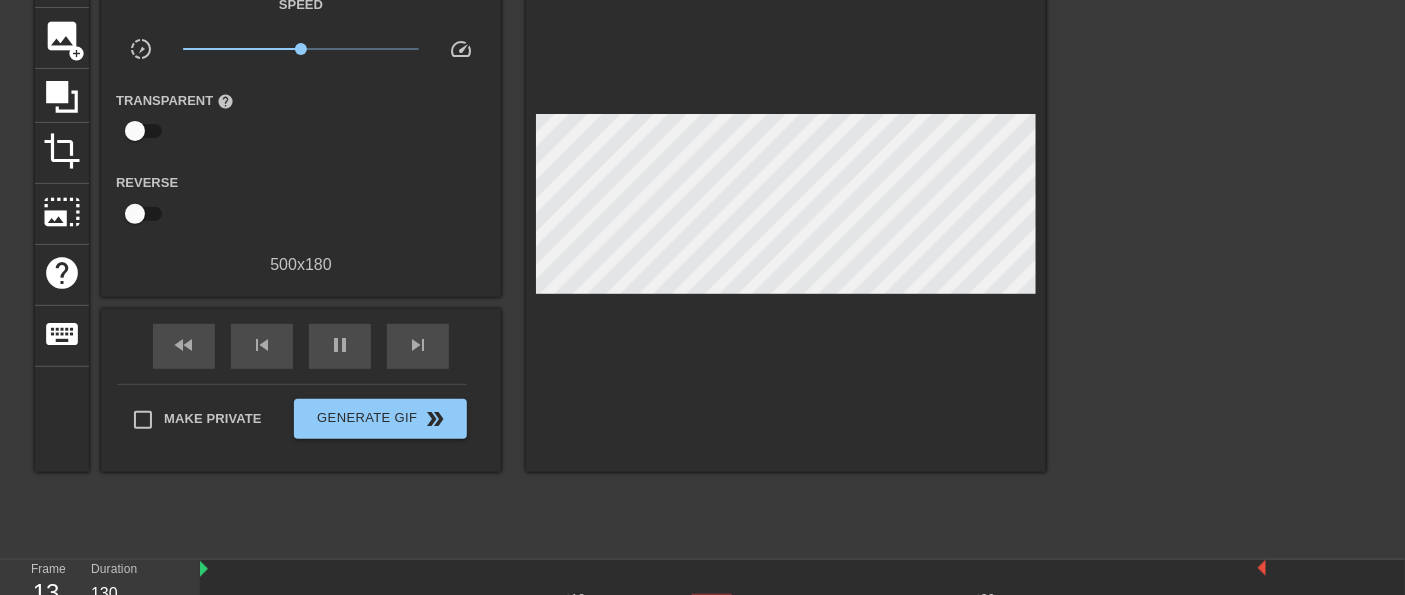 scroll, scrollTop: 119, scrollLeft: 0, axis: vertical 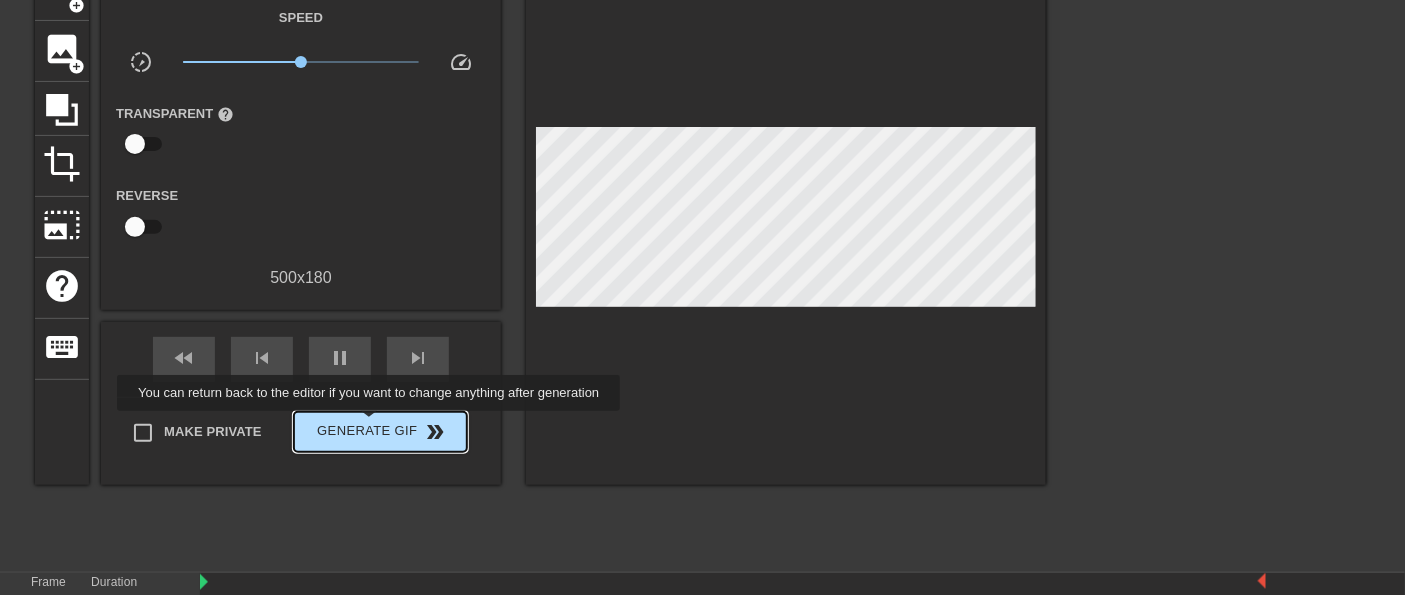 click on "Generate Gif double_arrow" at bounding box center [380, 432] 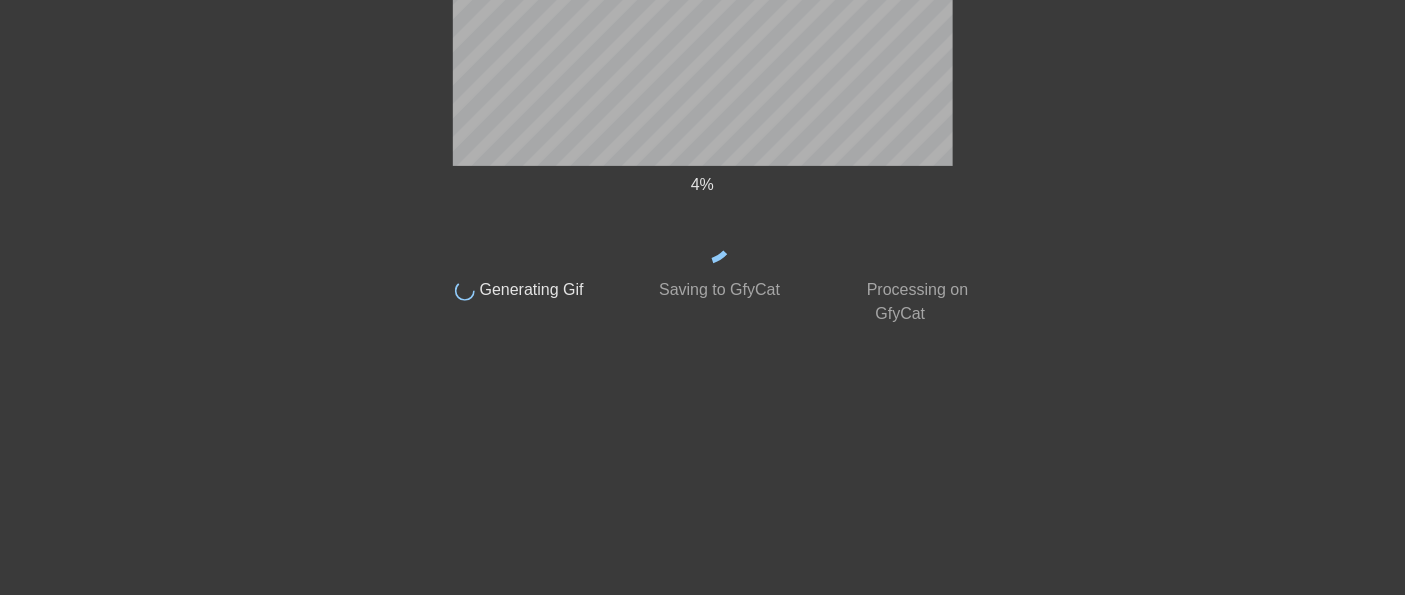 scroll, scrollTop: 92, scrollLeft: 0, axis: vertical 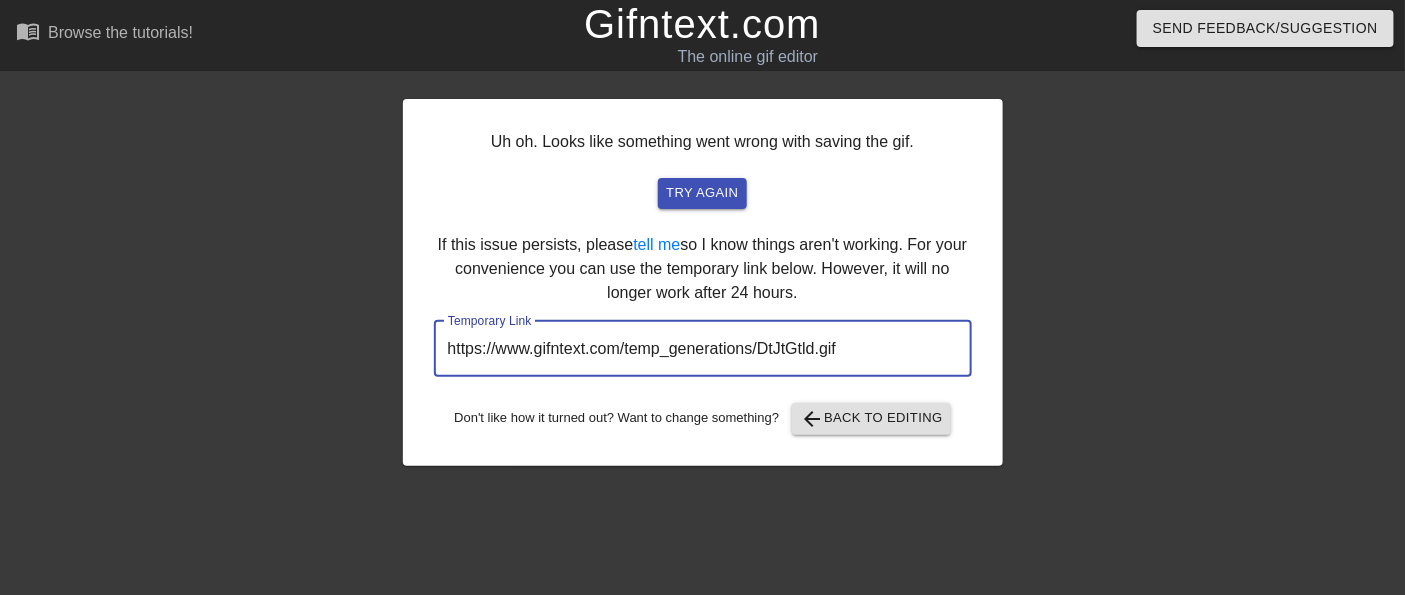 drag, startPoint x: 447, startPoint y: 344, endPoint x: 863, endPoint y: 339, distance: 416.03006 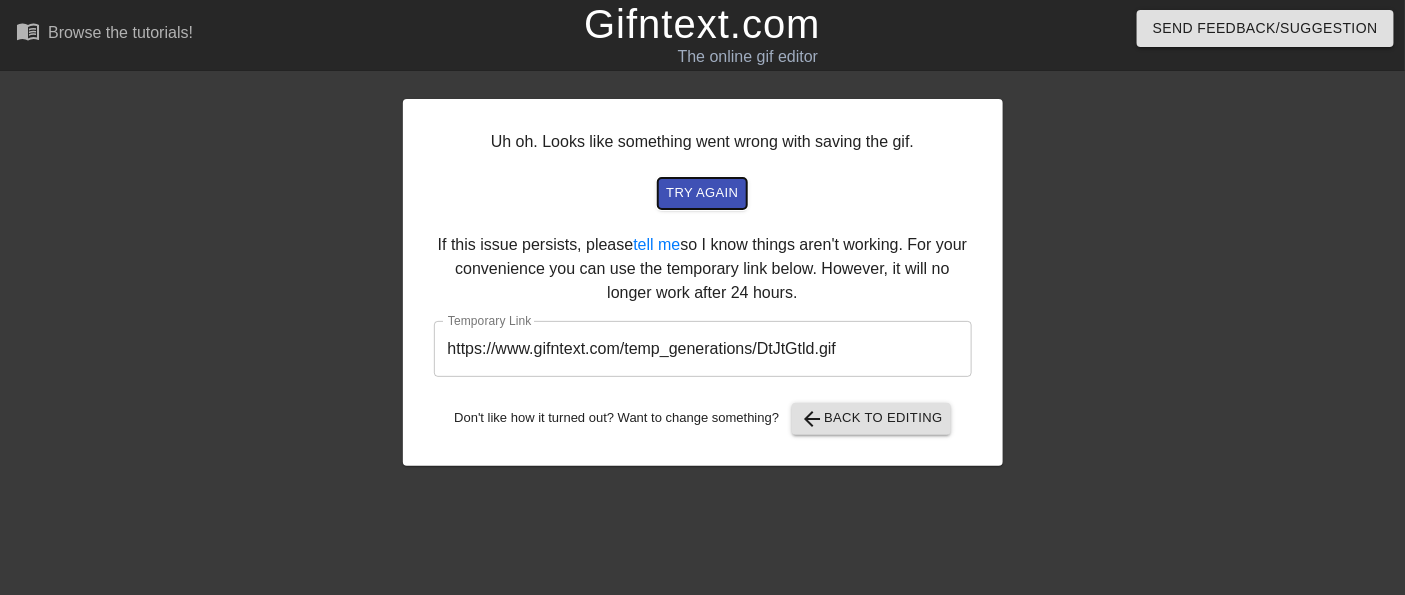 click on "try again" at bounding box center [702, 193] 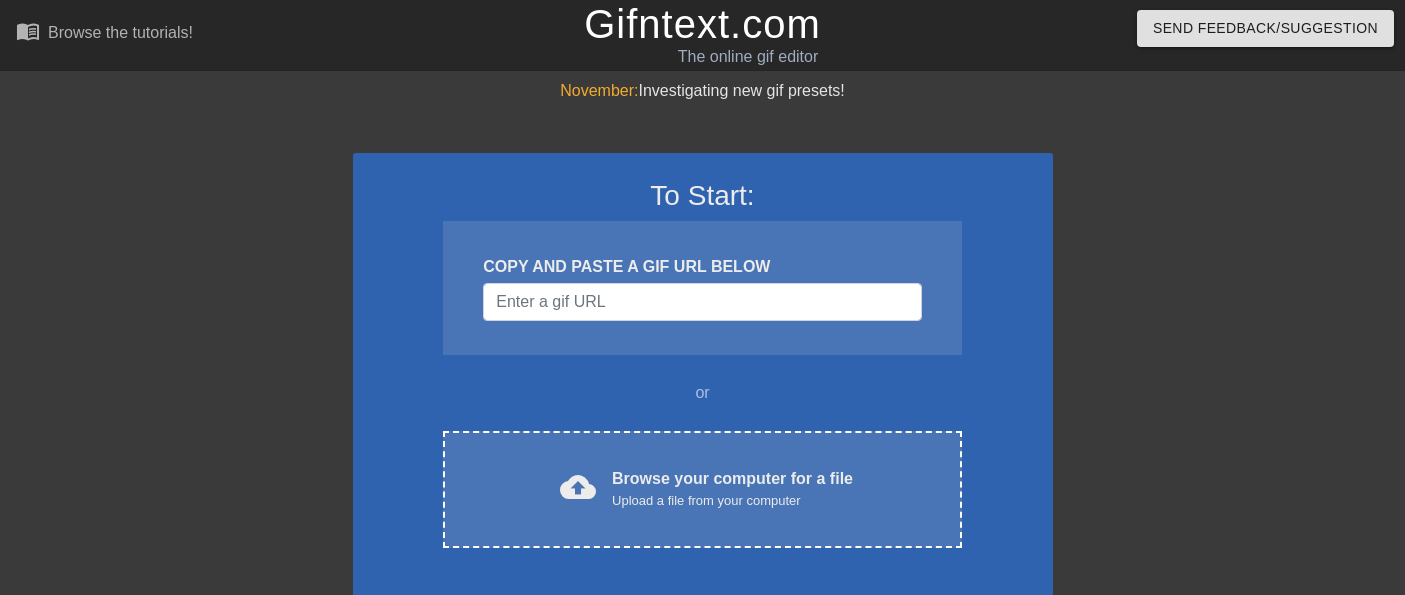 scroll, scrollTop: 0, scrollLeft: 0, axis: both 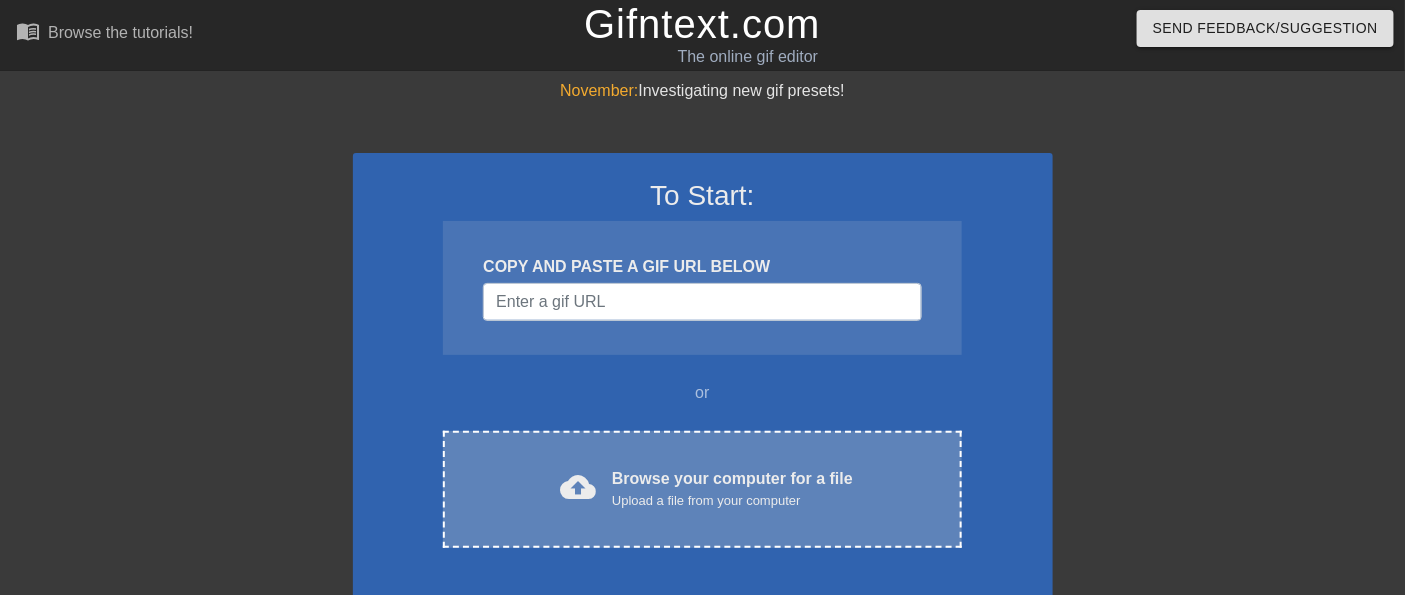 click on "Upload a file from your computer" at bounding box center (732, 501) 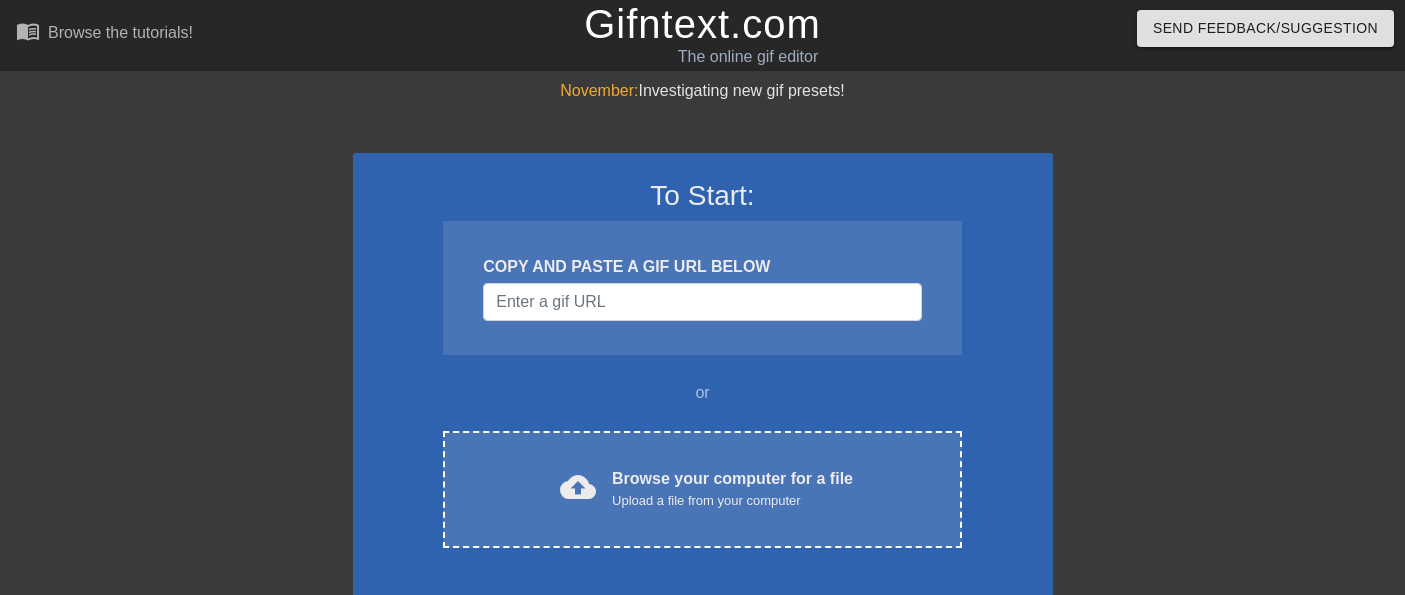 scroll, scrollTop: 0, scrollLeft: 0, axis: both 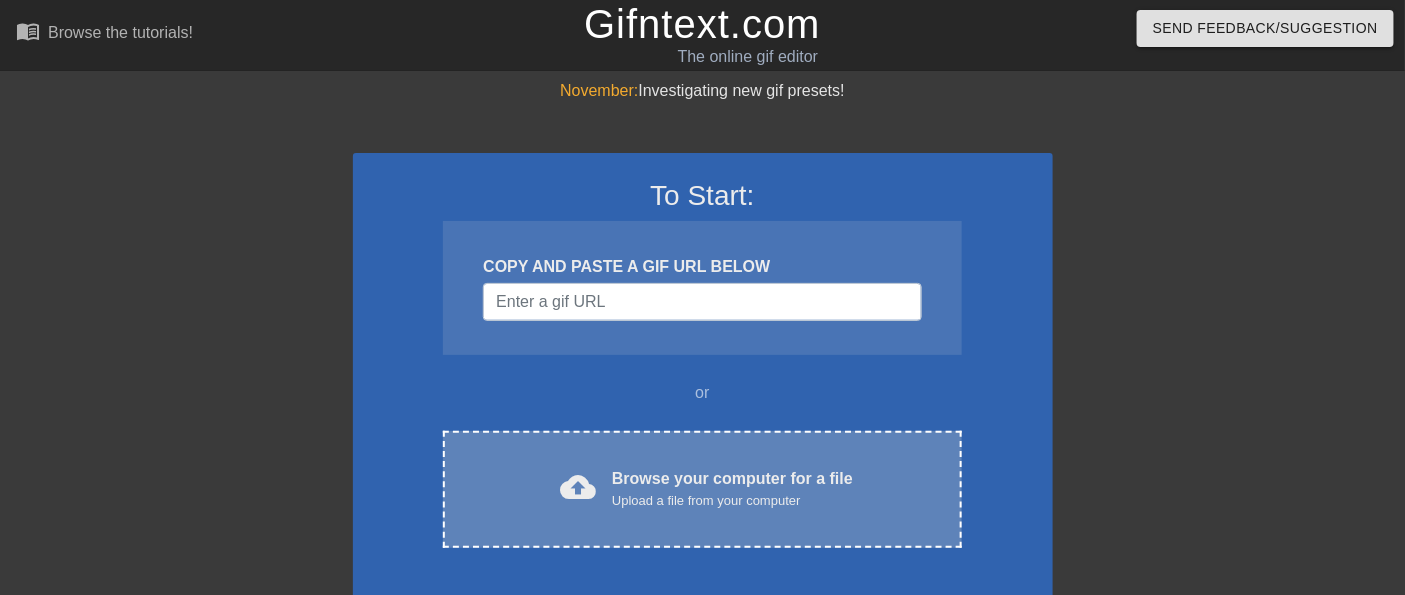 click on "Upload a file from your computer" at bounding box center [732, 501] 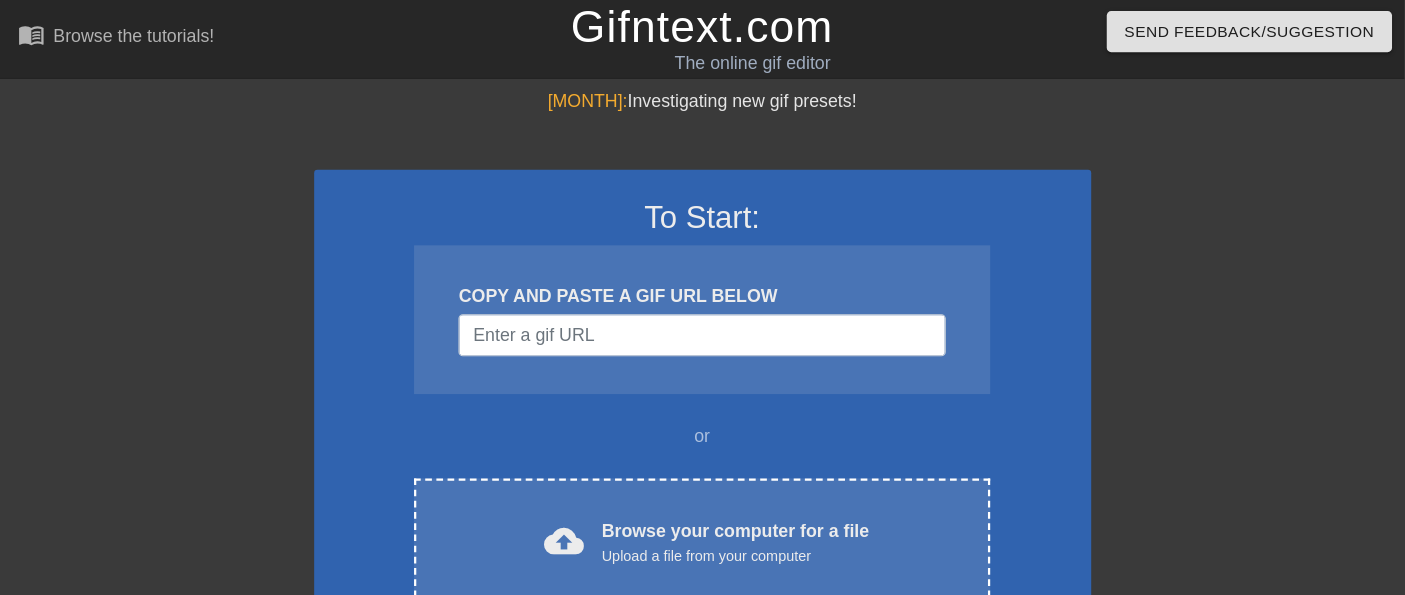 scroll, scrollTop: 0, scrollLeft: 0, axis: both 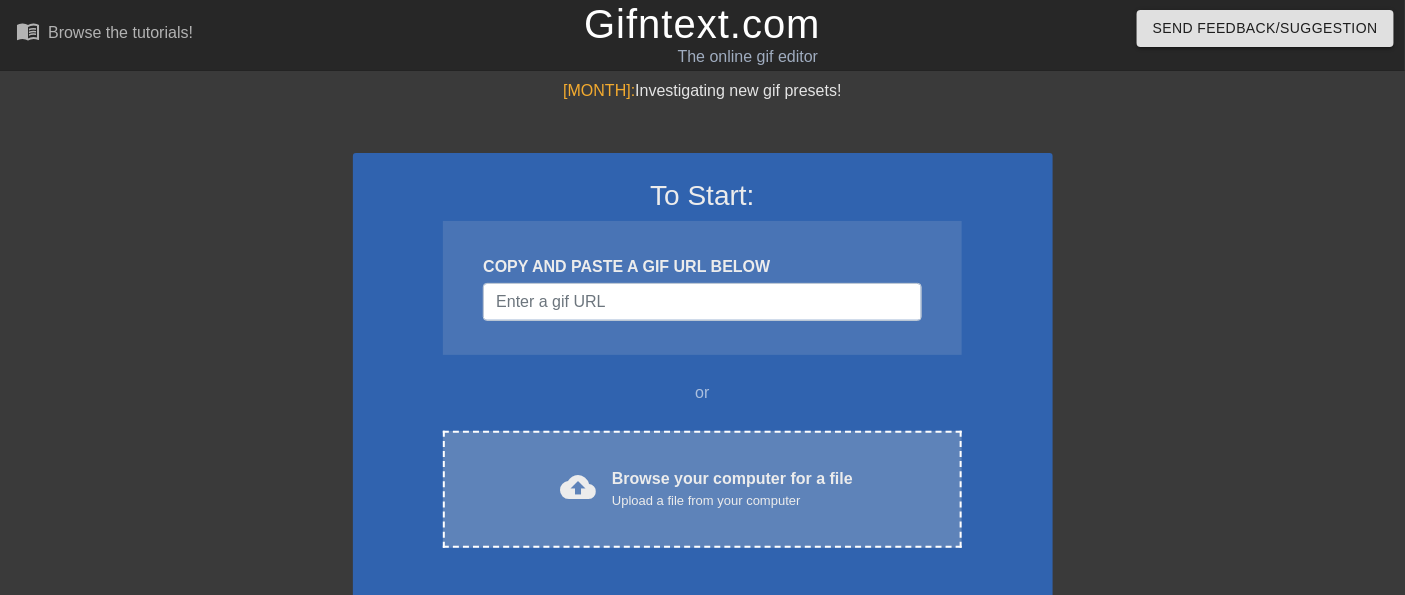 click on "Browse your computer for a file Upload a file from your computer" at bounding box center [732, 489] 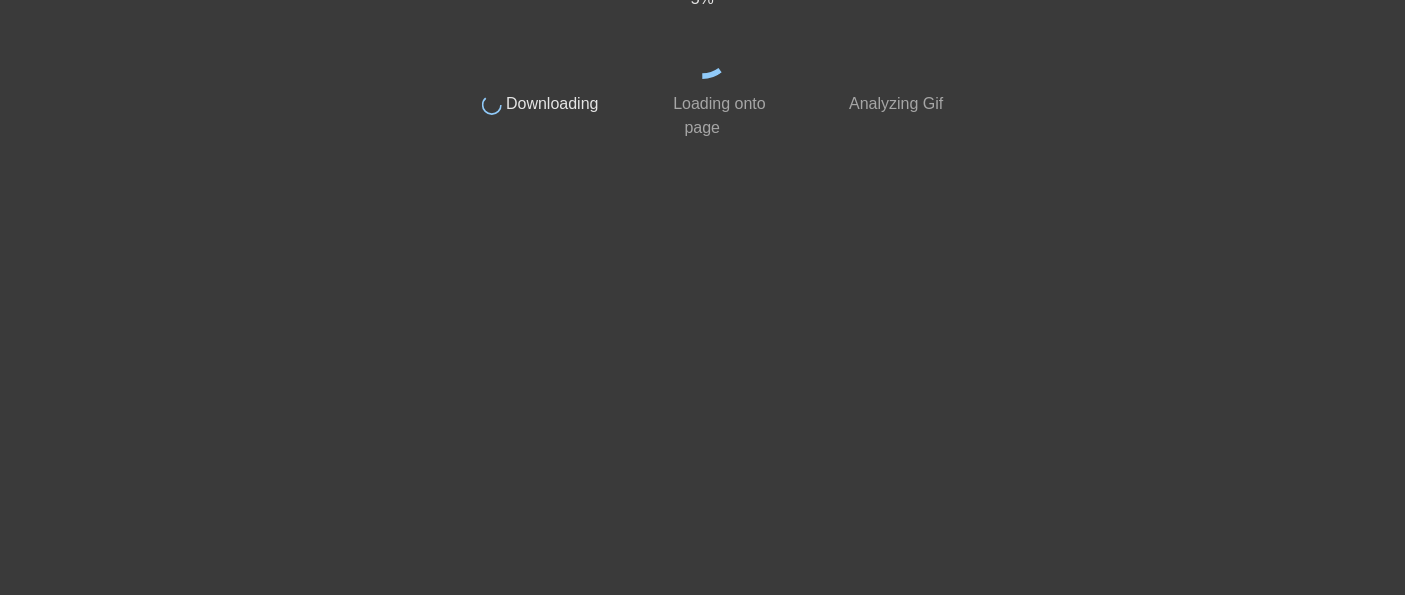 scroll, scrollTop: 0, scrollLeft: 0, axis: both 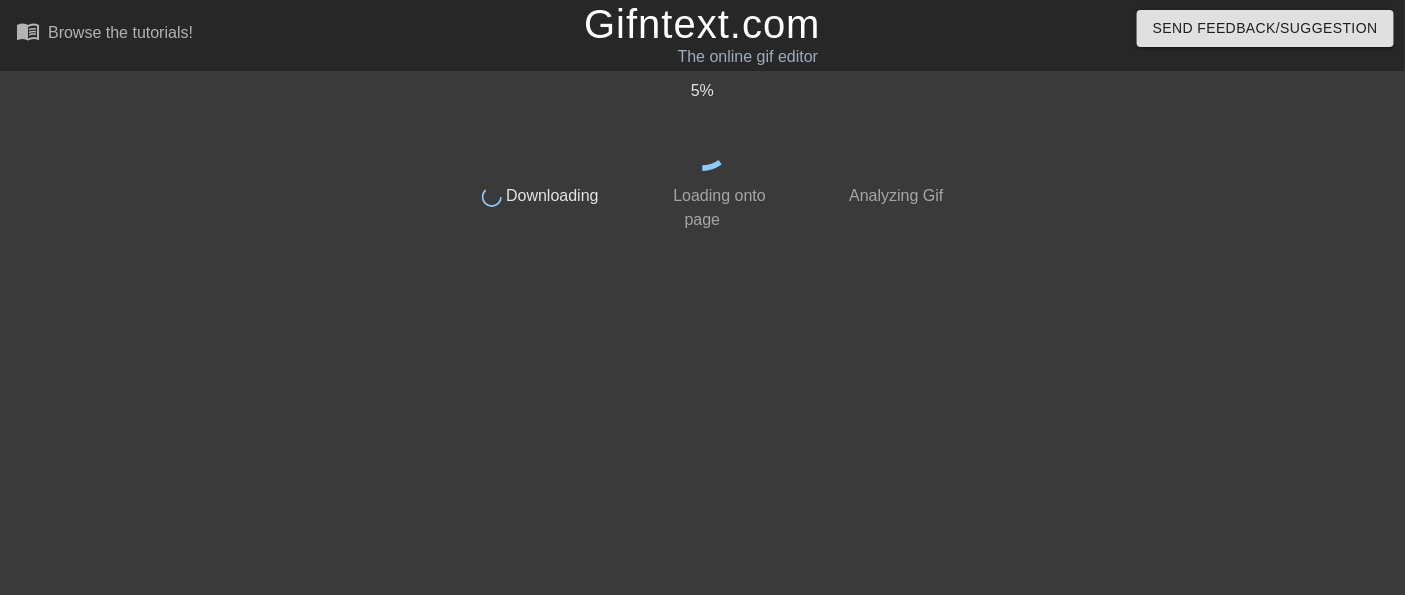 click on "Gifntext.com" at bounding box center (702, 24) 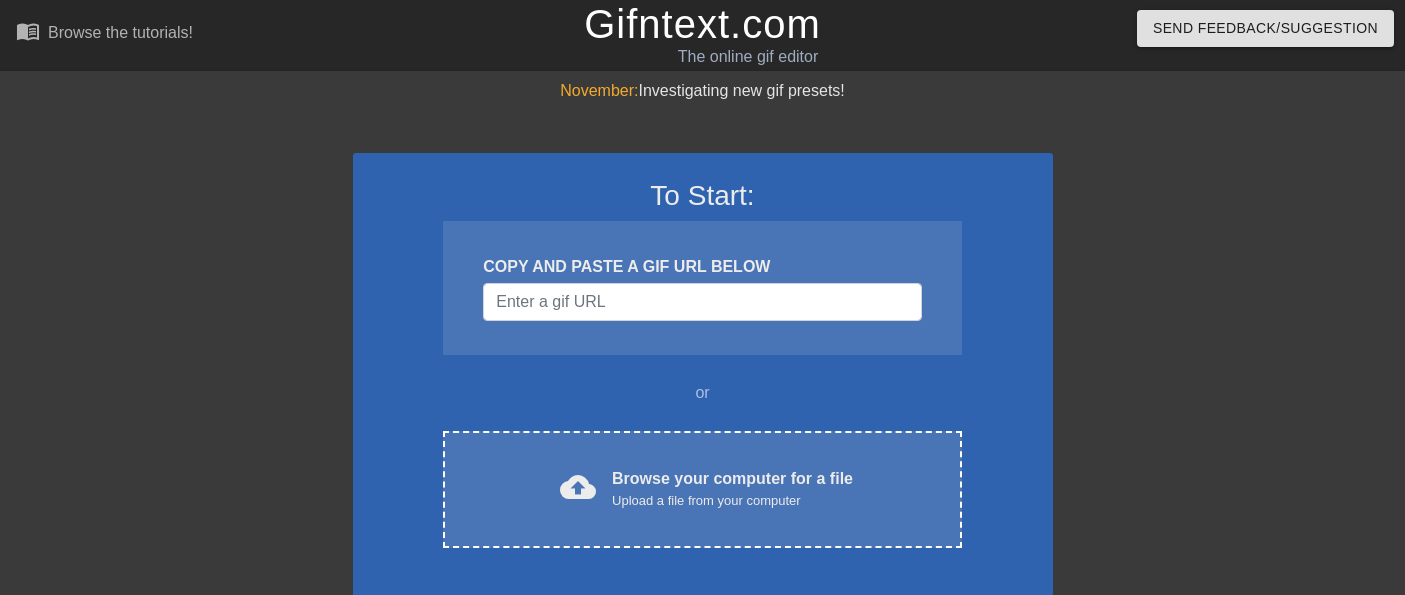 scroll, scrollTop: 0, scrollLeft: 0, axis: both 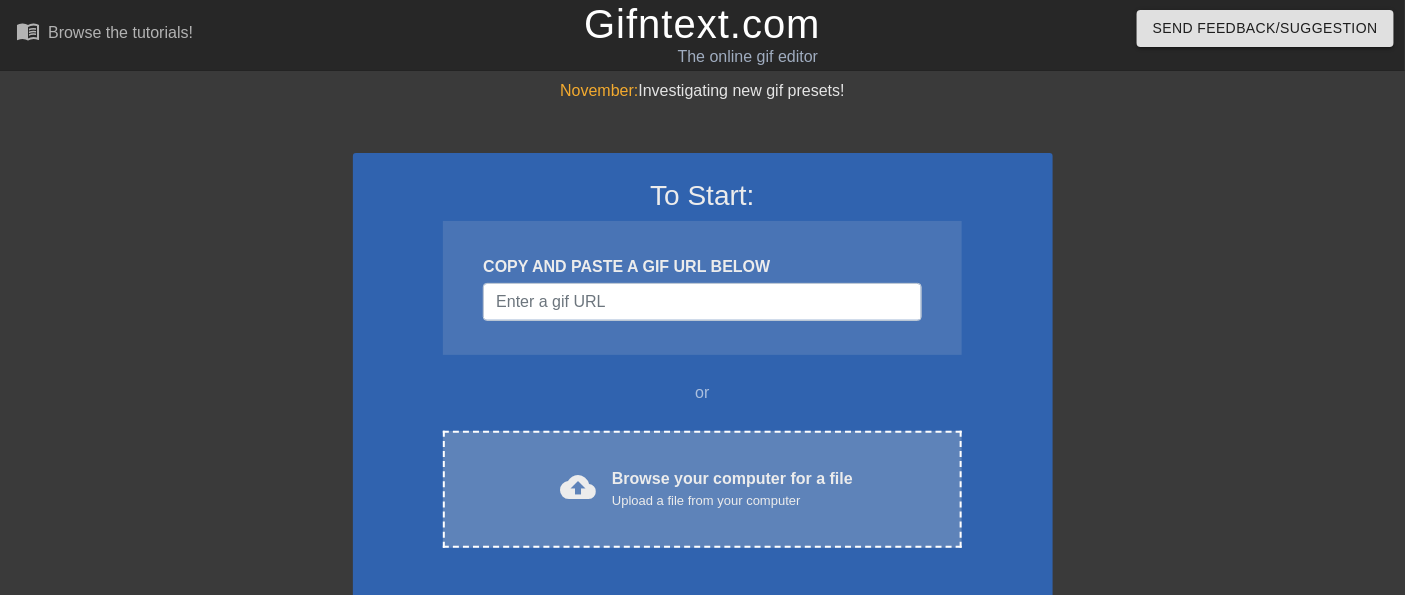 click on "cloud_upload Browse your computer for a file Upload a file from your computer Choose files" at bounding box center (702, 489) 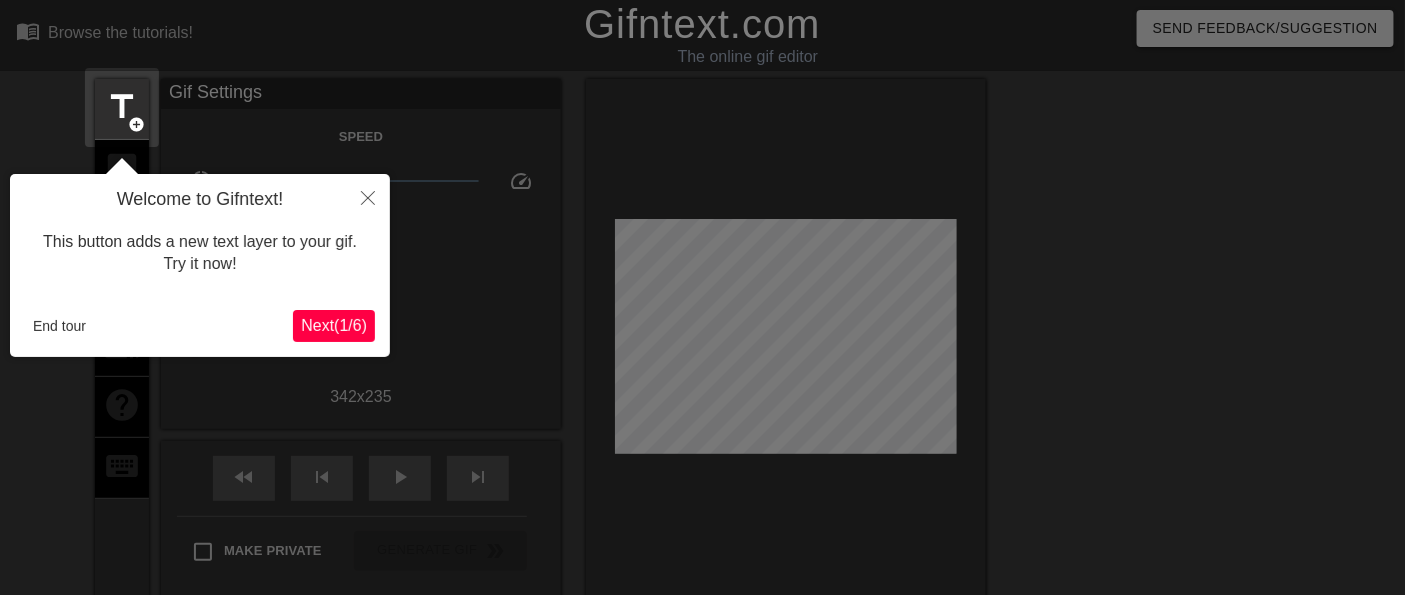 scroll, scrollTop: 48, scrollLeft: 0, axis: vertical 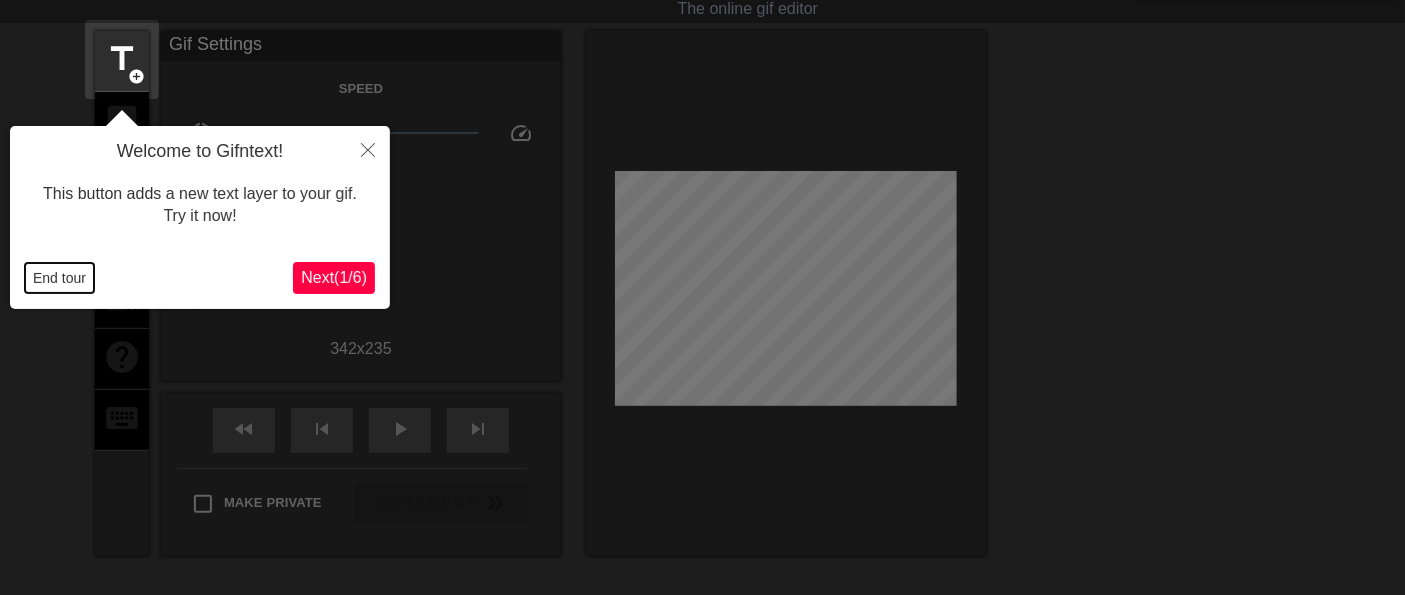 click on "End tour" at bounding box center [59, 278] 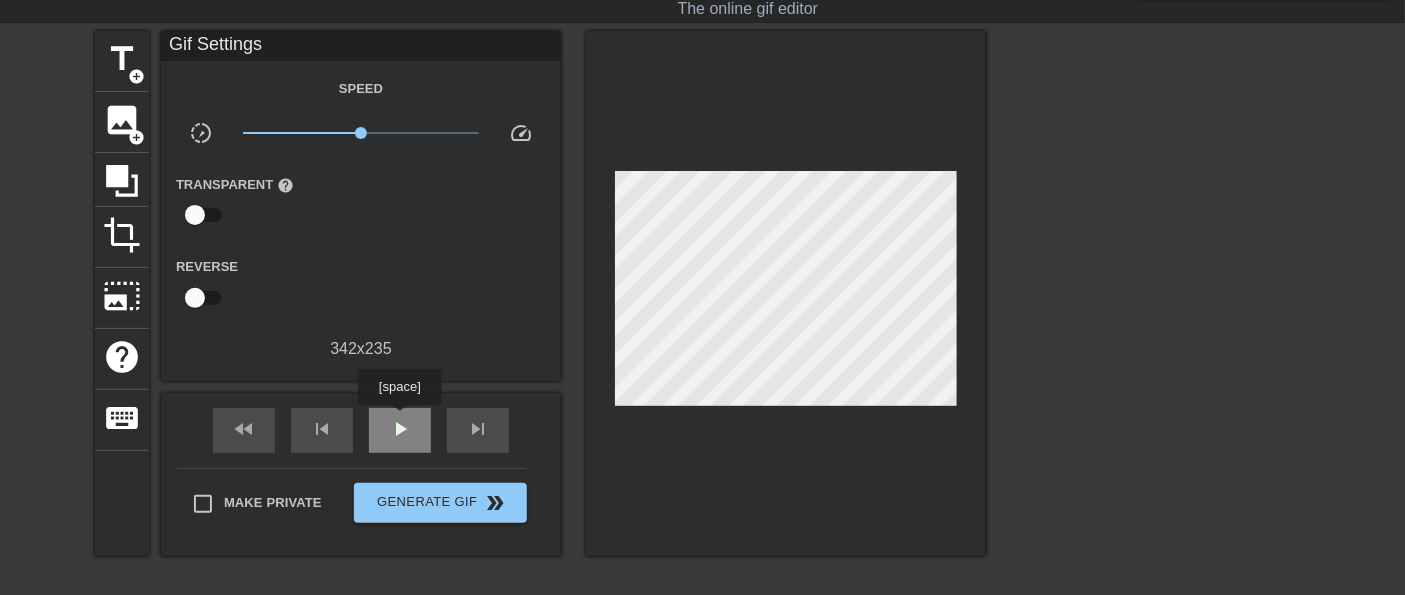 click on "play_arrow" at bounding box center [400, 429] 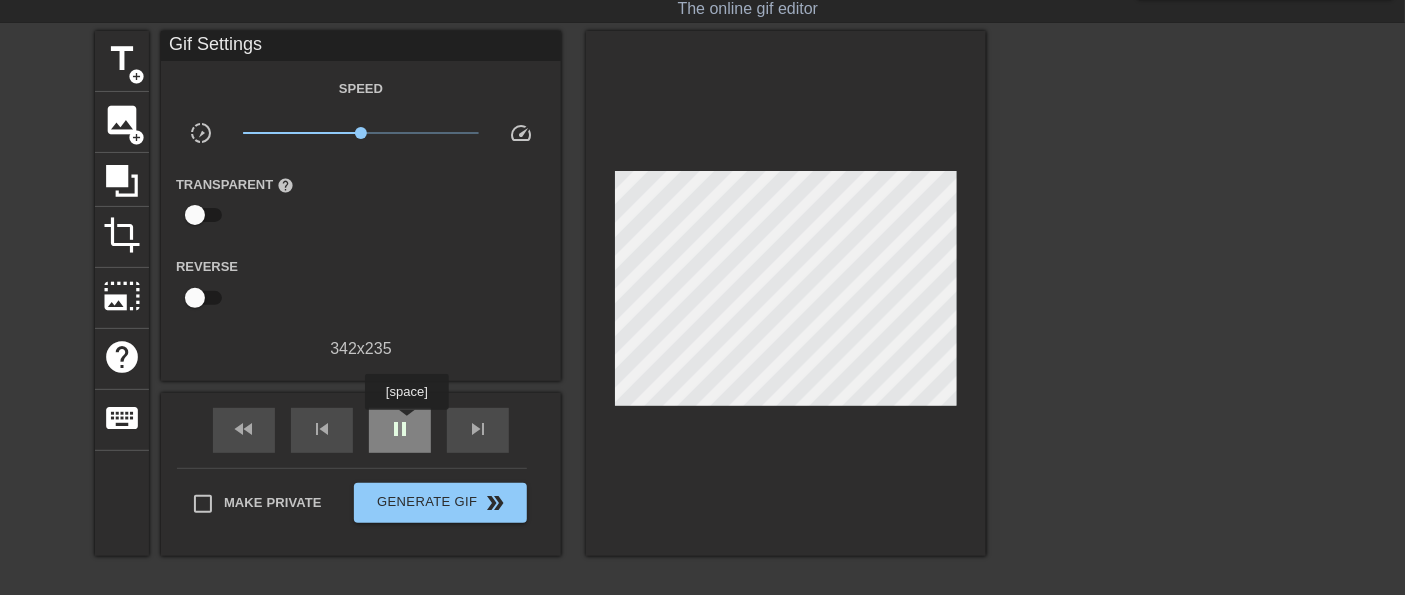 click on "pause" at bounding box center [400, 429] 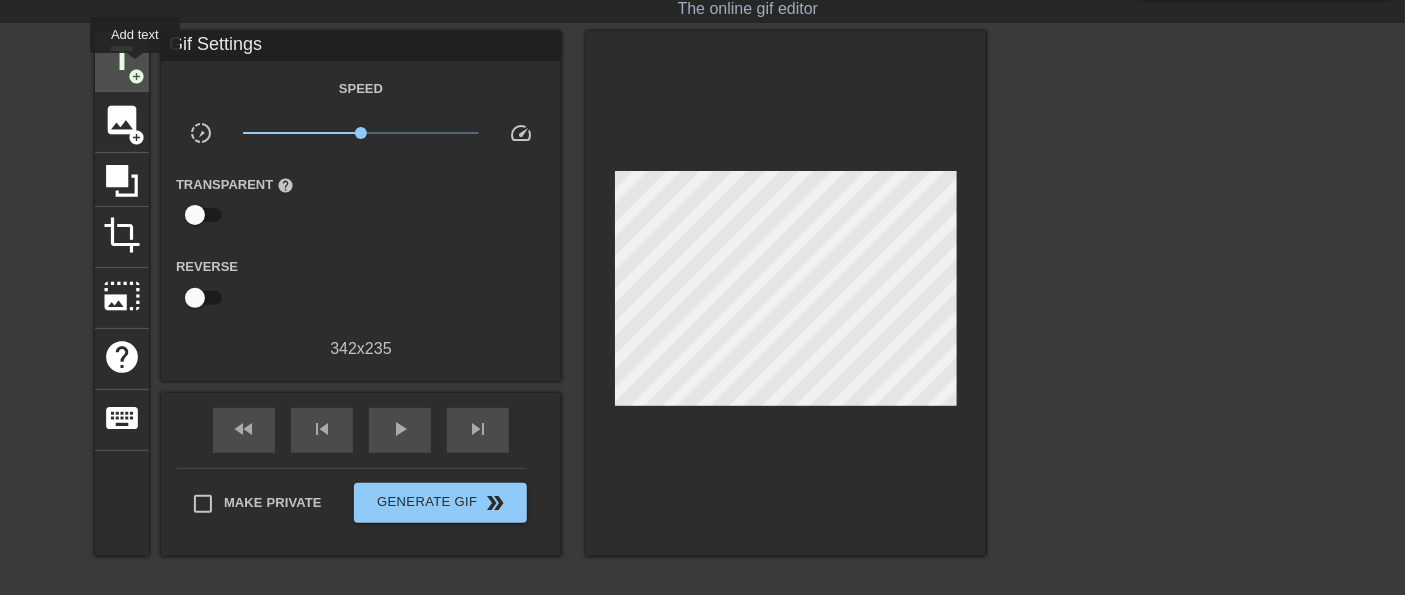 click on "add_circle" at bounding box center [136, 76] 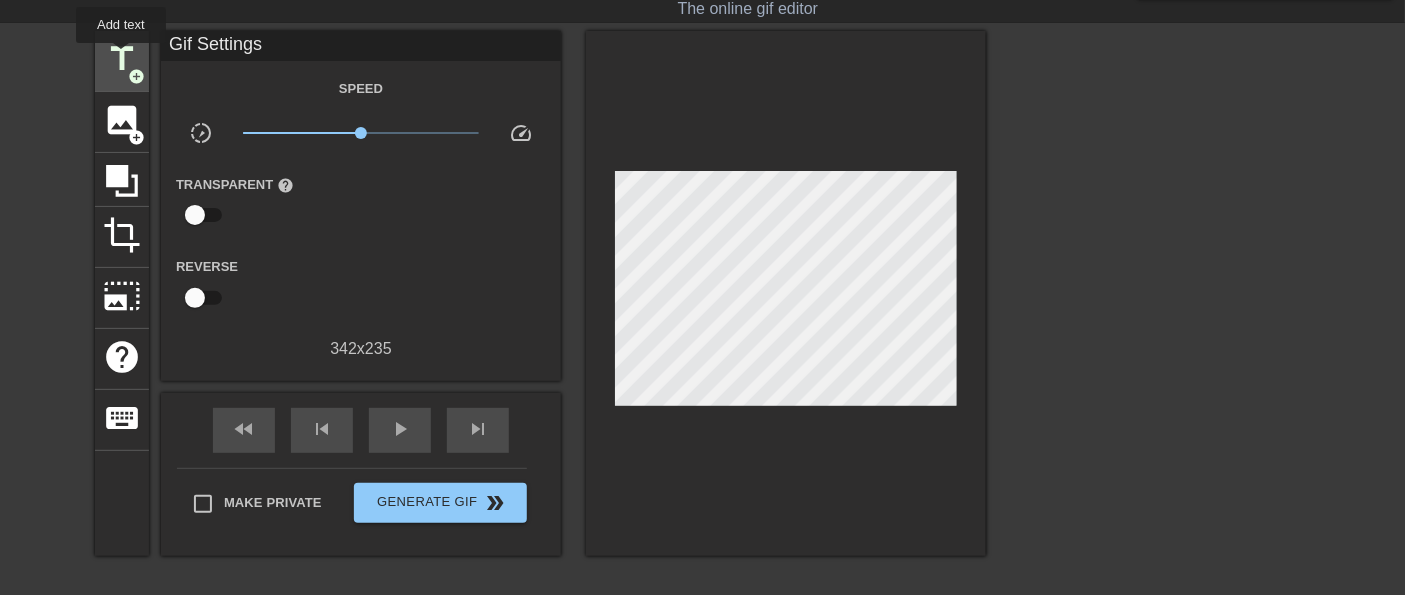 click on "title" at bounding box center [122, 59] 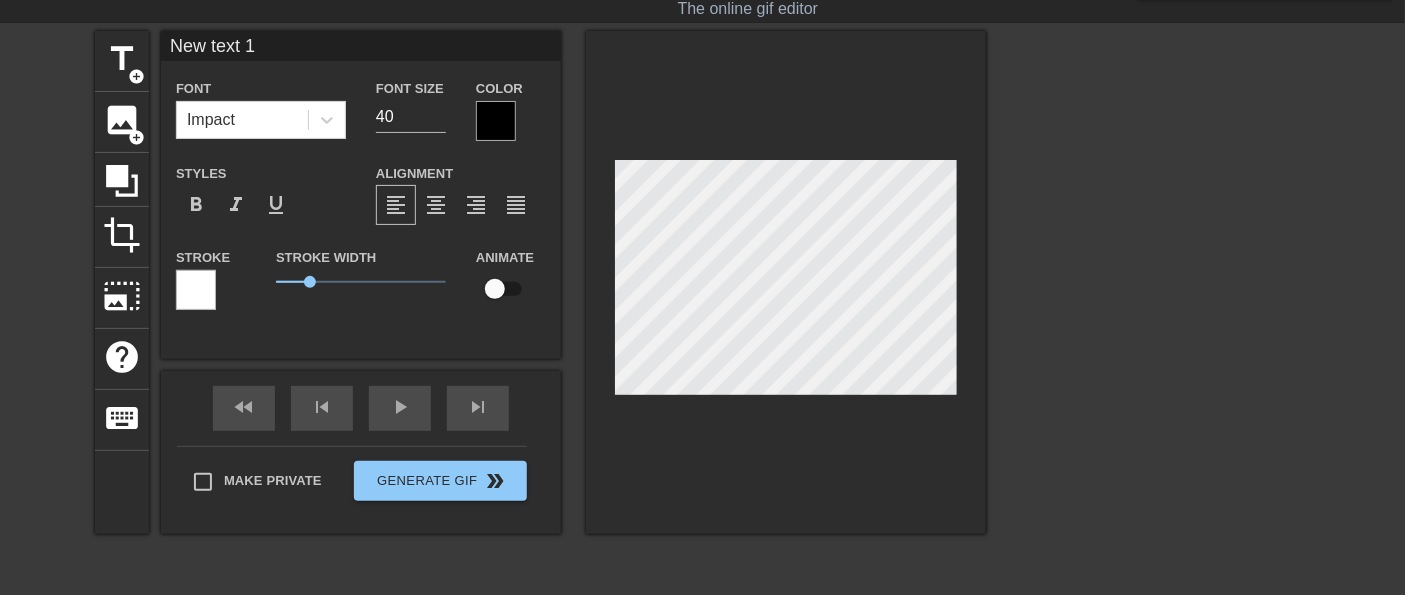 scroll, scrollTop: 2, scrollLeft: 2, axis: both 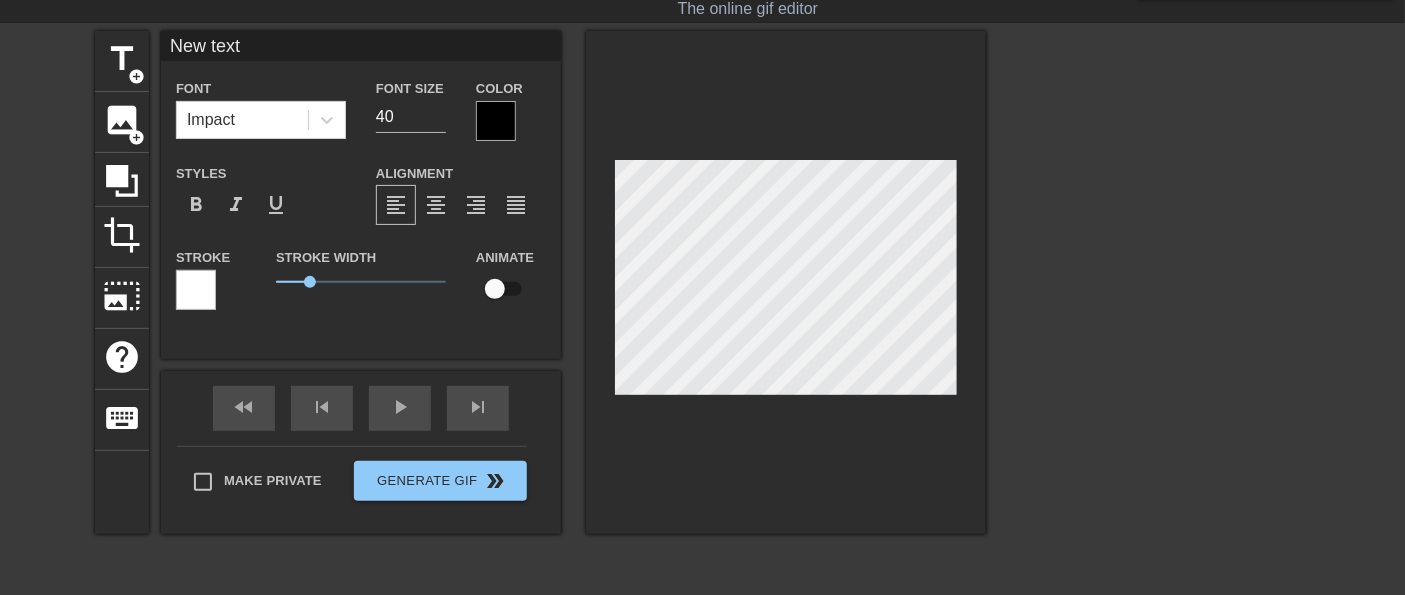 type on "New text" 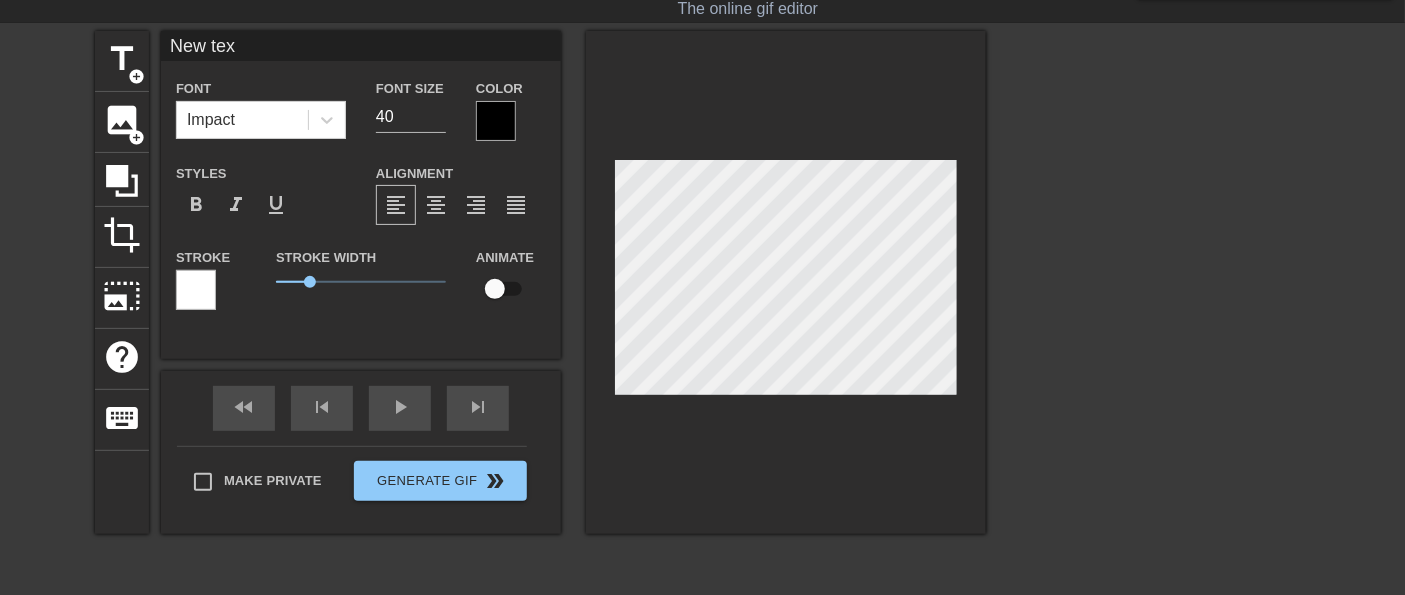 type on "New te" 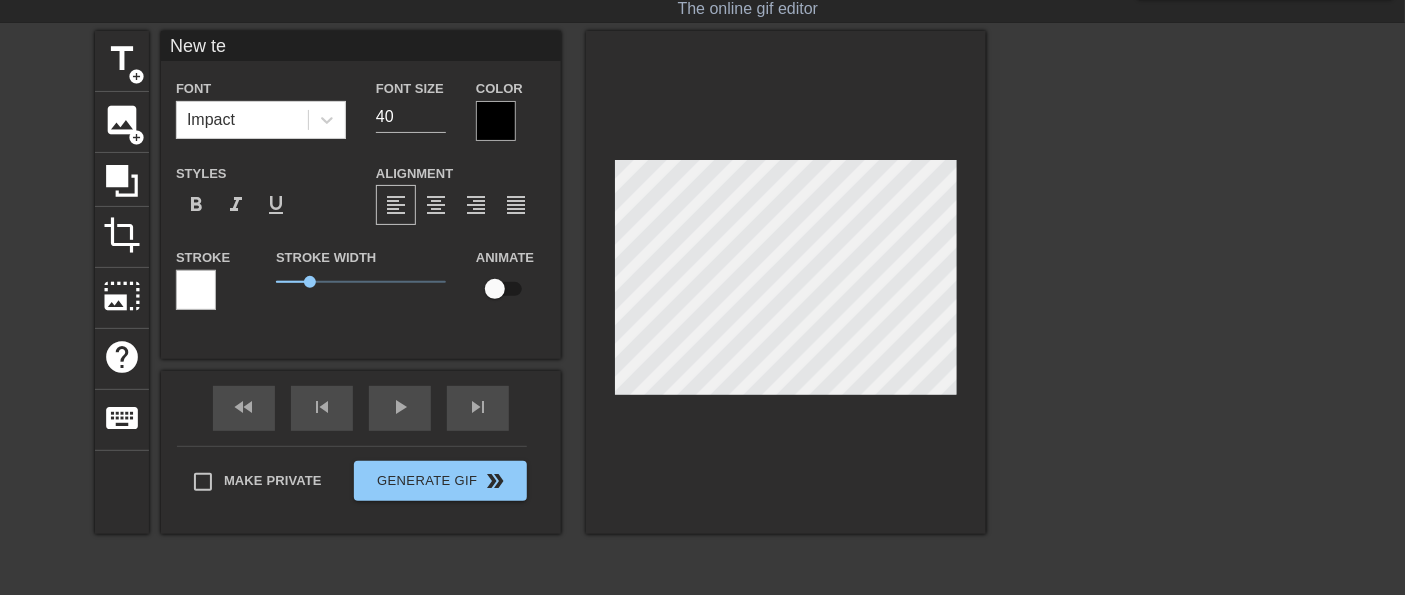 type on "New t" 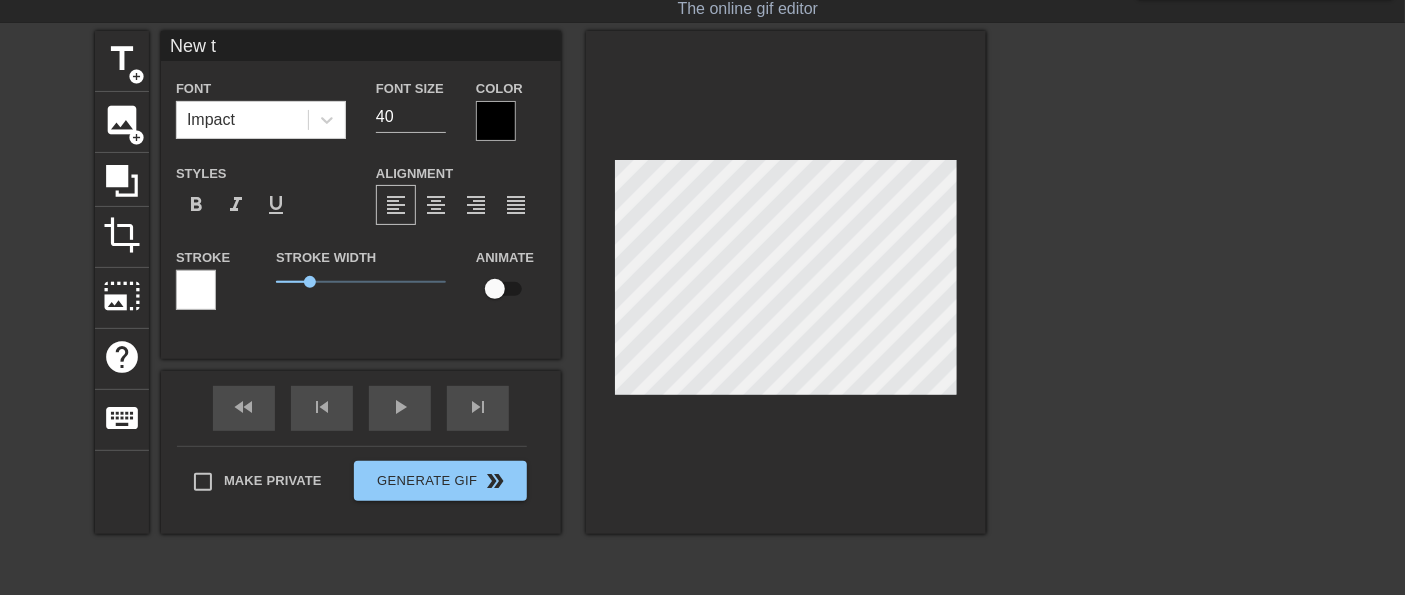 type on "New" 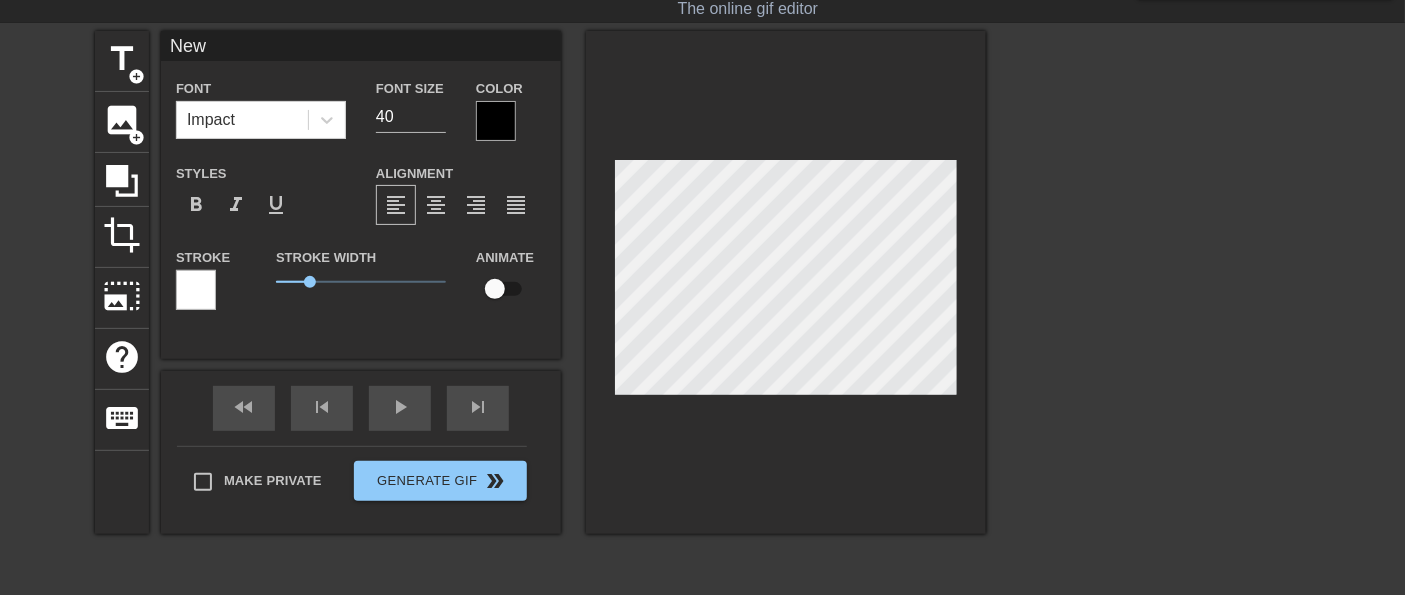 type on "New" 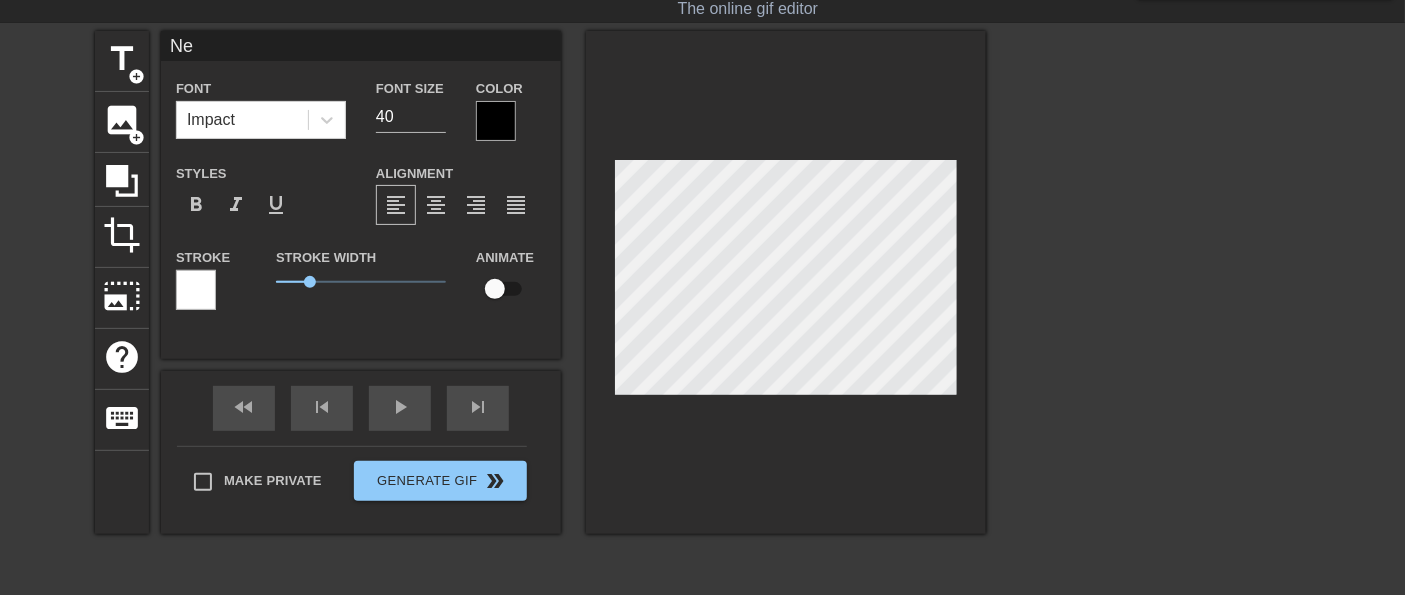 type on "N" 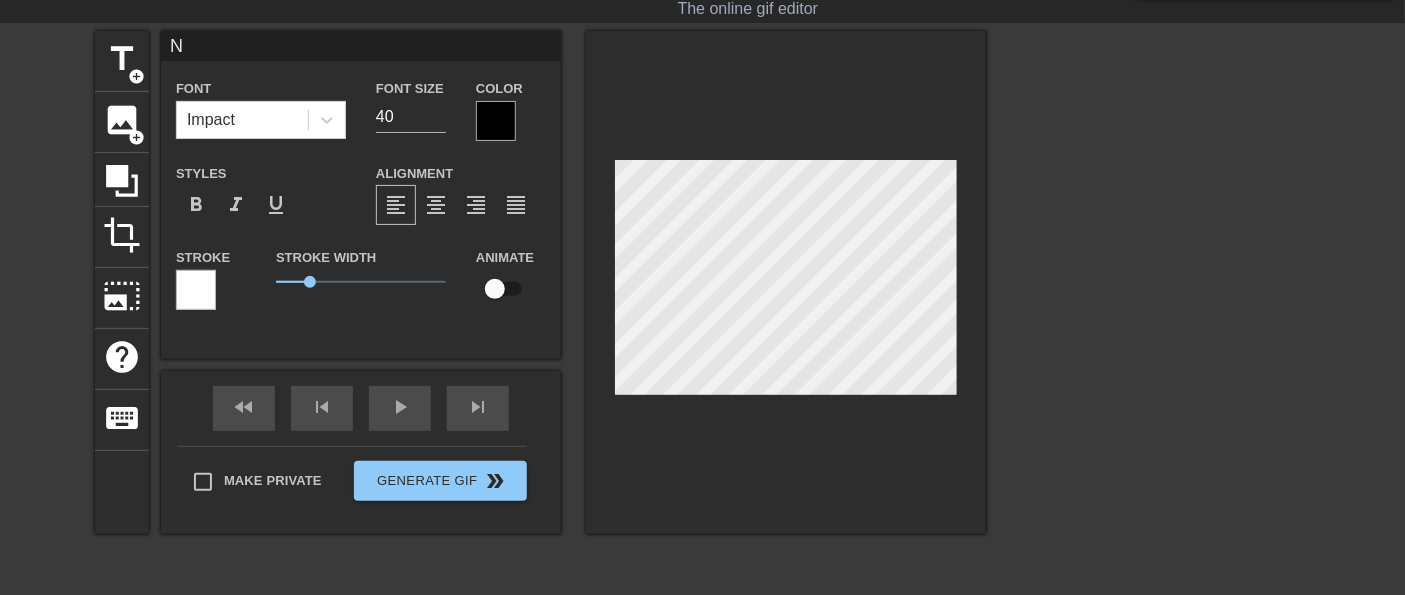 scroll, scrollTop: 2, scrollLeft: 2, axis: both 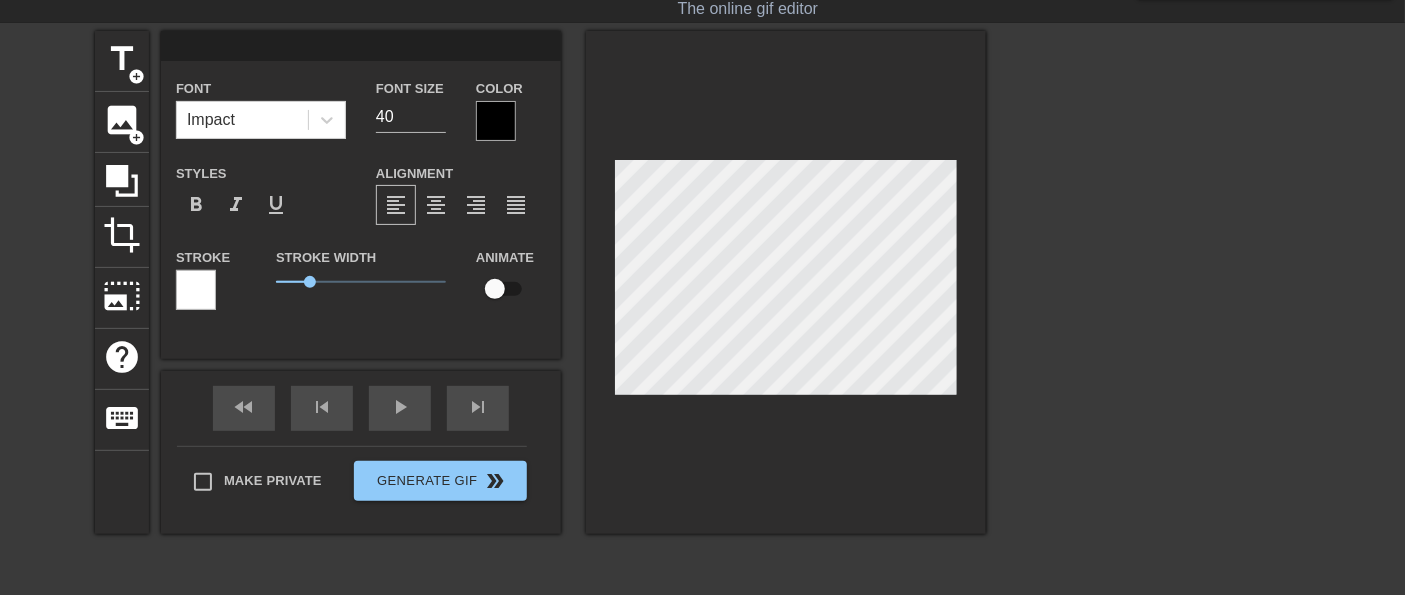 type on "N" 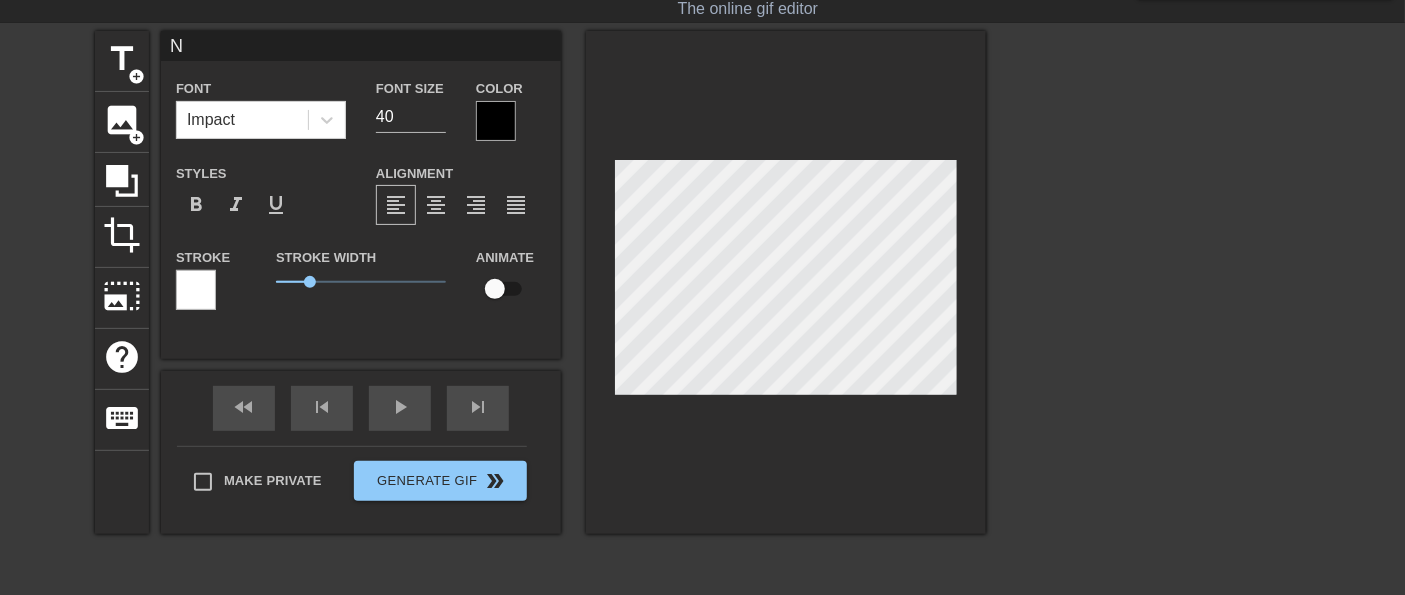 type on "Ne" 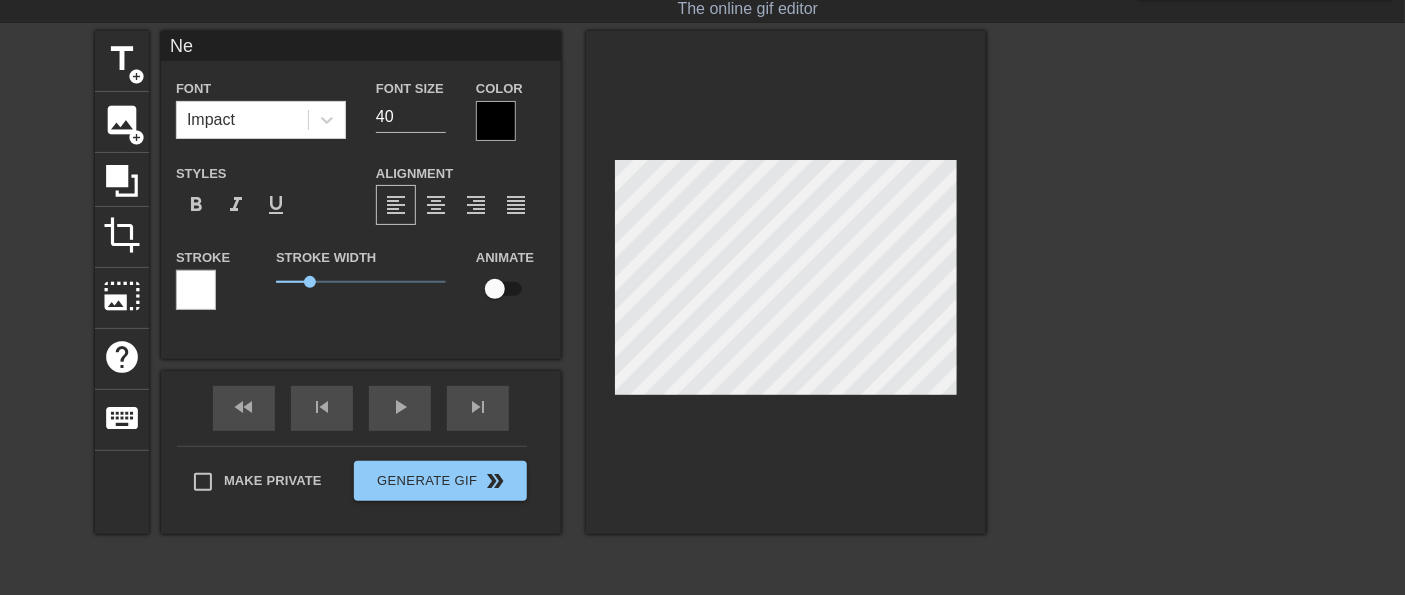 type on "New" 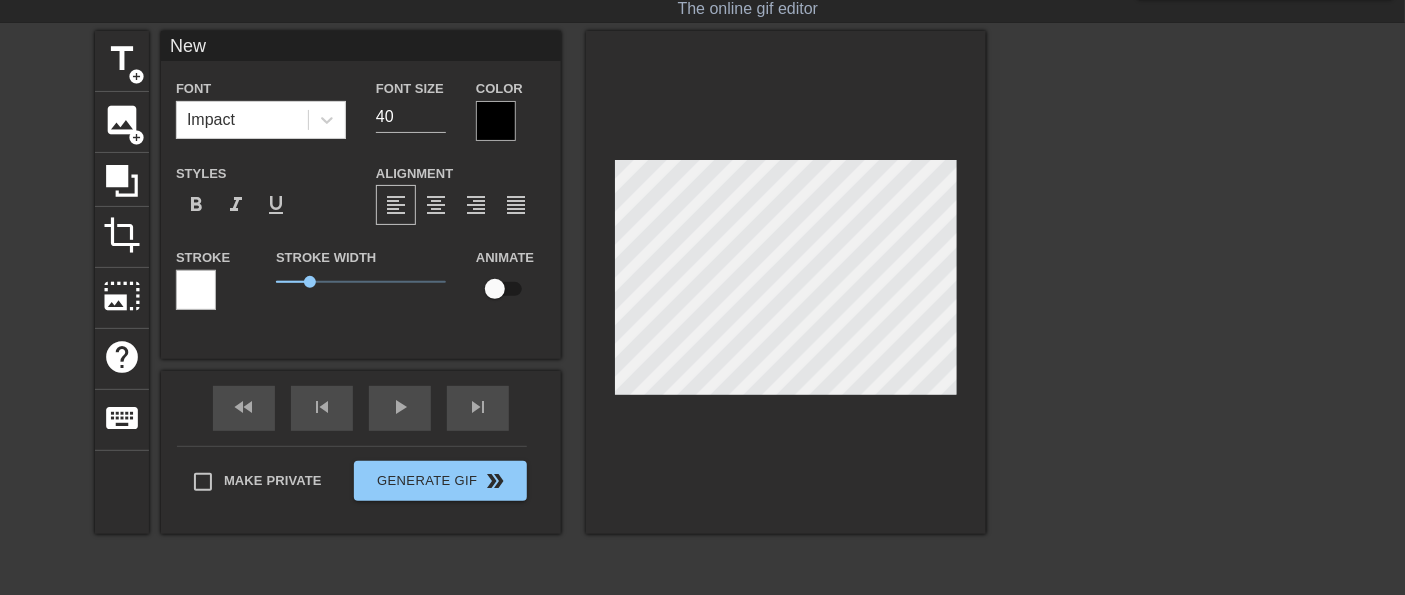 type on "New" 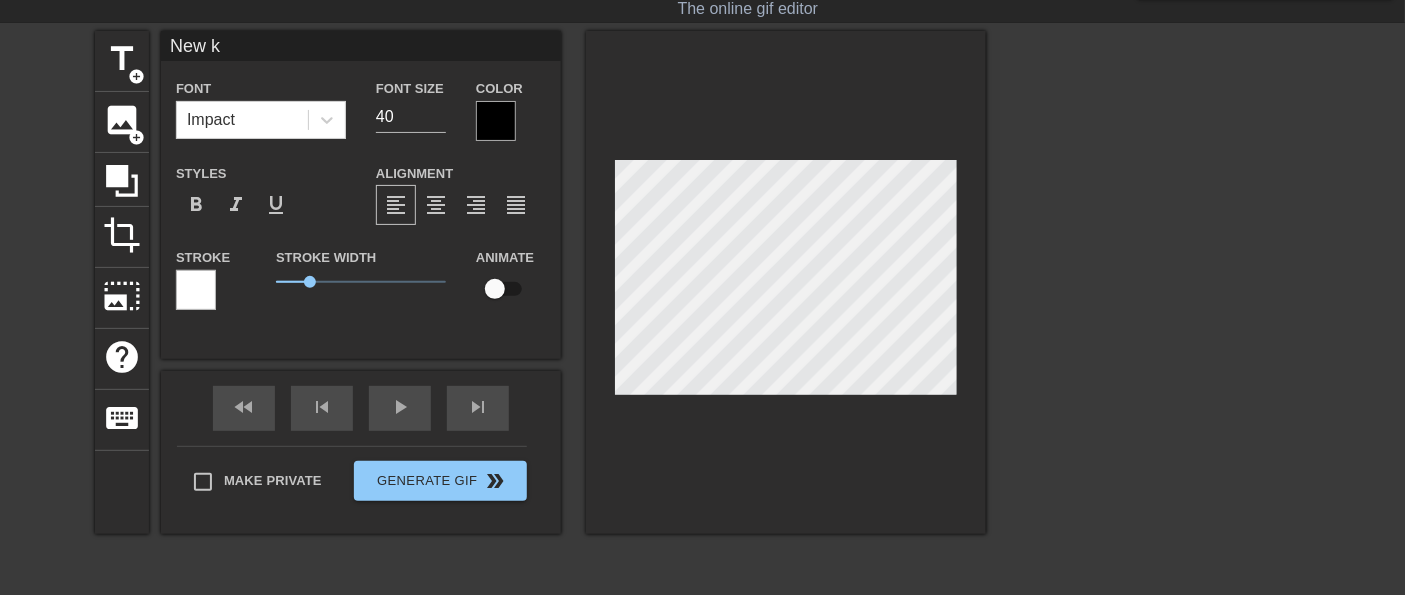 type on "New ki" 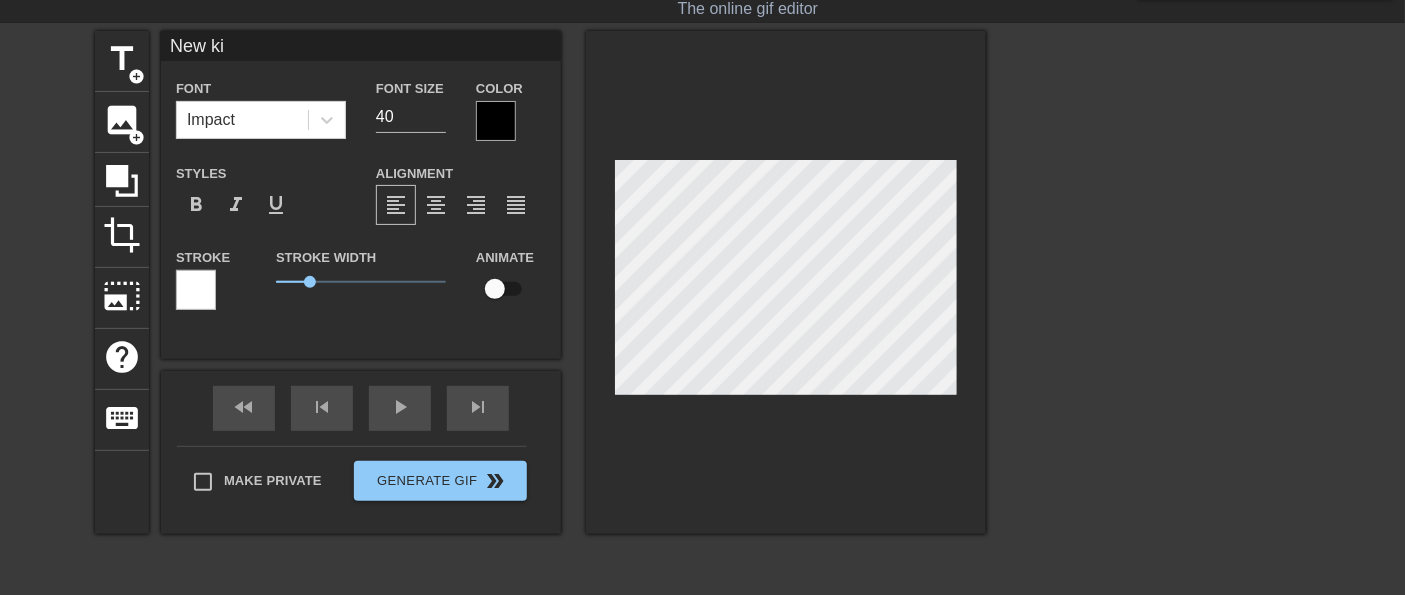 type on "New kin" 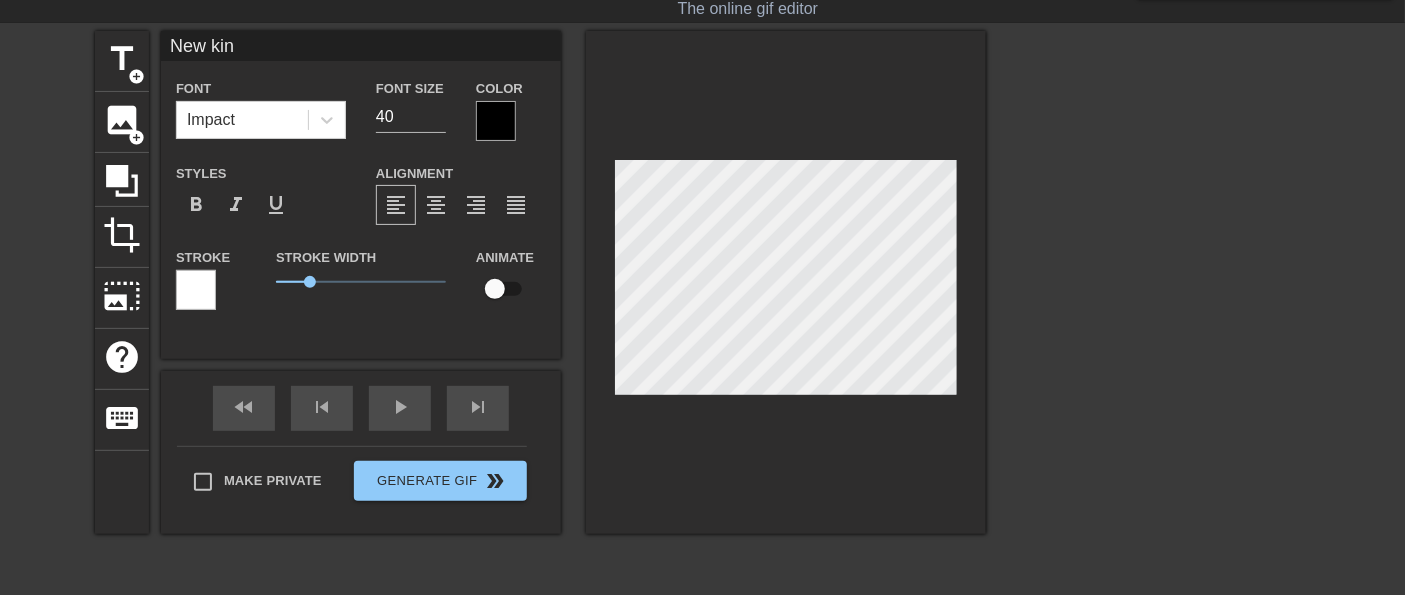 type on "New kink" 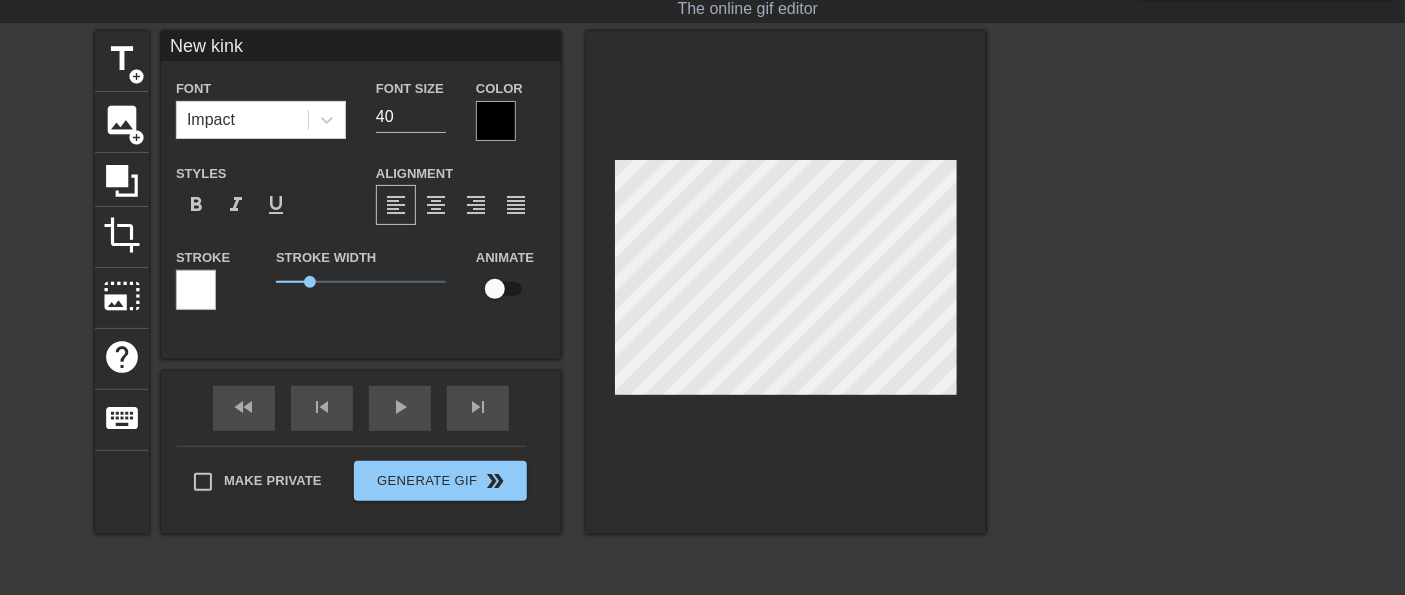 type on "New kink" 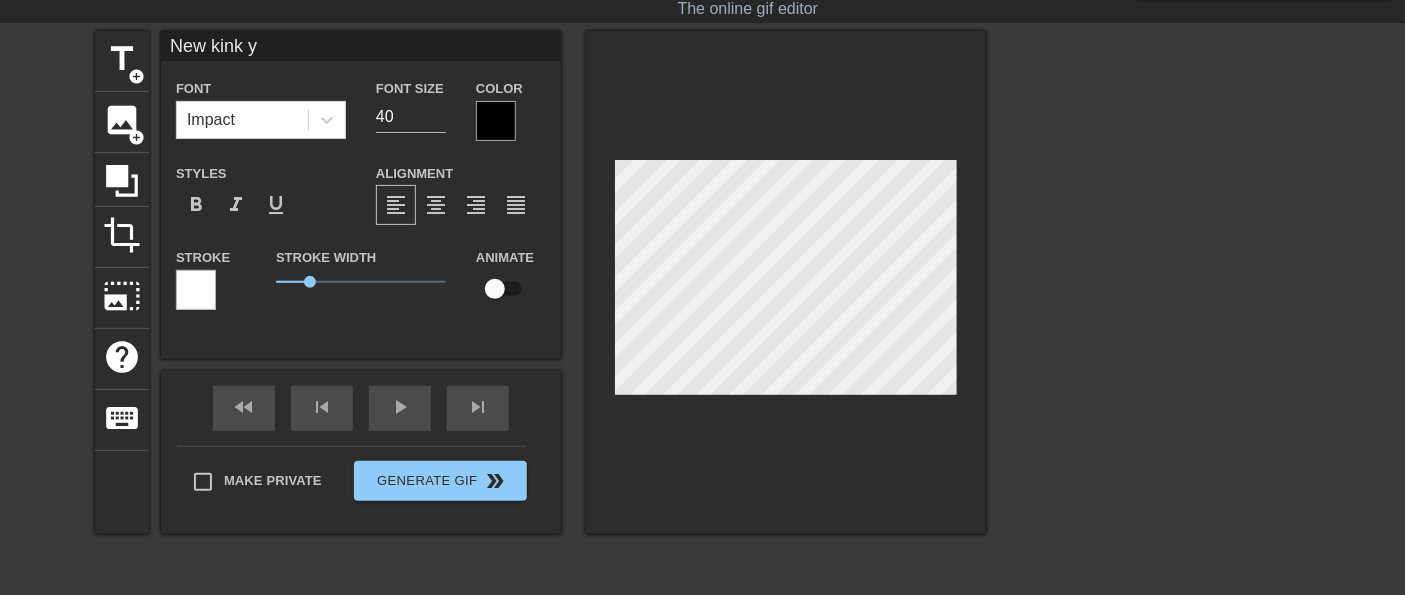 scroll, scrollTop: 2, scrollLeft: 5, axis: both 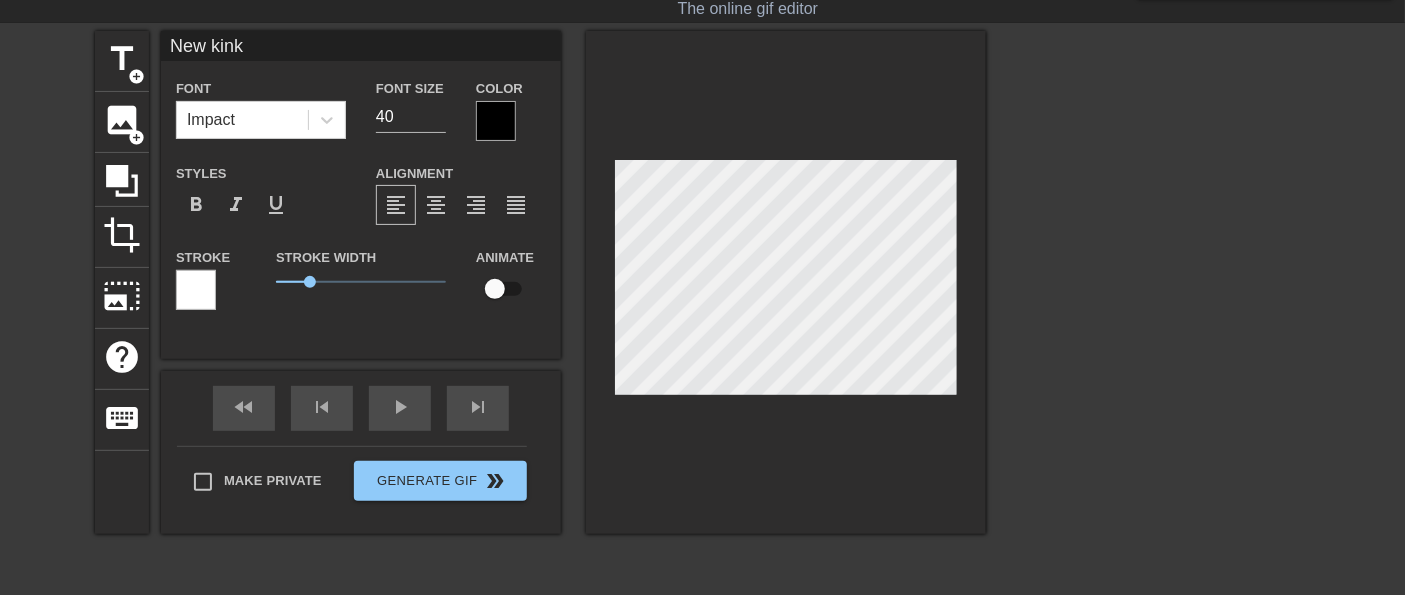 type on "New kink u" 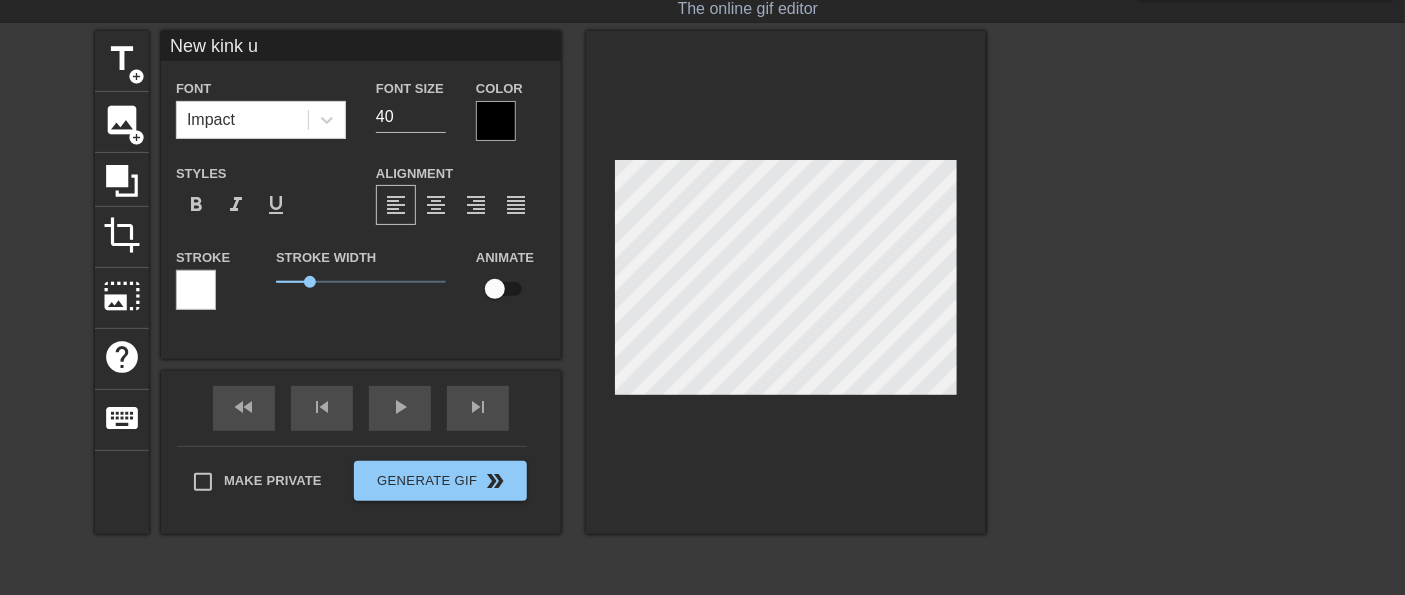 type on "New kink un" 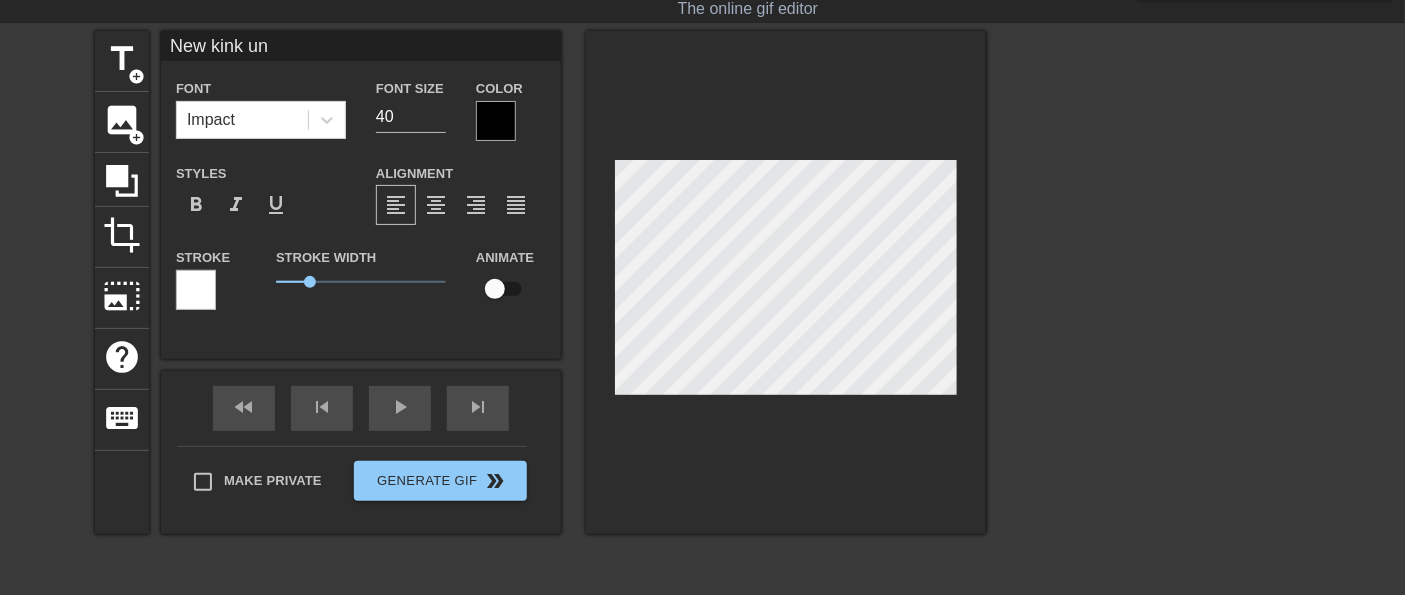 type on "New kink unl" 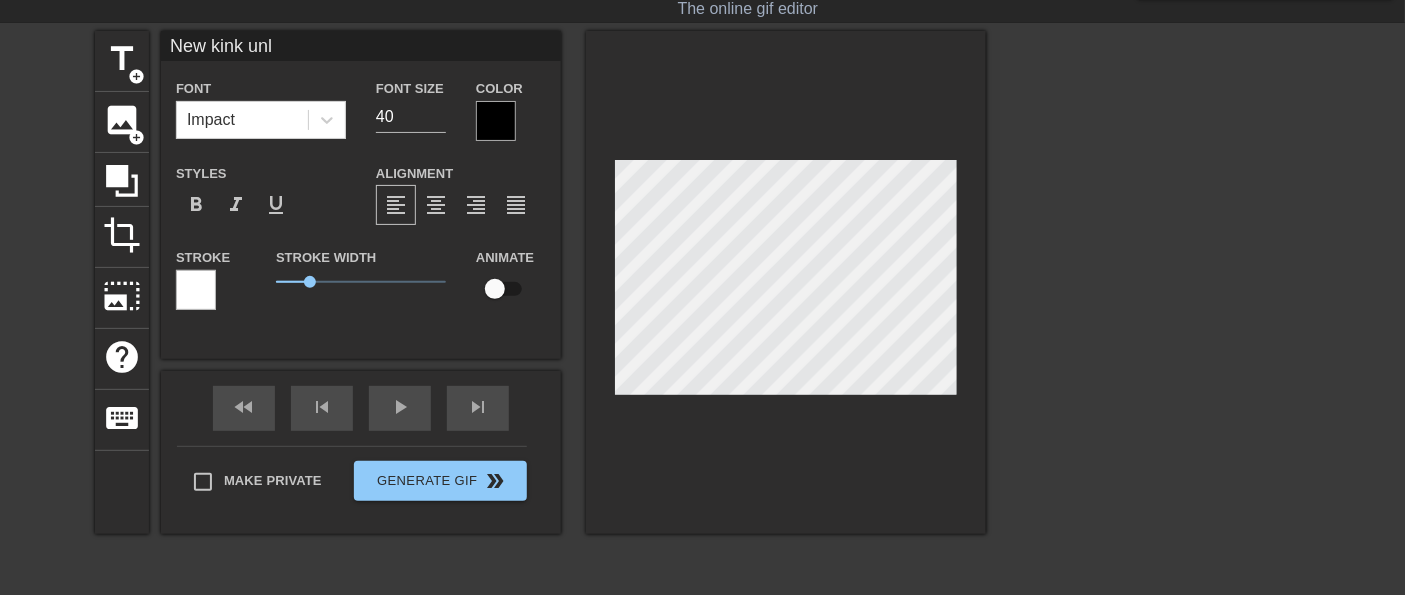 type on "New kink unlo" 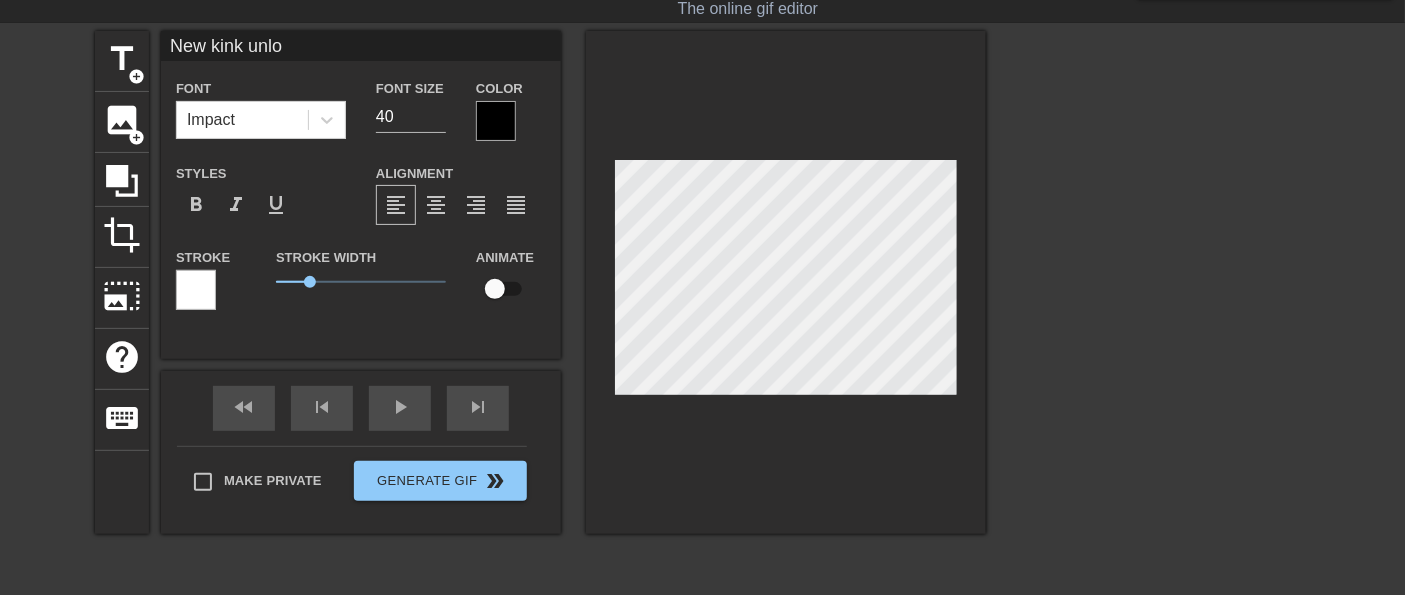 type on "New kink unloc" 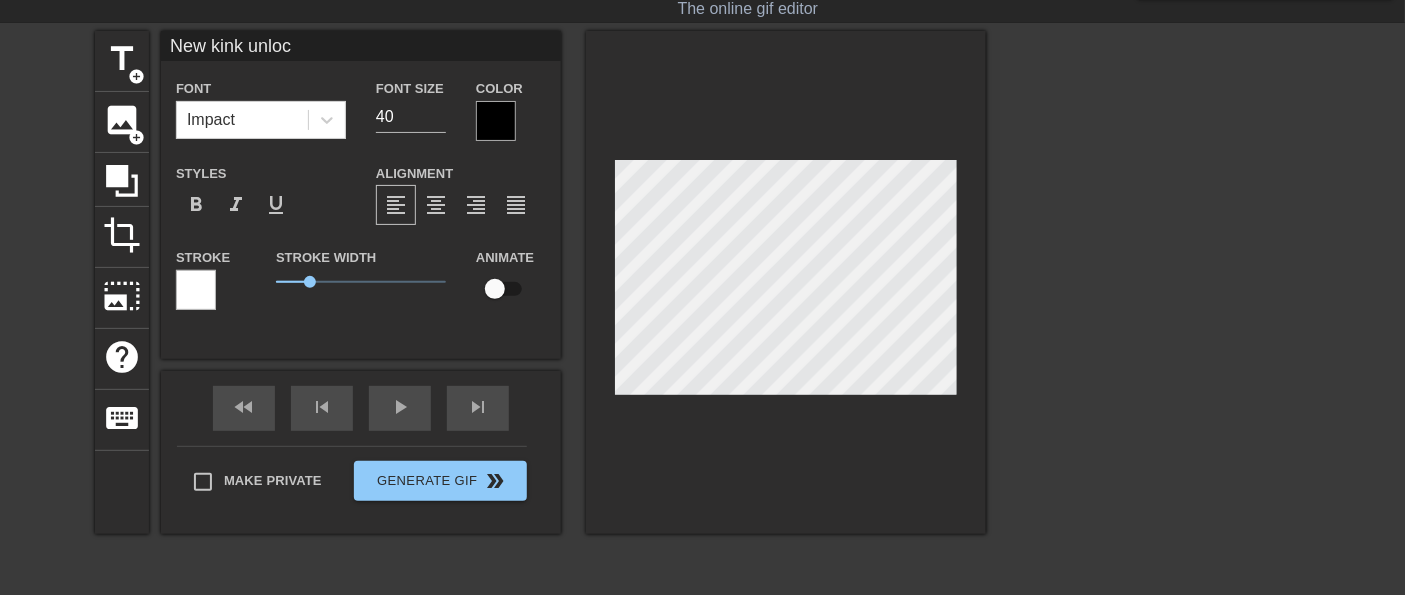 type on "New kink unlock" 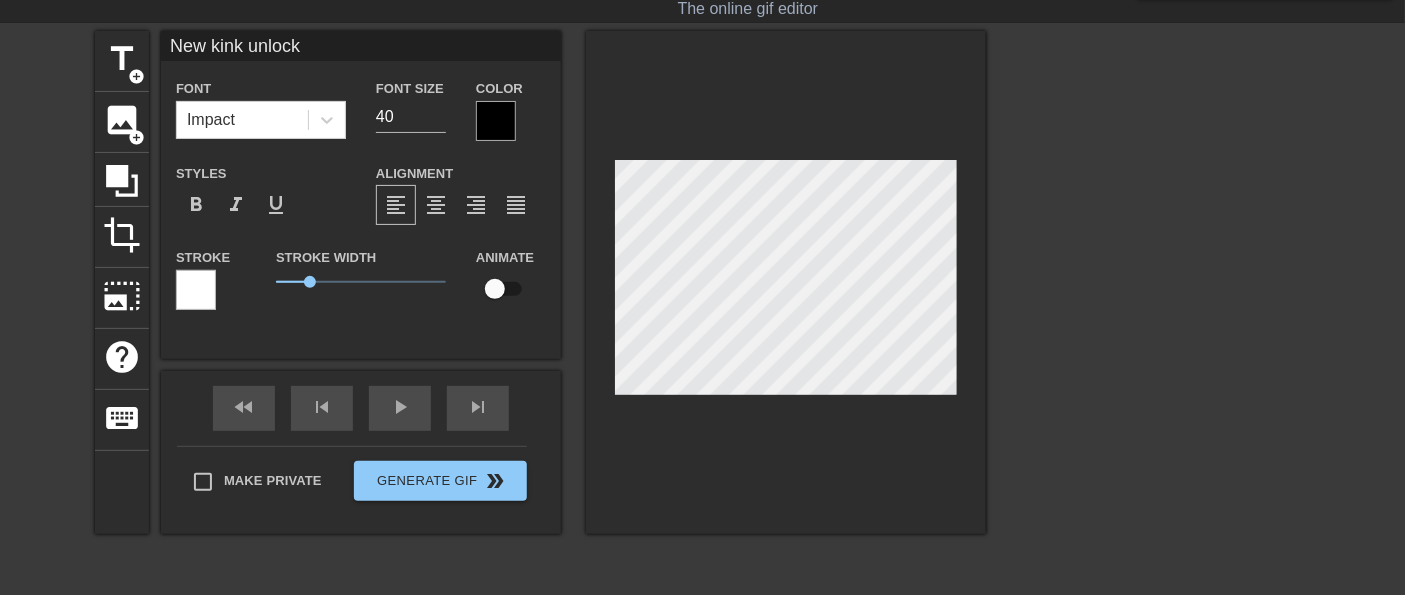type on "New kink unlocke" 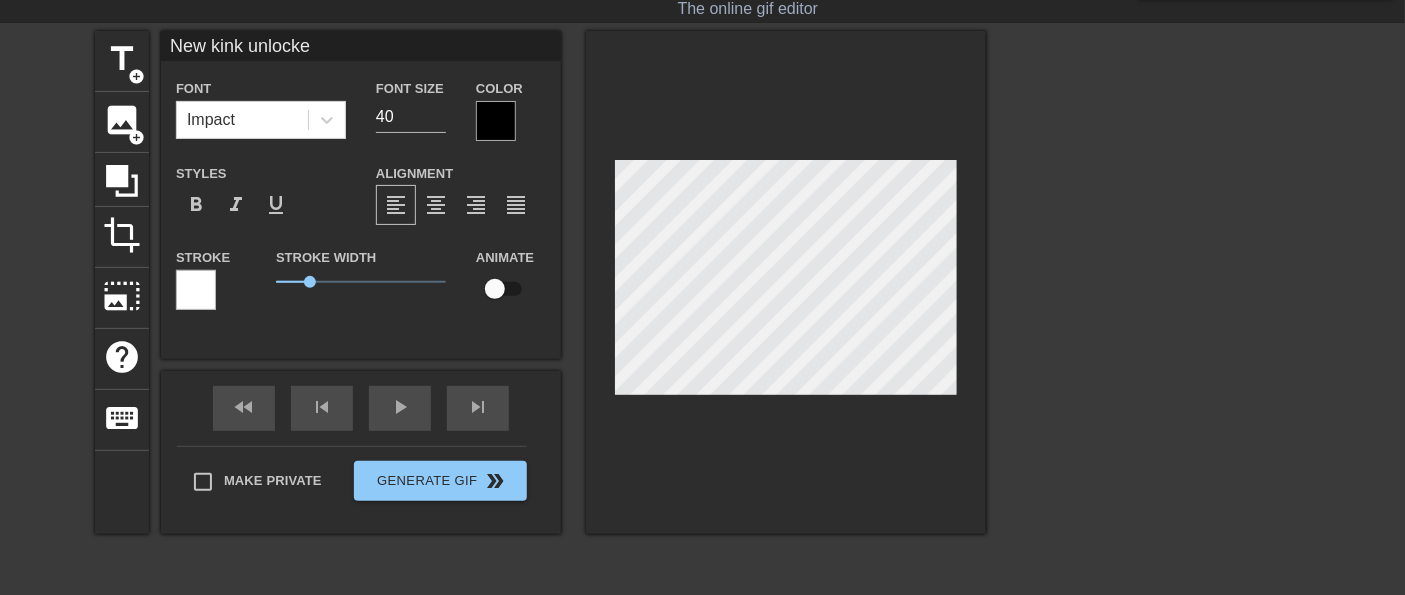 type on "New kink unlocked" 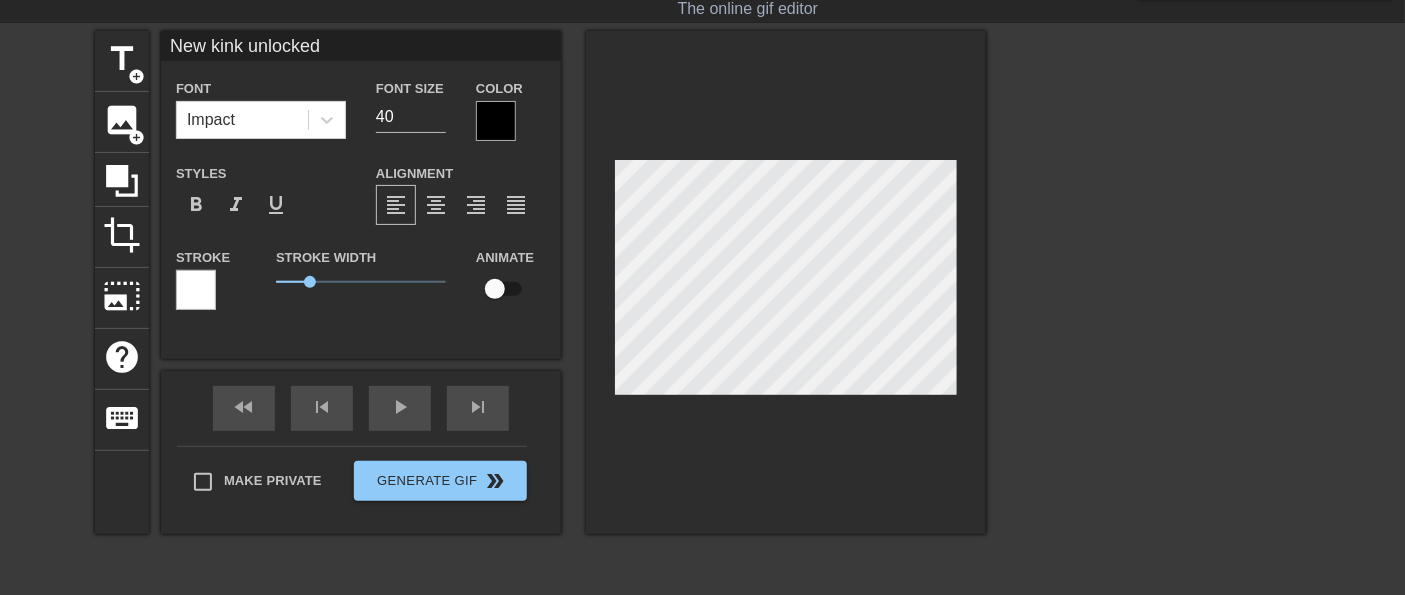 scroll, scrollTop: 2, scrollLeft: 8, axis: both 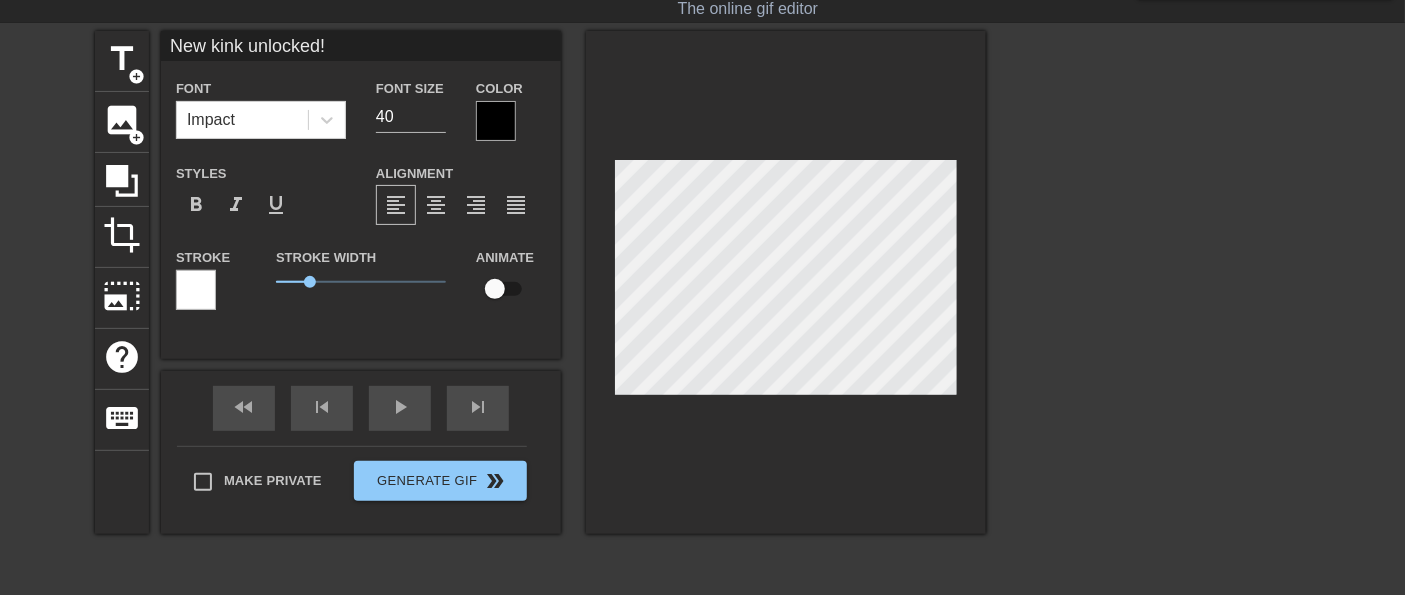 type on "New kink unlocked!" 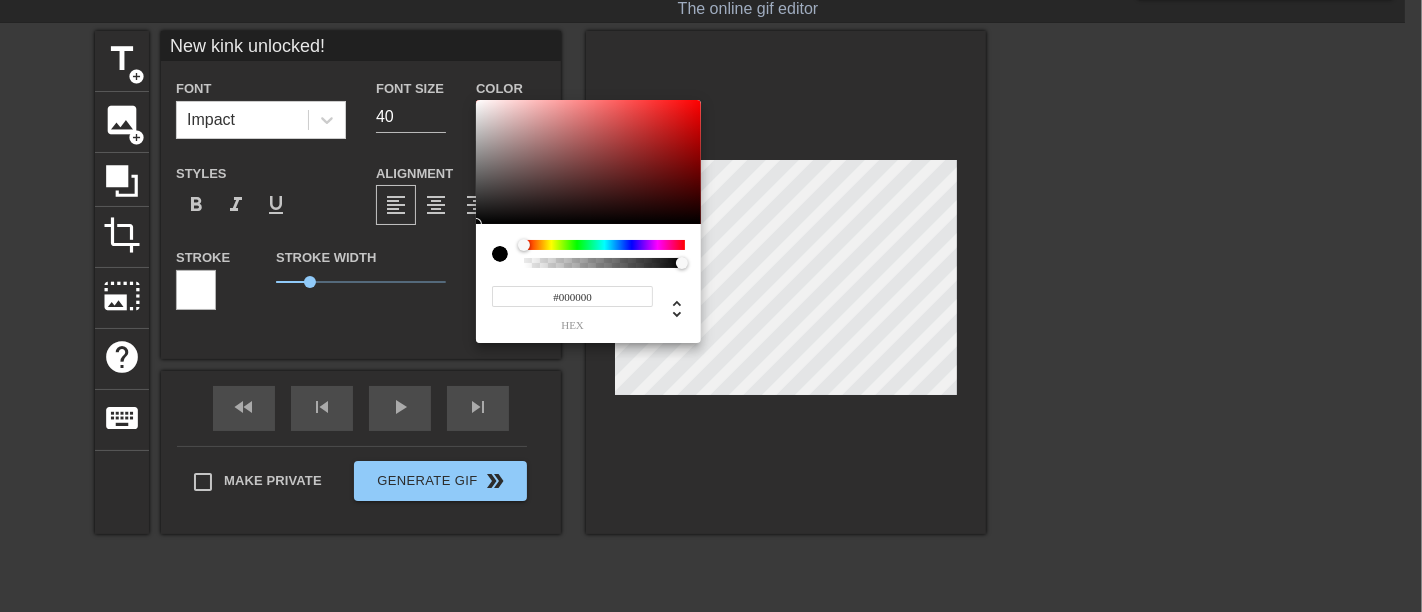 click at bounding box center (604, 245) 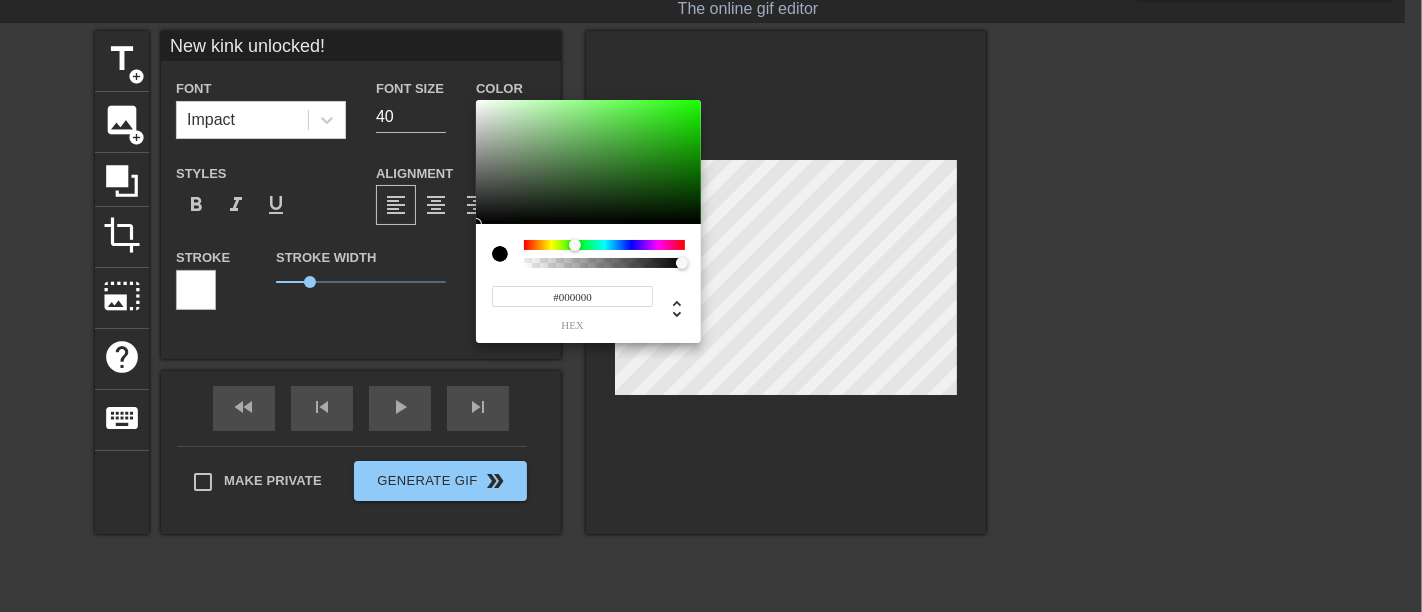 type on "#25EE0E" 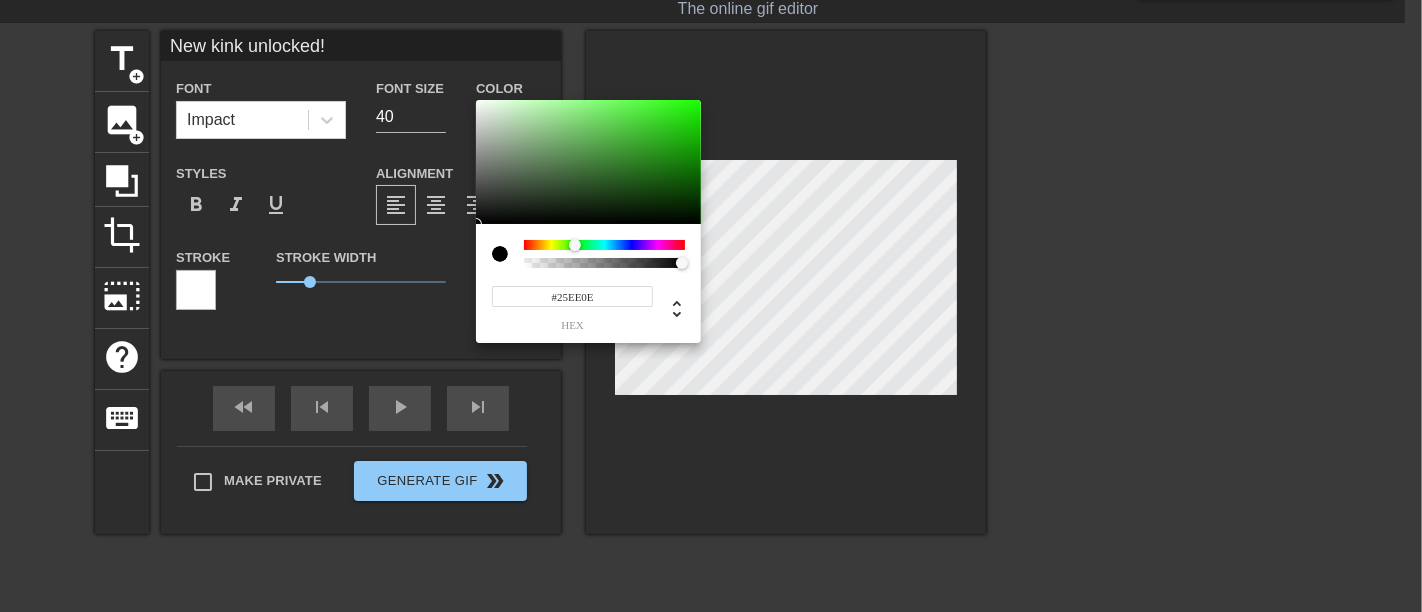 click at bounding box center (588, 162) 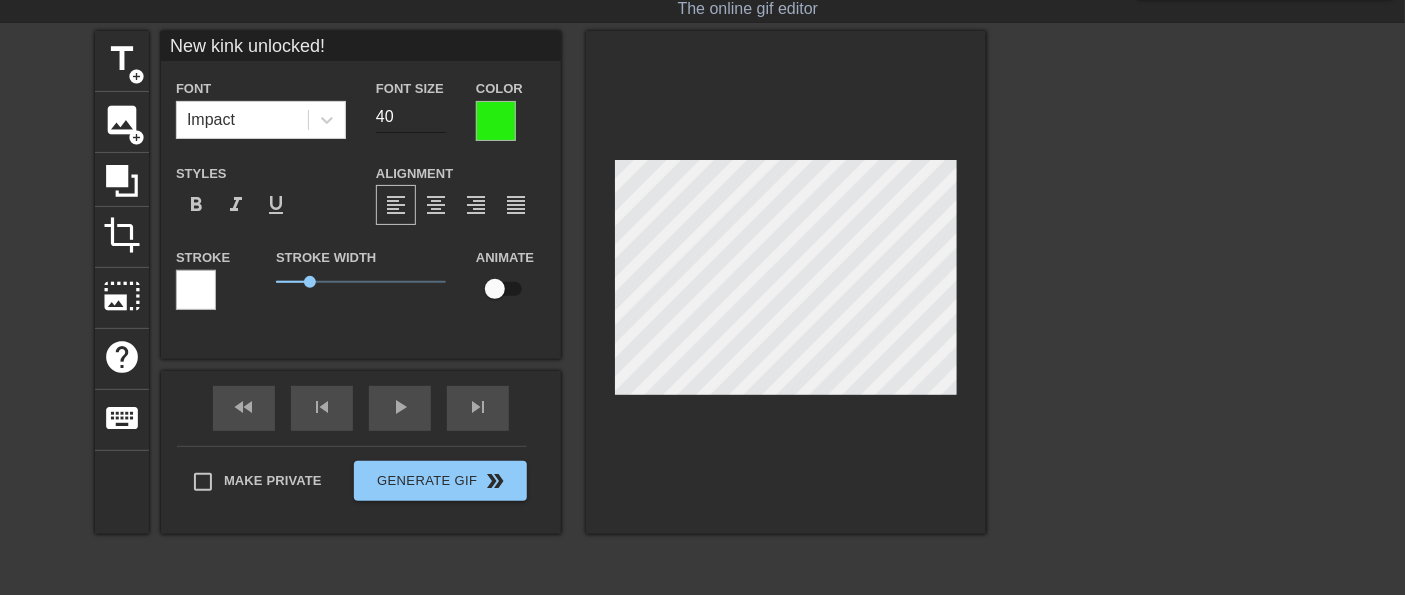 click on "40" at bounding box center [411, 117] 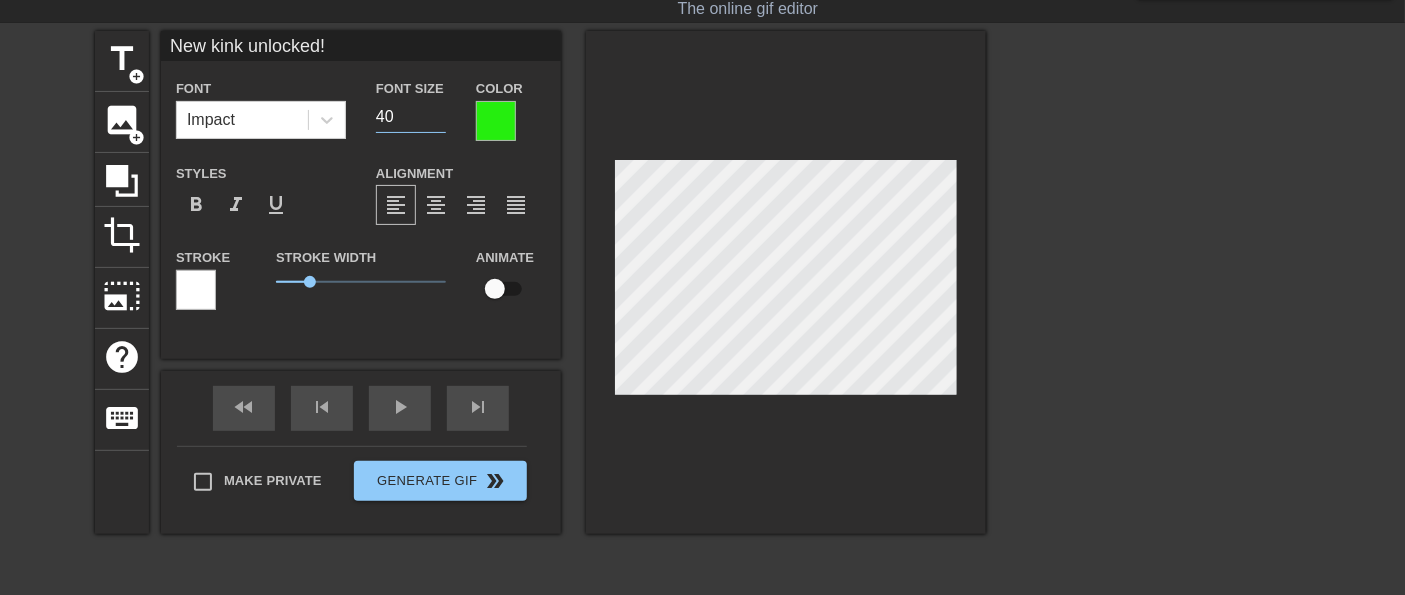 type on "4" 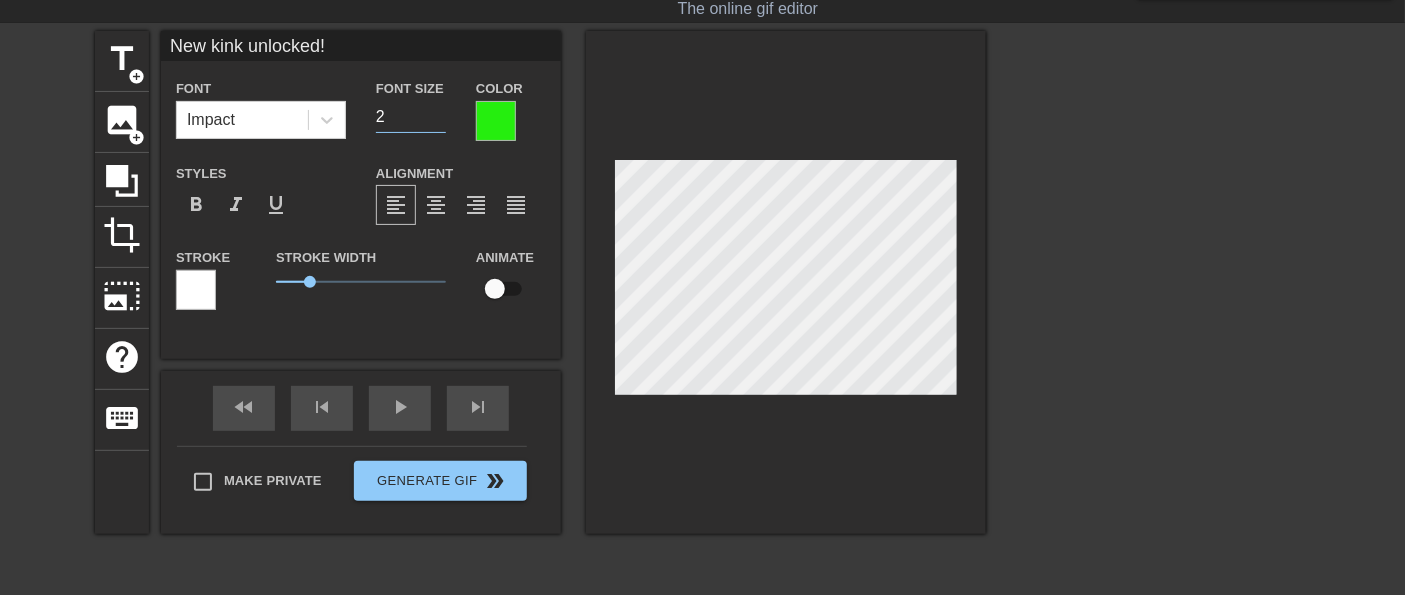 type on "20" 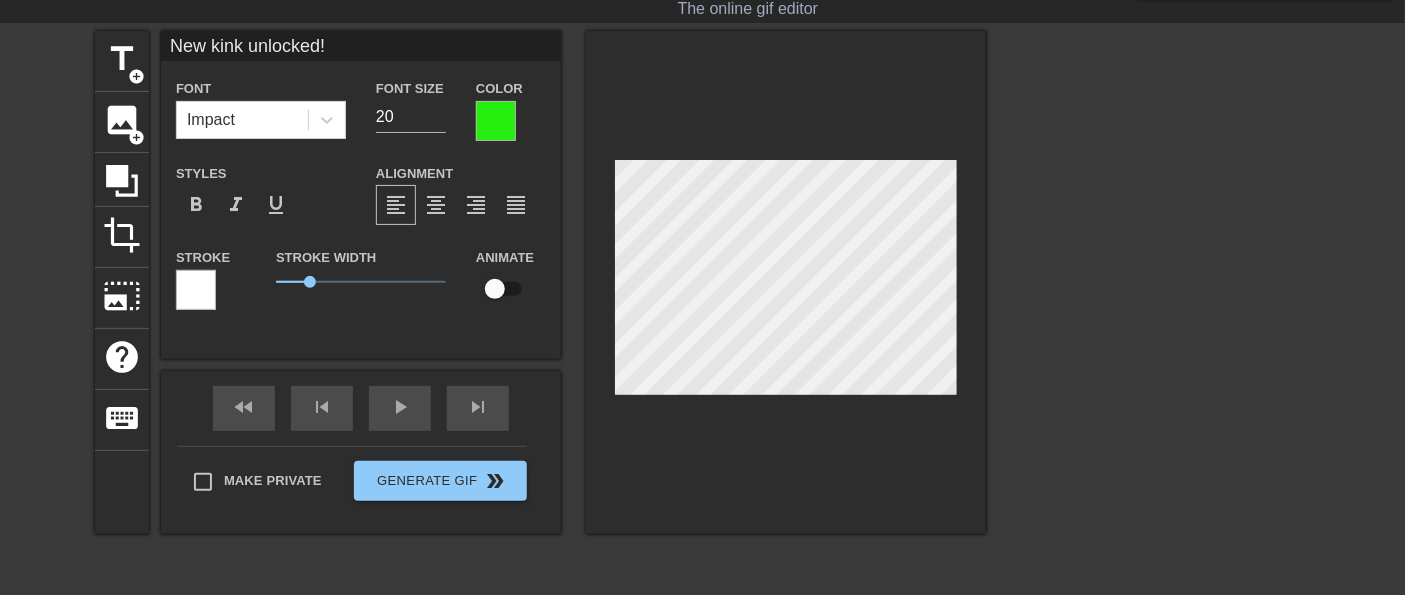scroll, scrollTop: 2, scrollLeft: 8, axis: both 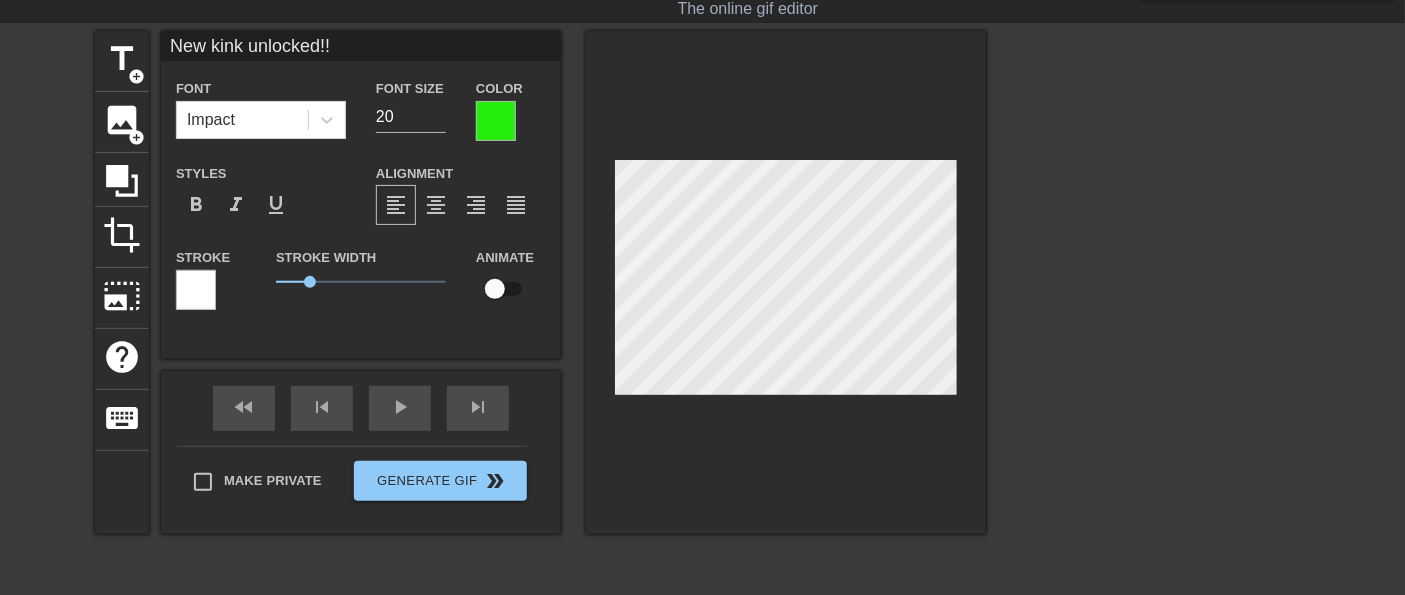 type on "New kink unlocked!!!" 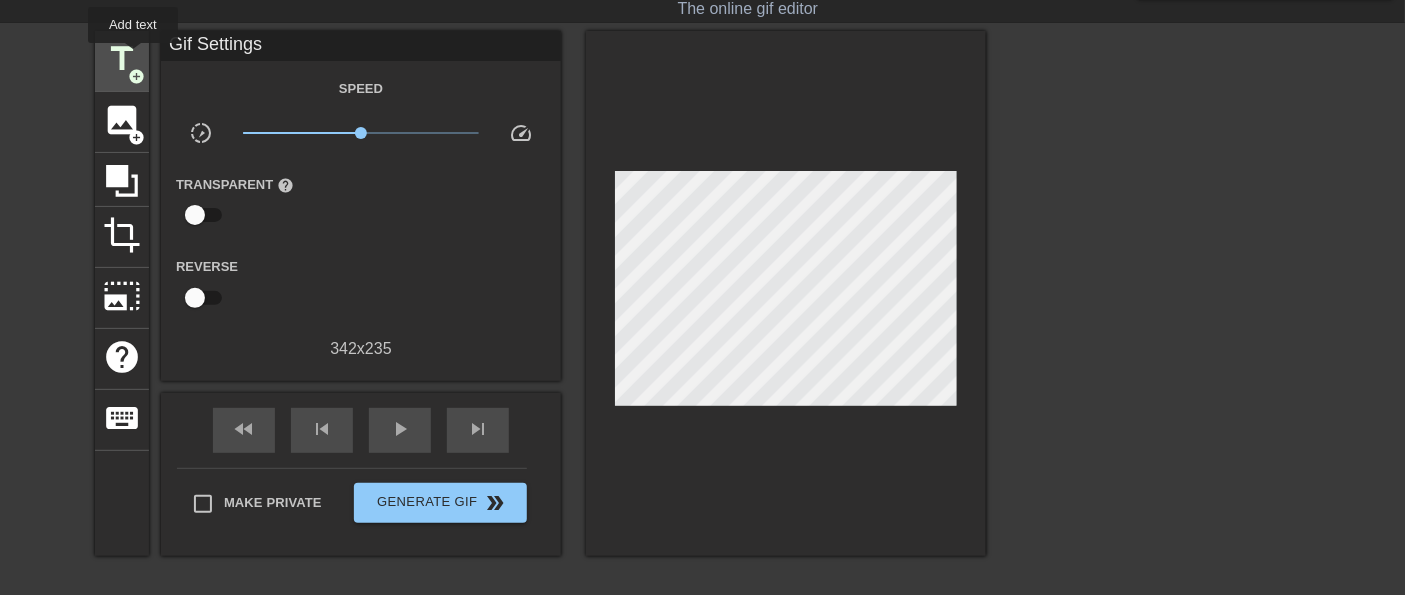 click on "title" at bounding box center [122, 59] 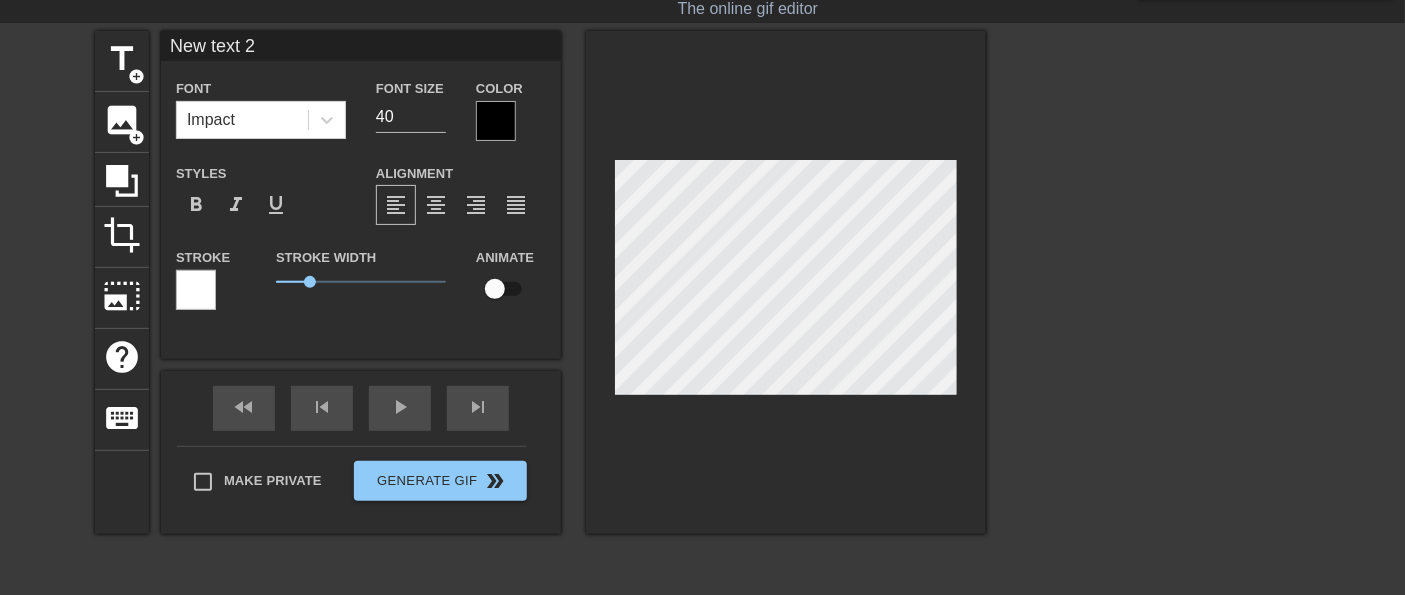 type on "New text" 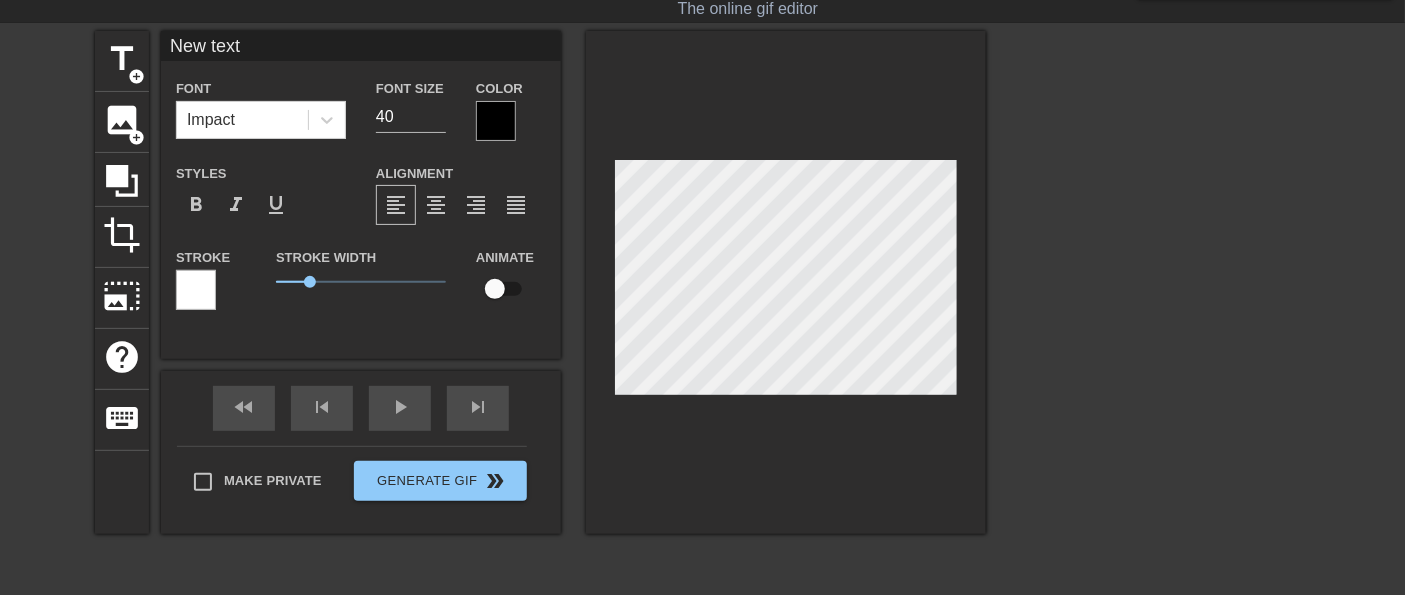 type on "New text" 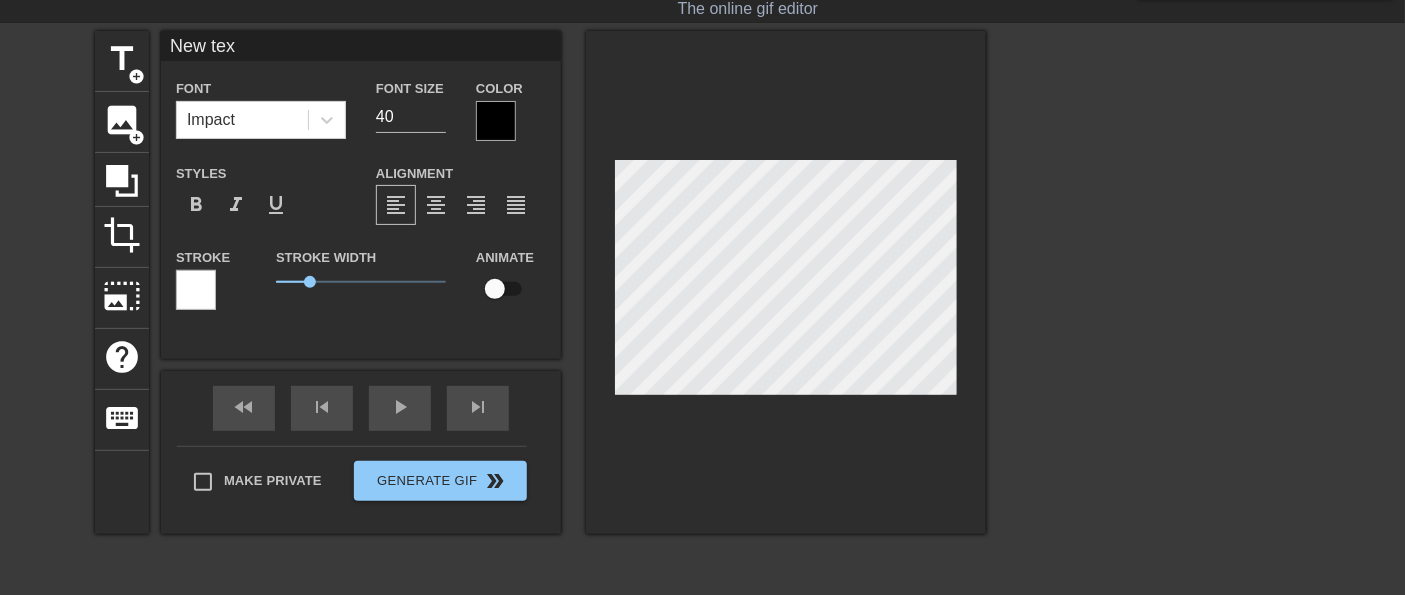 type on "New te" 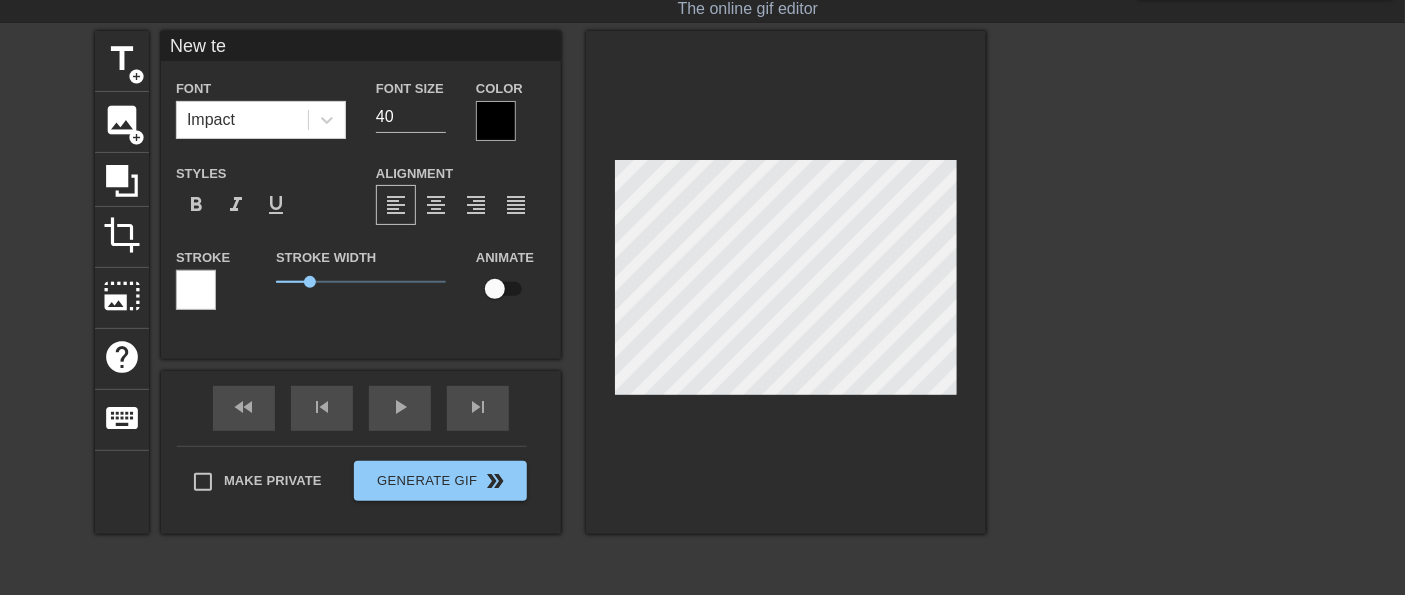 type on "New t" 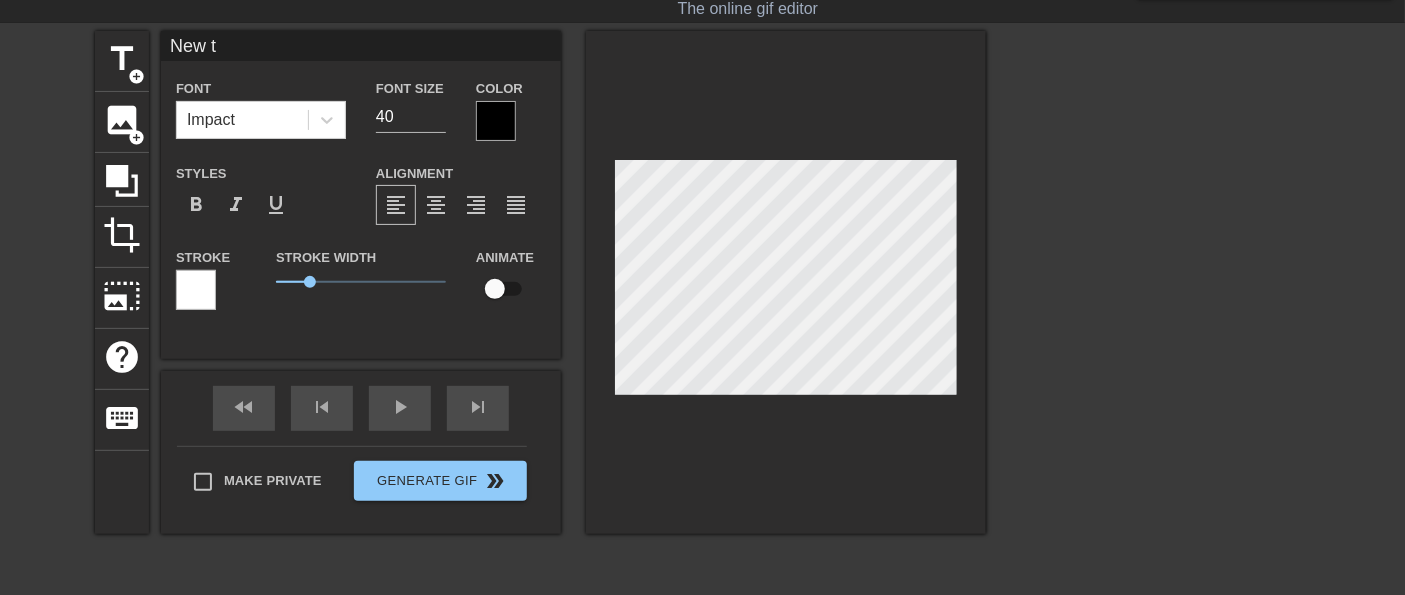 type on "New" 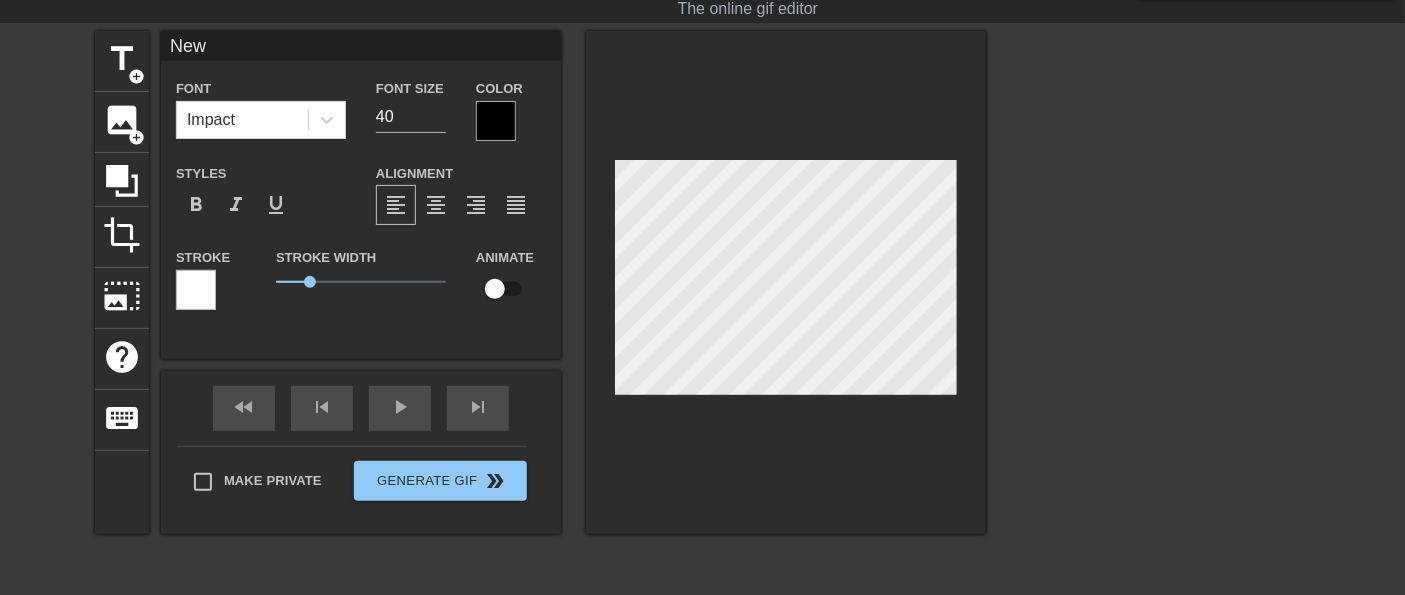 type on "New" 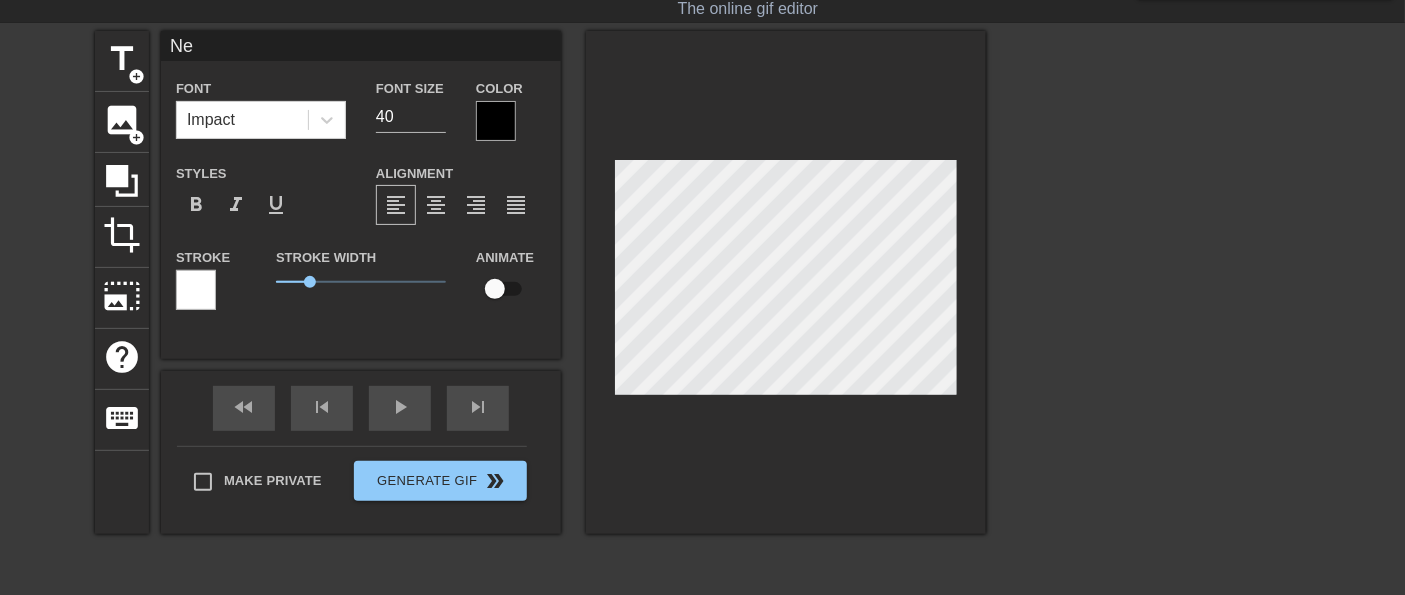 type on "N" 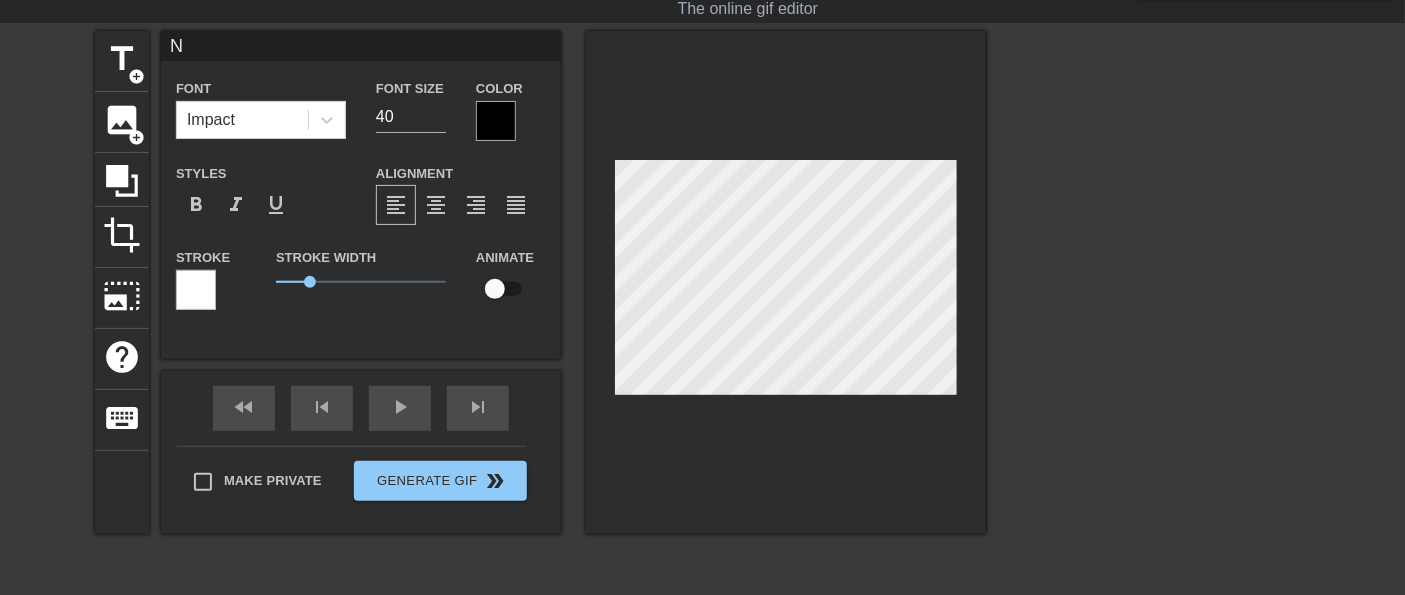 type 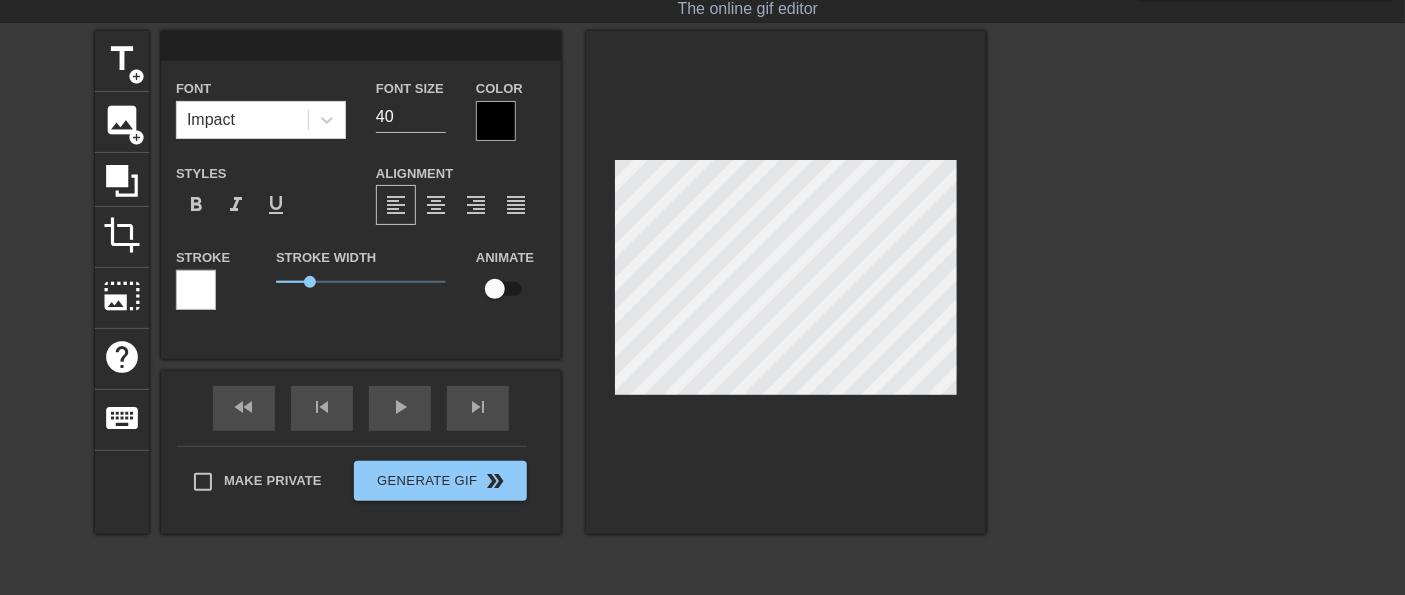 scroll, scrollTop: 2, scrollLeft: 2, axis: both 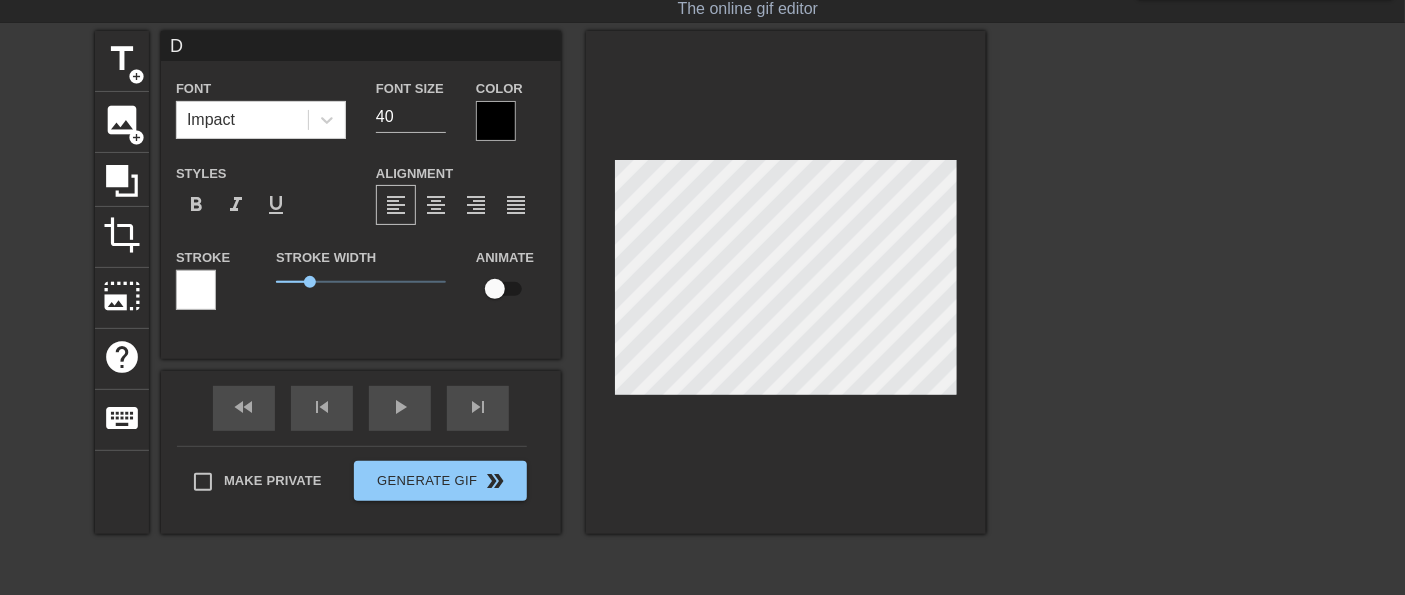 type on "D" 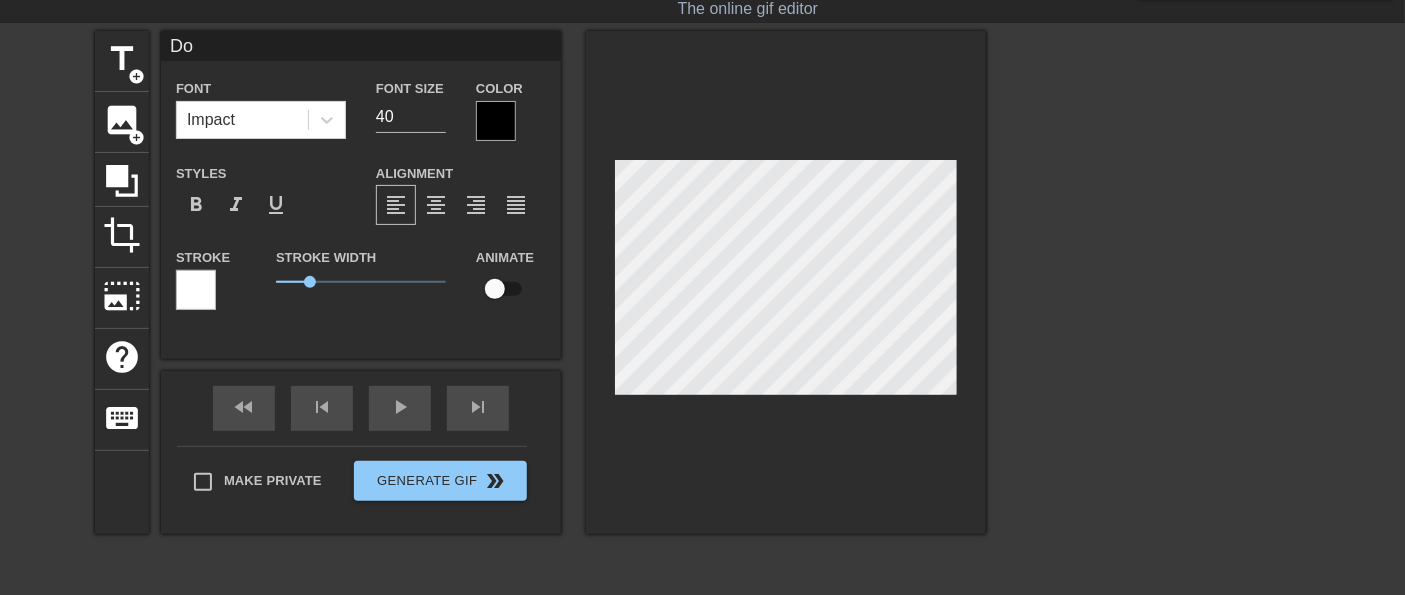type on "Dou" 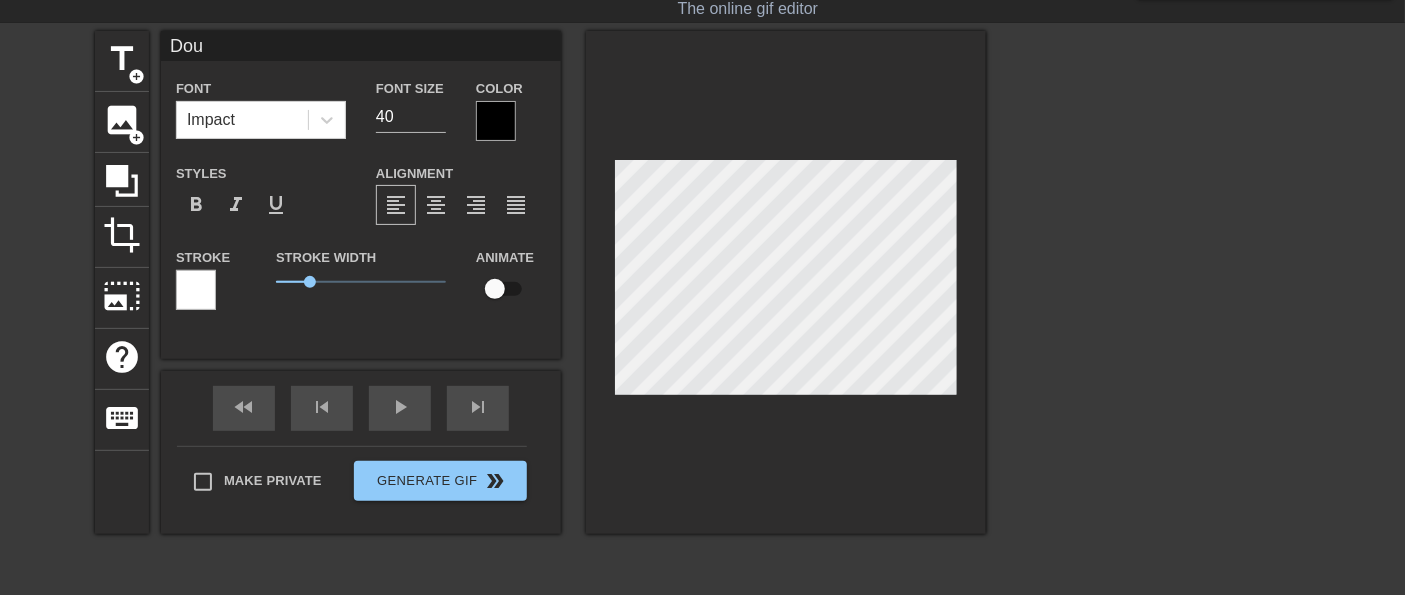 type on "Doub" 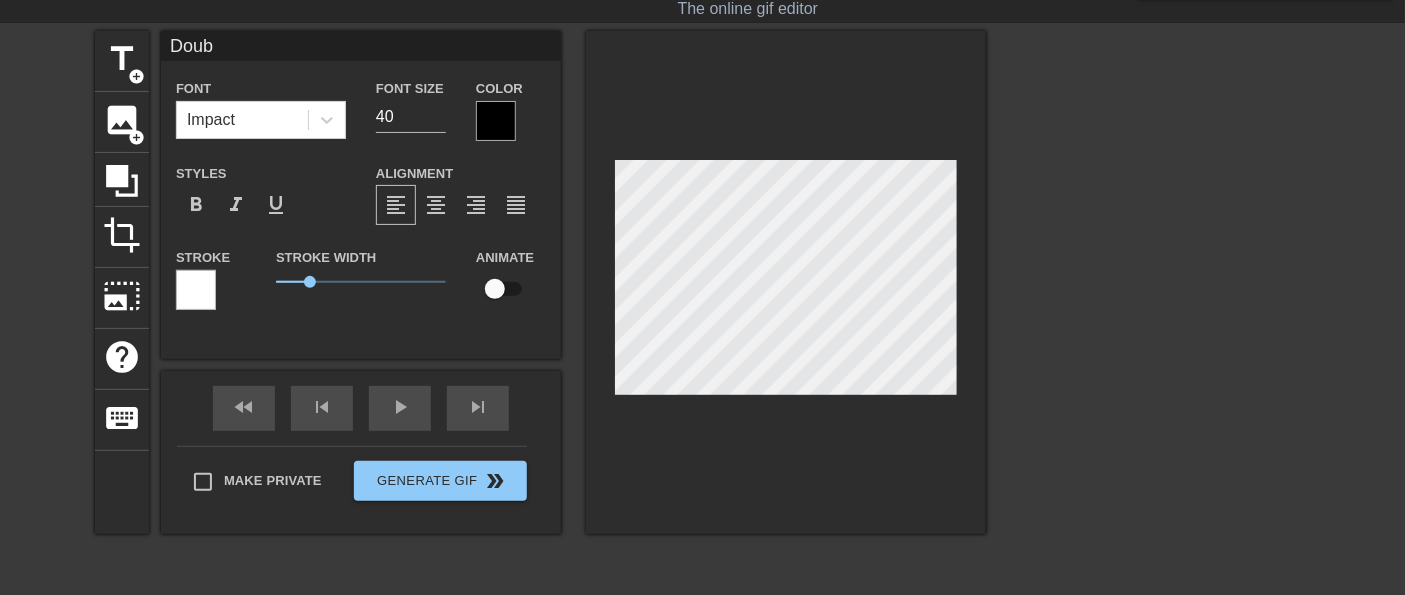type on "Doubl" 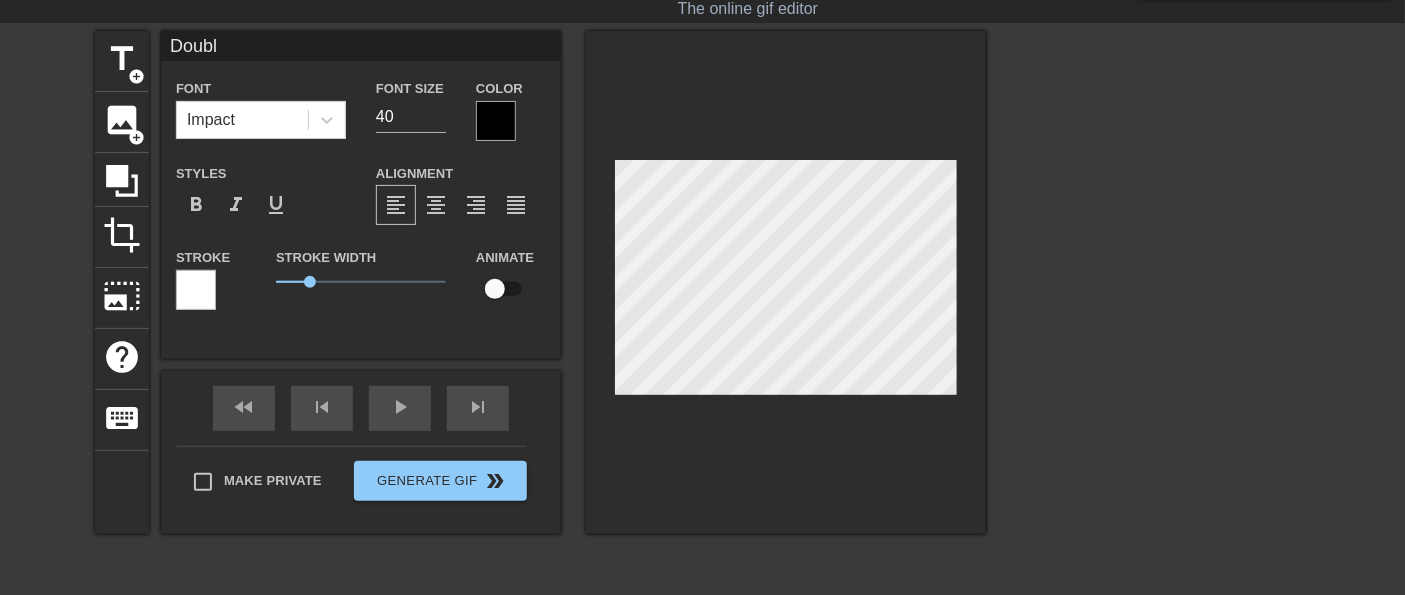 type on "Double" 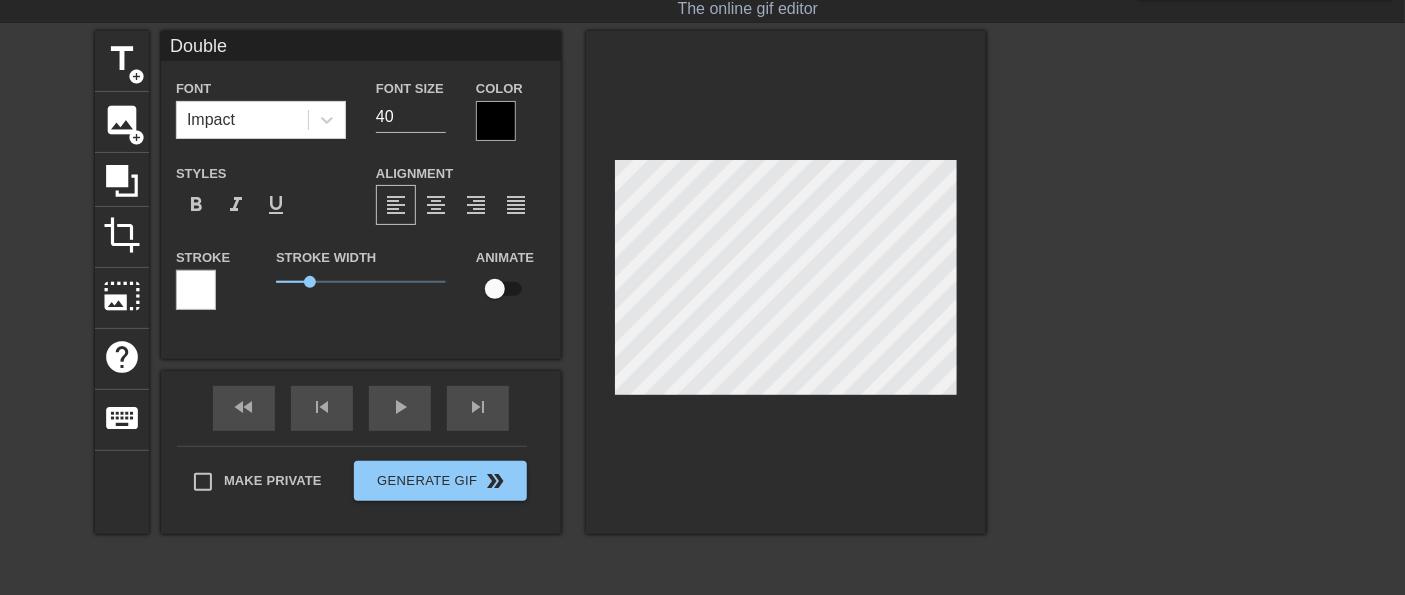 type on "Double" 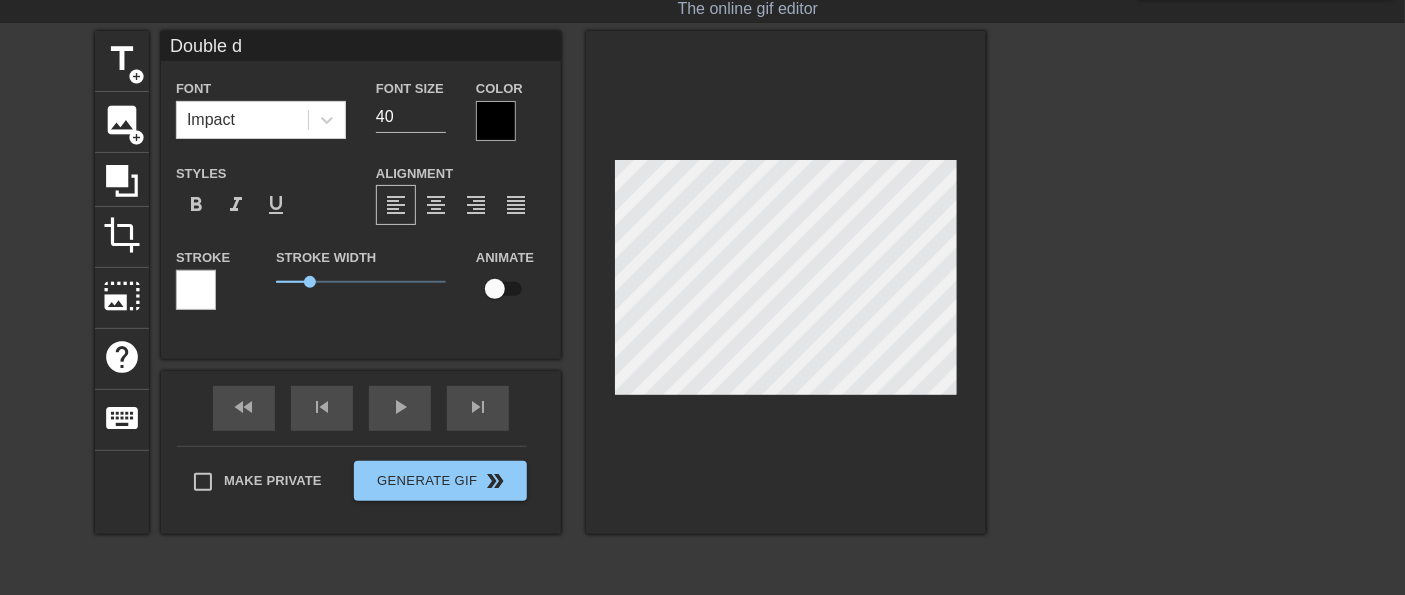 type on "Double di" 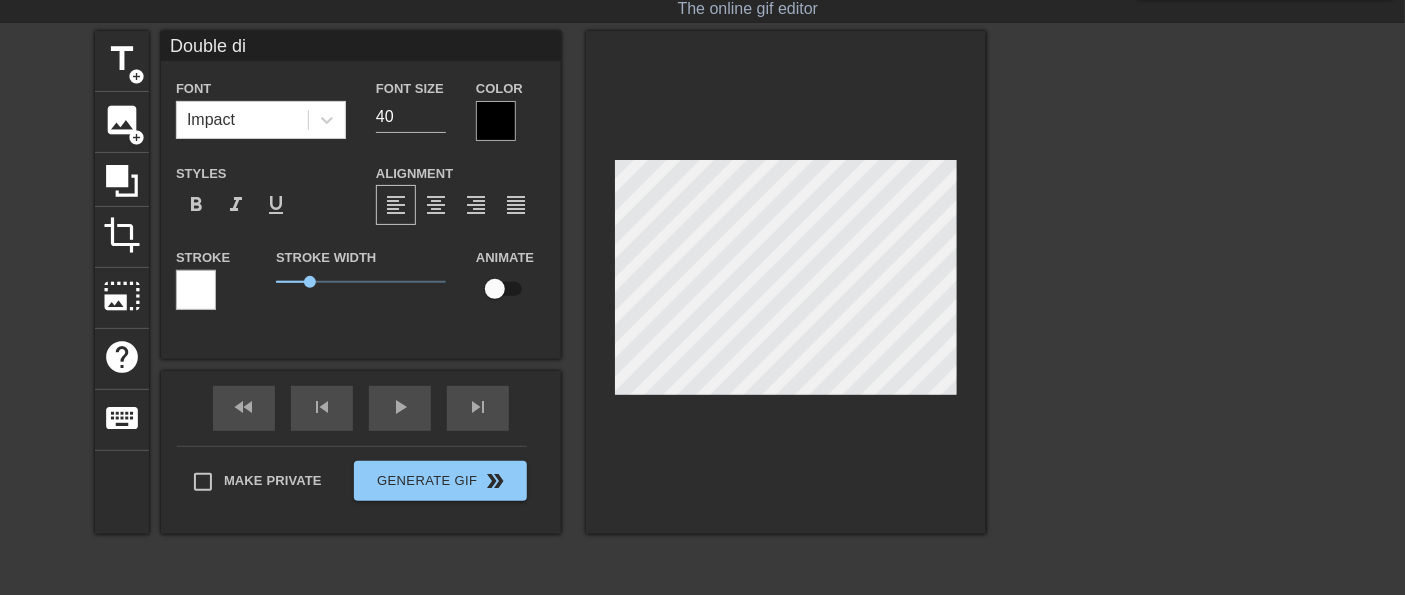 type on "Double dip" 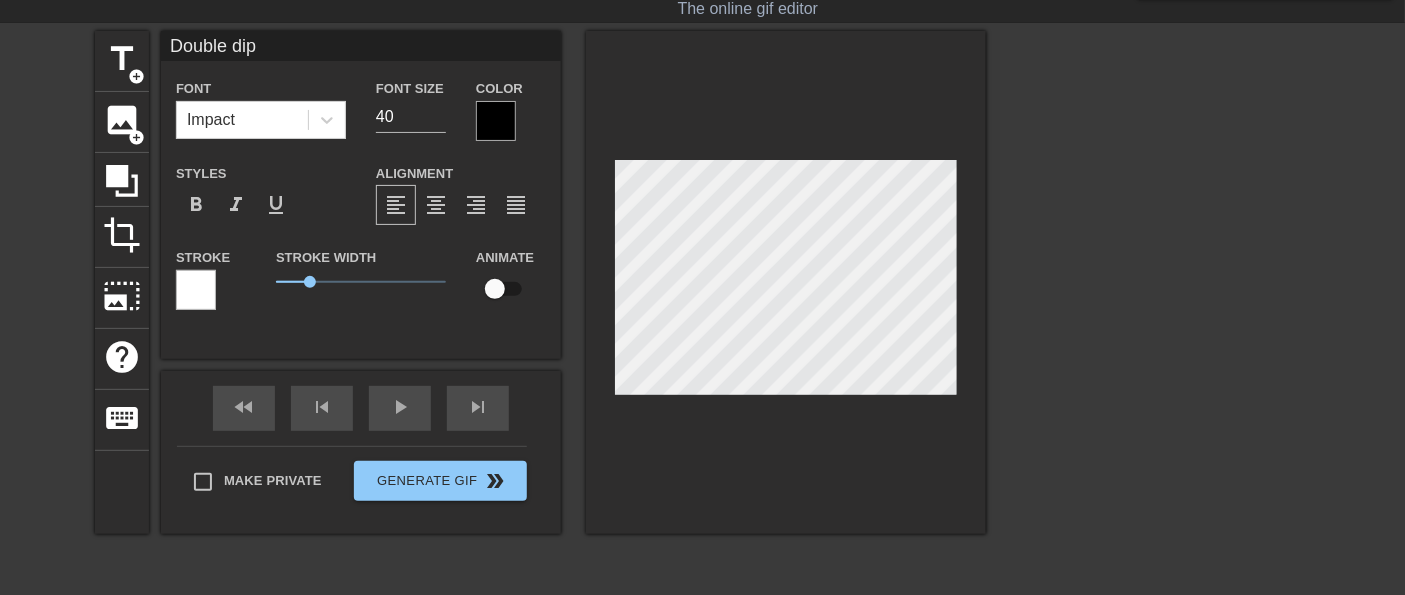 type on "Double dipp" 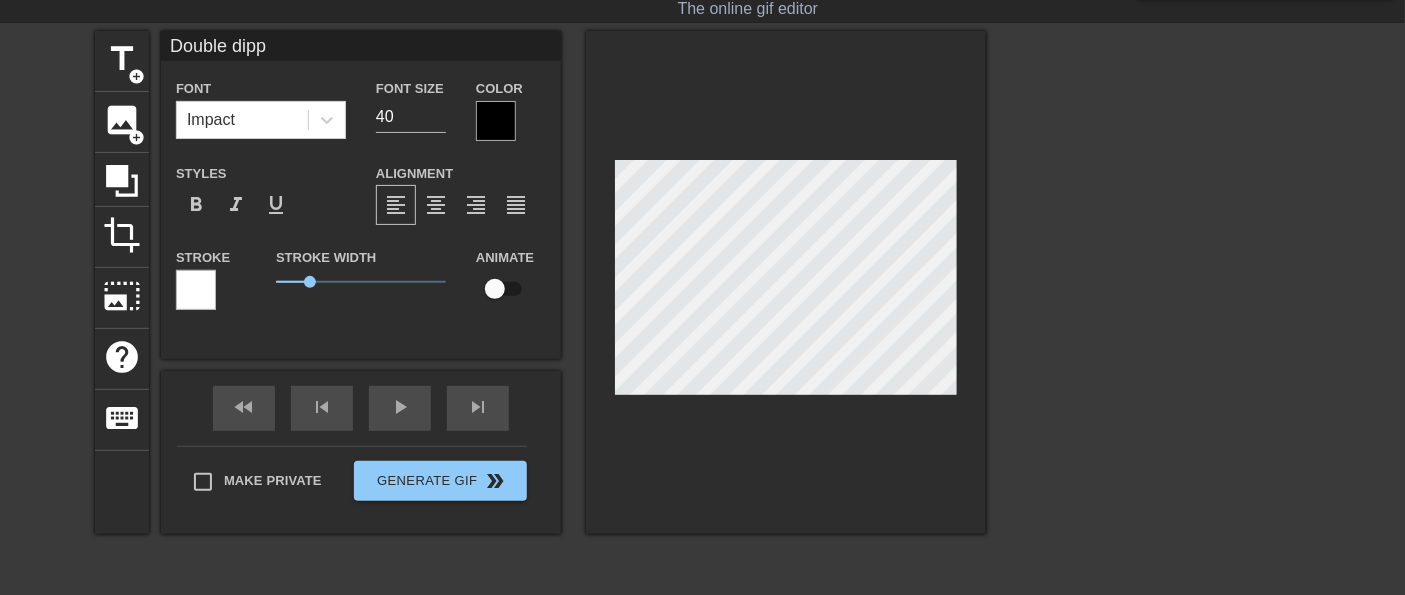 type on "Double dippi" 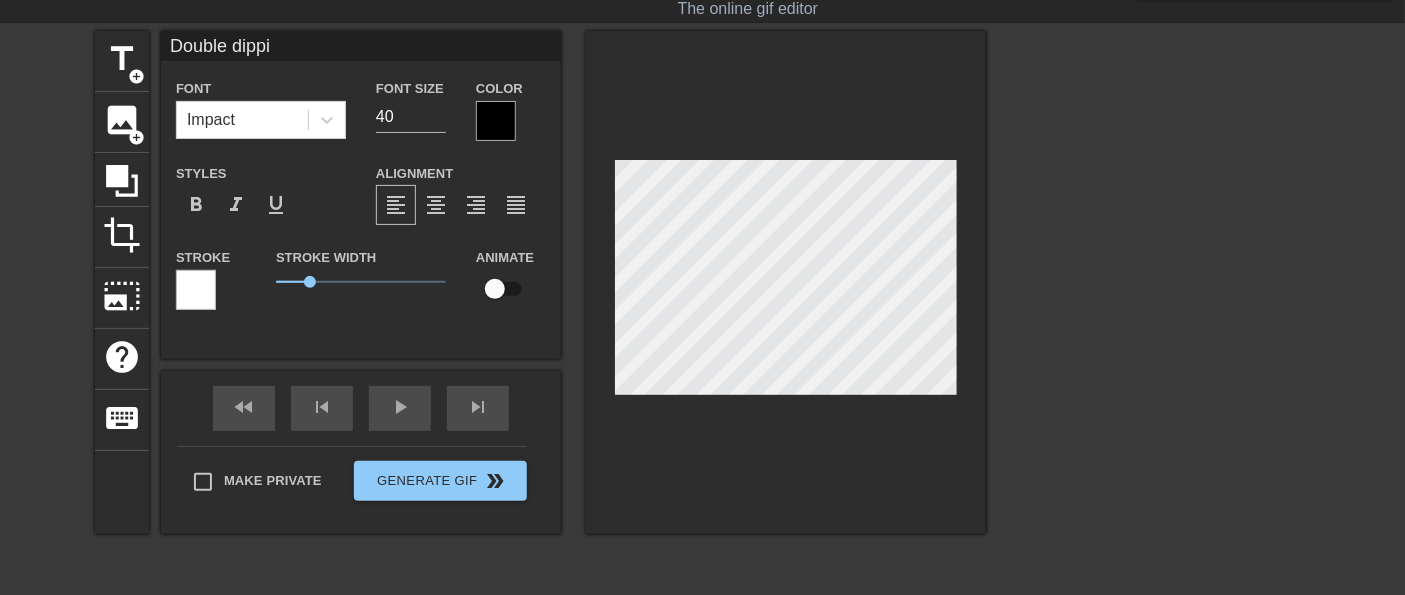 type on "Double dippin" 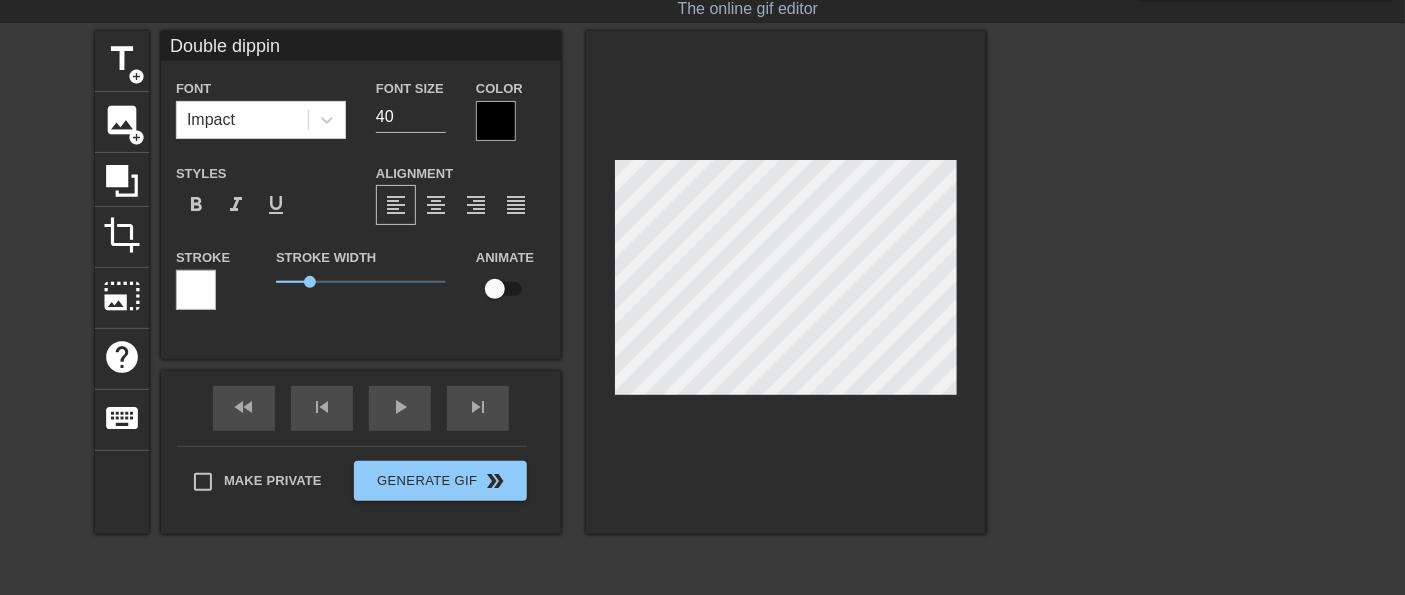 type on "Double dipping" 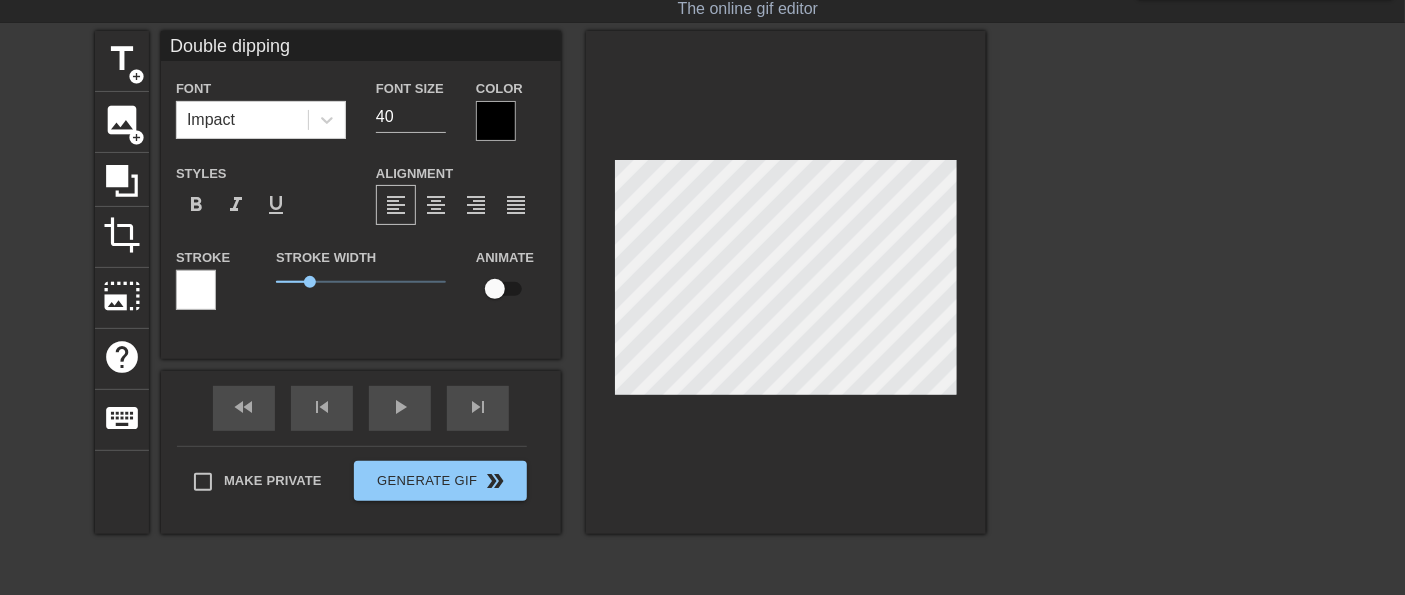 type on "Double dipping" 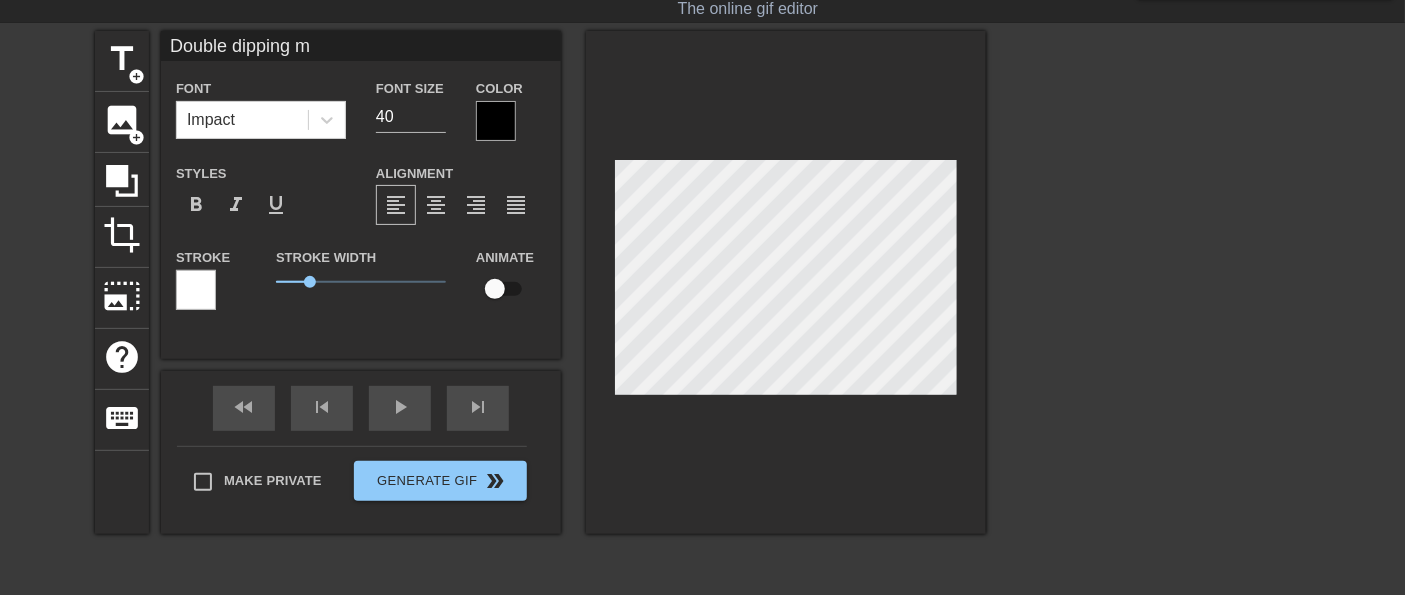 type on "Double dipping my" 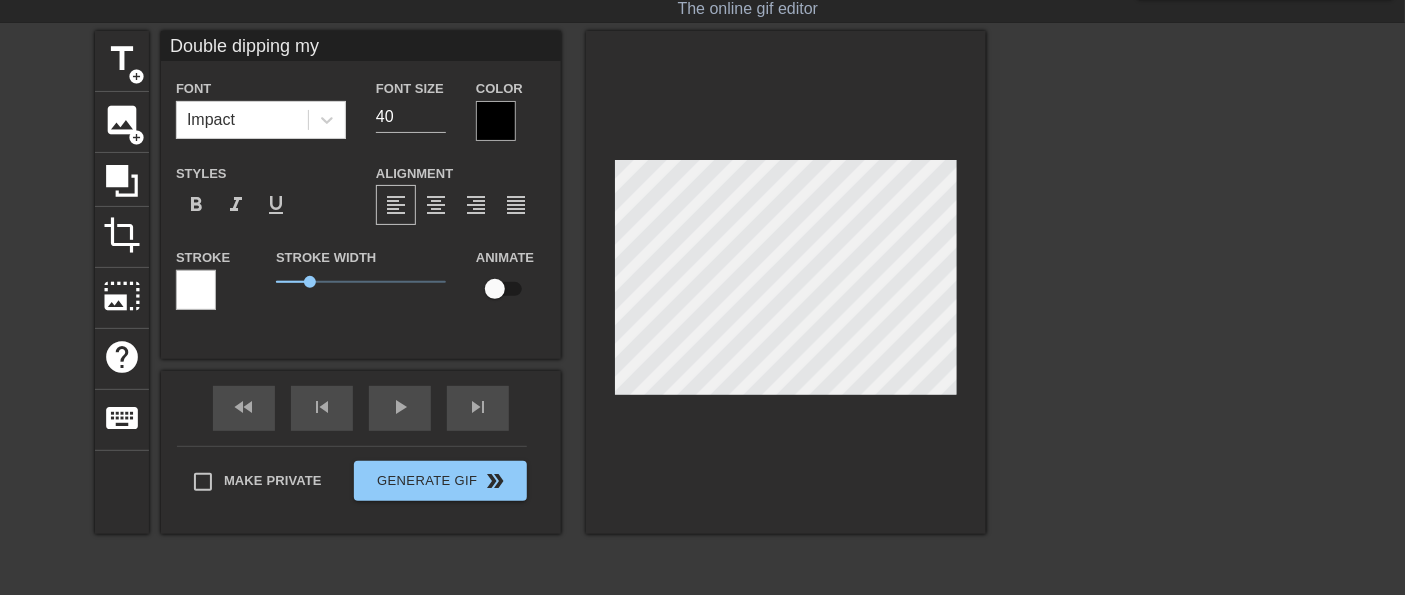 scroll, scrollTop: 2, scrollLeft: 8, axis: both 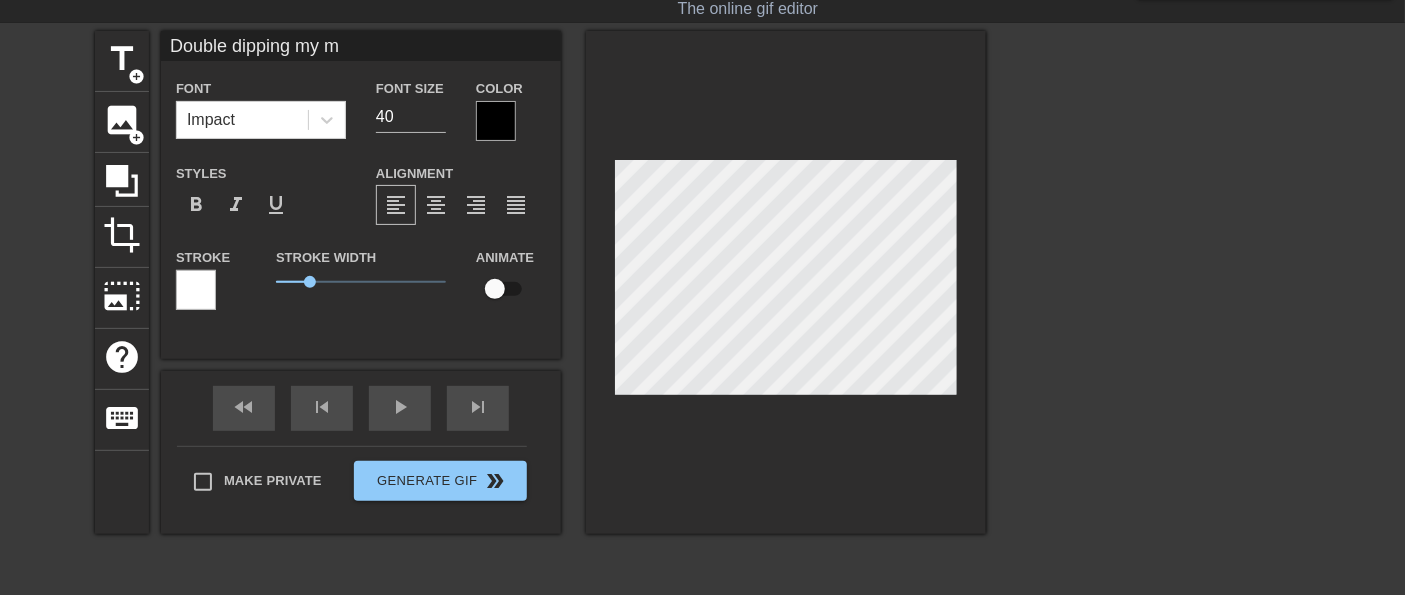 type on "Double dipping my mo" 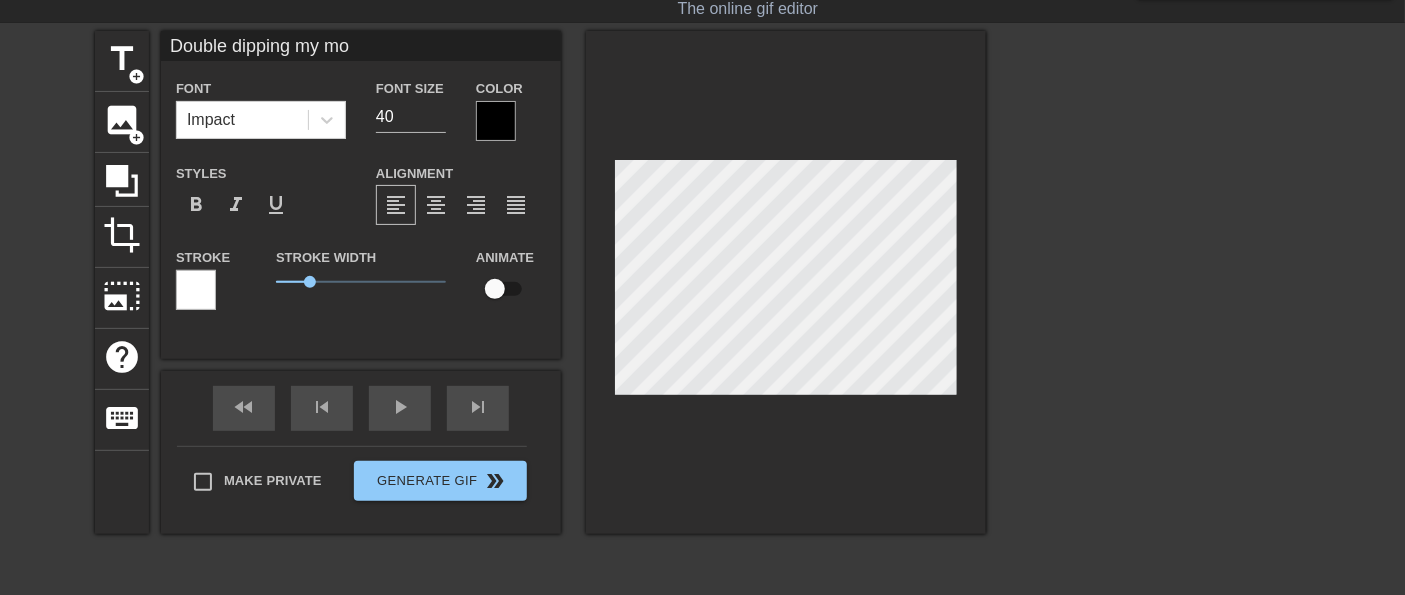 type on "Double dipping my mom" 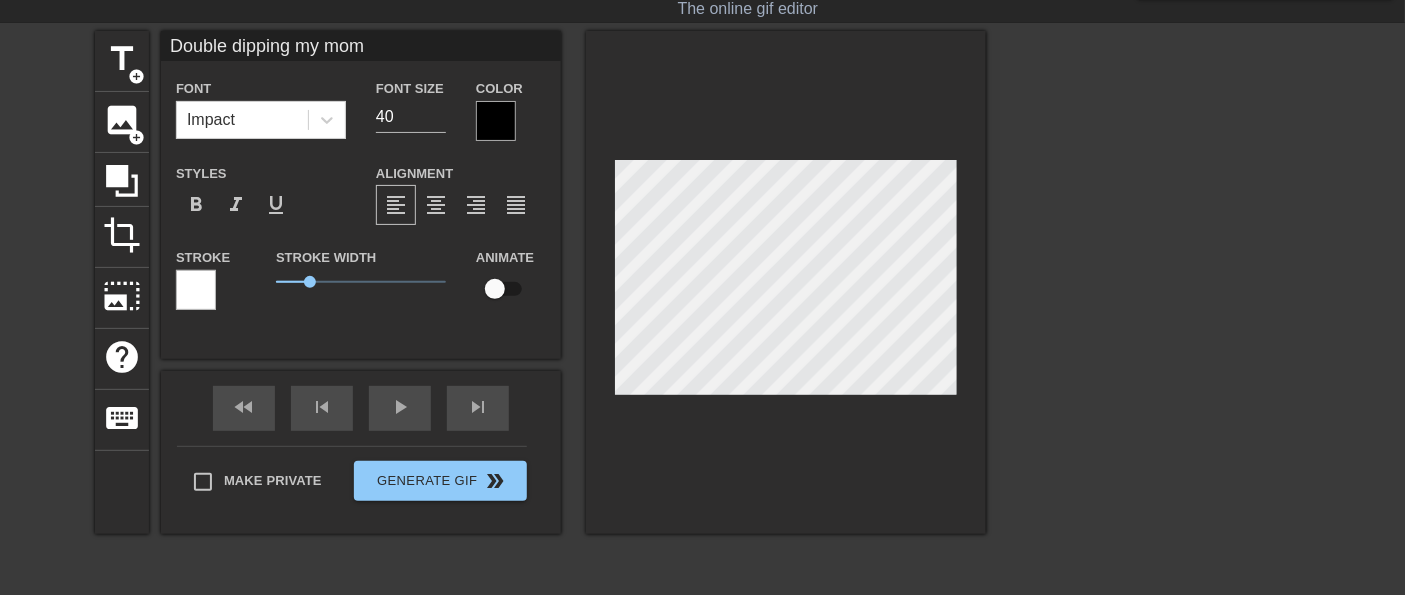 type on "Double dipping my mom" 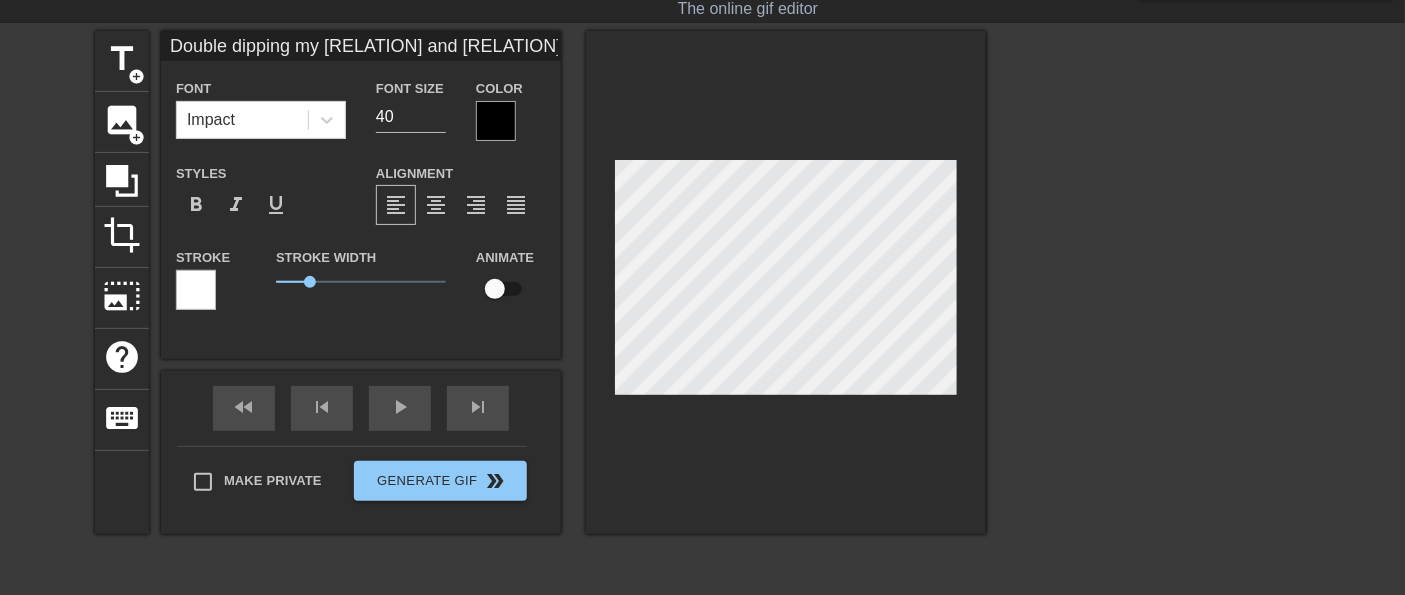 type on "Double dipping my mom an" 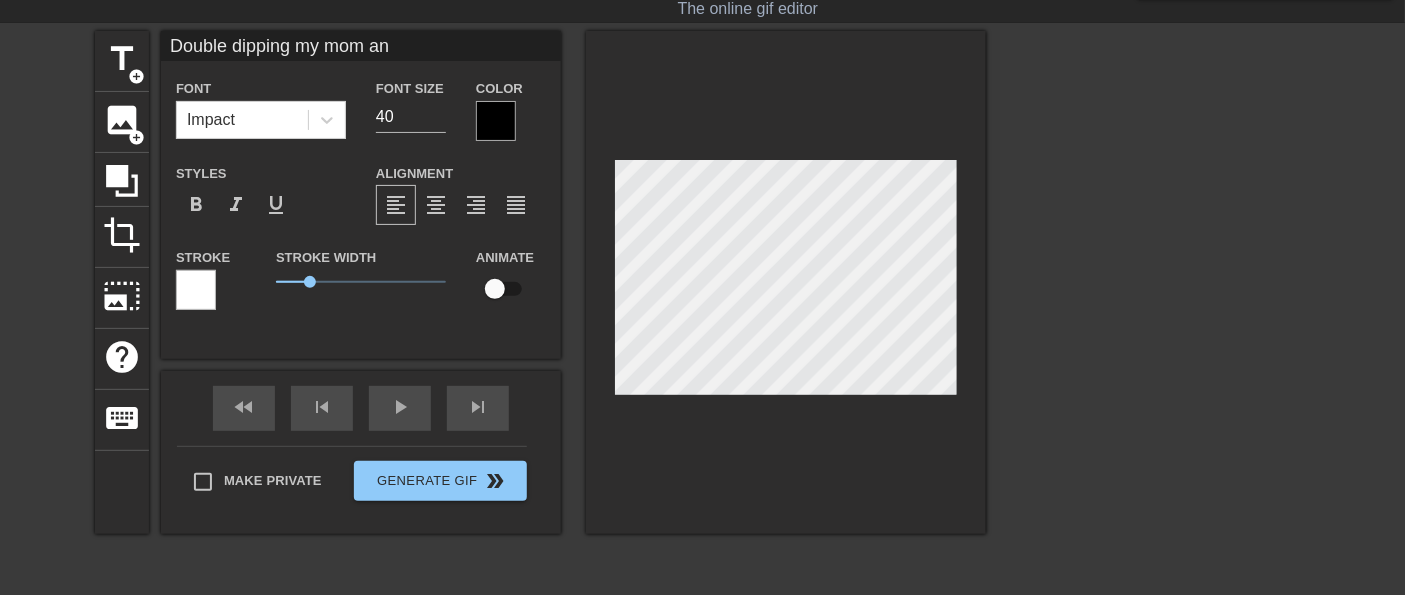 type on "Double dipping my mom and" 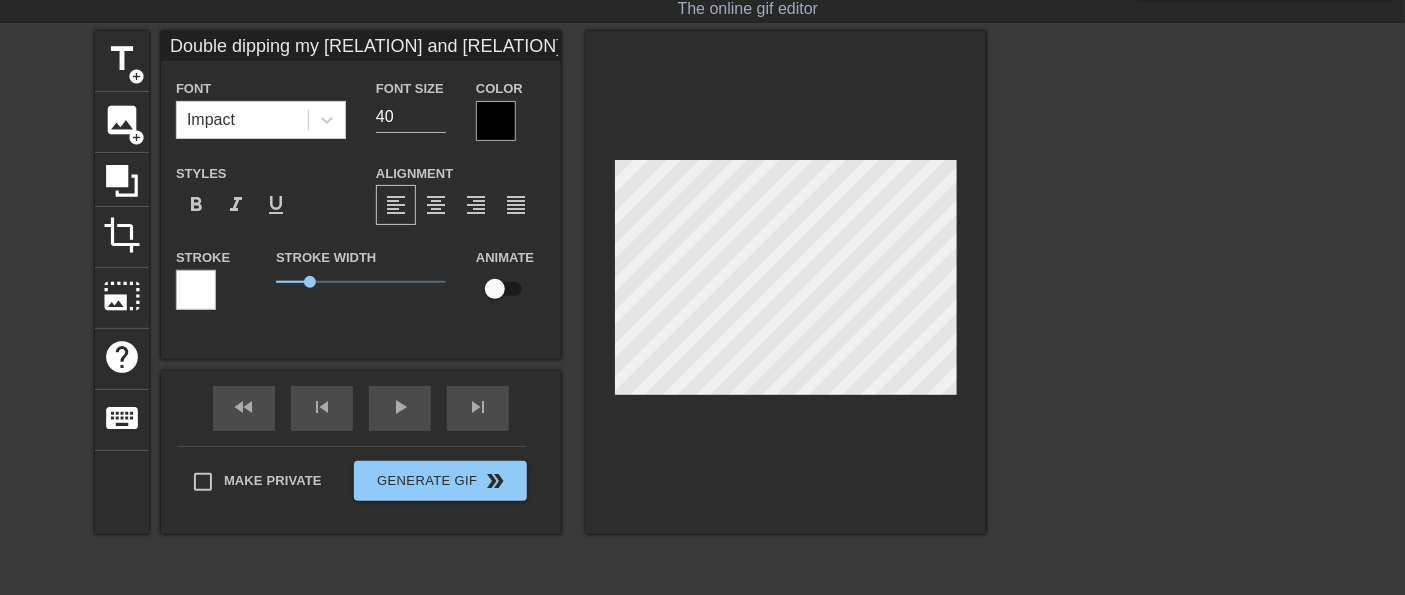 type on "Double dipping my mom and" 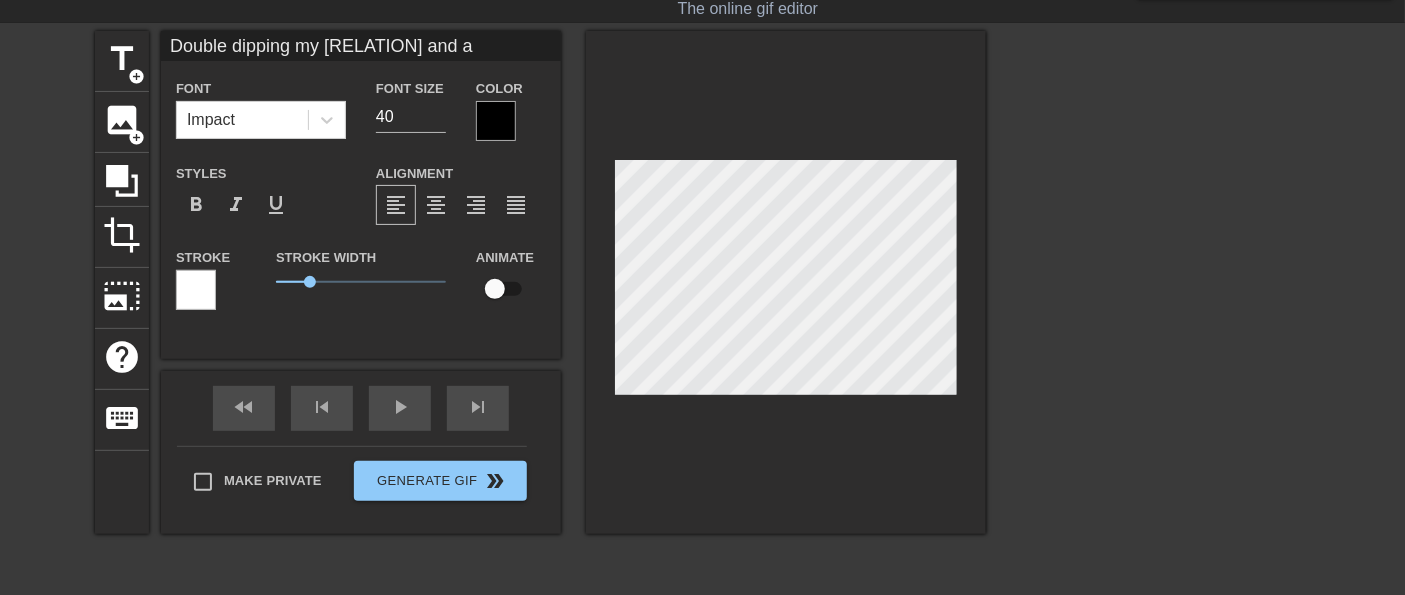 type on "Double dipping my mom and au" 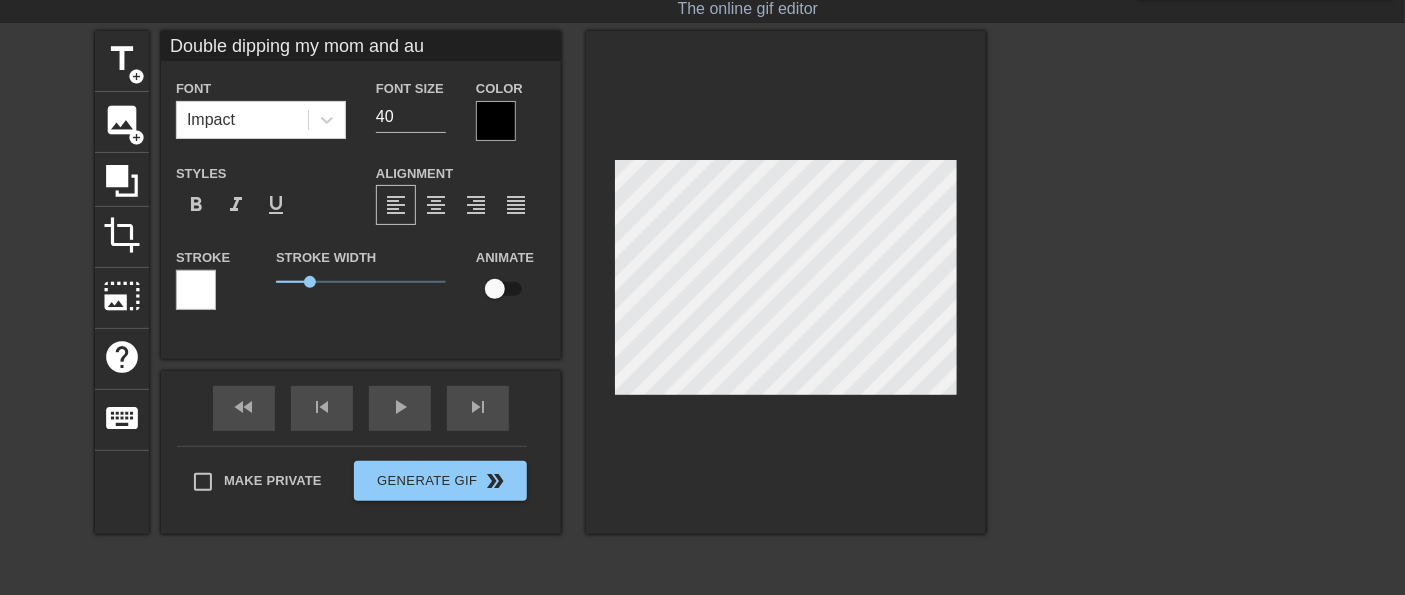 type on "Double dipping my mom and aun" 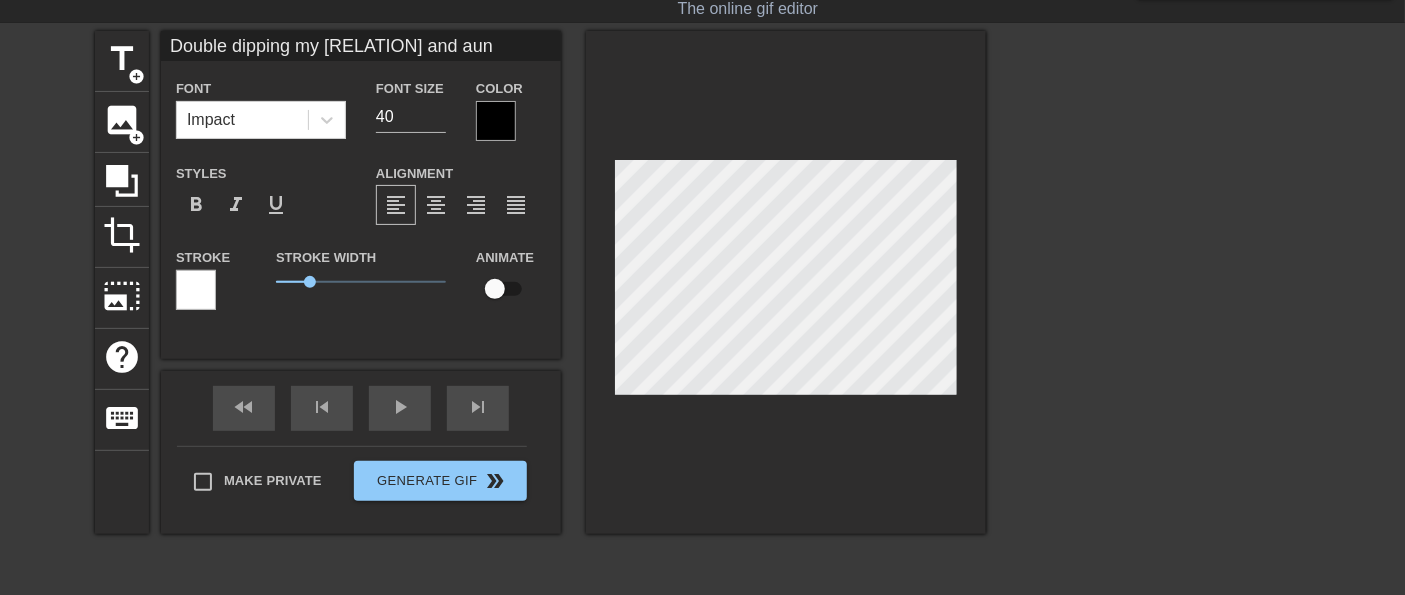 type on "Double dipping my mom and aunt" 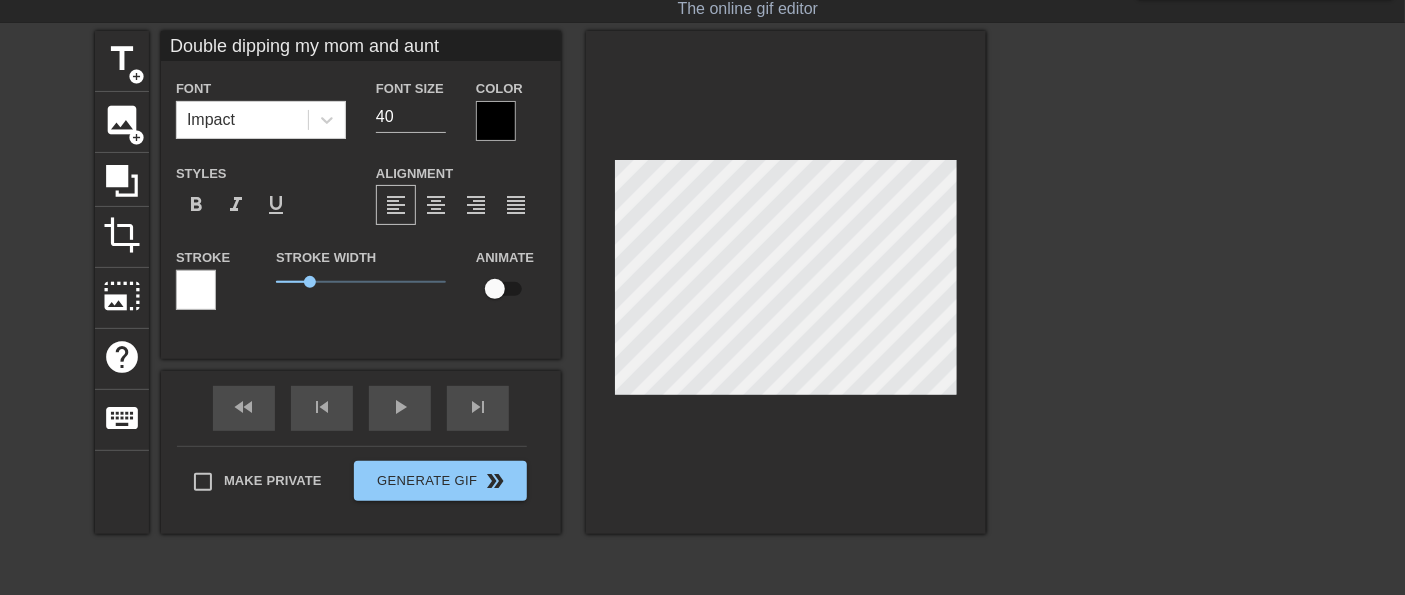 scroll, scrollTop: 2, scrollLeft: 15, axis: both 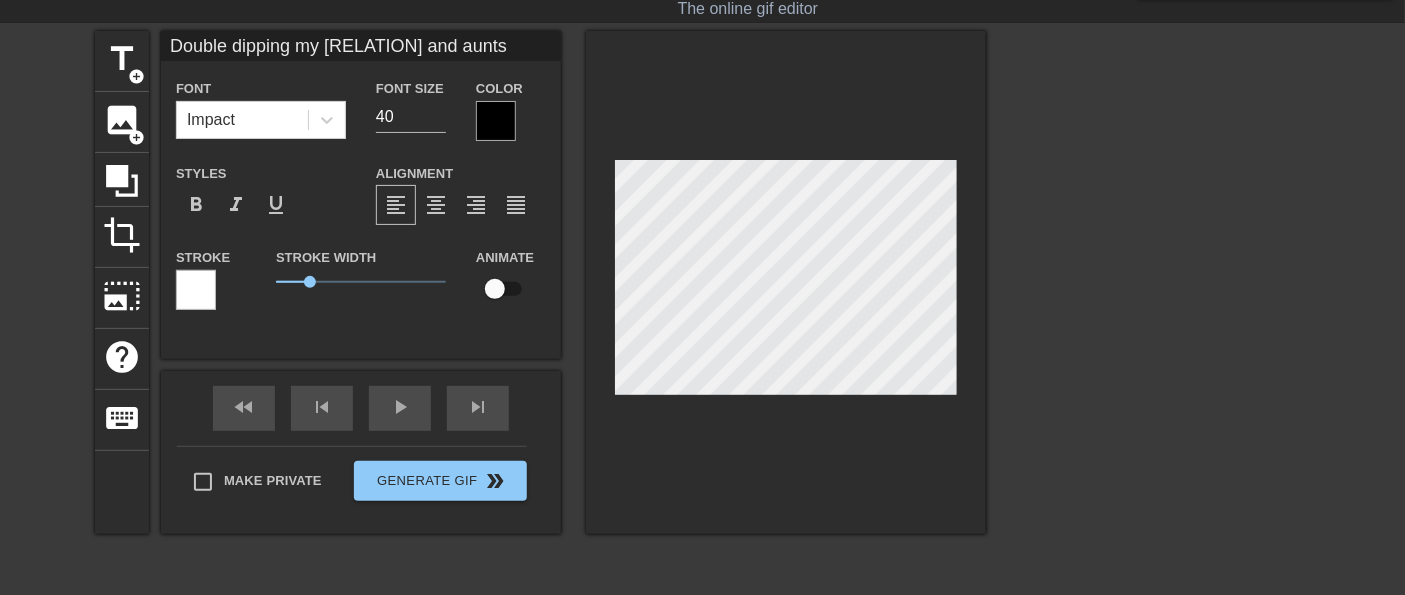 type on "Double dipping my mom and aunts" 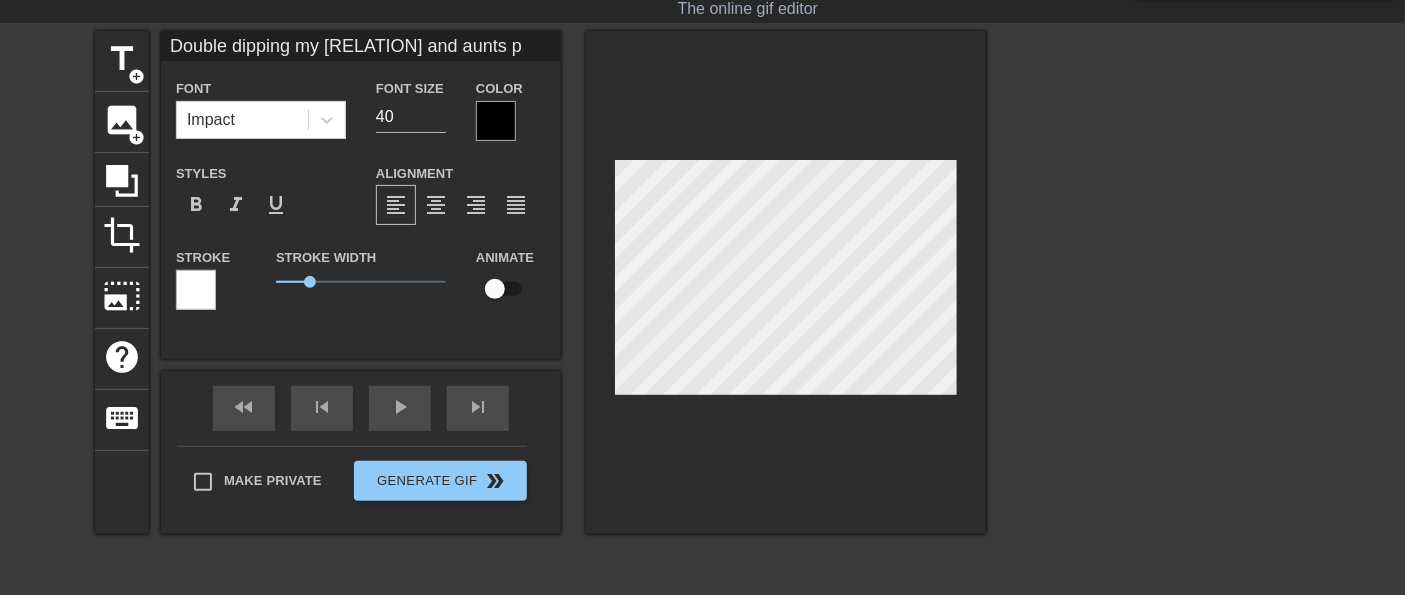 type on "Double dipping my mom and aunts pu" 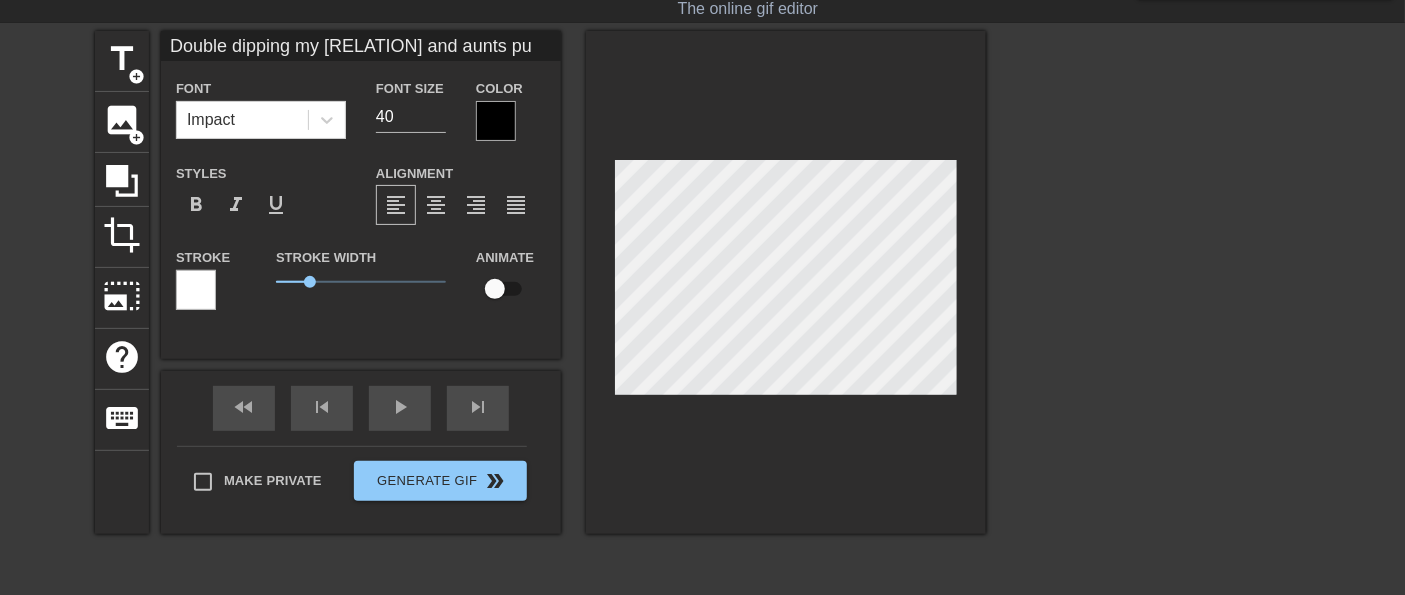 type on "Double dipping my mom and aunts pus" 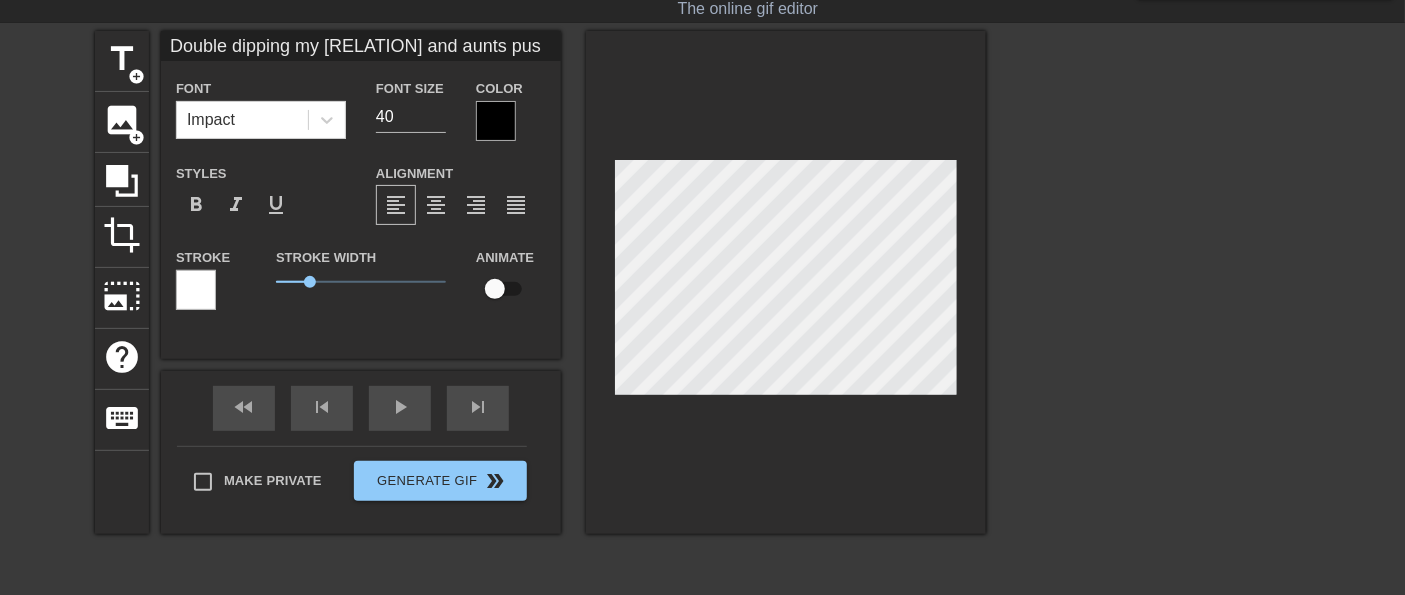 type on "Double dipping my mom and aunts puss" 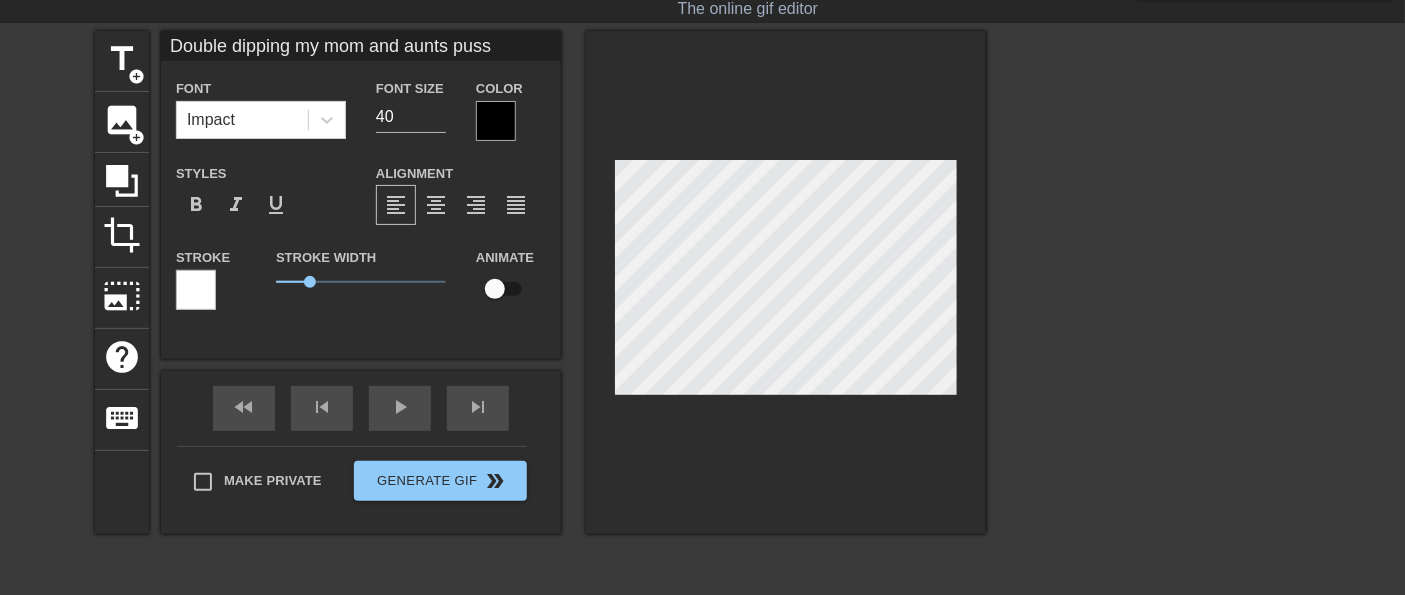 type on "Double dipping my mom and aunts pussy" 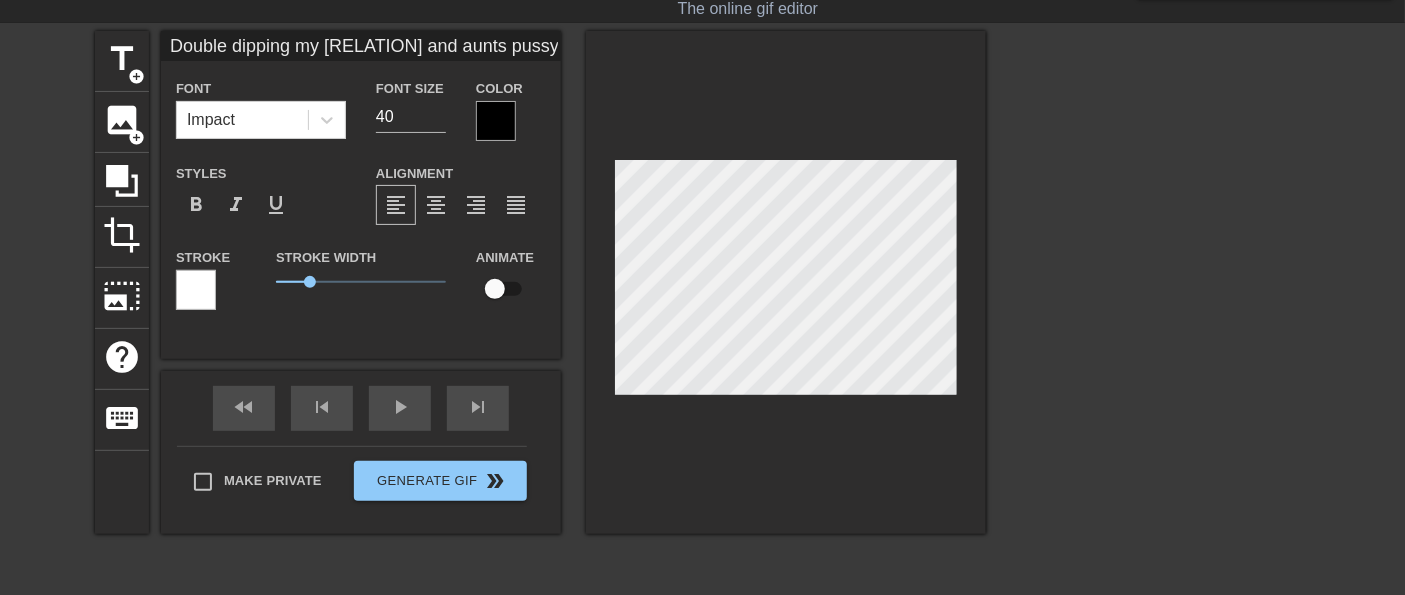 scroll, scrollTop: 2, scrollLeft: 18, axis: both 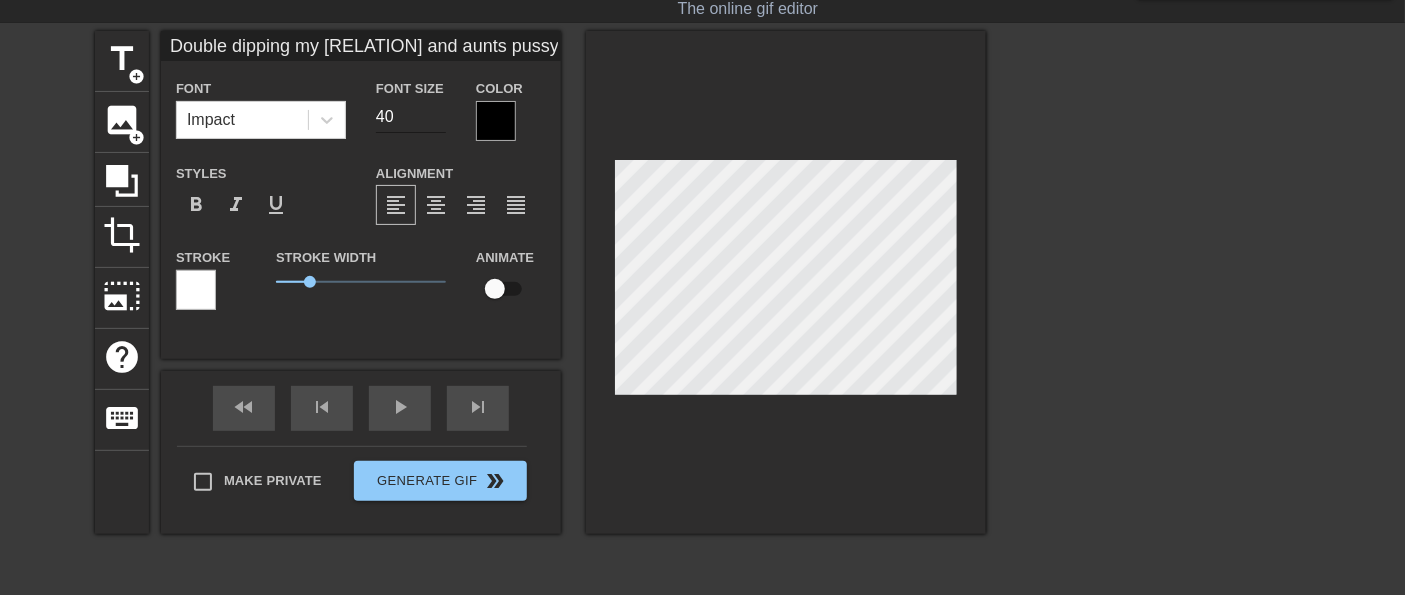 type on "Double dipping my mom and aunts pussy" 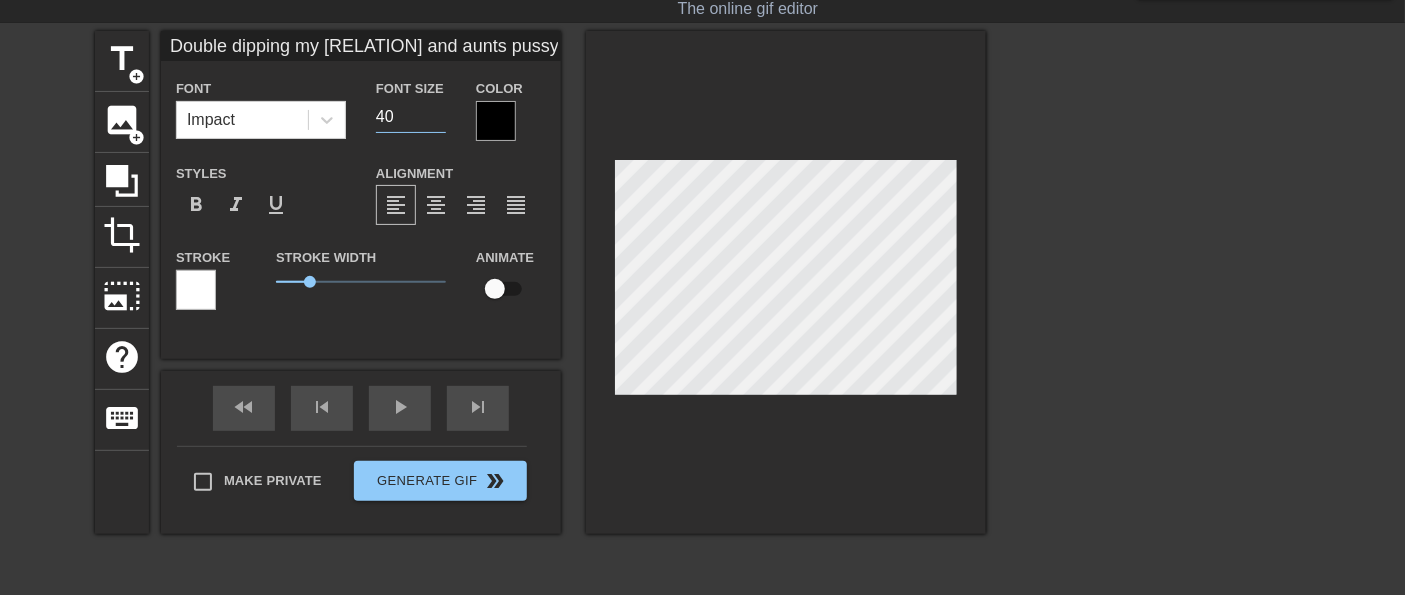 type on "4" 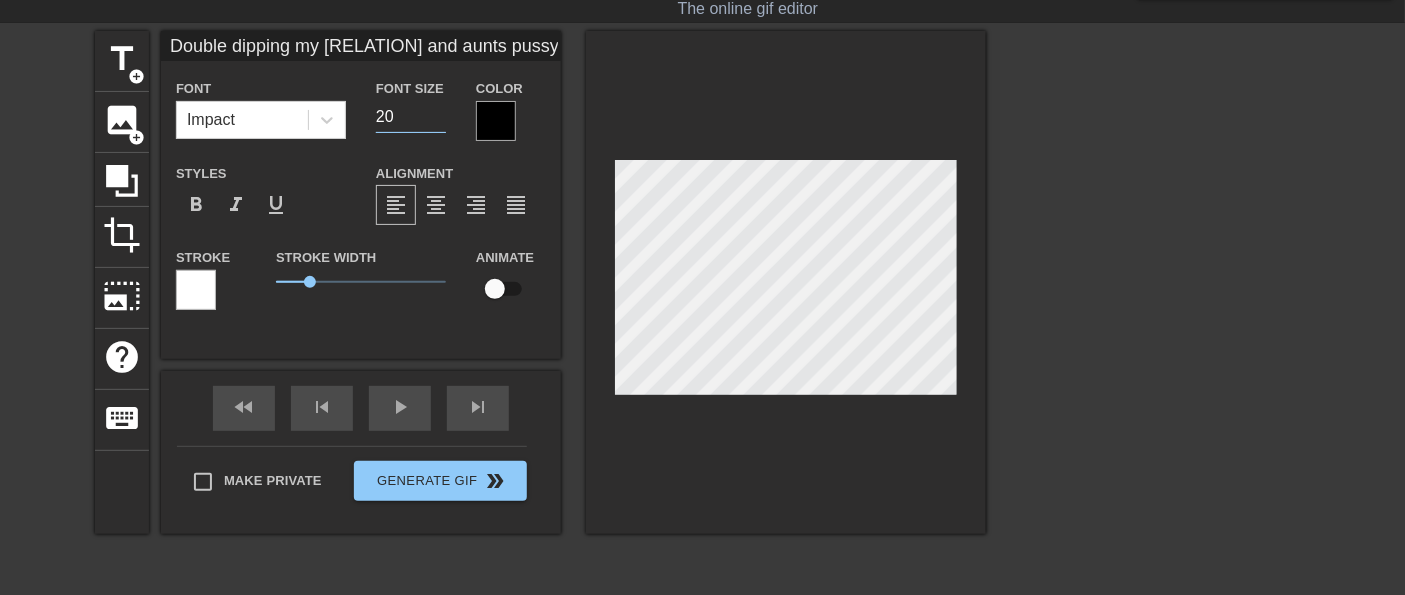 type on "20" 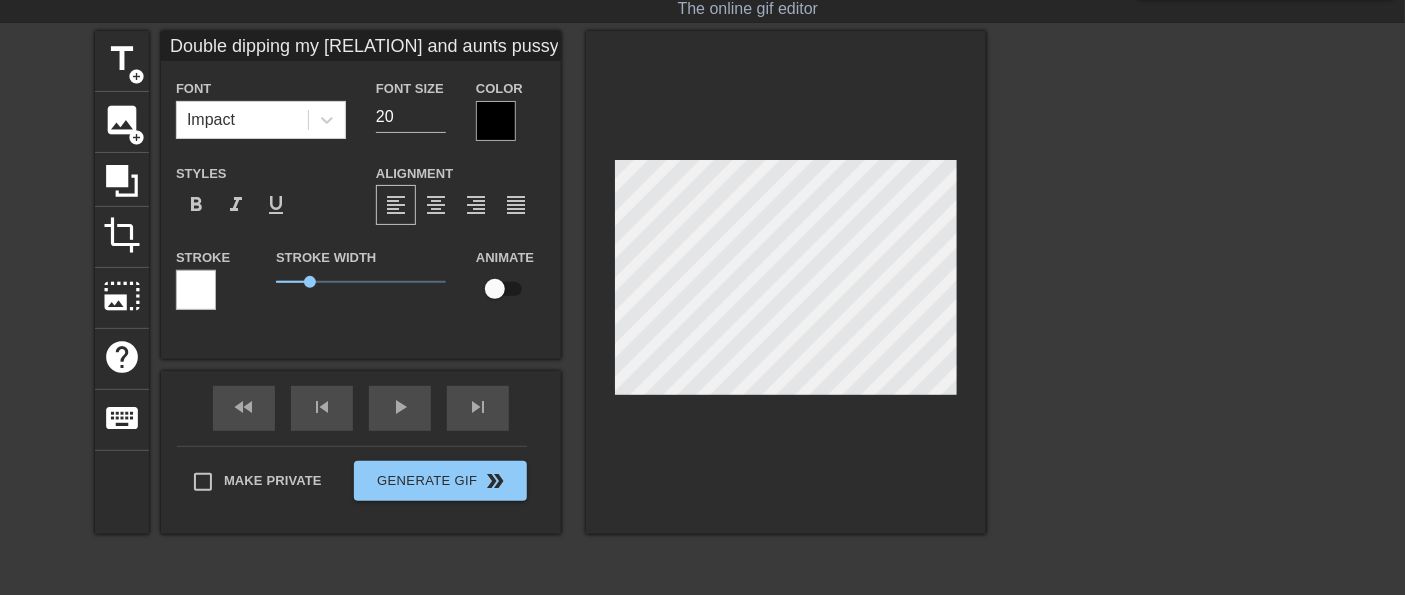 scroll, scrollTop: 2, scrollLeft: 2, axis: both 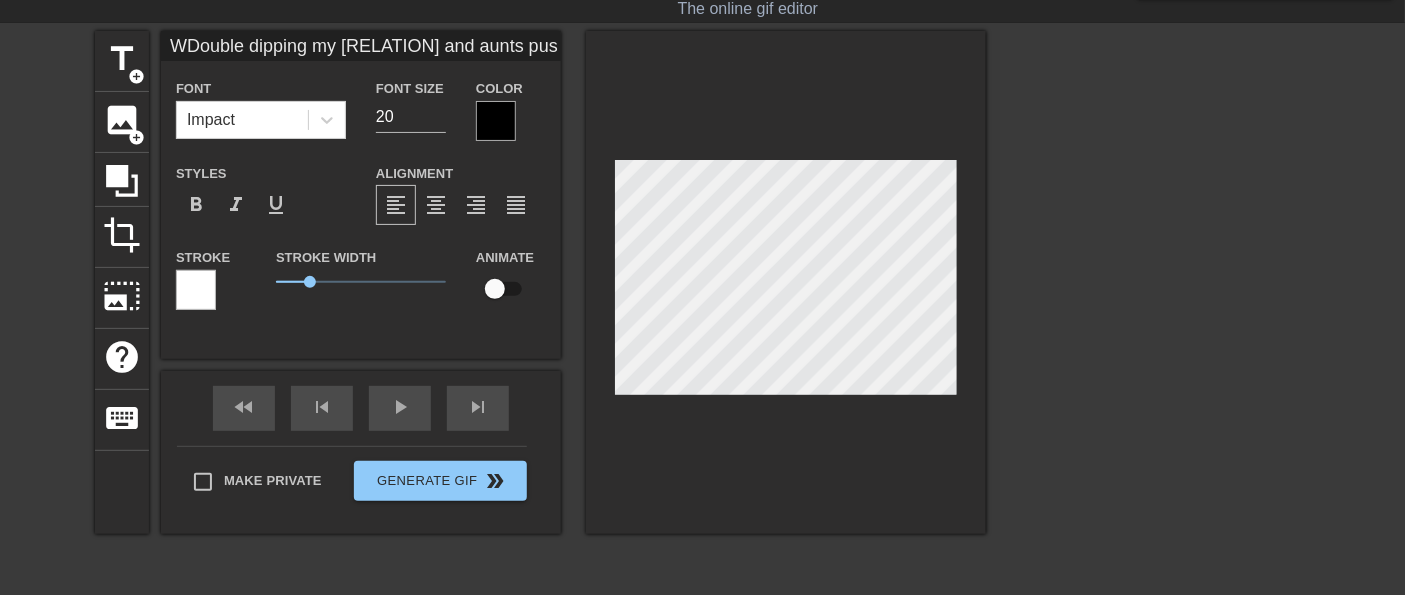 type on "WhDouble dipping my mom and aunts pussy" 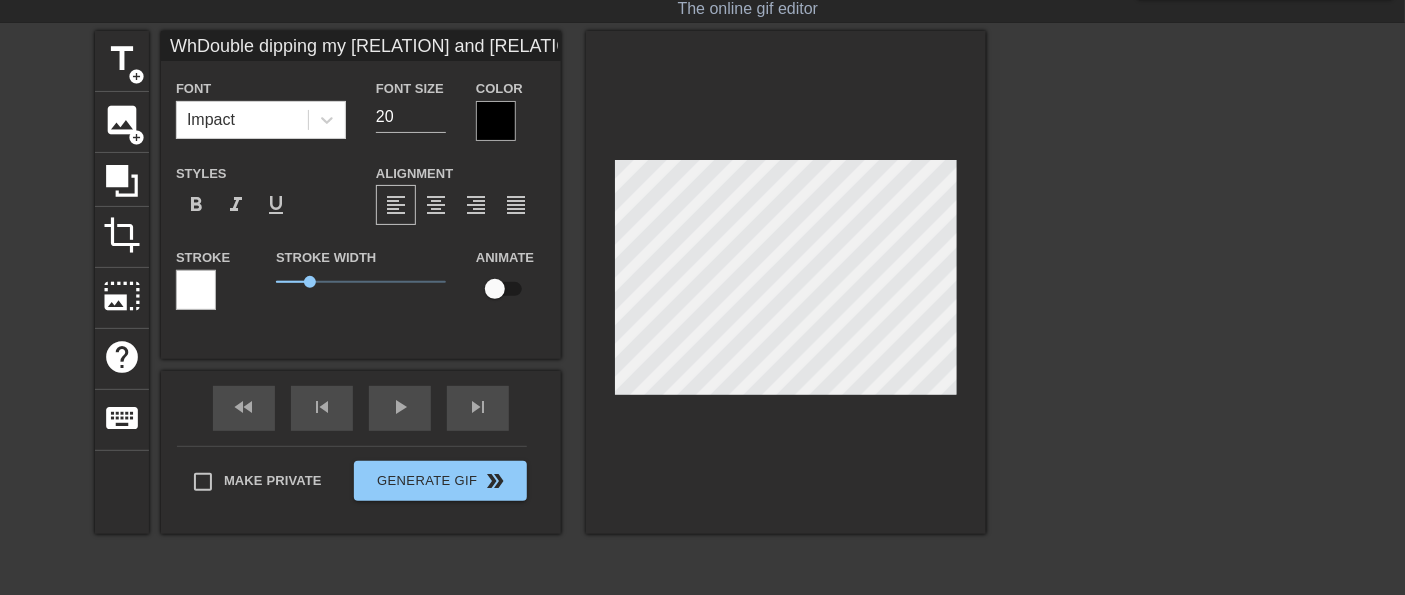type on "WhoDouble dipping my mom and aunts pussy" 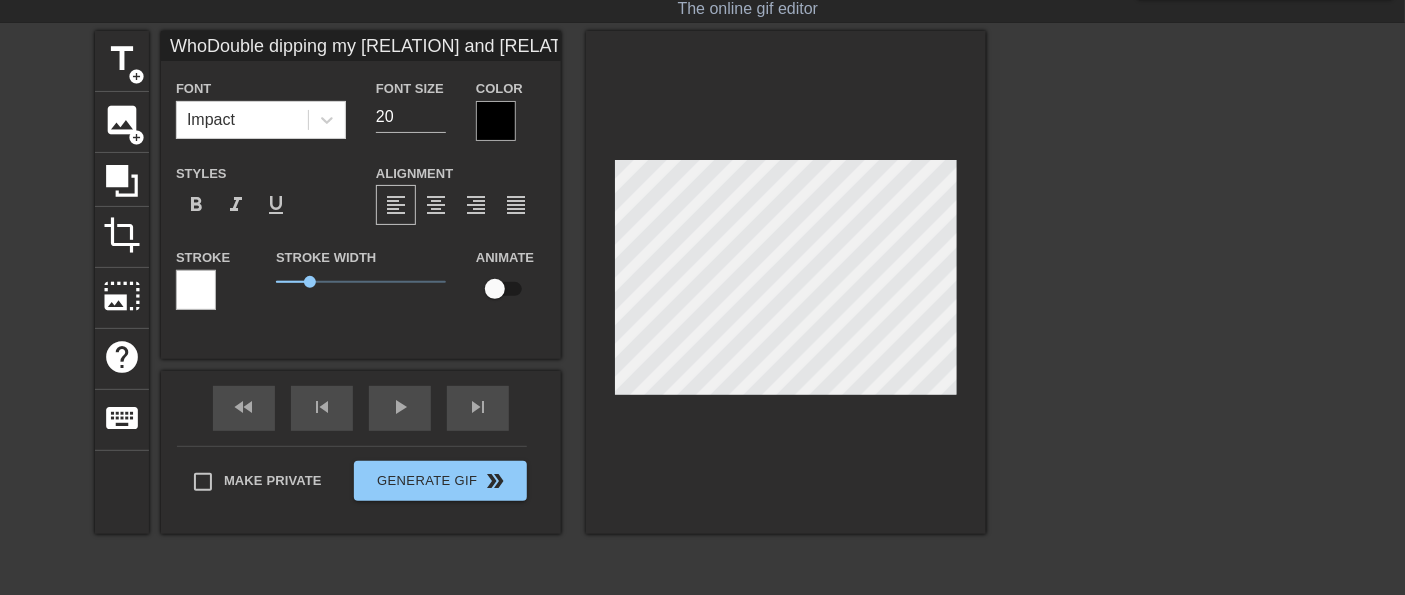 type on "Who Double dipping my mom and aunts pussy" 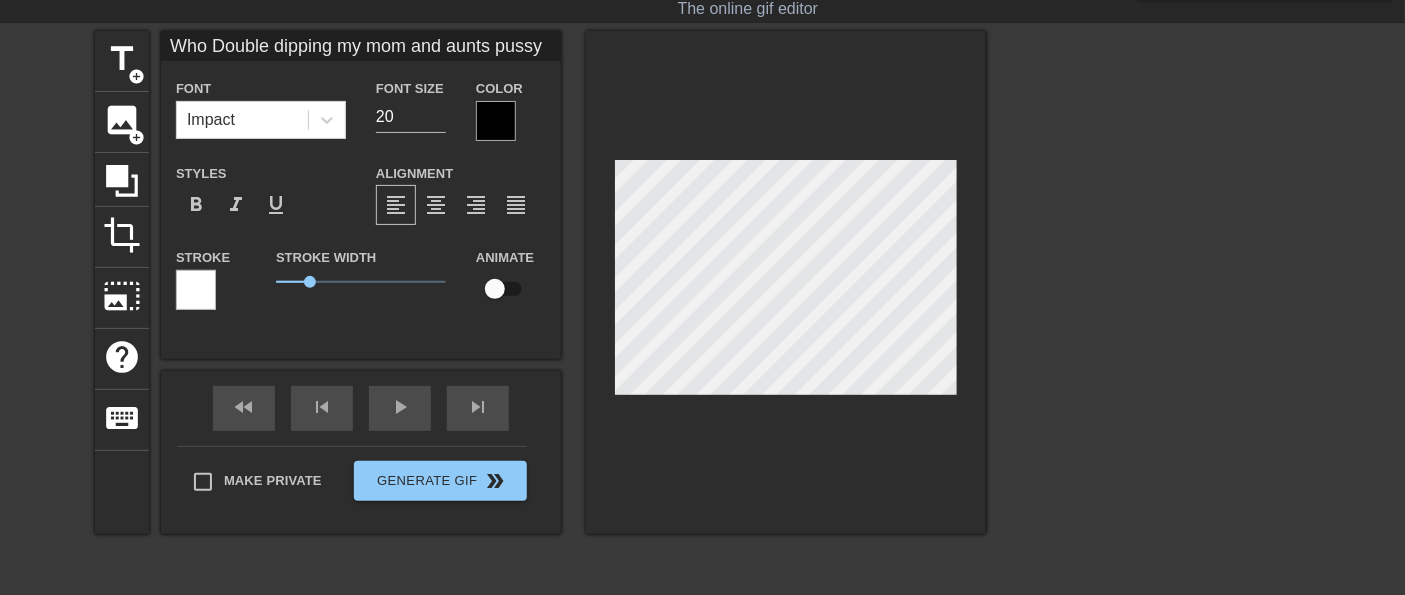 scroll, scrollTop: 2, scrollLeft: 3, axis: both 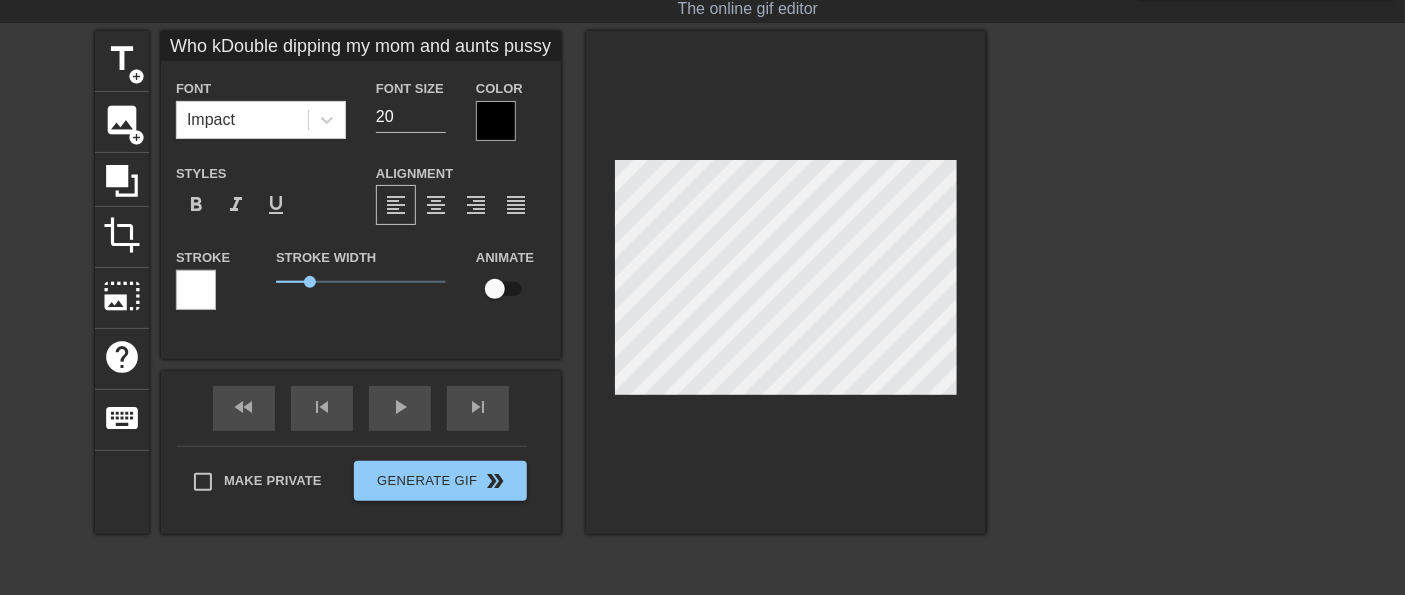 type on "Who knDouble dipping my mom and aunts pussy" 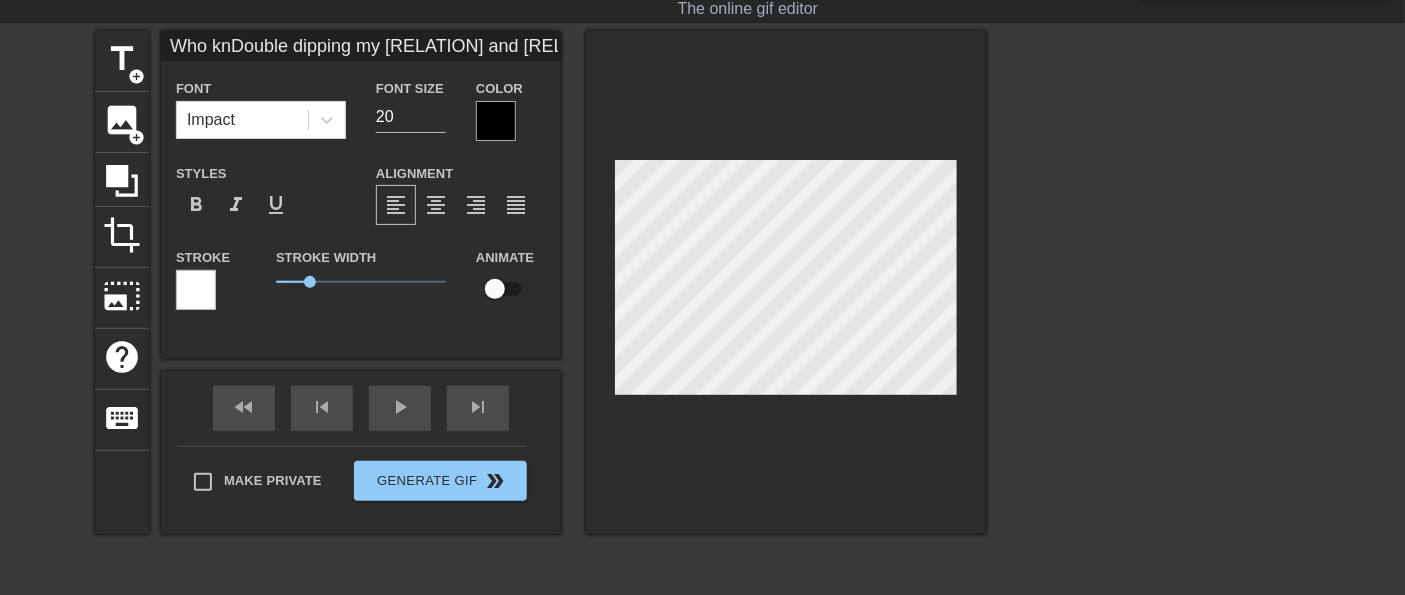 type on "Who kneDouble dipping my mom and aunts pussy" 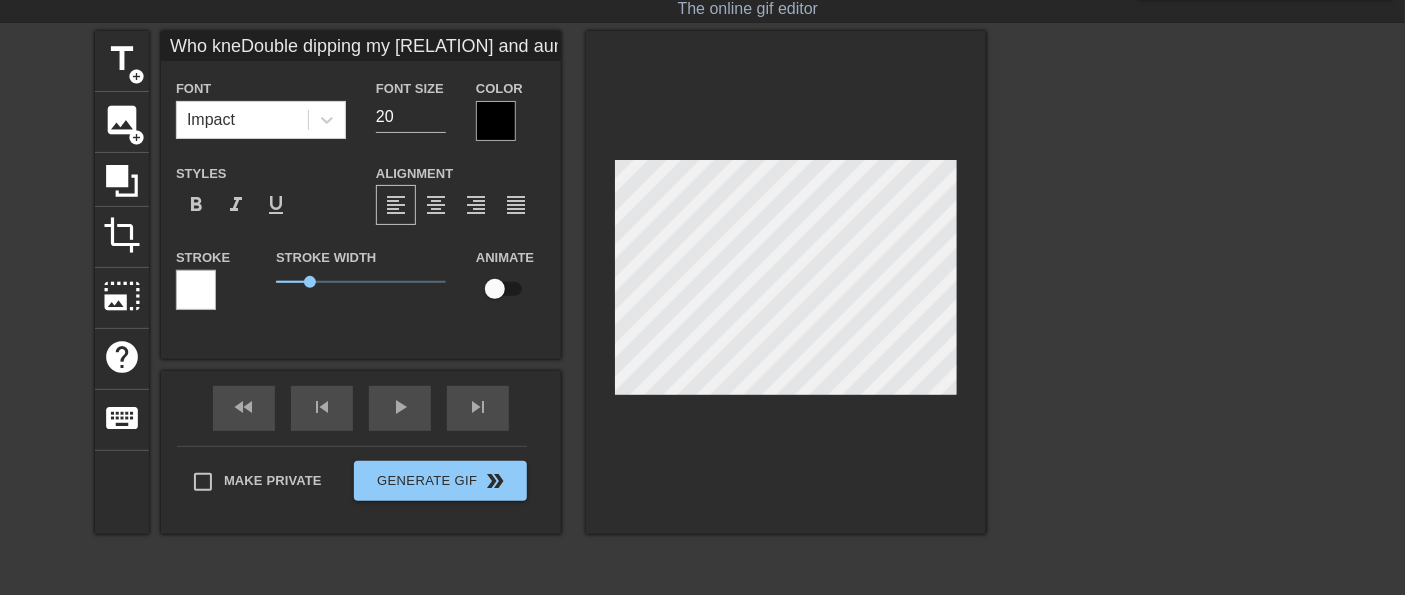 type on "Who knewDouble dipping my mom and aunts pussy" 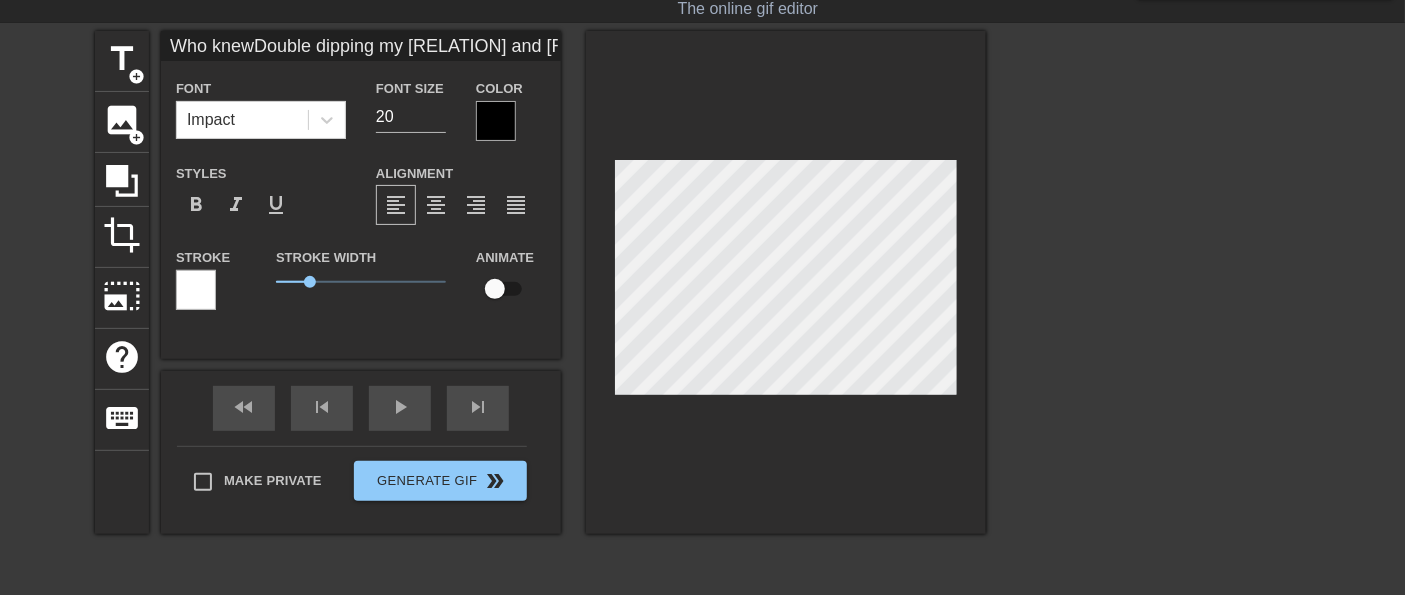 type on "Who knewDouble dipping my mom and aunts pussy" 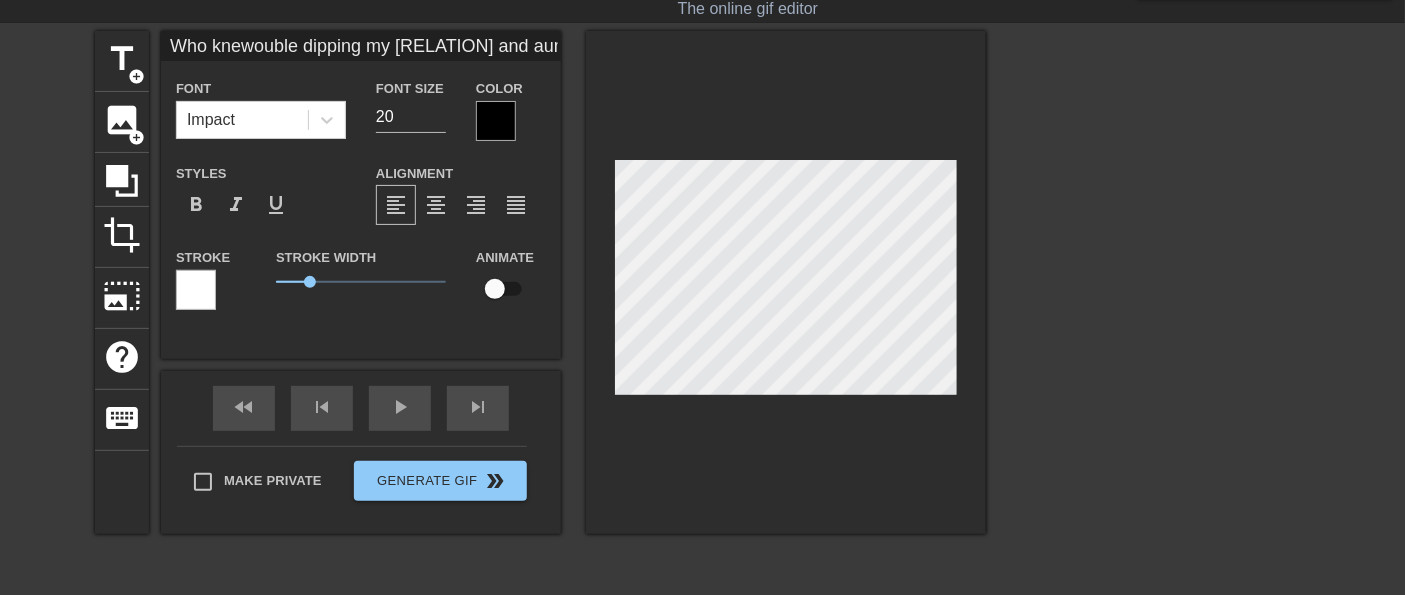 type on "Who knewdouble dipping my mom and aunts pussy" 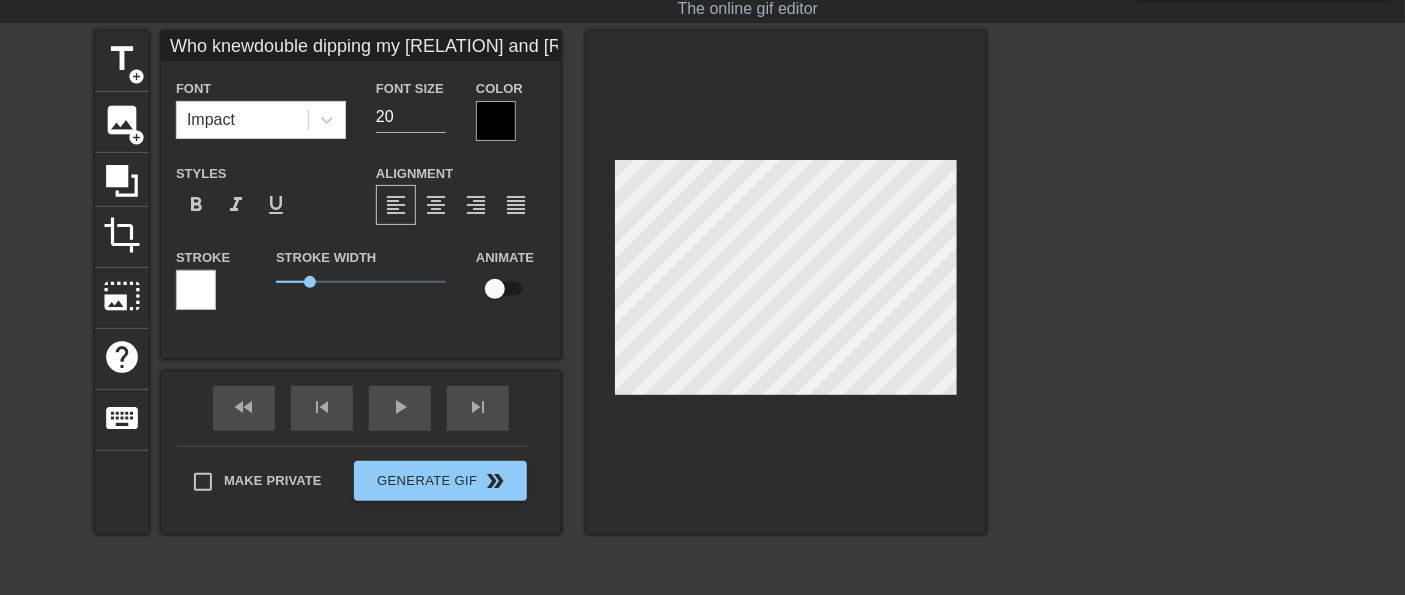 type on "Who knewdouble dipping my mom and aunts pussy" 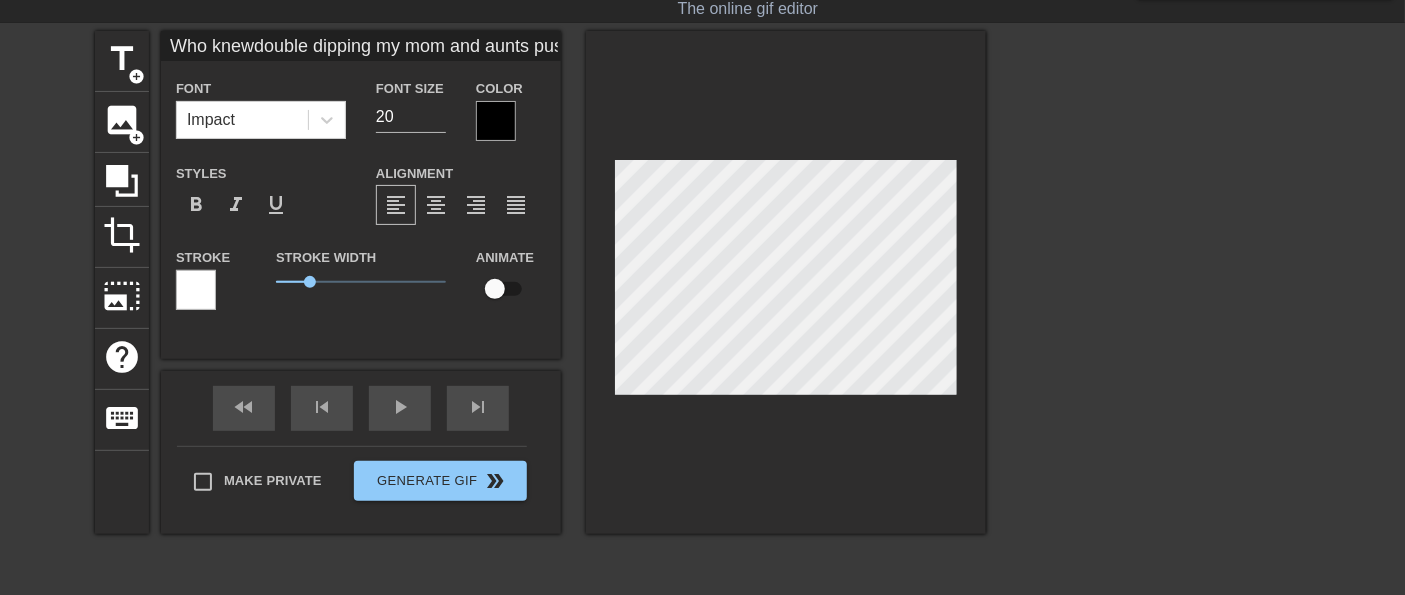 type on "Who knewdouble dipping my mom and aunts pussy whi" 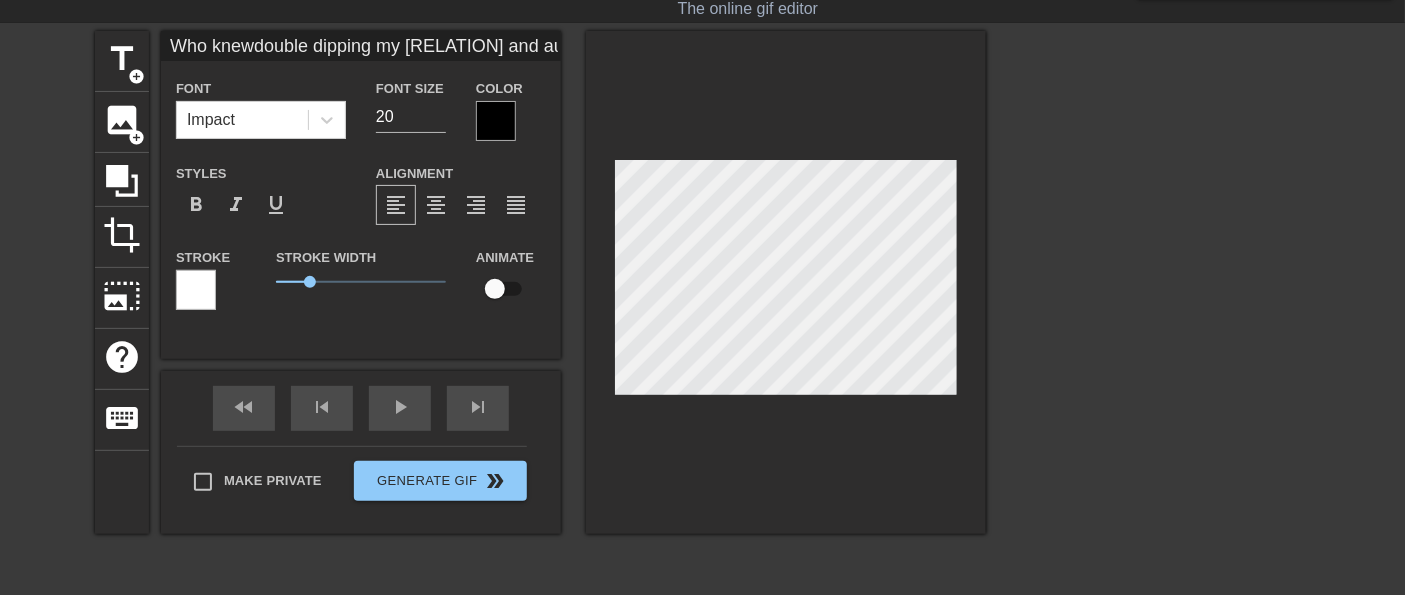 type on "Who knewdouble dipping my mom and aunts pussy whil" 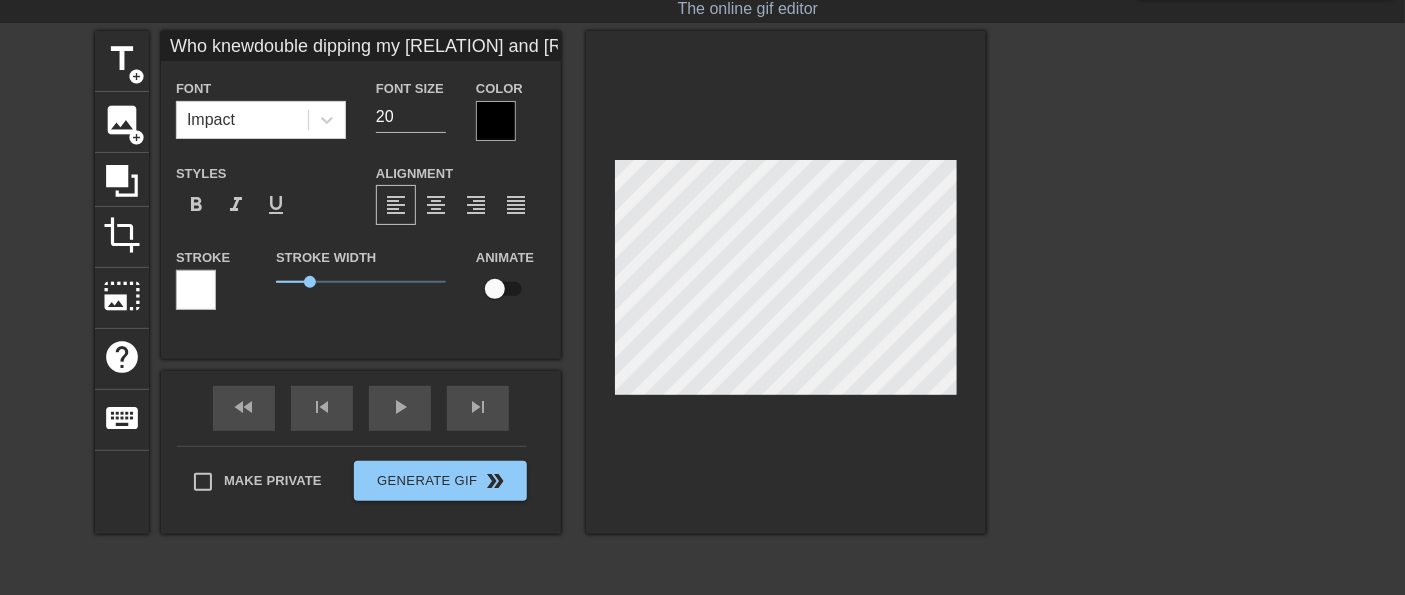 type on "Who knew
double dipping
my mom and aunts pussy while" 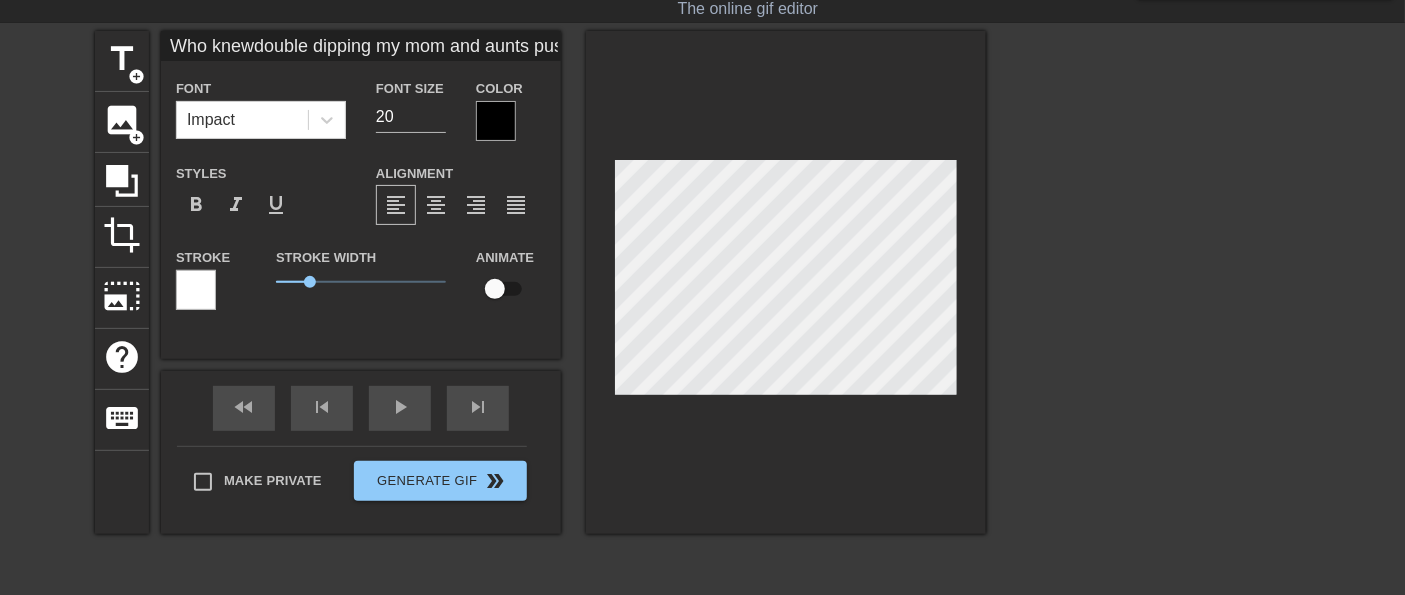 type on "Who knewdouble dipping my mom and aunts pussy while the" 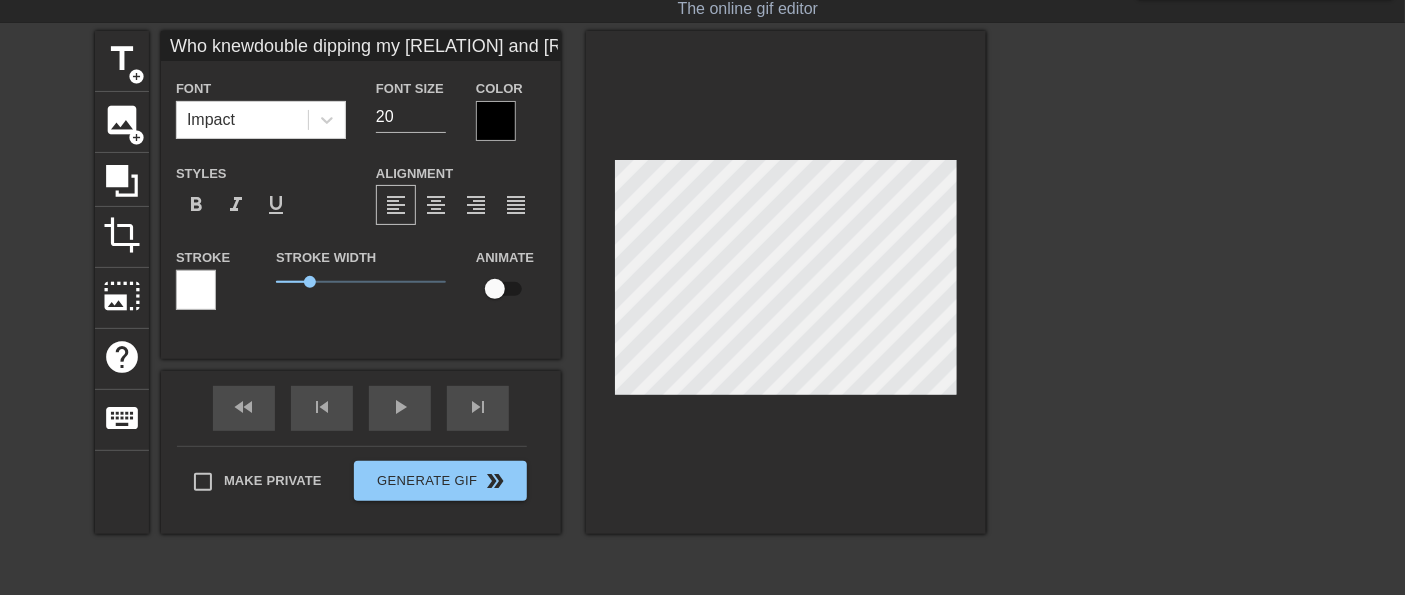 scroll, scrollTop: 6, scrollLeft: 3, axis: both 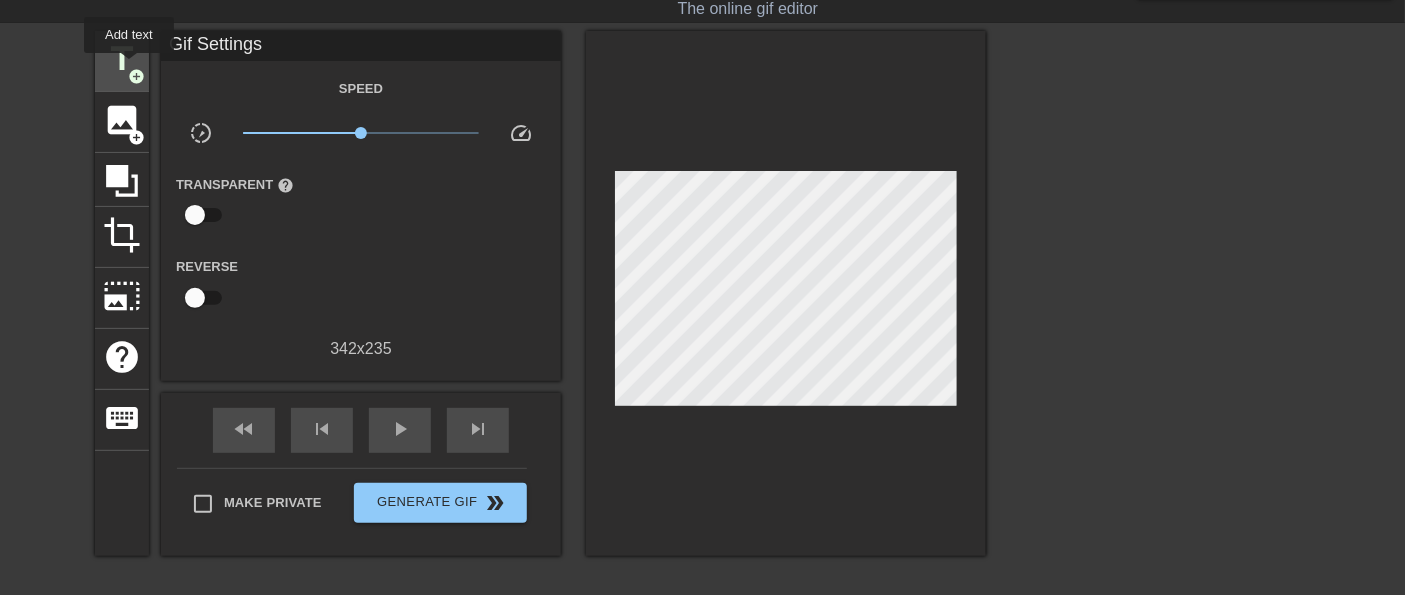 click on "add_circle" at bounding box center (136, 76) 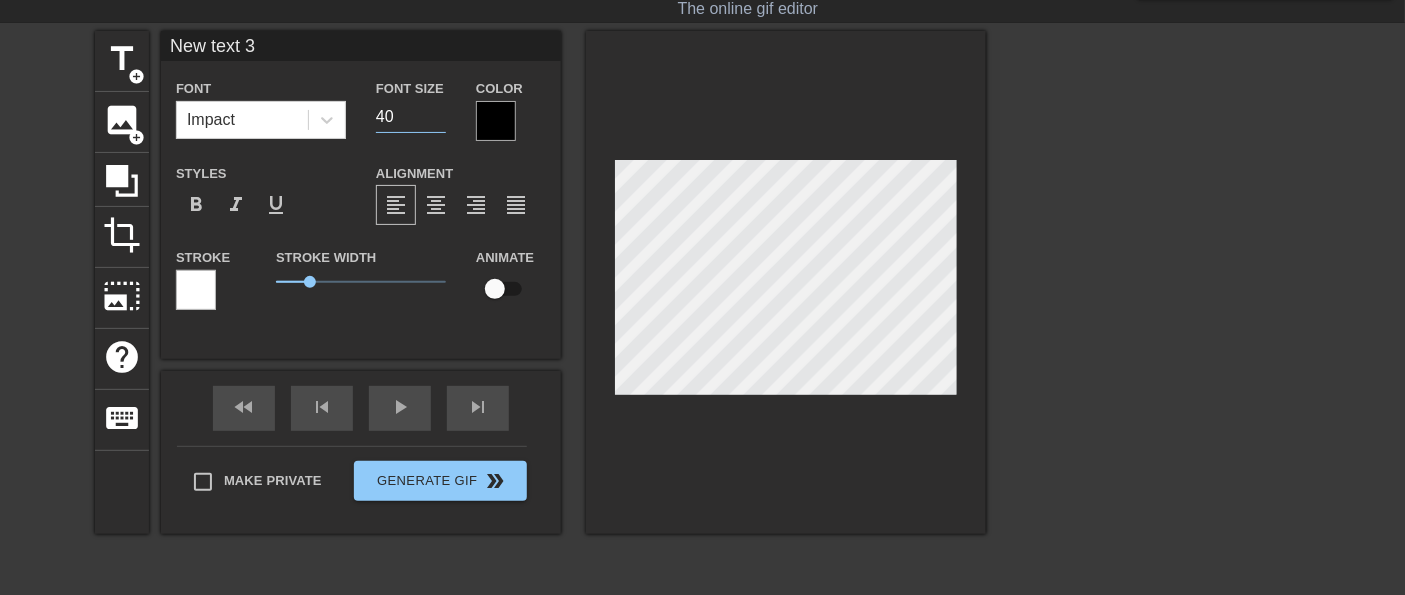 click on "40" at bounding box center [411, 117] 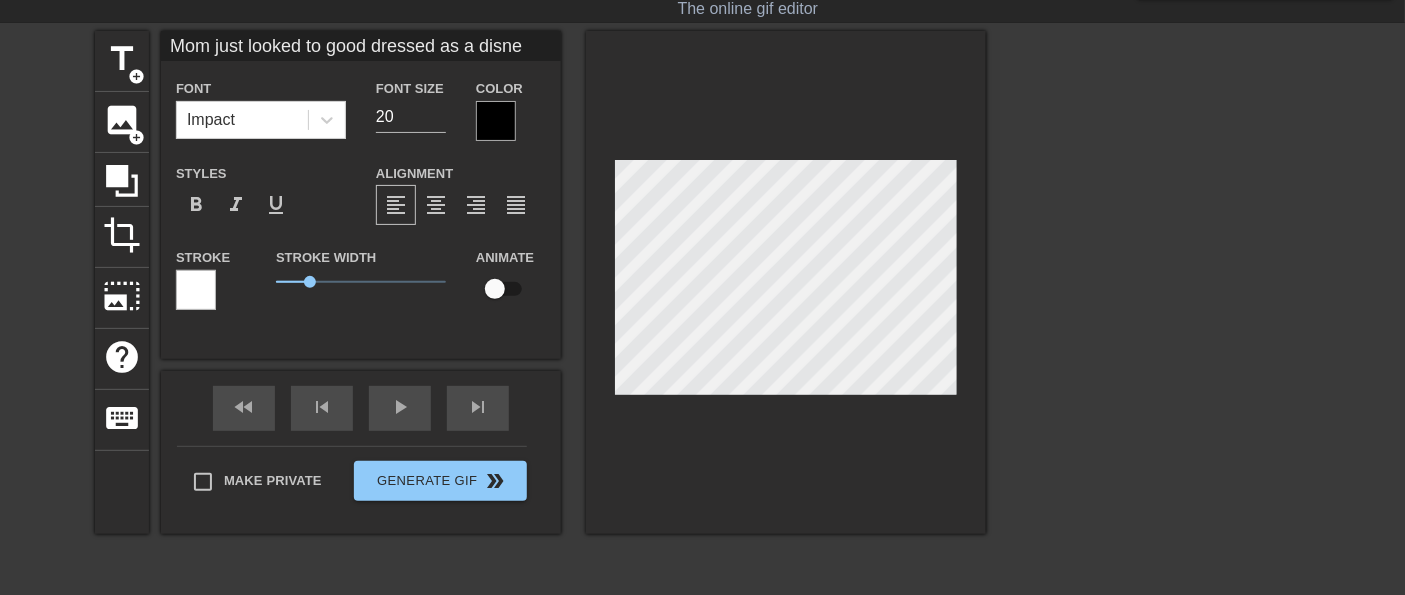 scroll, scrollTop: 2, scrollLeft: 20, axis: both 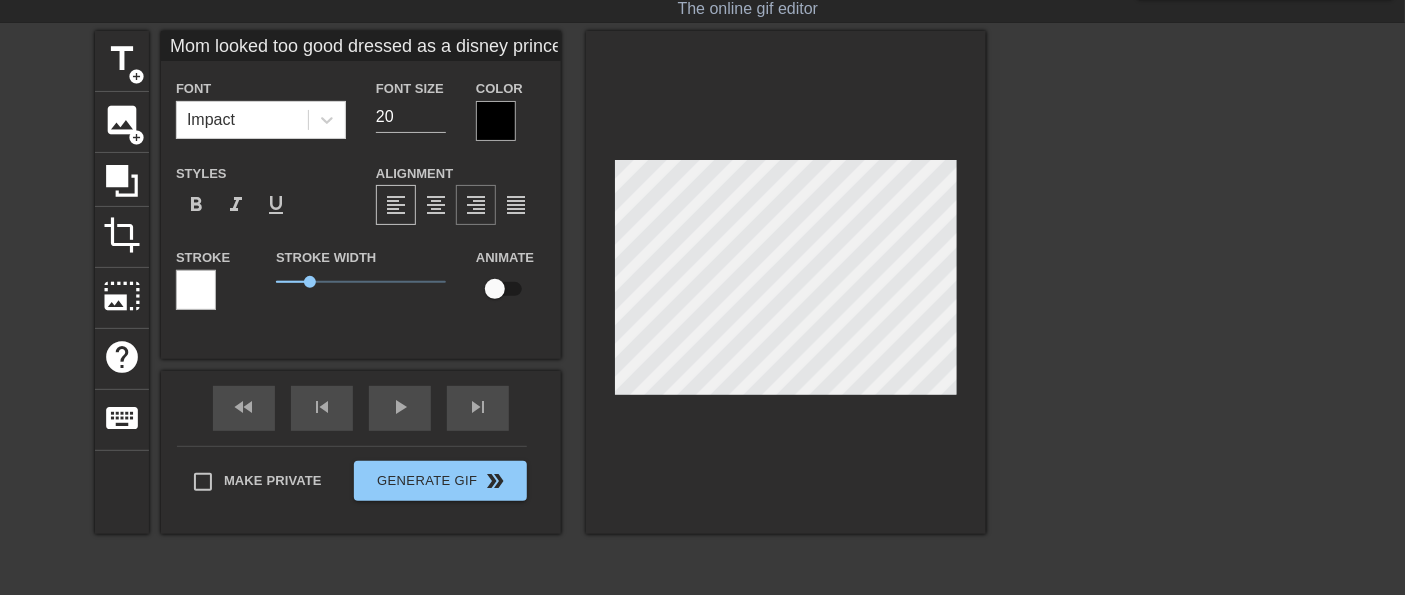 click on "format_align_right" at bounding box center (476, 205) 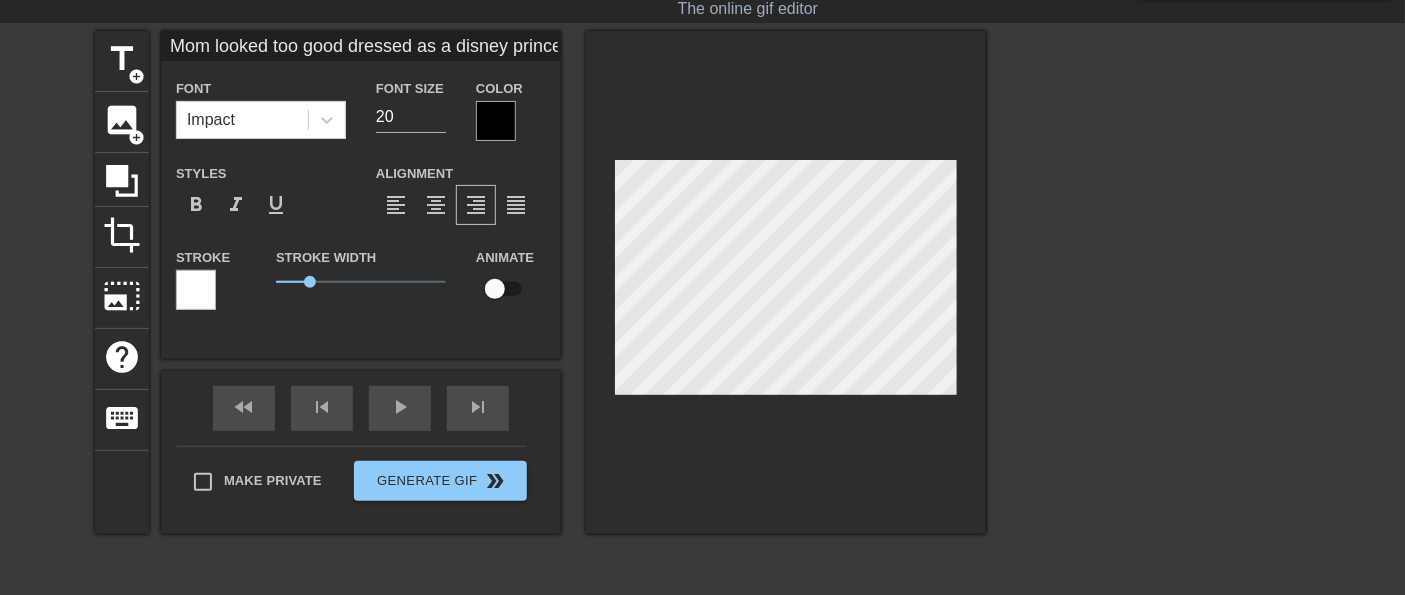 scroll, scrollTop: 2, scrollLeft: 2, axis: both 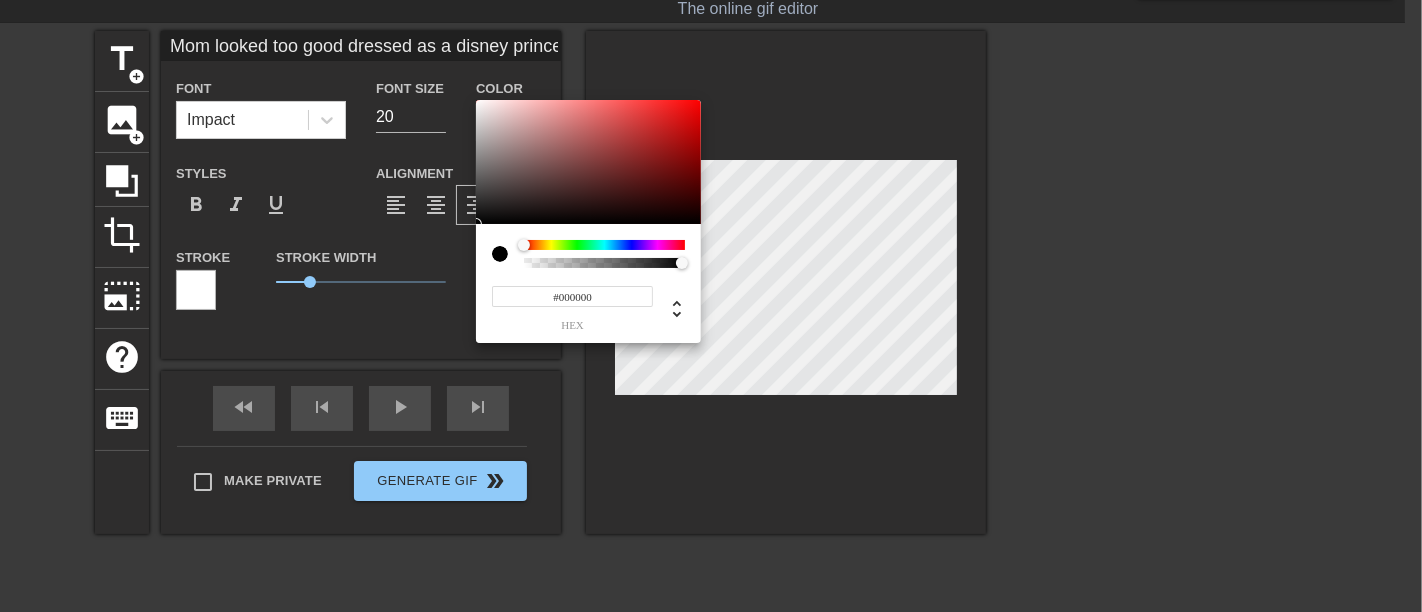 click at bounding box center (604, 245) 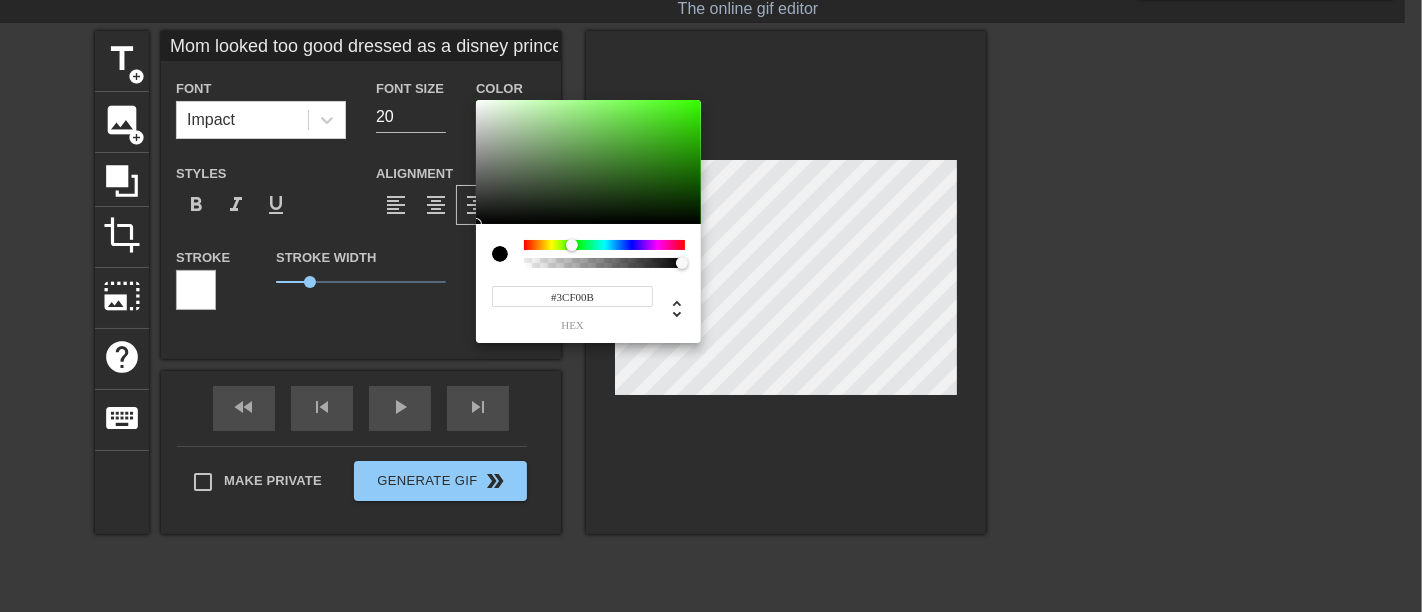 click at bounding box center [588, 162] 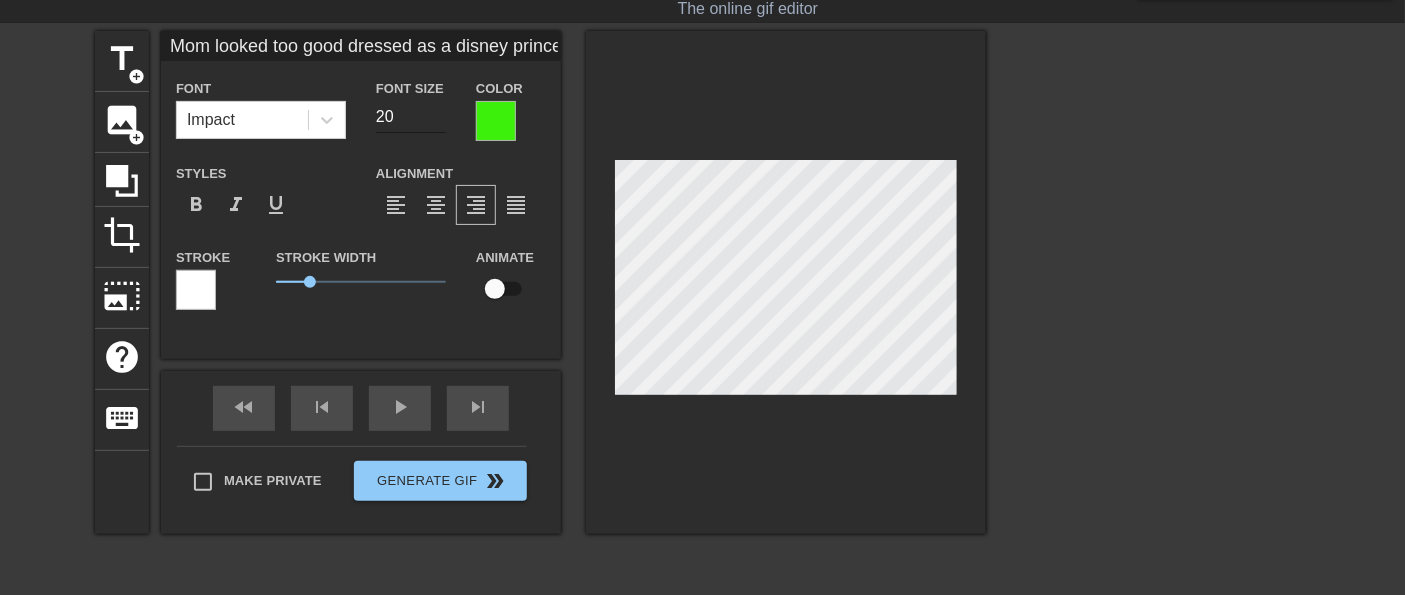 click on "20" at bounding box center (411, 117) 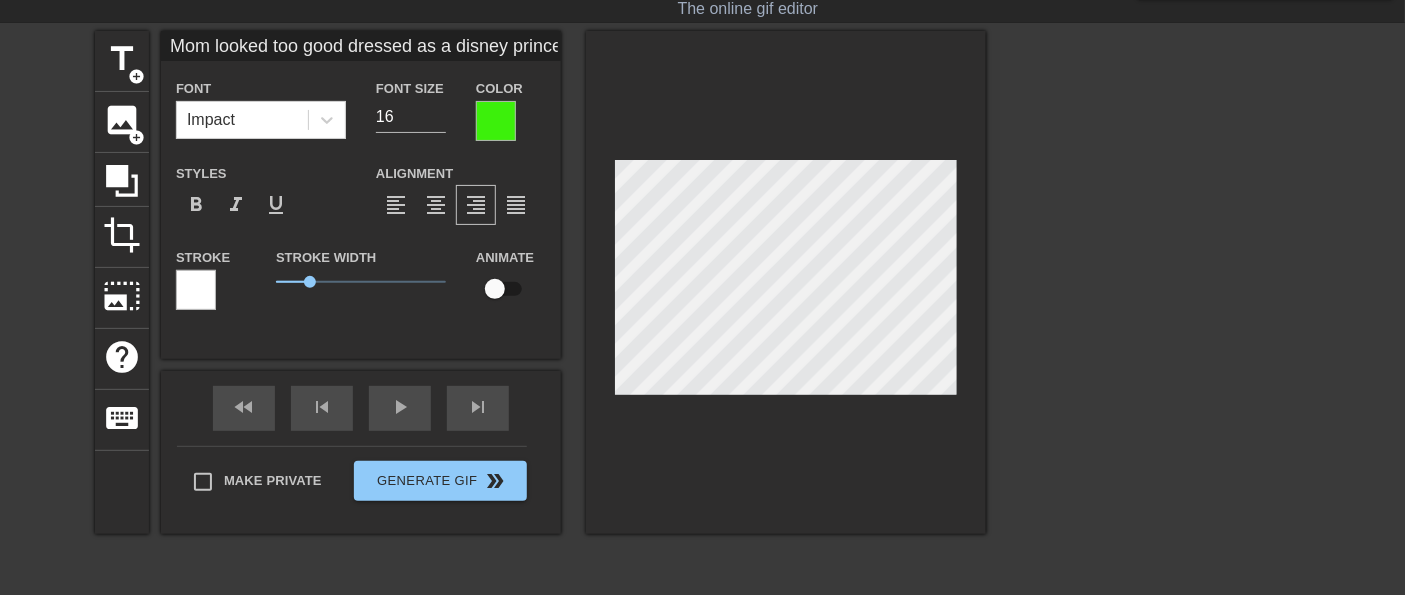 click at bounding box center [496, 121] 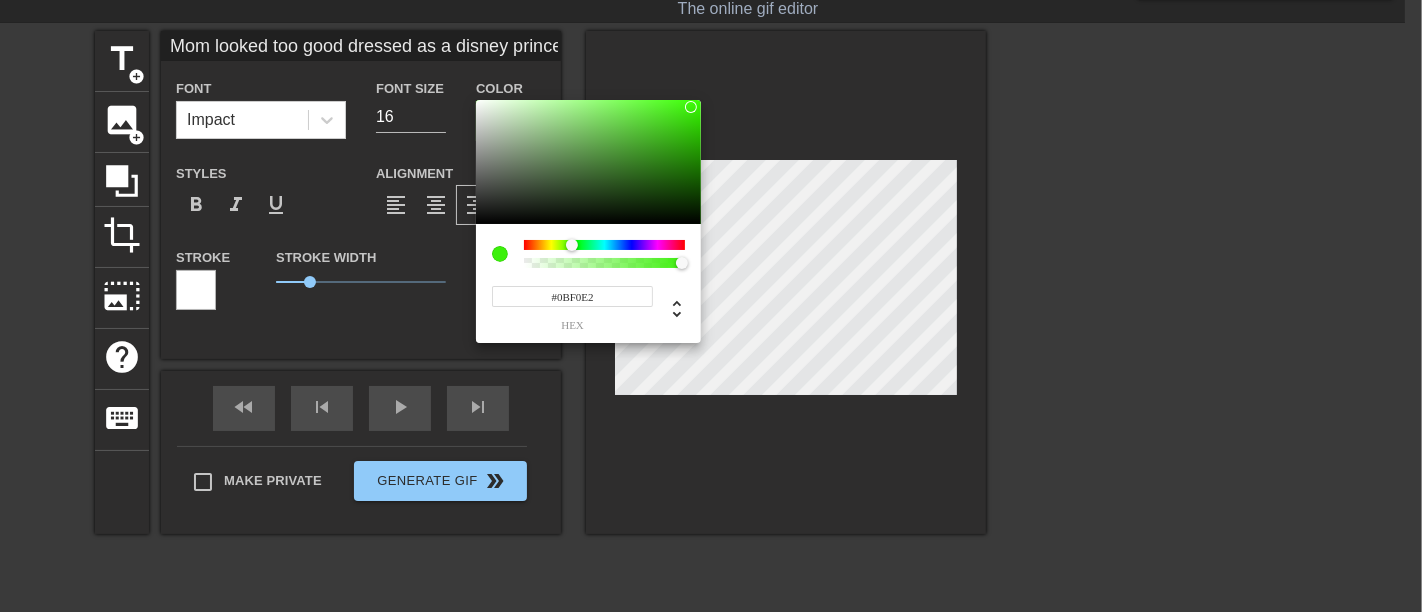 click at bounding box center [604, 245] 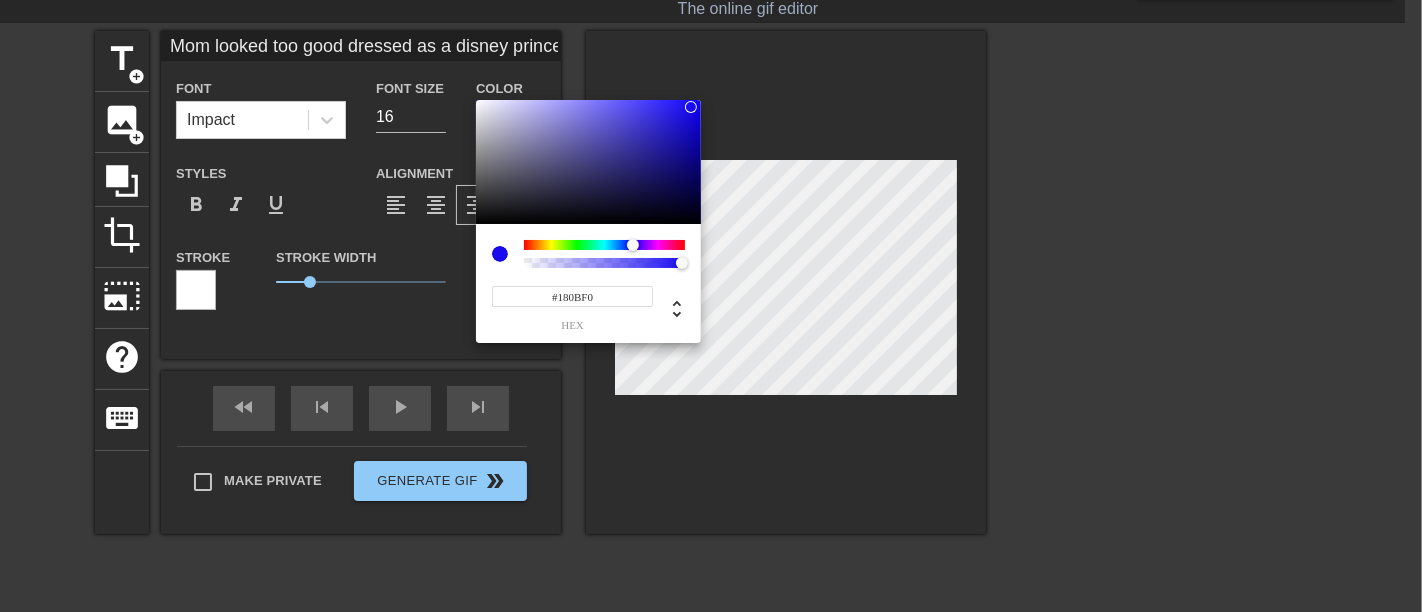 click at bounding box center [604, 245] 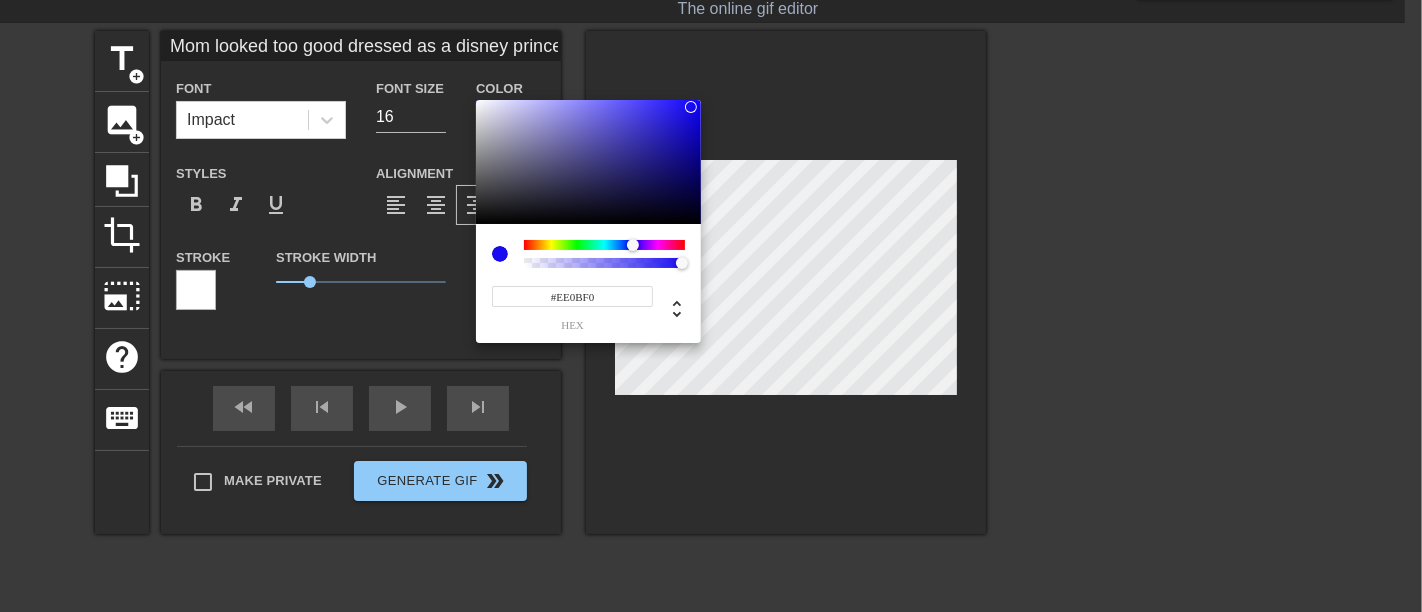 click at bounding box center [604, 245] 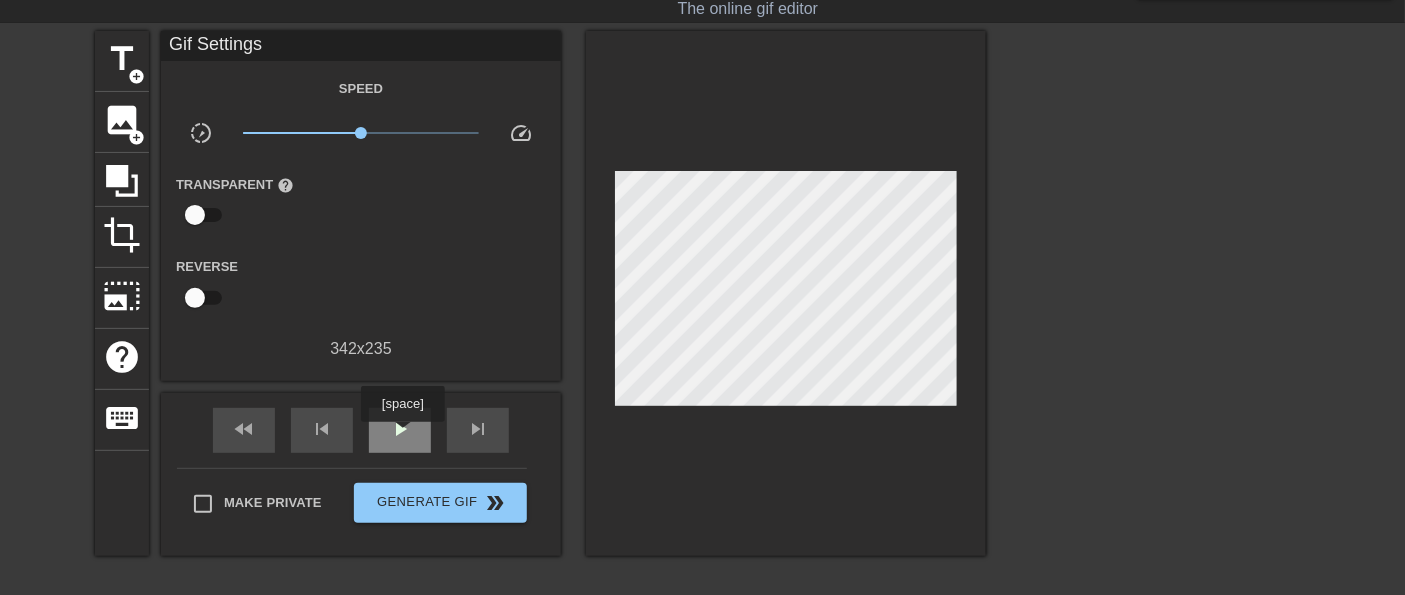 click on "play_arrow" at bounding box center [400, 429] 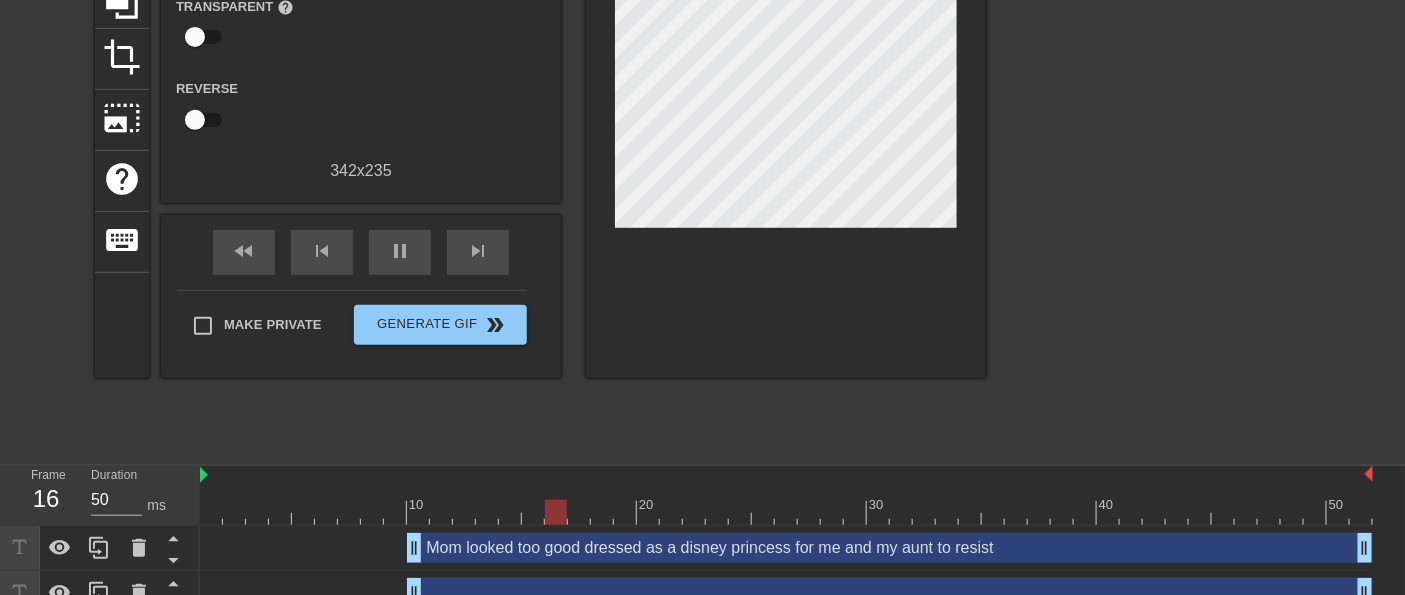 scroll, scrollTop: 250, scrollLeft: 0, axis: vertical 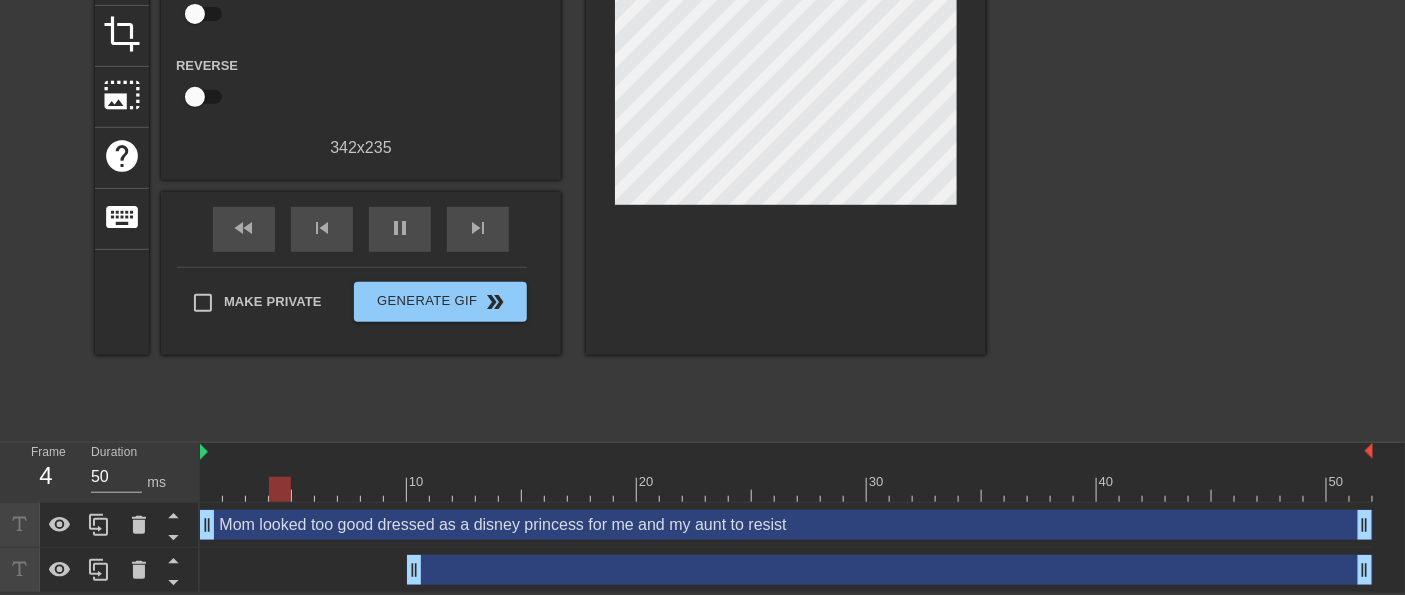 drag, startPoint x: 413, startPoint y: 525, endPoint x: 167, endPoint y: 492, distance: 248.20355 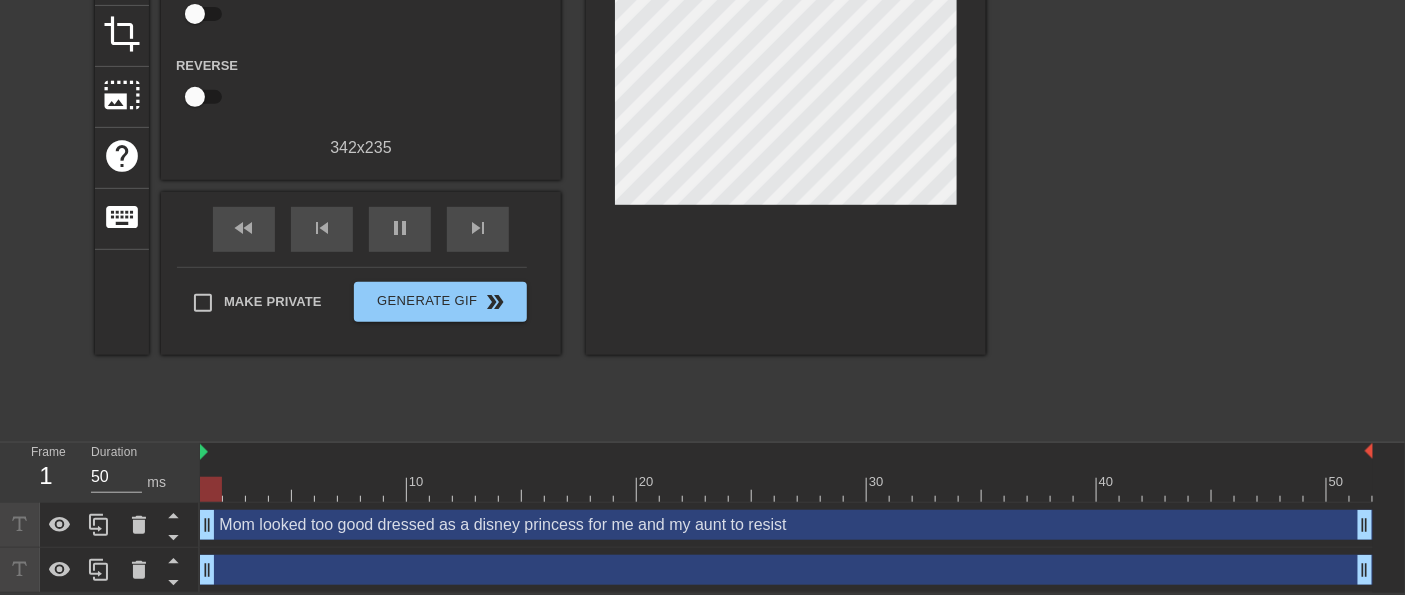 drag, startPoint x: 413, startPoint y: 565, endPoint x: 192, endPoint y: 558, distance: 221.11082 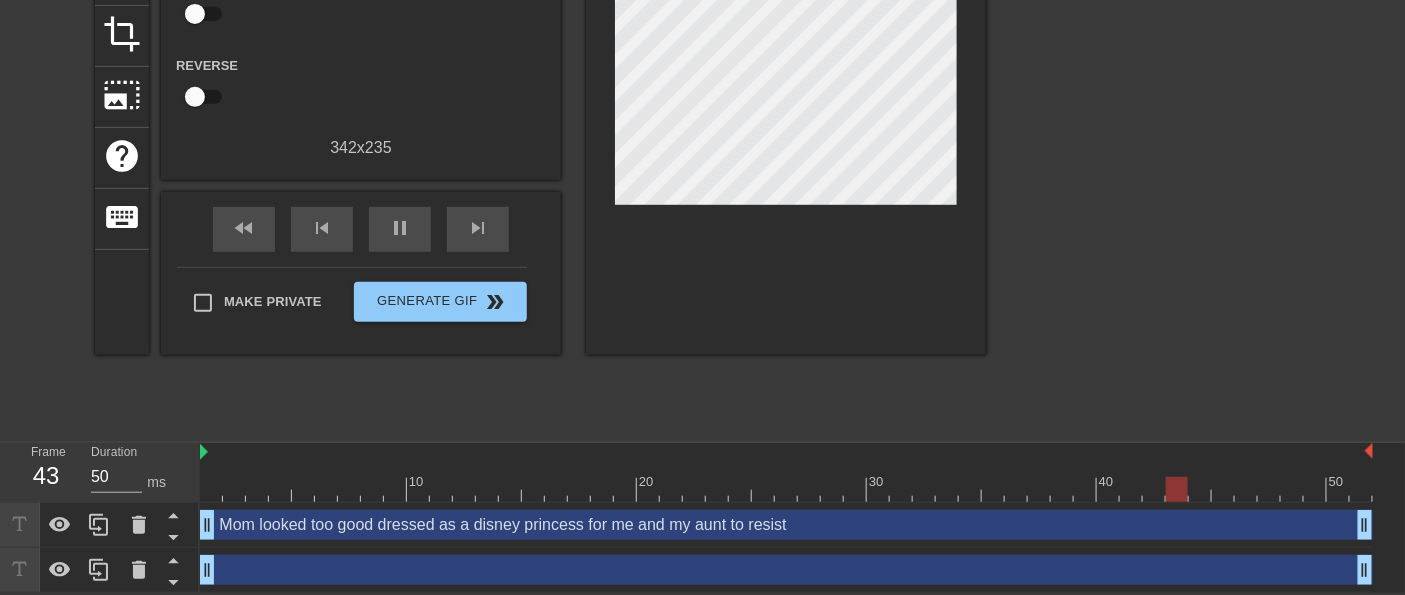 click on "drag_handle drag_handle" at bounding box center [786, 570] 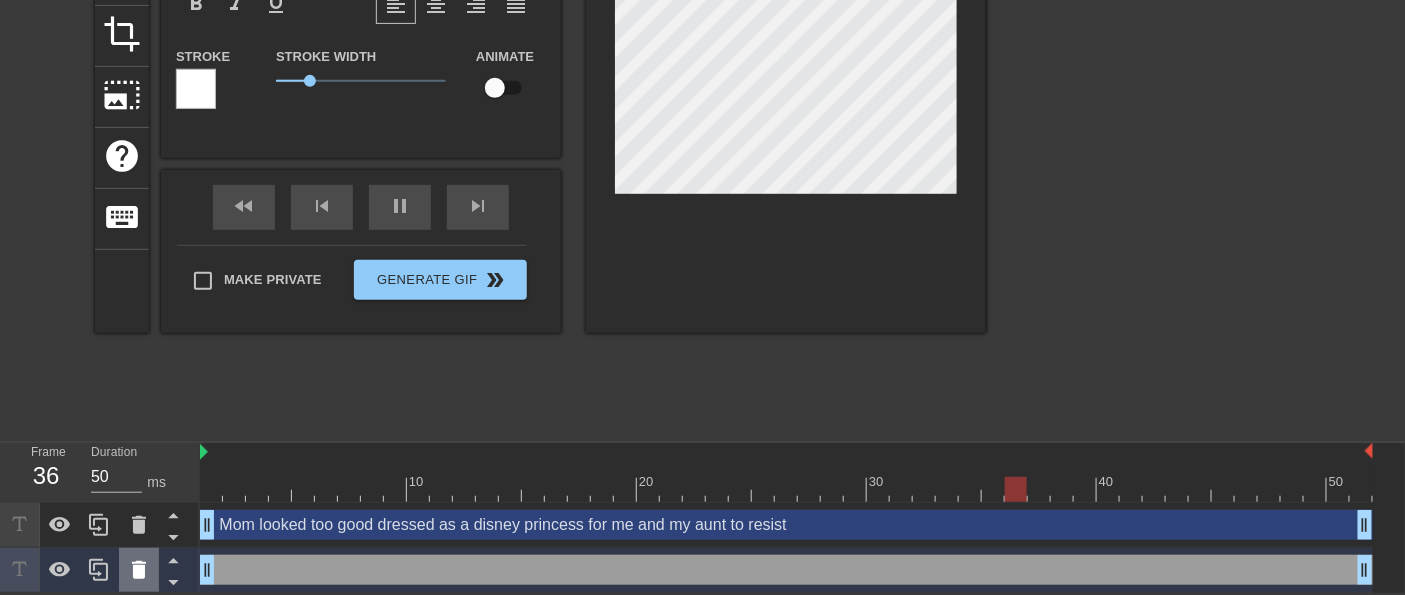 click 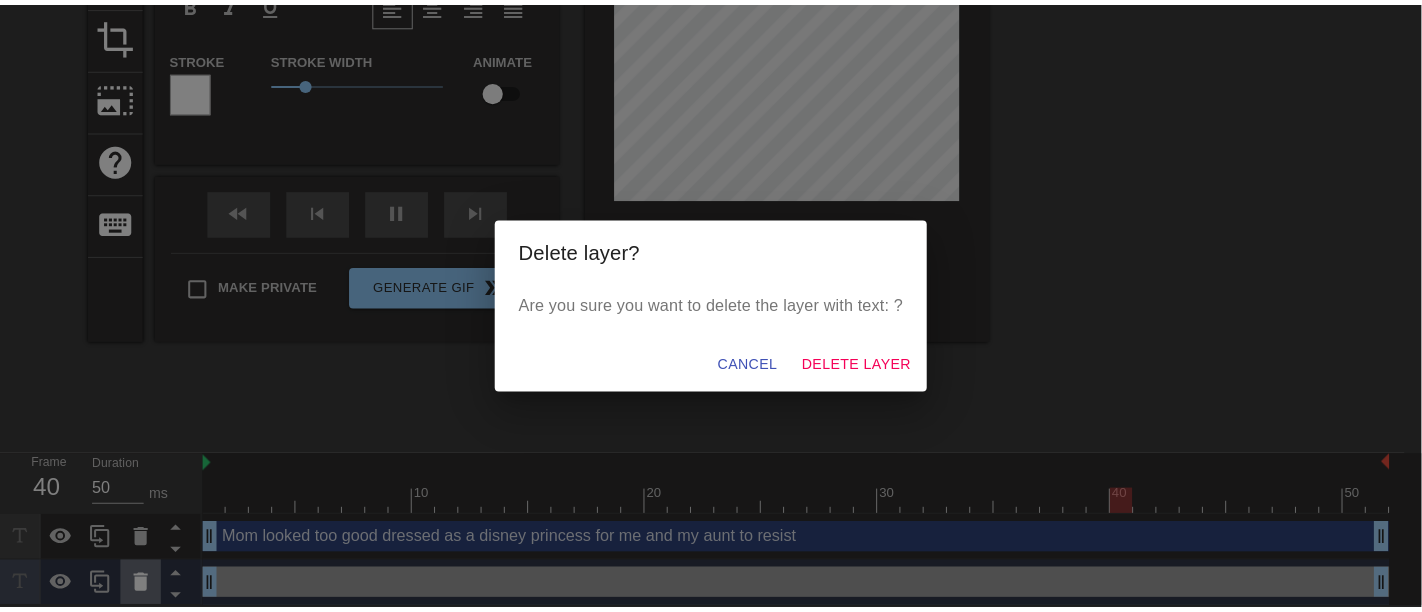scroll, scrollTop: 233, scrollLeft: 0, axis: vertical 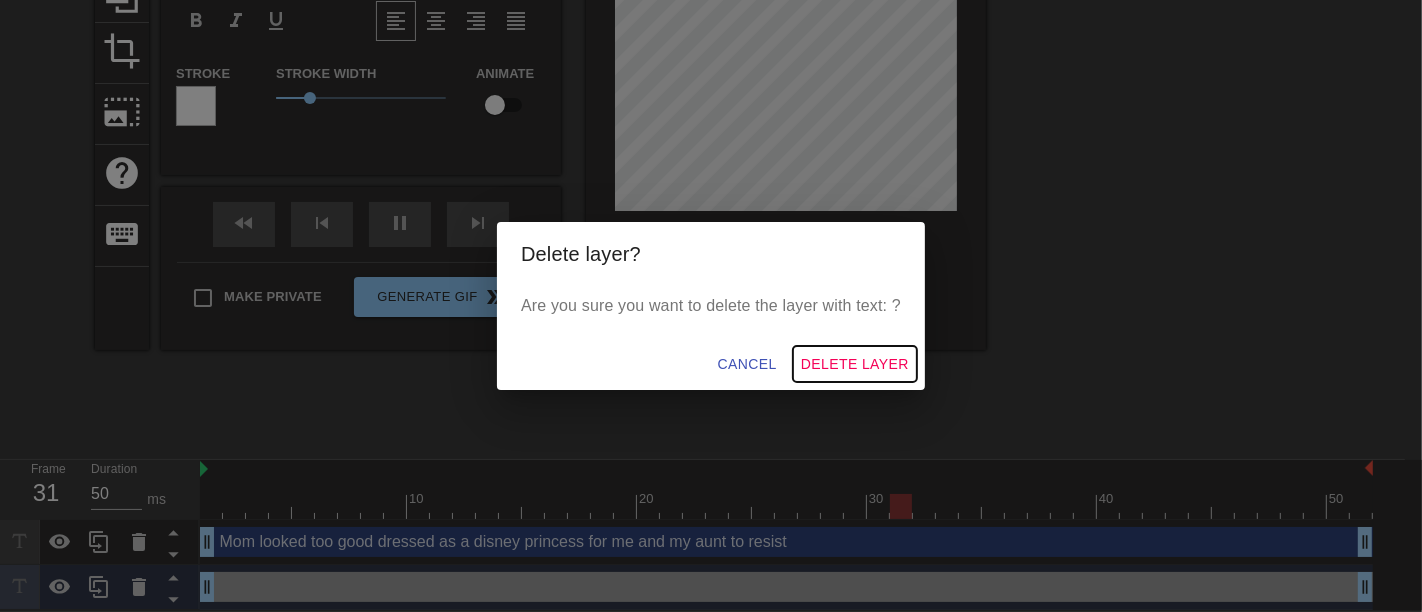 click on "Delete Layer" at bounding box center [855, 364] 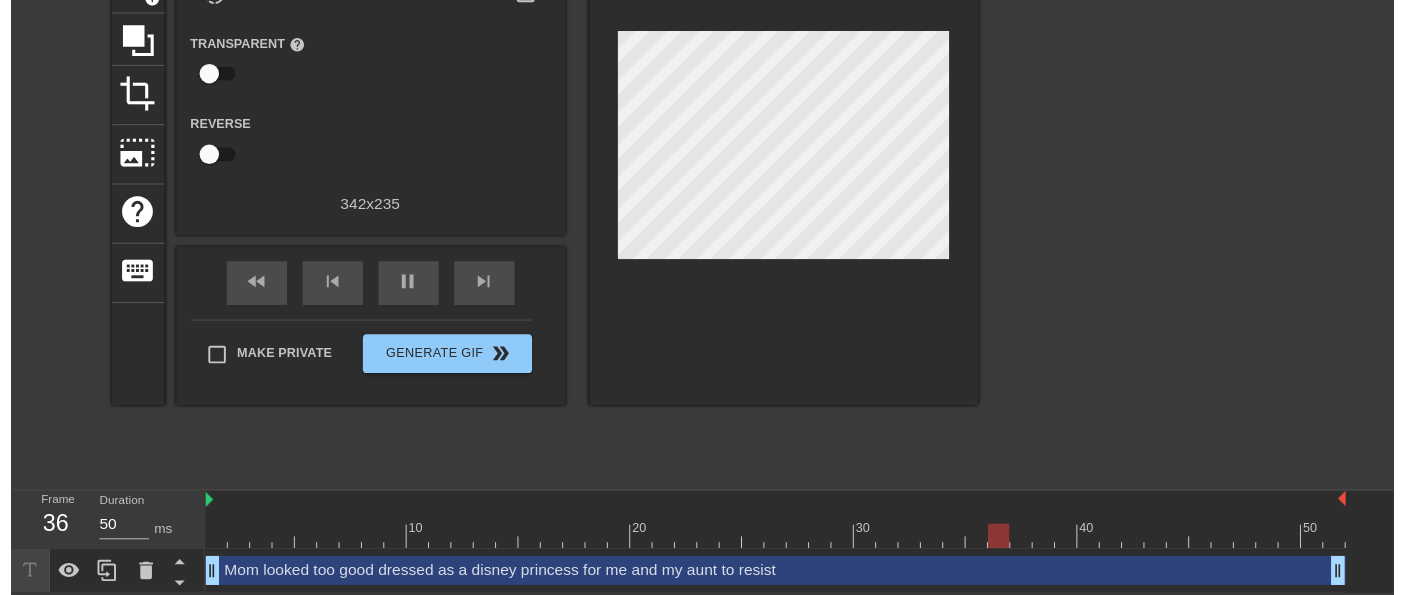 scroll, scrollTop: 205, scrollLeft: 0, axis: vertical 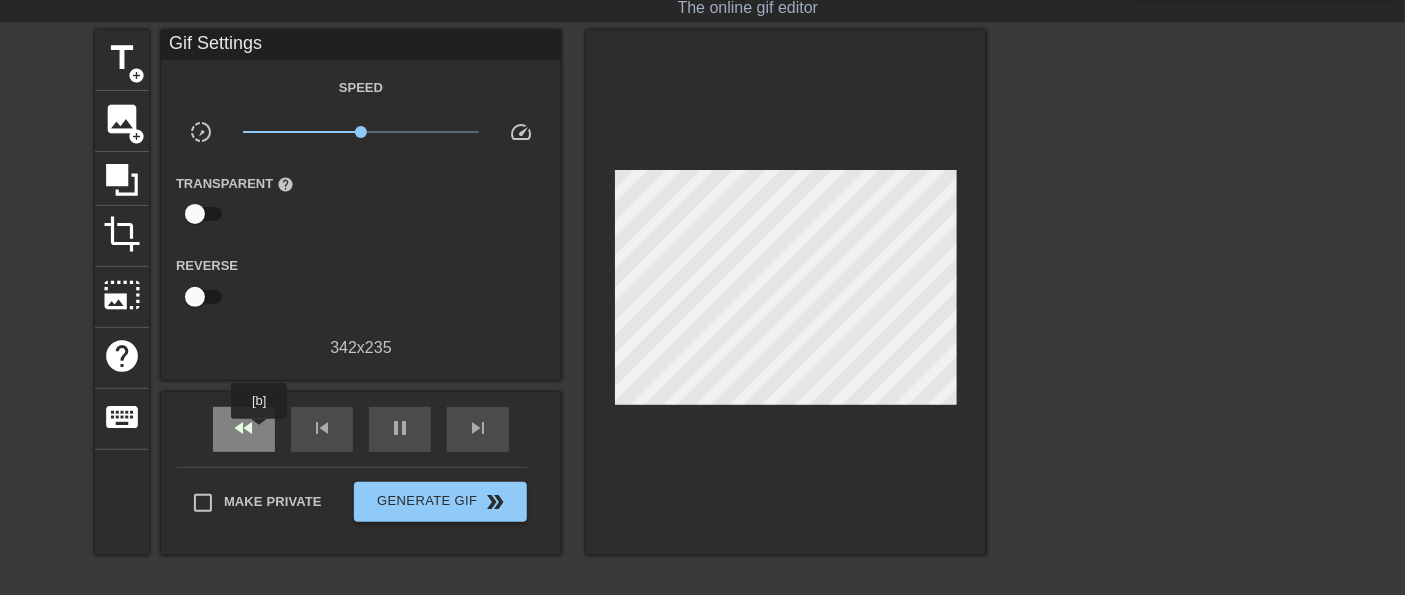 click on "fast_rewind" at bounding box center (244, 429) 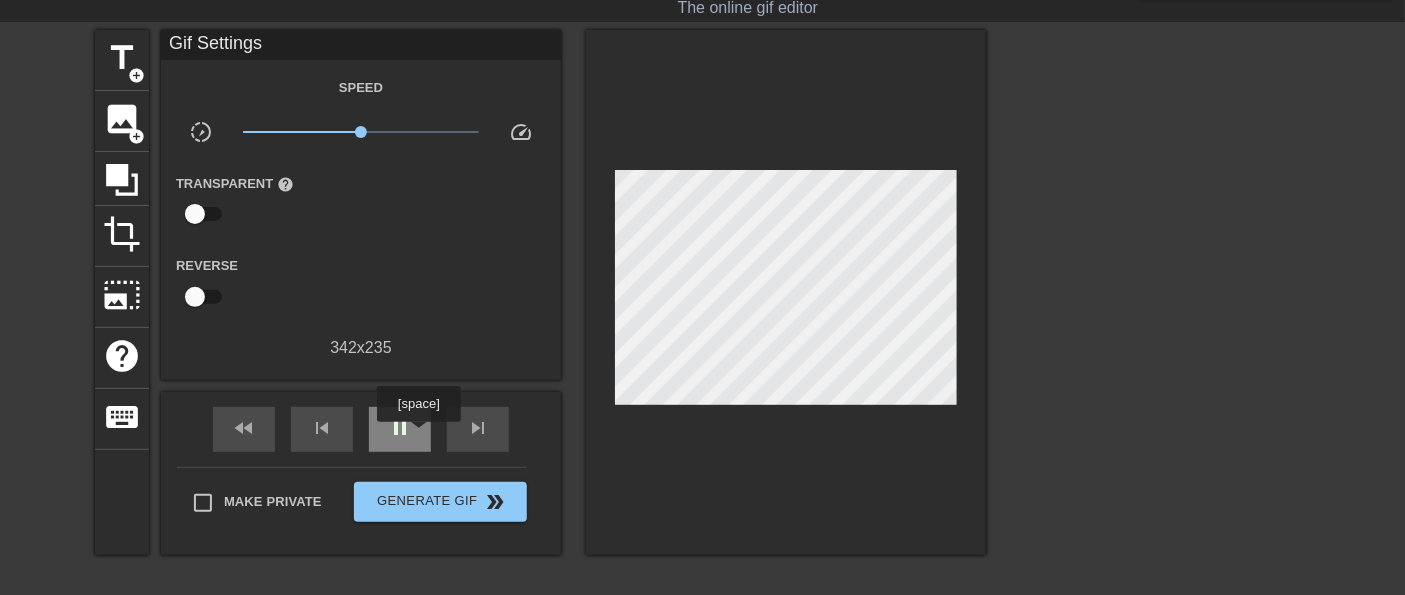 click on "pause" at bounding box center [400, 429] 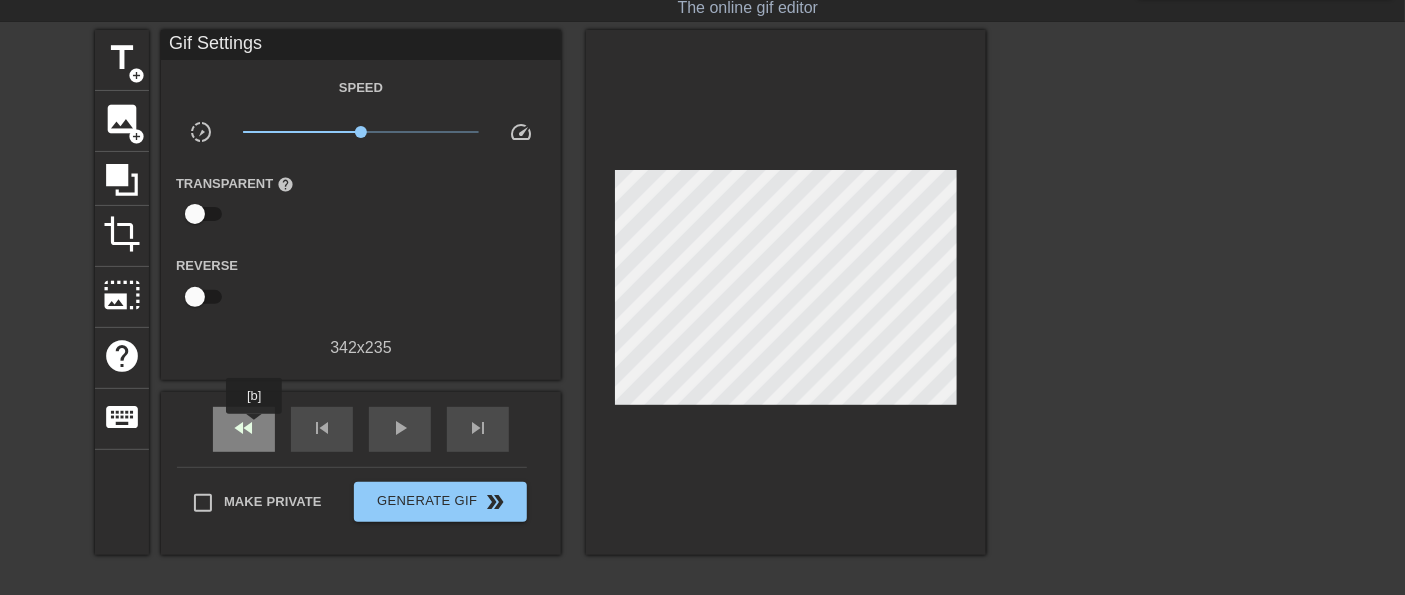 click on "fast_rewind" at bounding box center [244, 428] 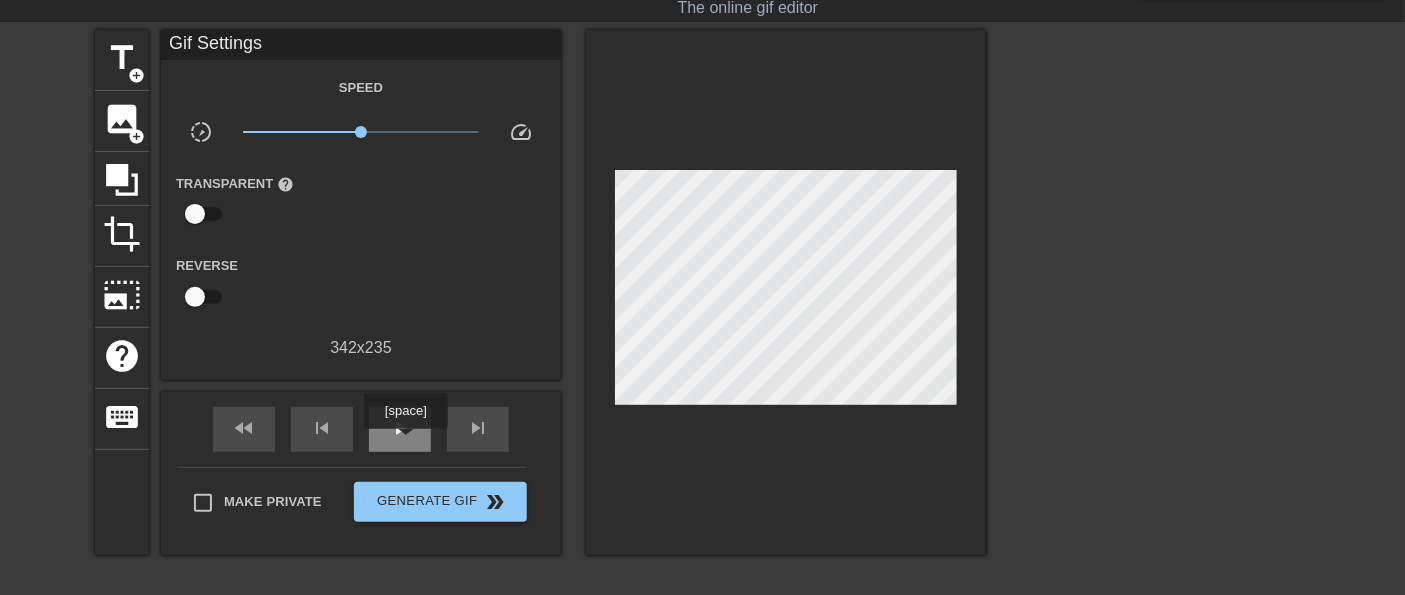 click on "play_arrow" at bounding box center [400, 429] 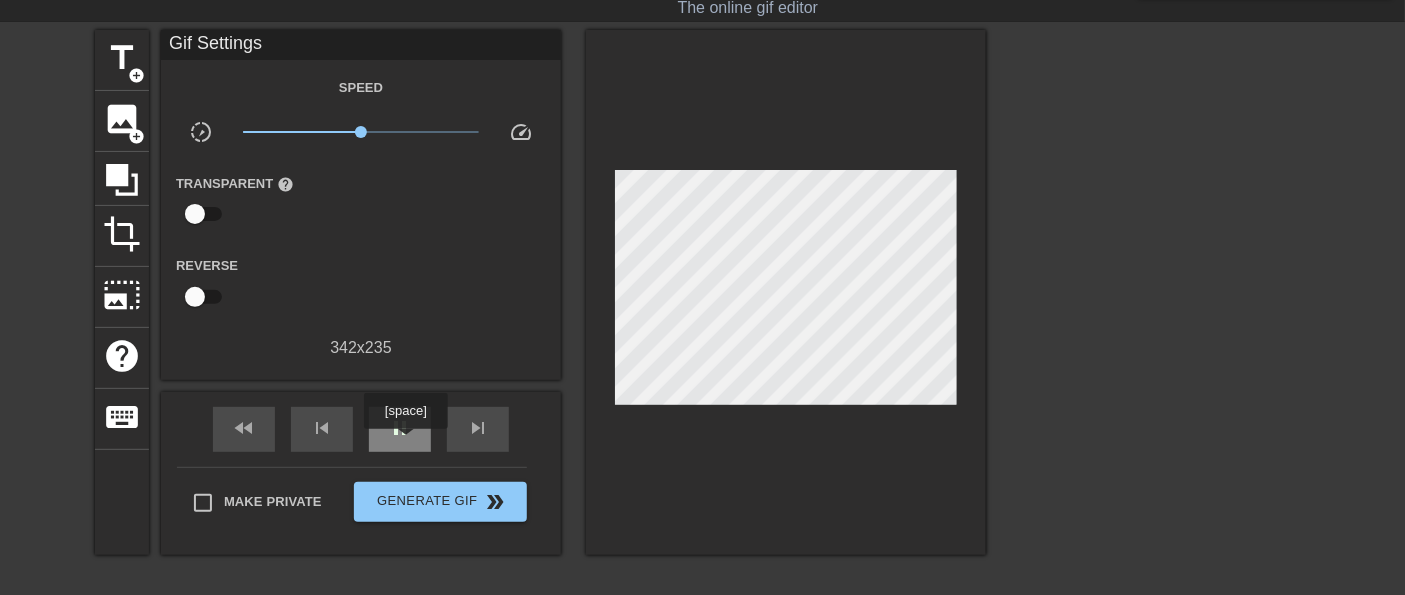 click on "pause" at bounding box center [400, 429] 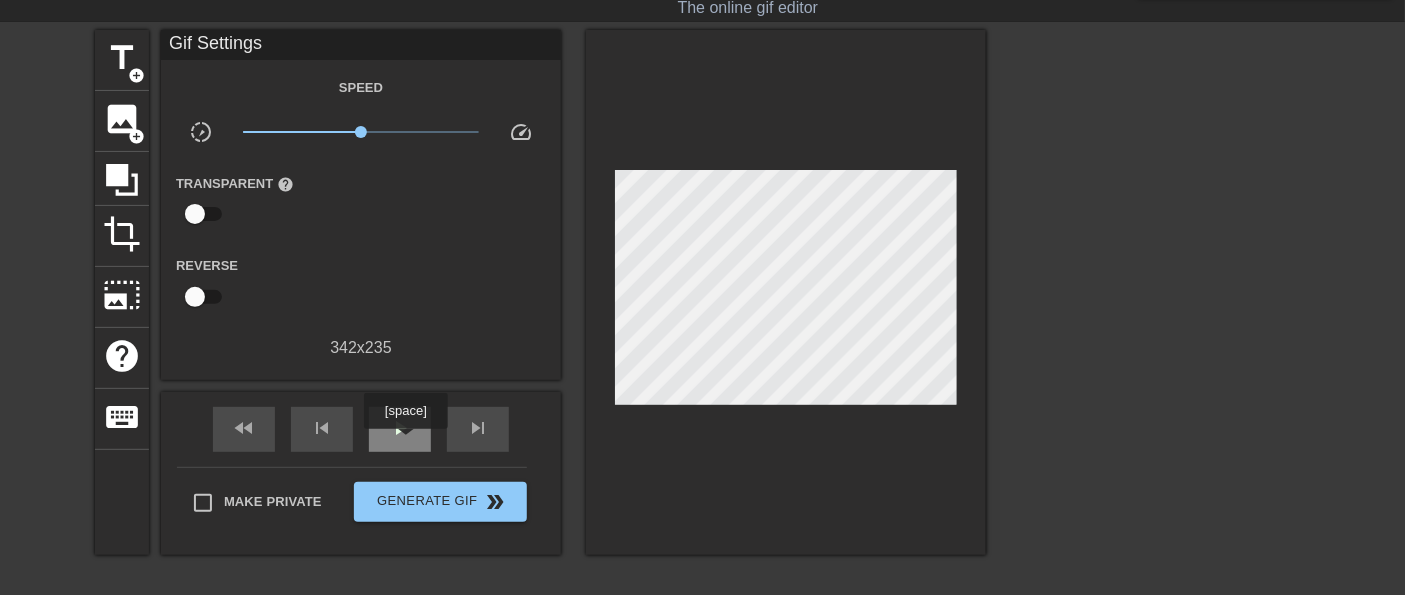 click on "play_arrow" at bounding box center (400, 429) 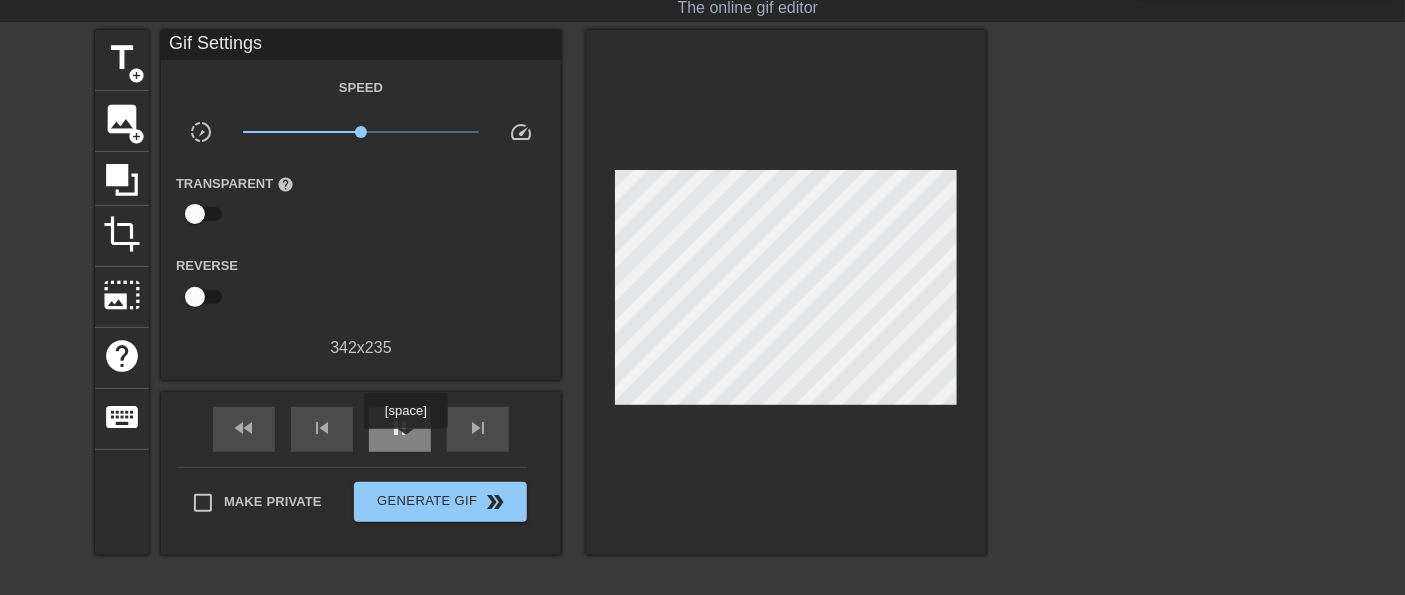 click on "pause" at bounding box center (400, 429) 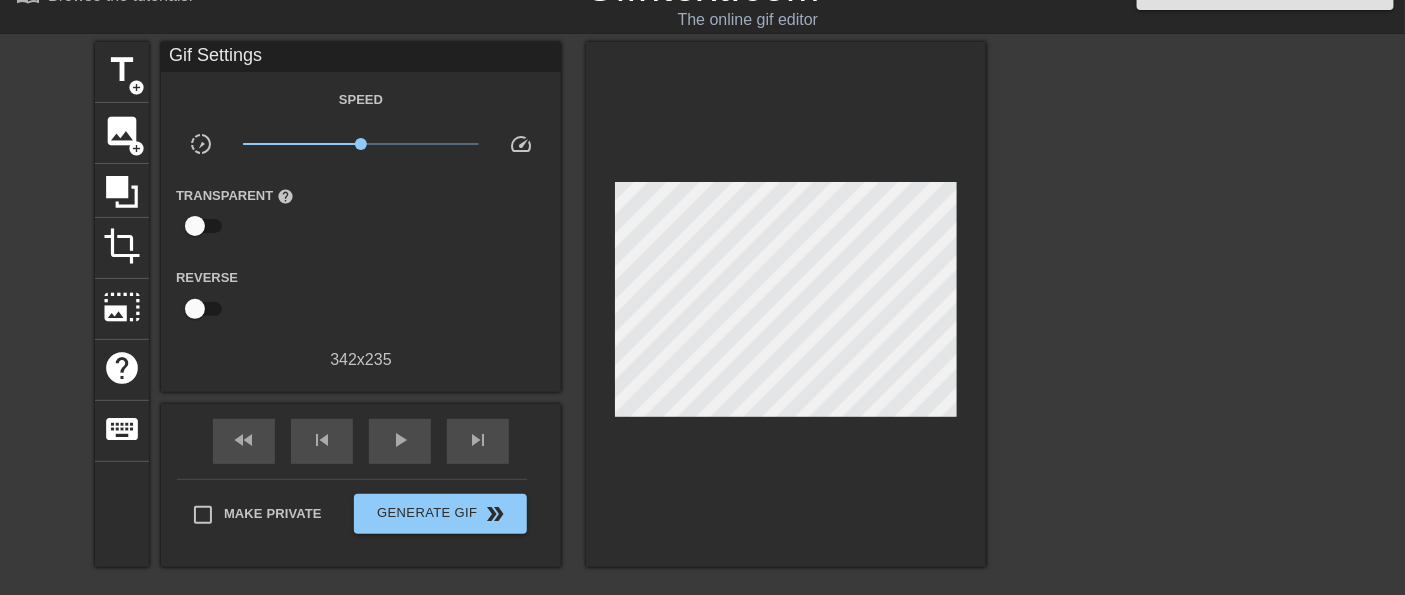 scroll, scrollTop: 25, scrollLeft: 0, axis: vertical 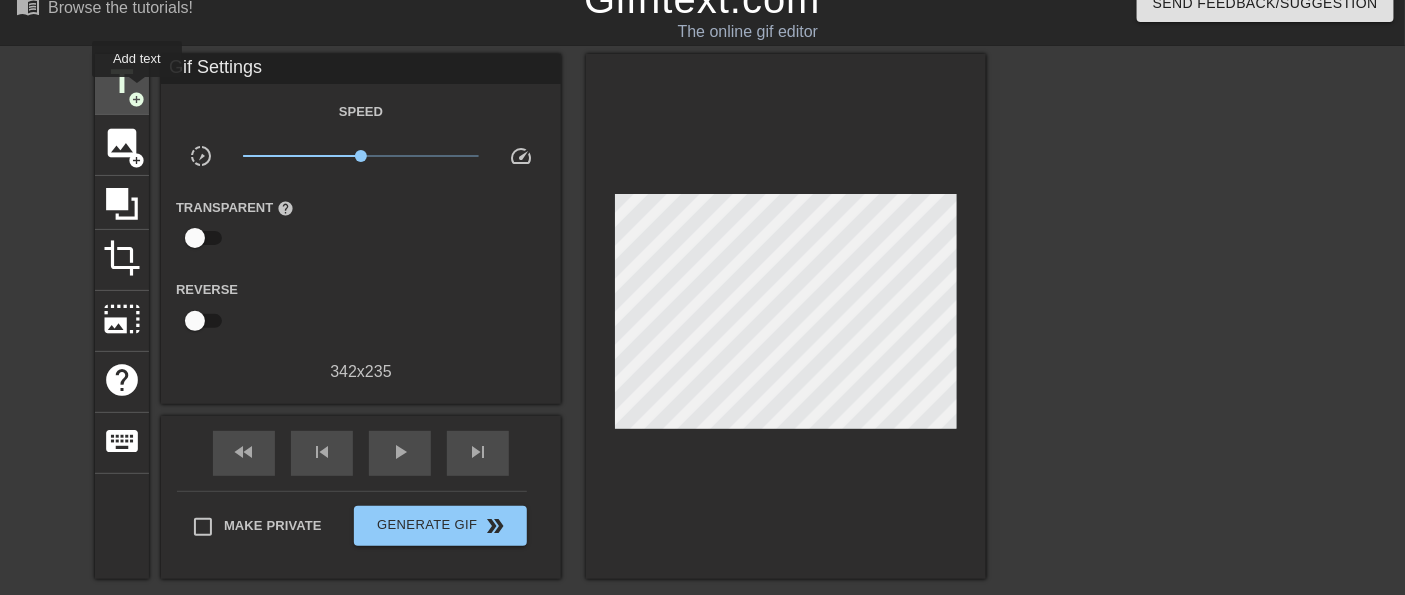 click on "add_circle" at bounding box center (136, 99) 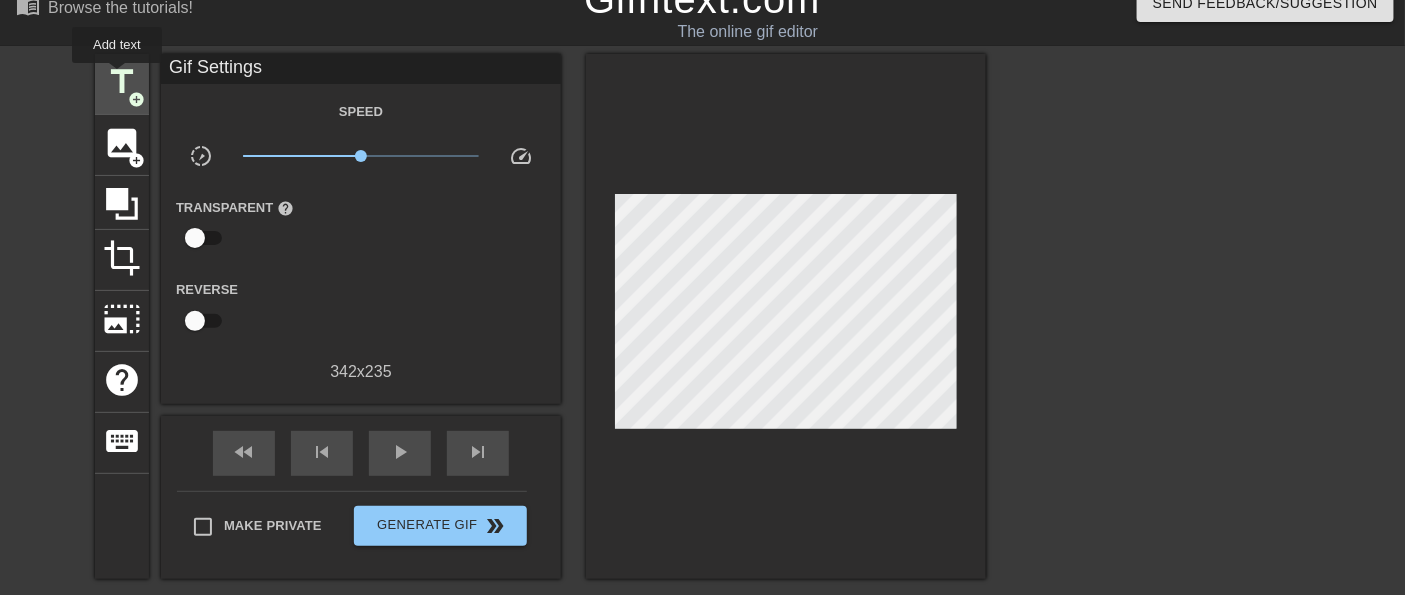 click on "title" at bounding box center (122, 82) 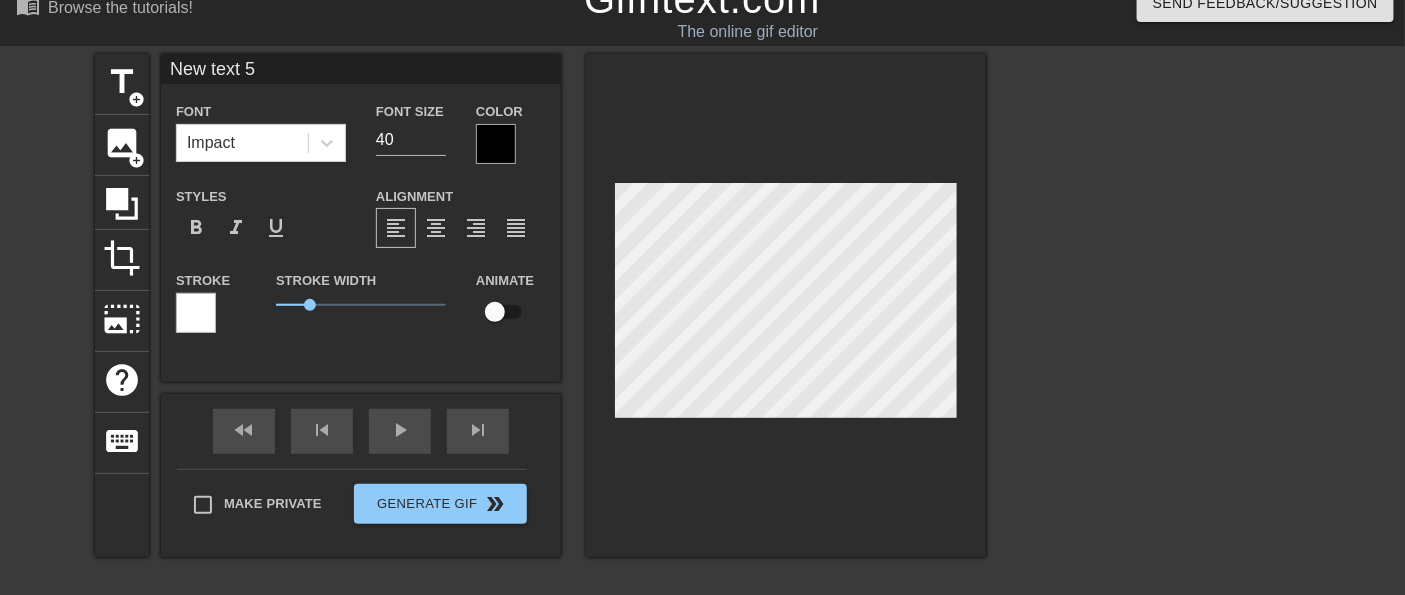 scroll, scrollTop: 2, scrollLeft: 5, axis: both 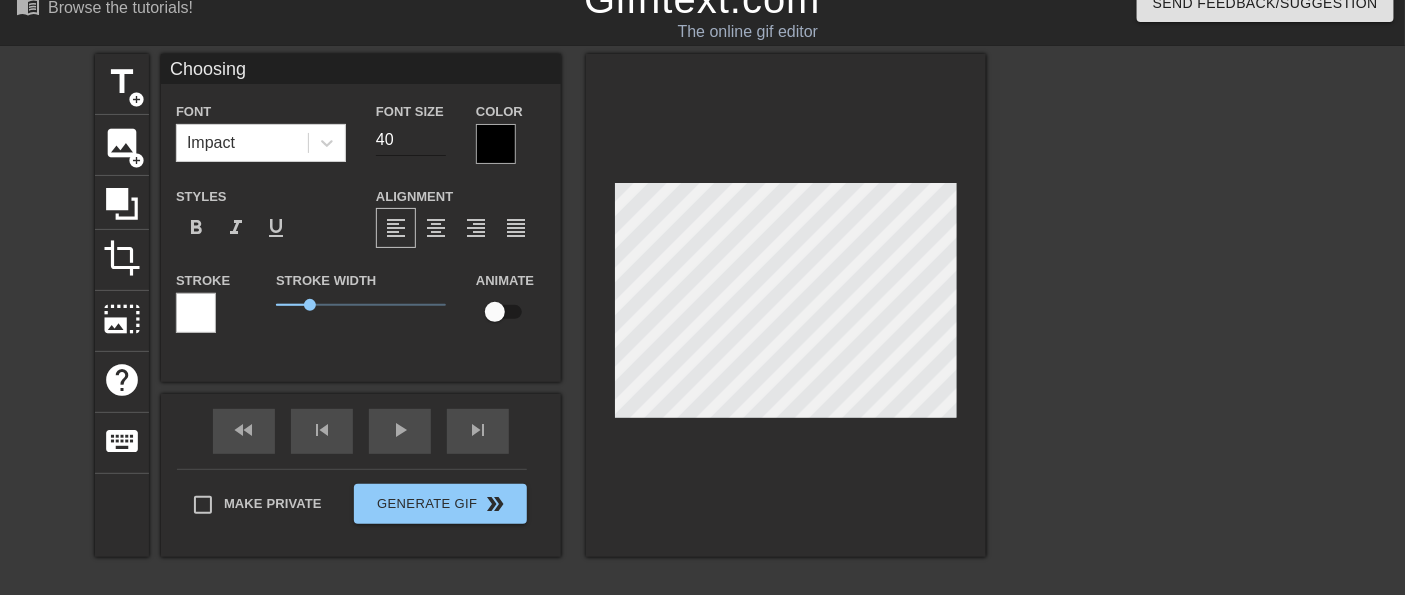 click on "40" at bounding box center (411, 140) 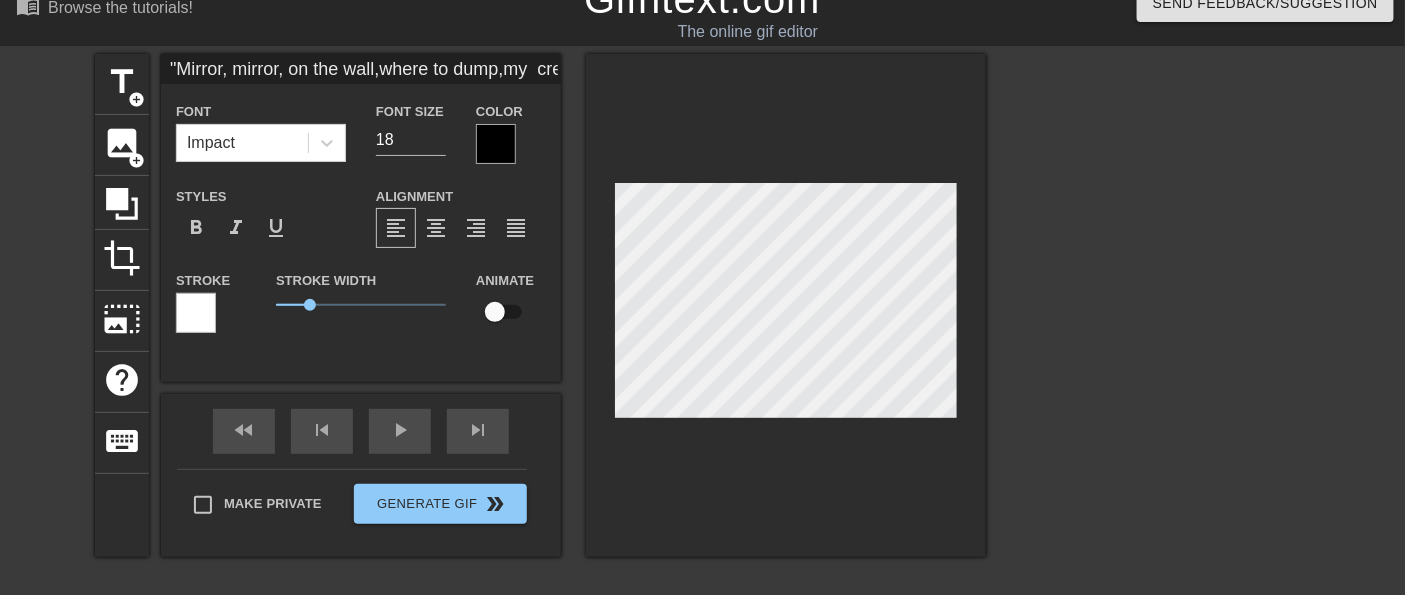 scroll, scrollTop: 3, scrollLeft: 3, axis: both 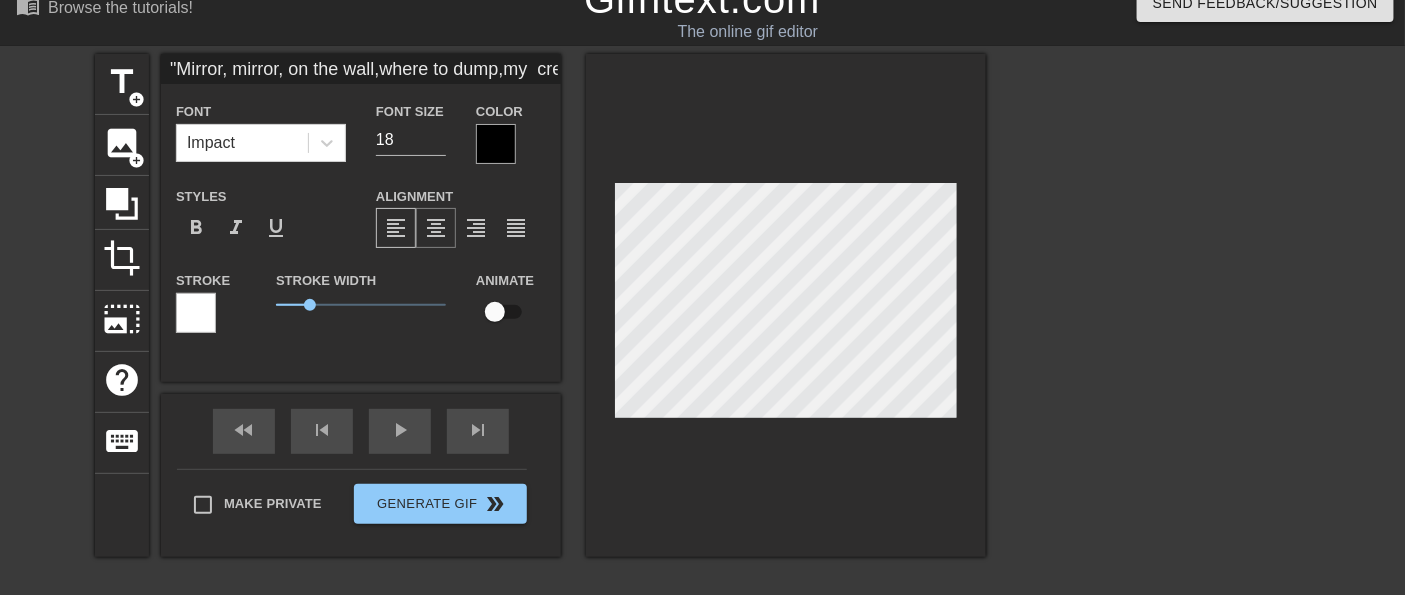 click on "format_align_center" at bounding box center (436, 228) 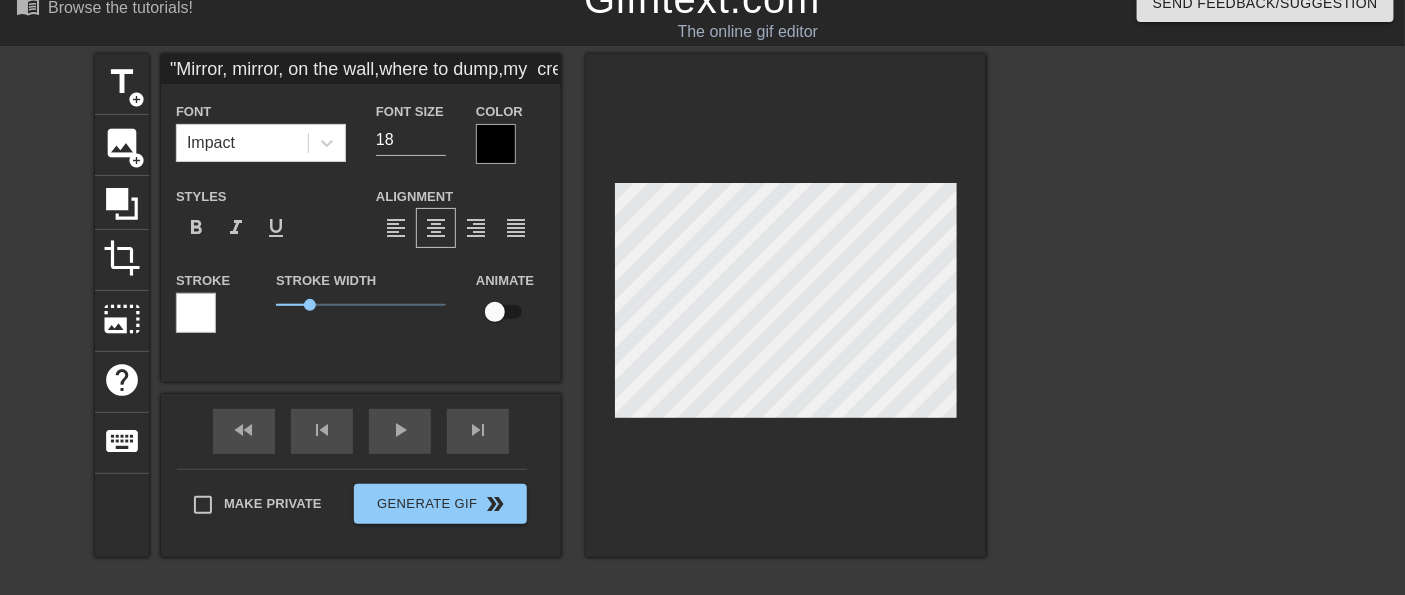 click at bounding box center [496, 144] 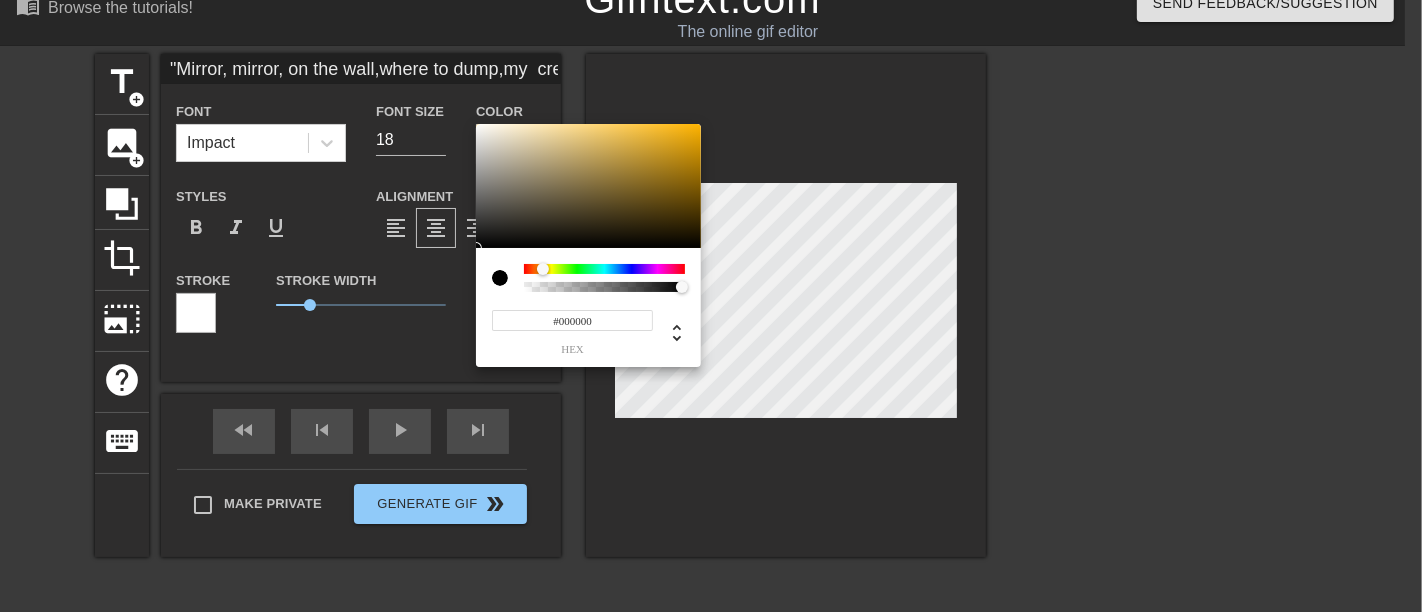 click at bounding box center (604, 269) 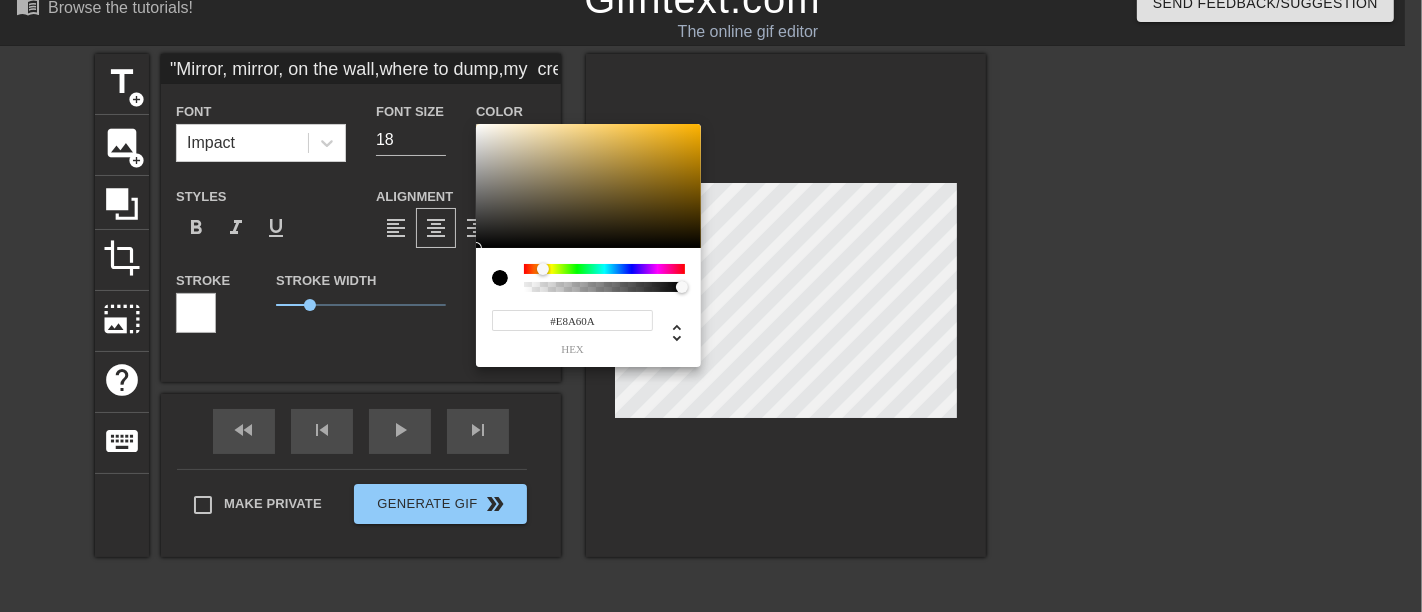click at bounding box center (588, 186) 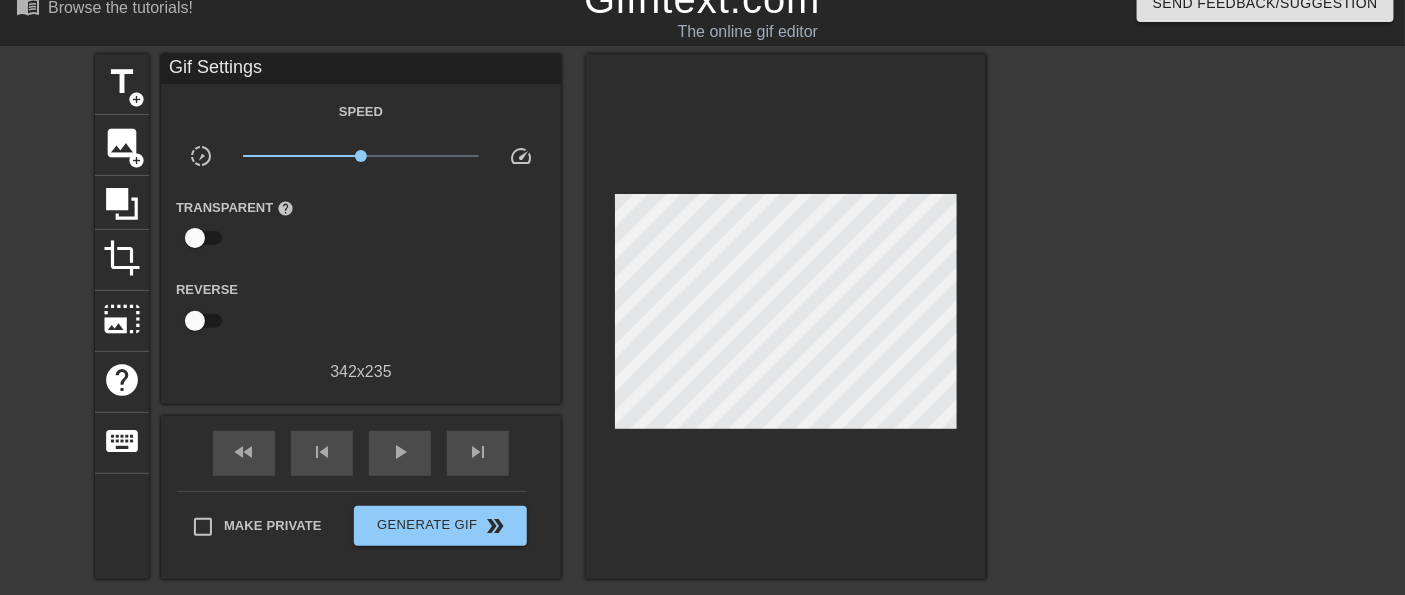 click at bounding box center [786, 316] 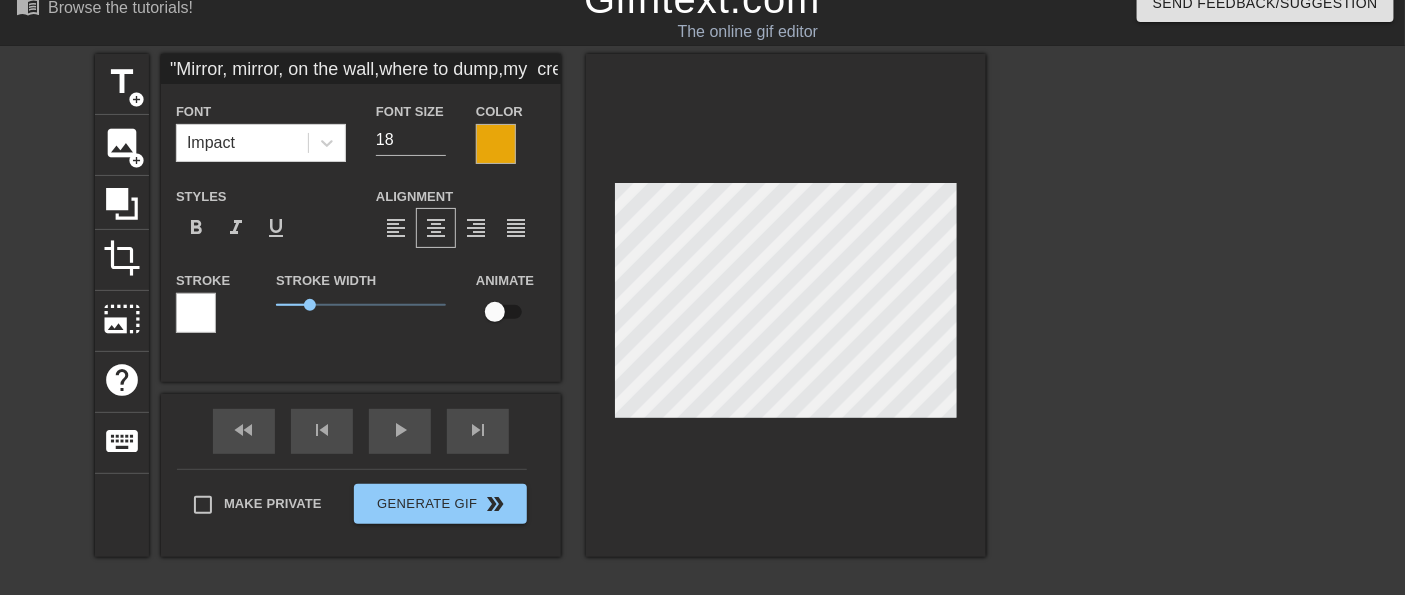 scroll, scrollTop: 5, scrollLeft: 7, axis: both 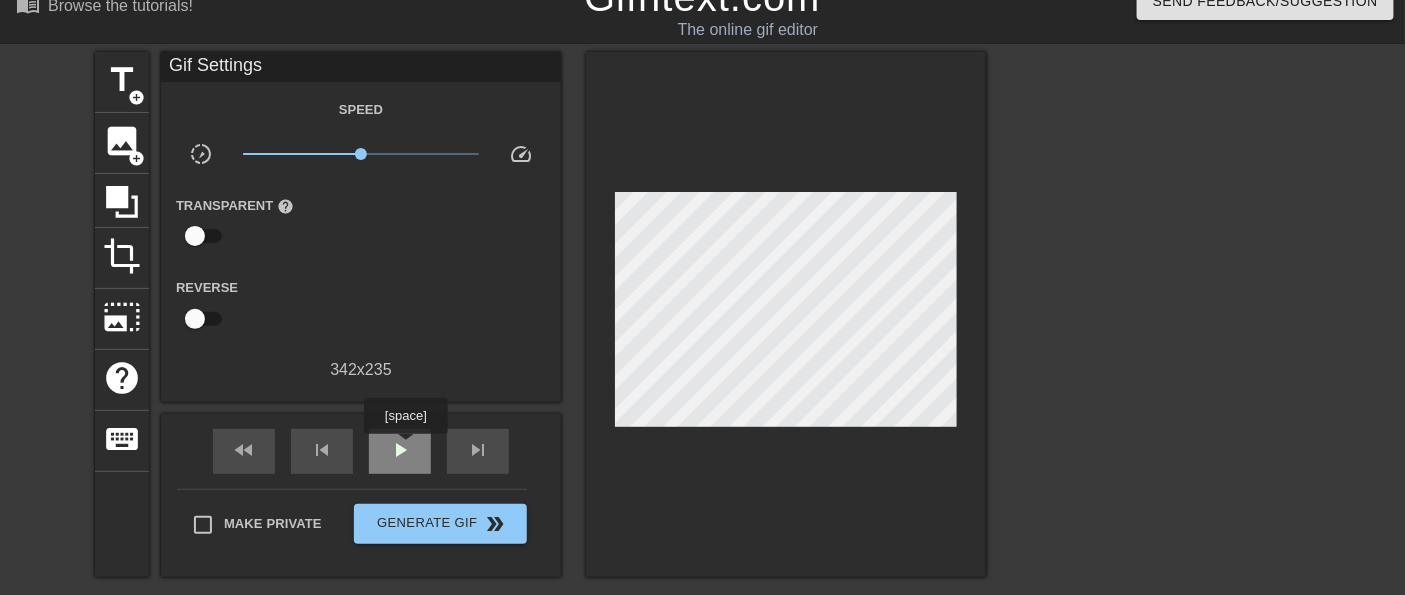 click on "play_arrow" at bounding box center (400, 450) 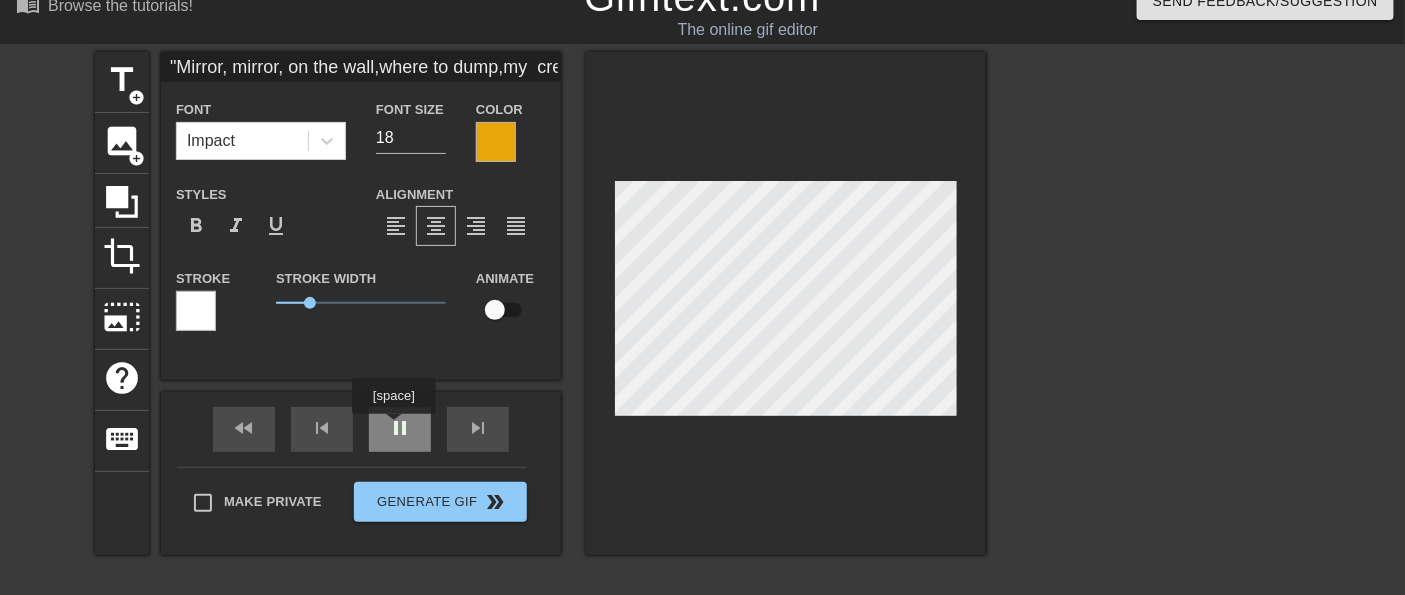 click on "pause" at bounding box center [400, 429] 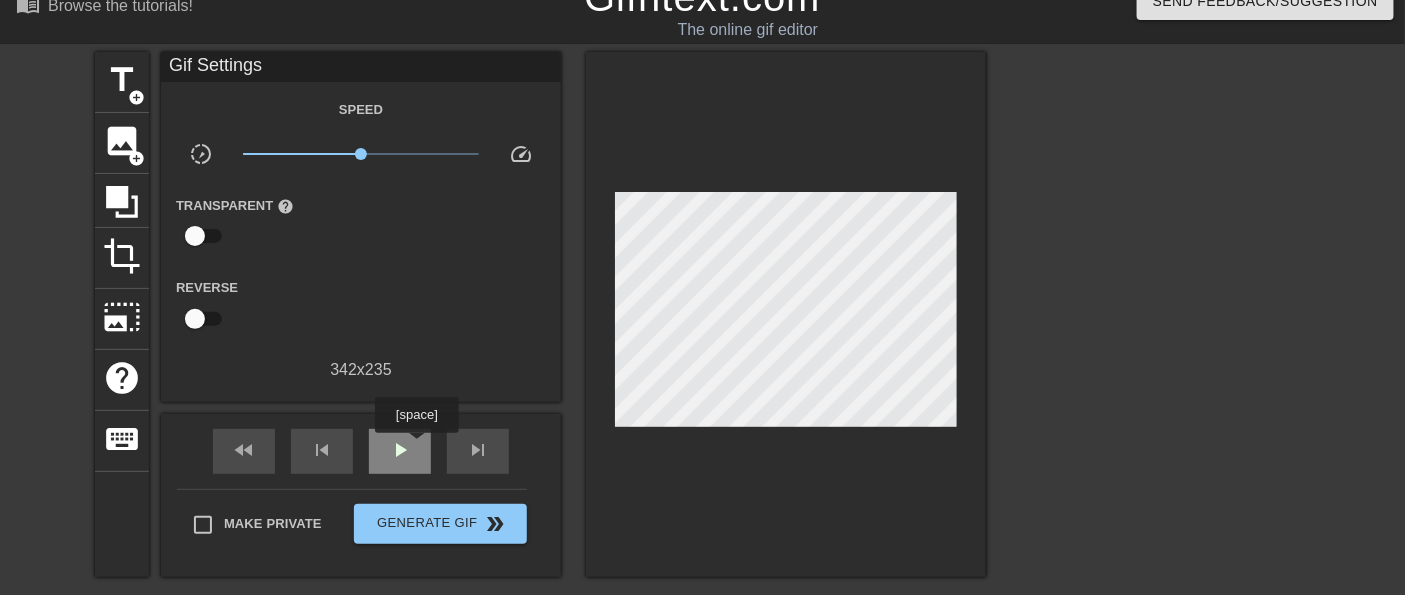 click on "play_arrow" at bounding box center (400, 451) 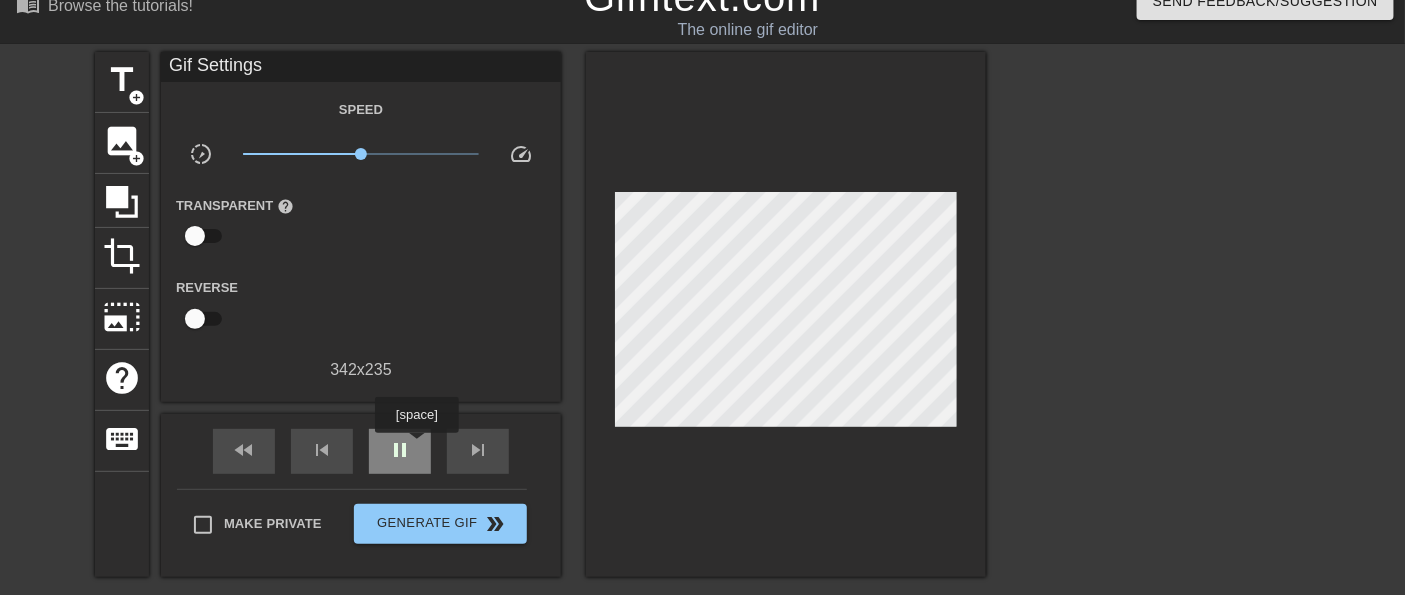 click on "pause" at bounding box center (400, 451) 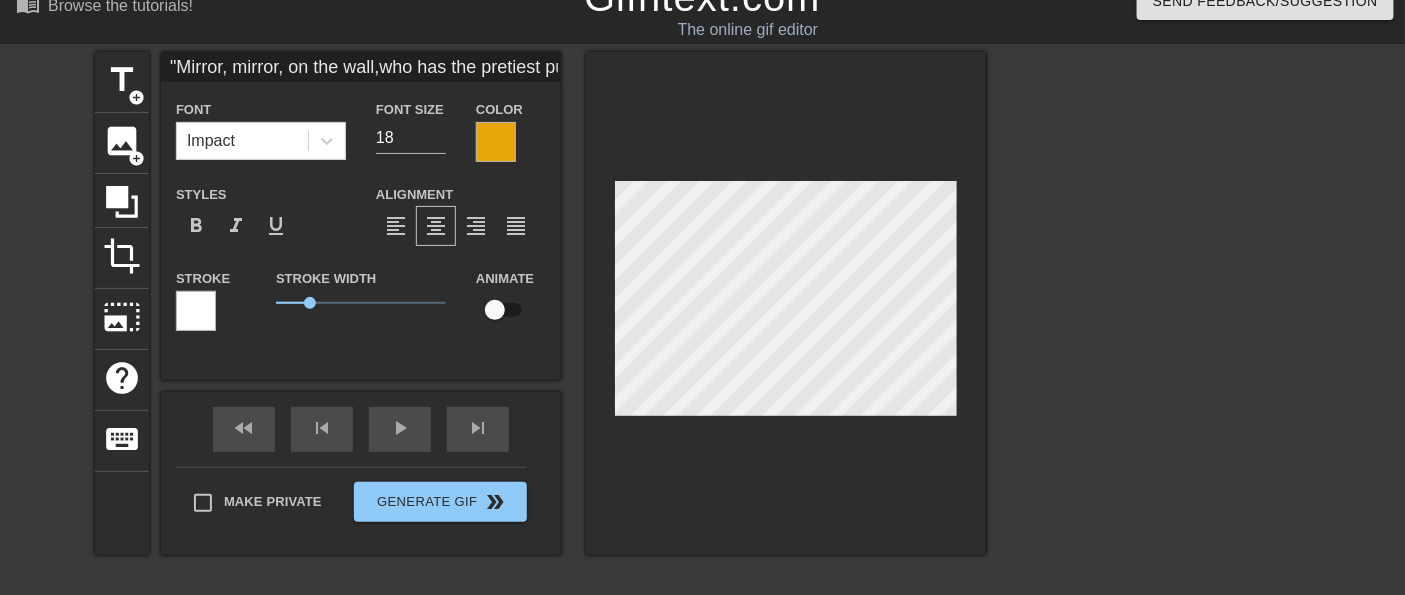scroll, scrollTop: 5, scrollLeft: 10, axis: both 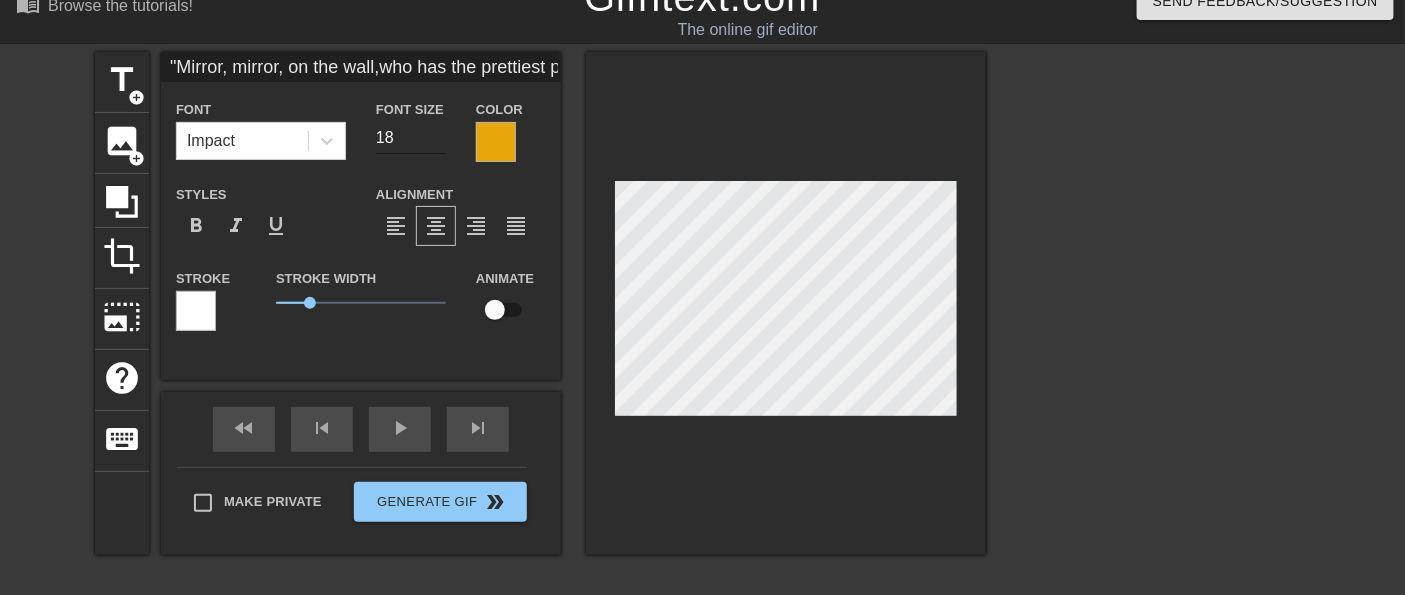 click on "18" at bounding box center [411, 138] 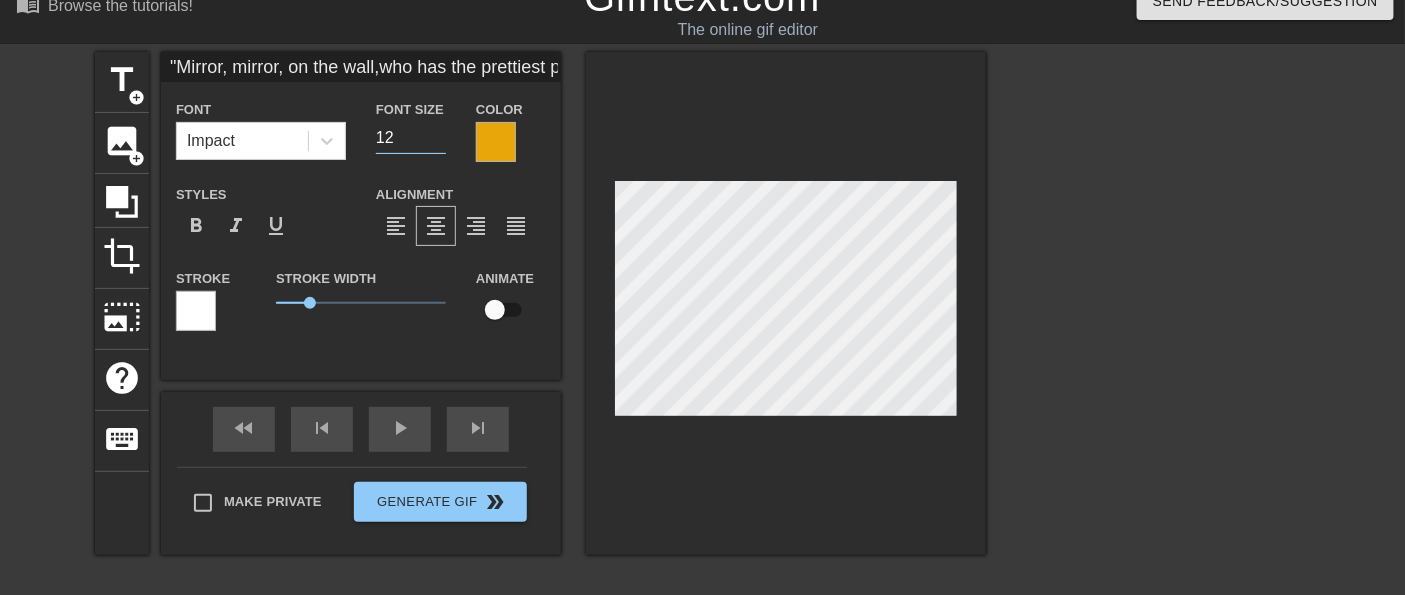 click on "Color" at bounding box center [511, 129] 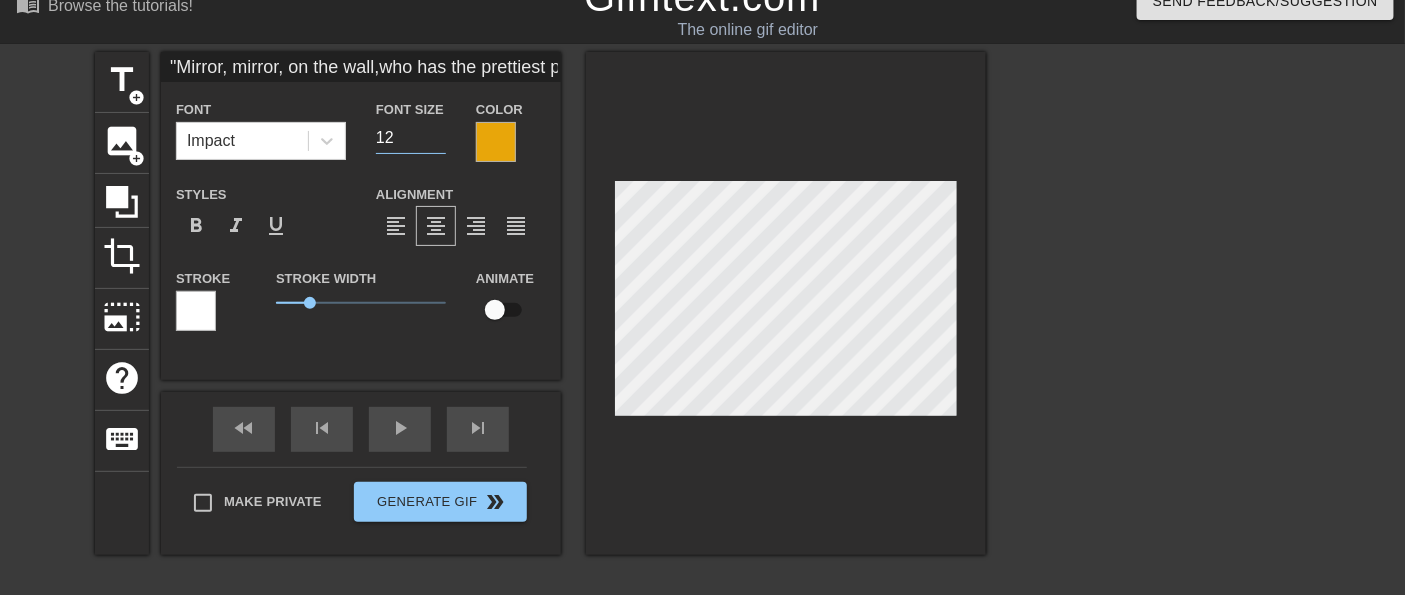 click on "12" at bounding box center [411, 138] 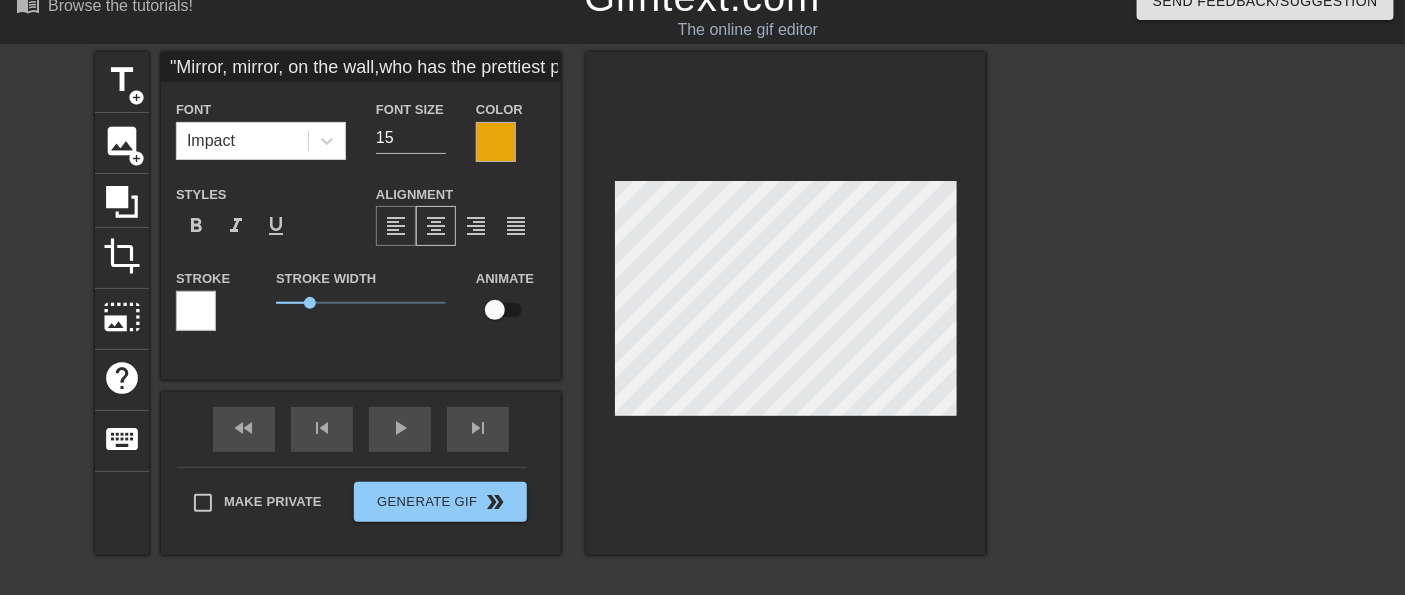 click on "format_align_left" at bounding box center (396, 226) 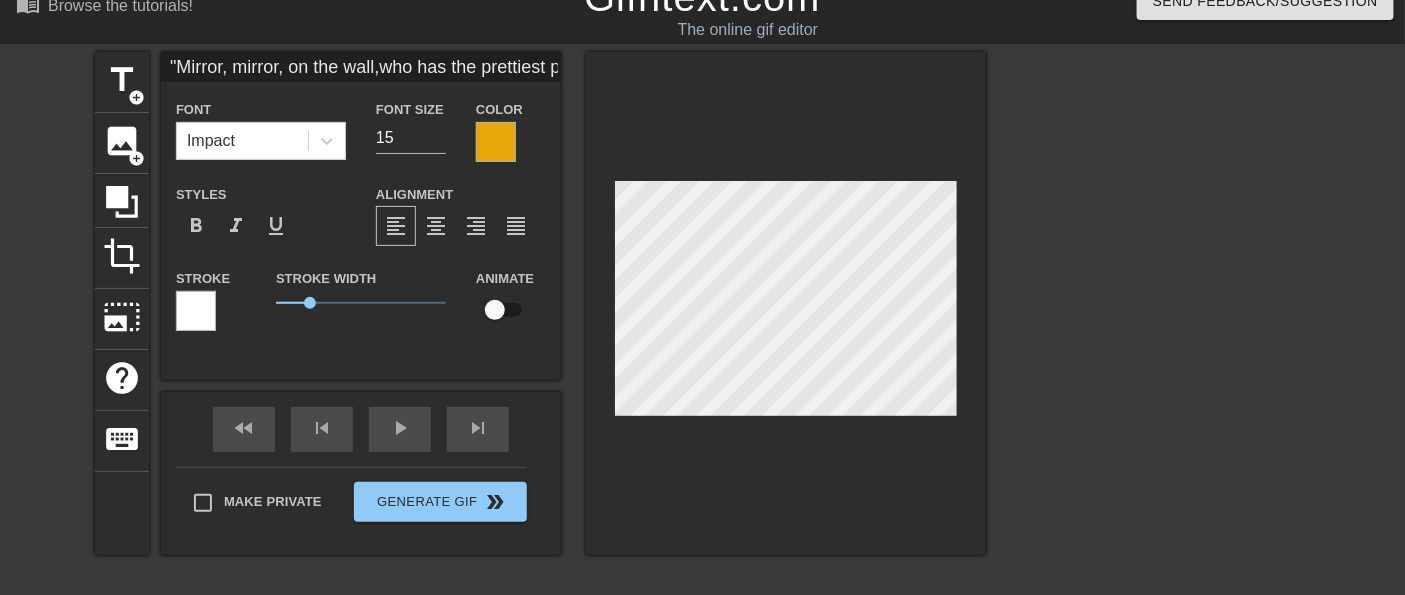 click at bounding box center [496, 142] 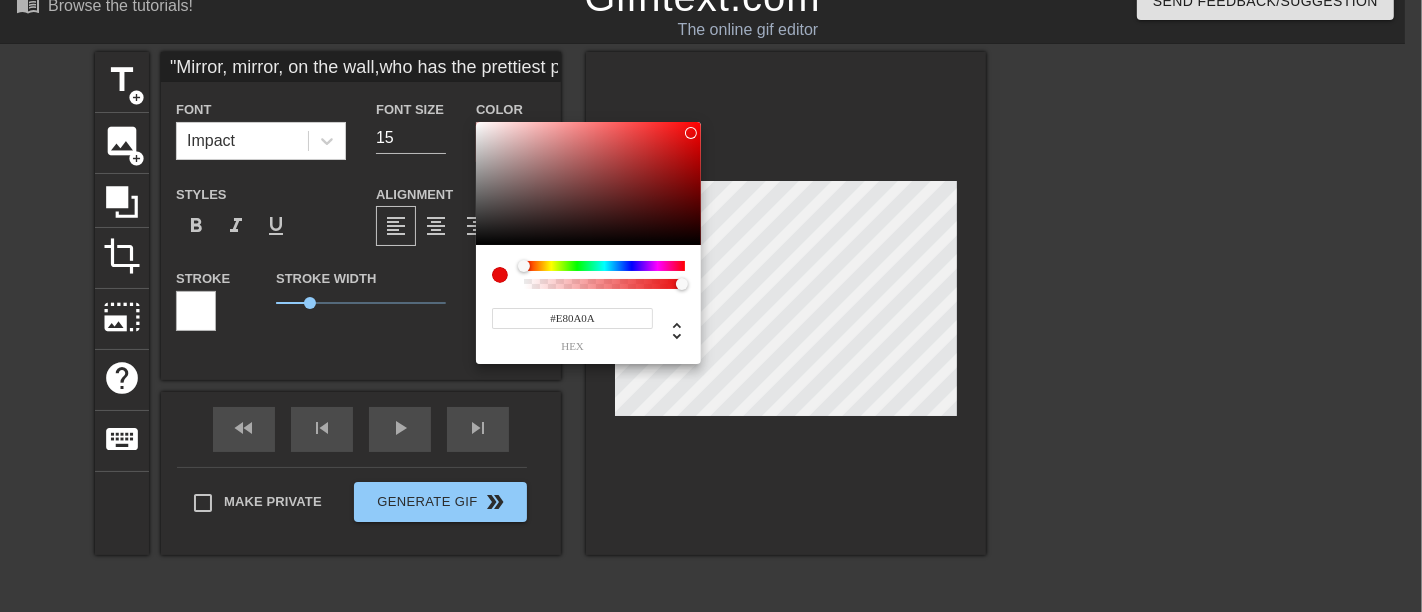 drag, startPoint x: 540, startPoint y: 268, endPoint x: 516, endPoint y: 290, distance: 32.55764 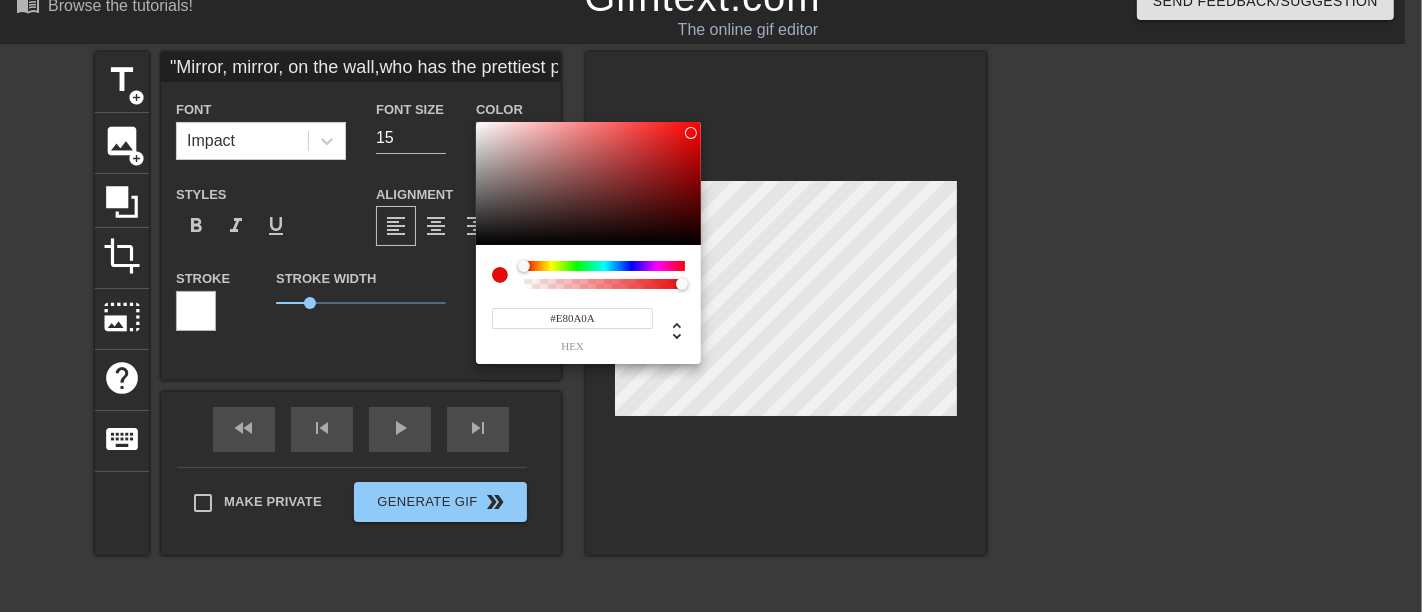click on "#E80A0A hex" at bounding box center [588, 304] 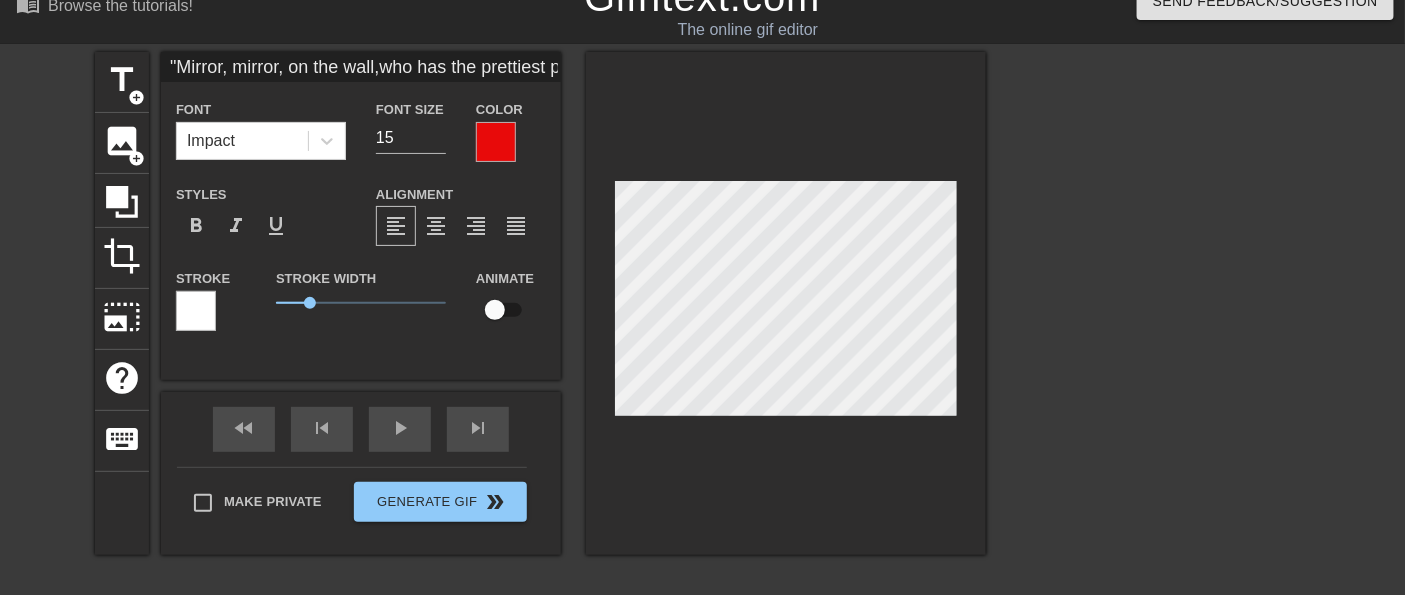 scroll, scrollTop: 6, scrollLeft: 3, axis: both 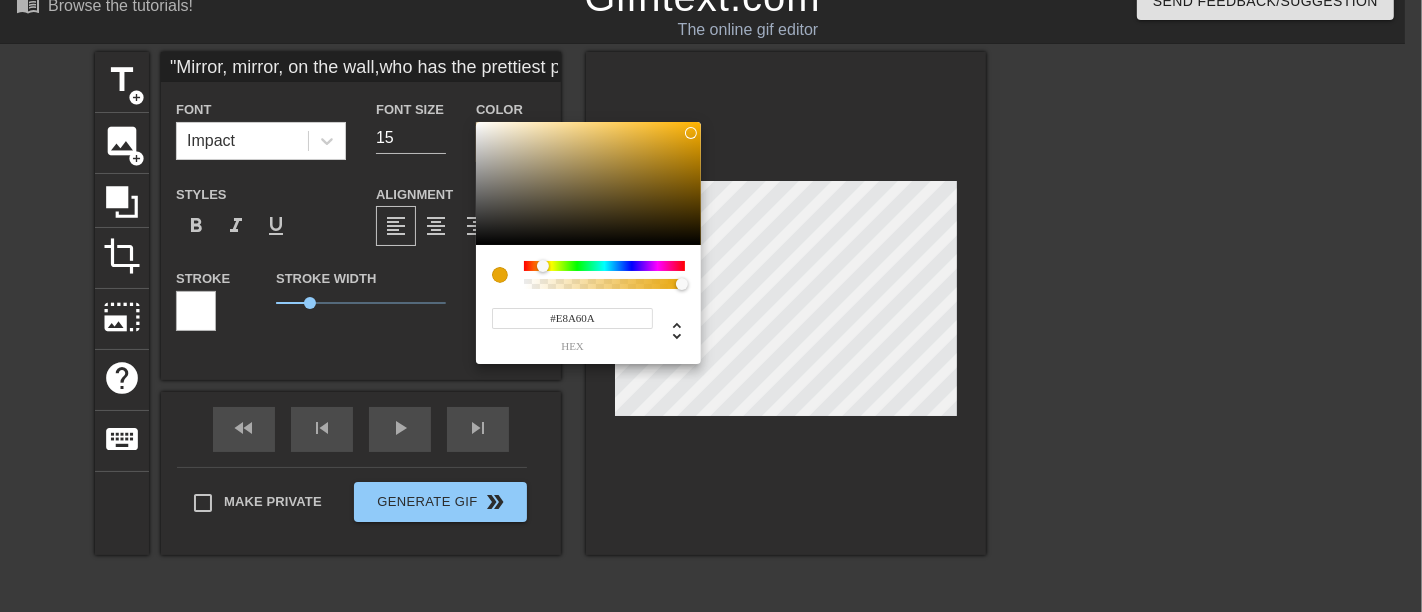 drag, startPoint x: 527, startPoint y: 267, endPoint x: 543, endPoint y: 285, distance: 24.083189 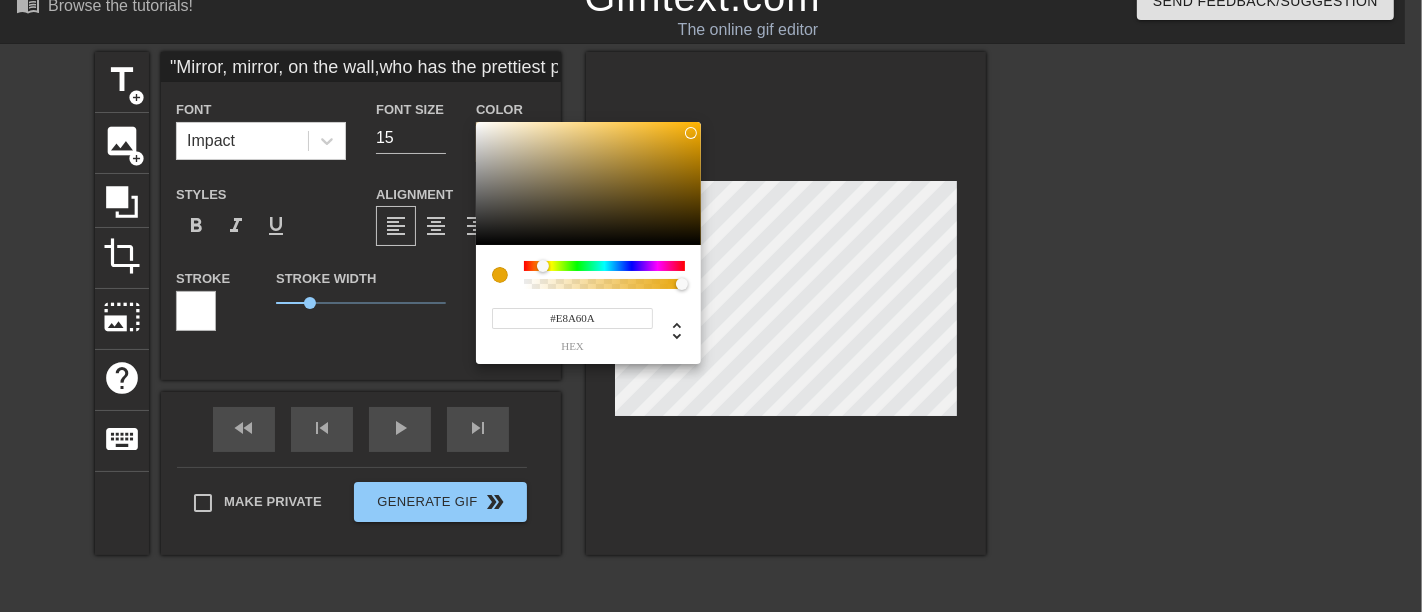 click at bounding box center (604, 275) 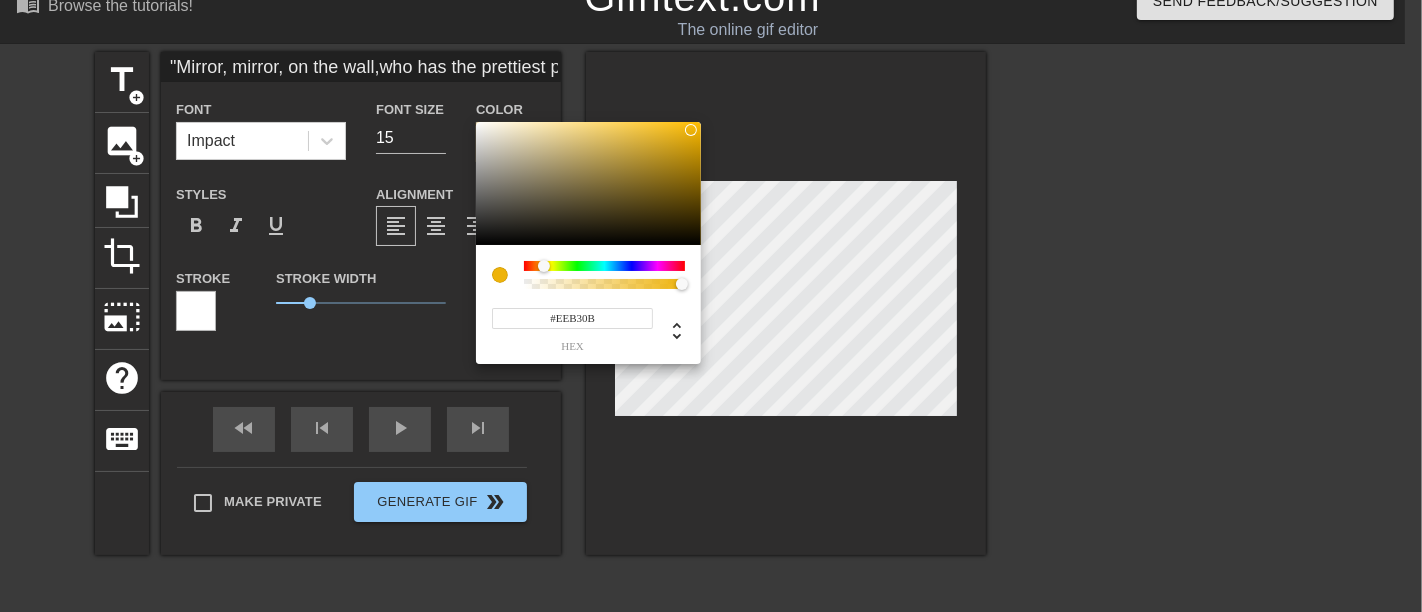 click at bounding box center [691, 130] 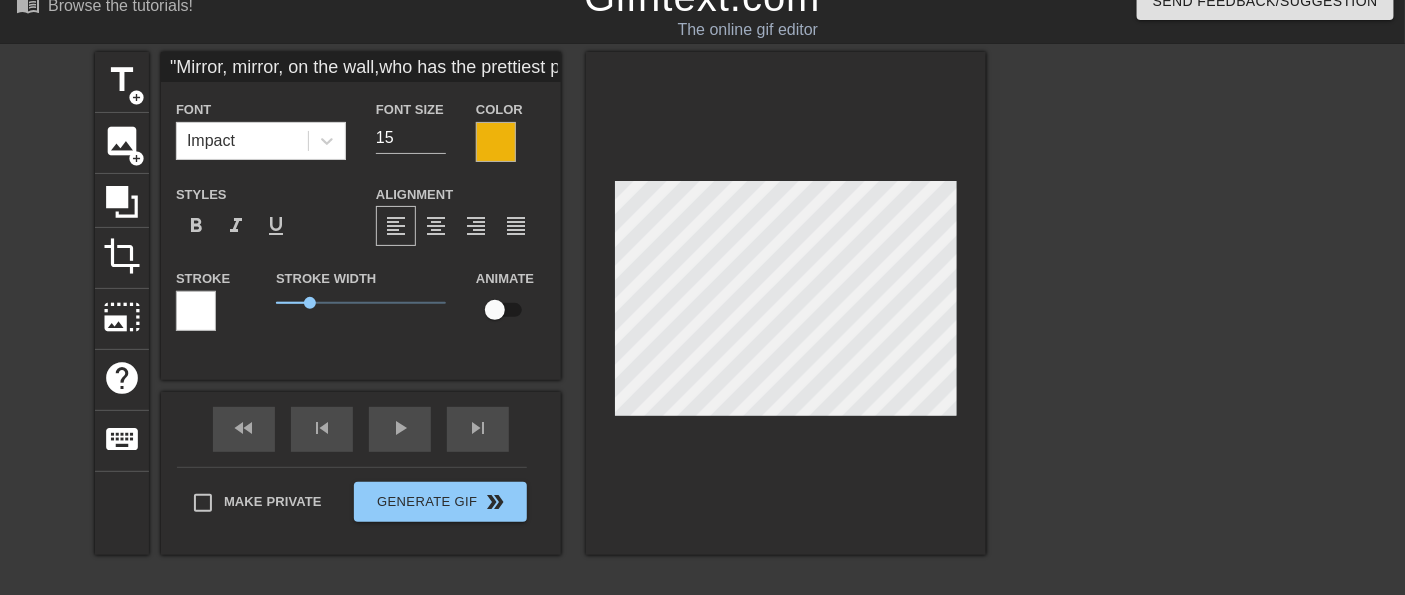 click at bounding box center (196, 311) 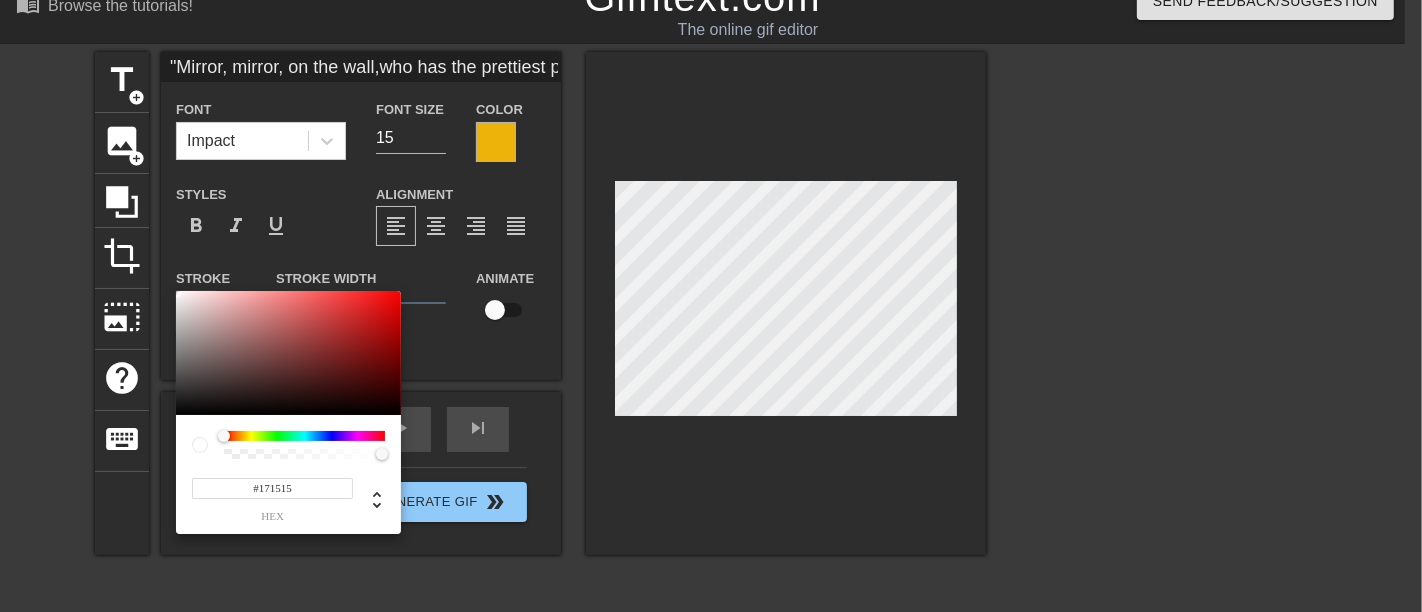 click at bounding box center [288, 353] 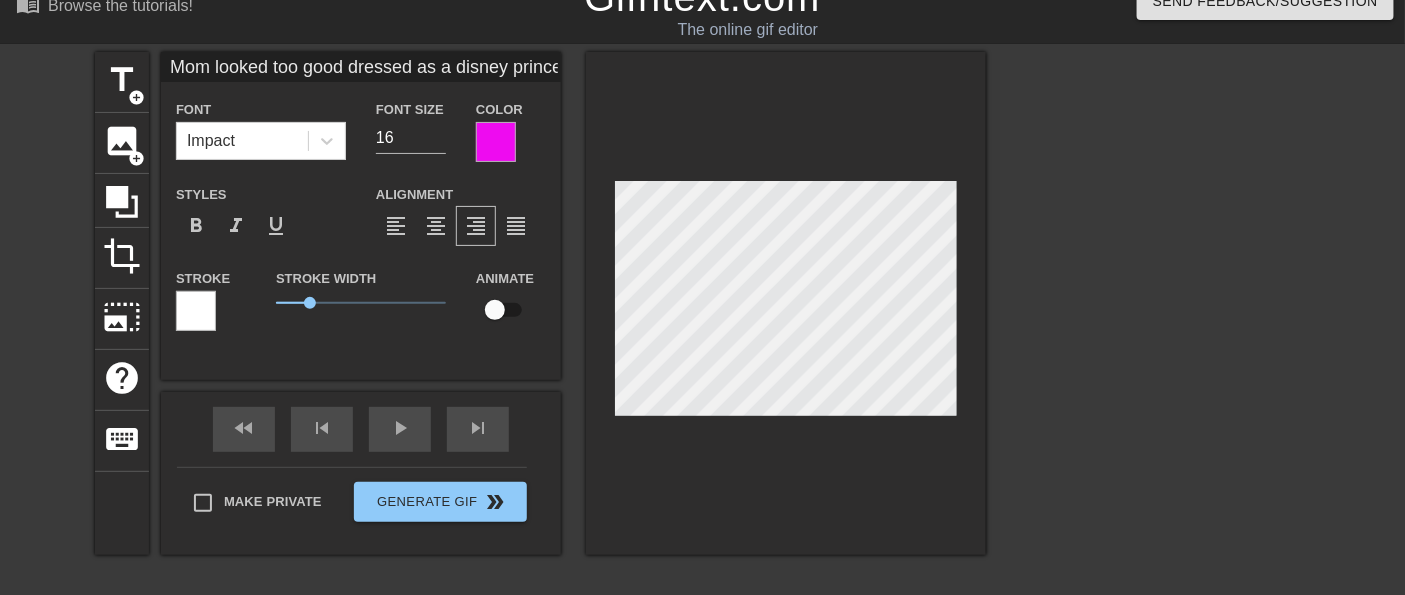 click on "Mom looked too good dressed as a disney princess for me and my aunt to resist Font Impact Font Size 16 Color Styles format_bold format_italic format_underline Alignment format_align_left format_align_center format_align_right format_align_justify Stroke Stroke Width 1 Animate" at bounding box center (361, 216) 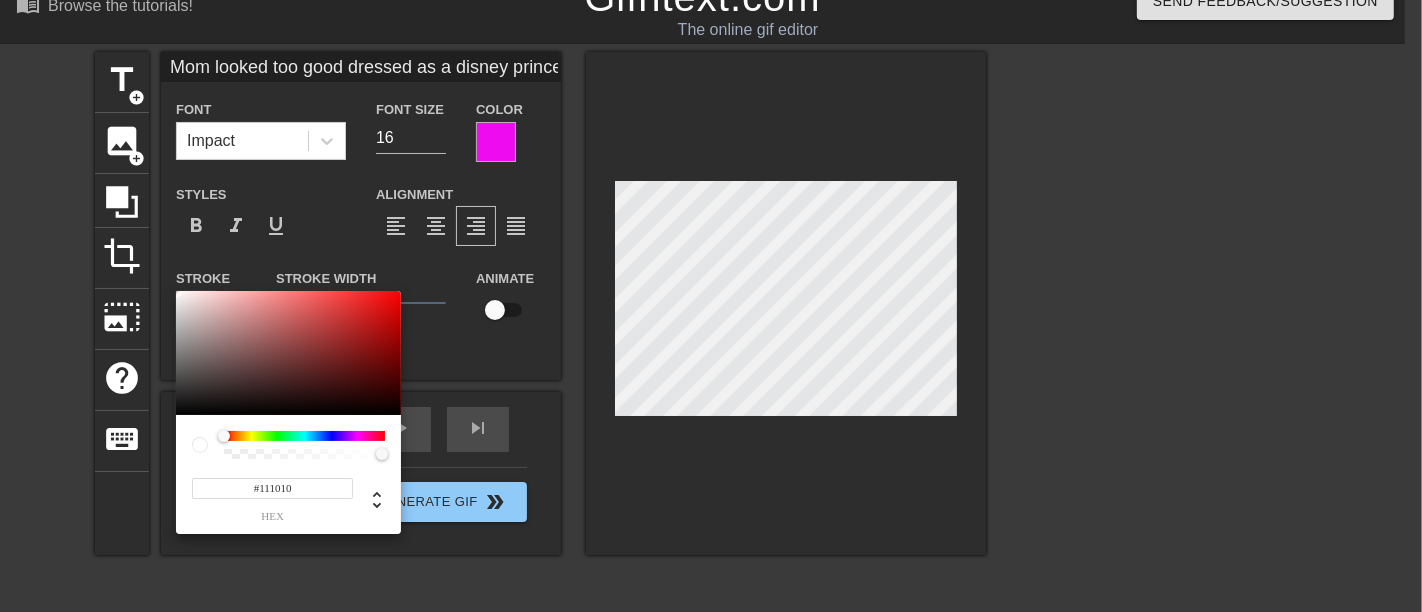 click at bounding box center [288, 353] 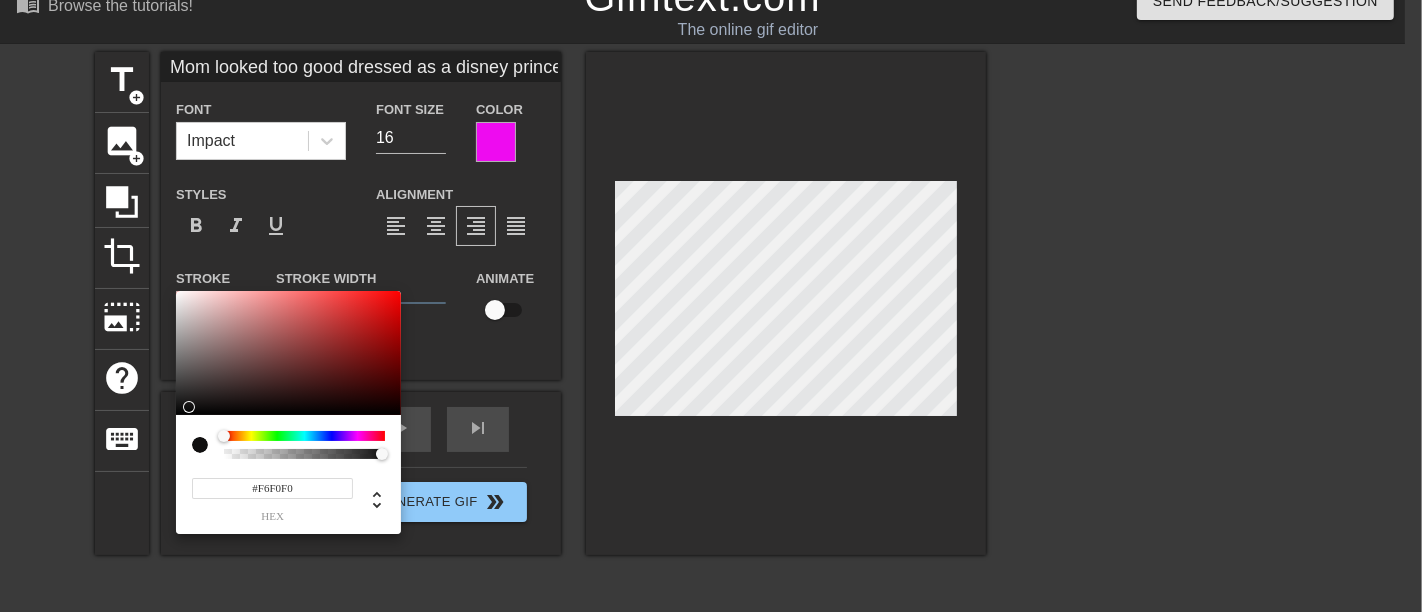 click at bounding box center [288, 353] 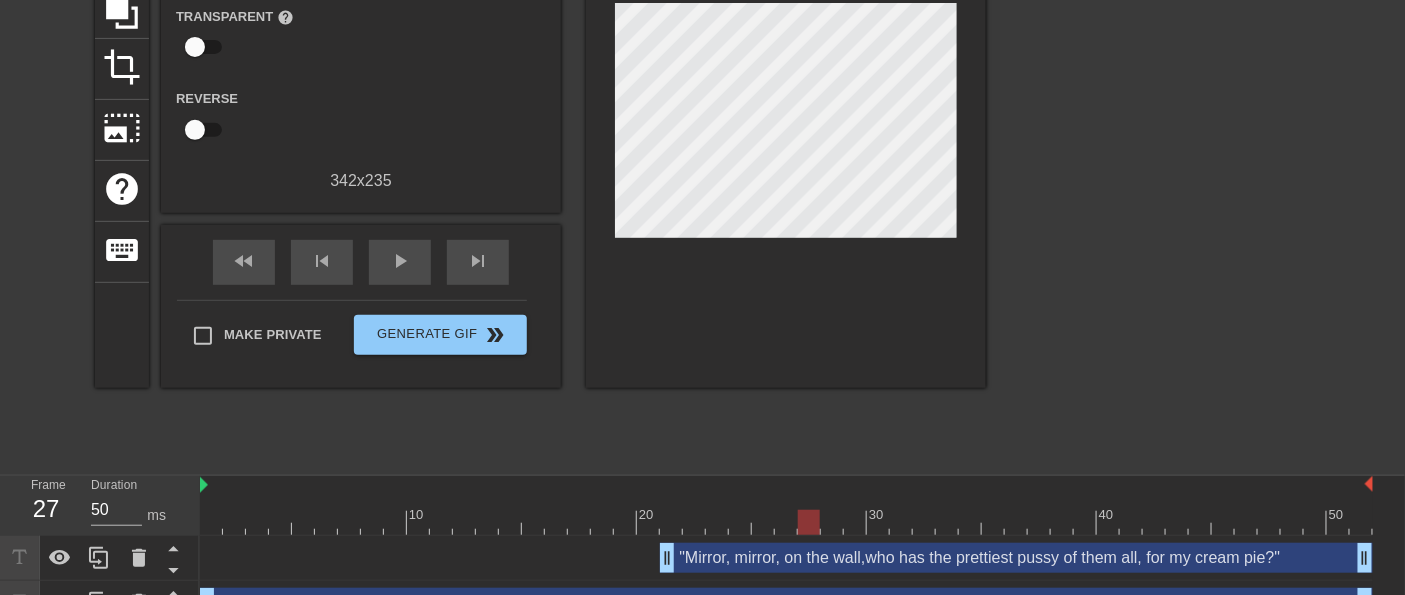 scroll, scrollTop: 250, scrollLeft: 0, axis: vertical 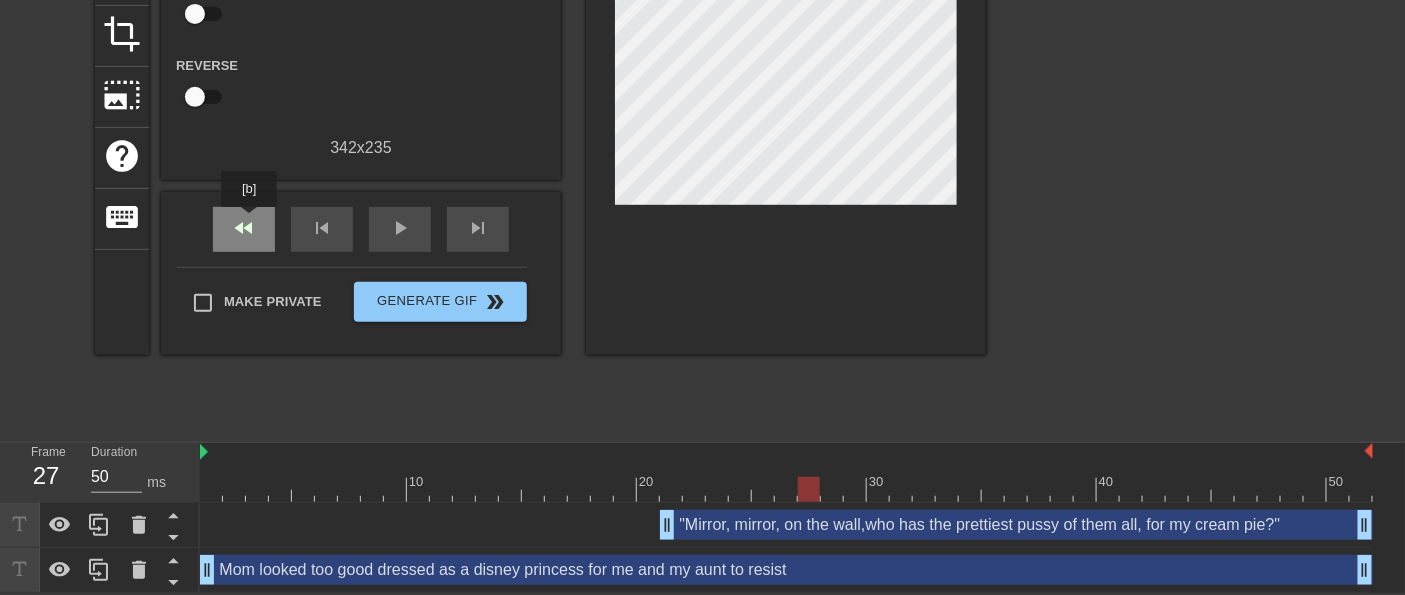 click on "fast_rewind" at bounding box center (244, 228) 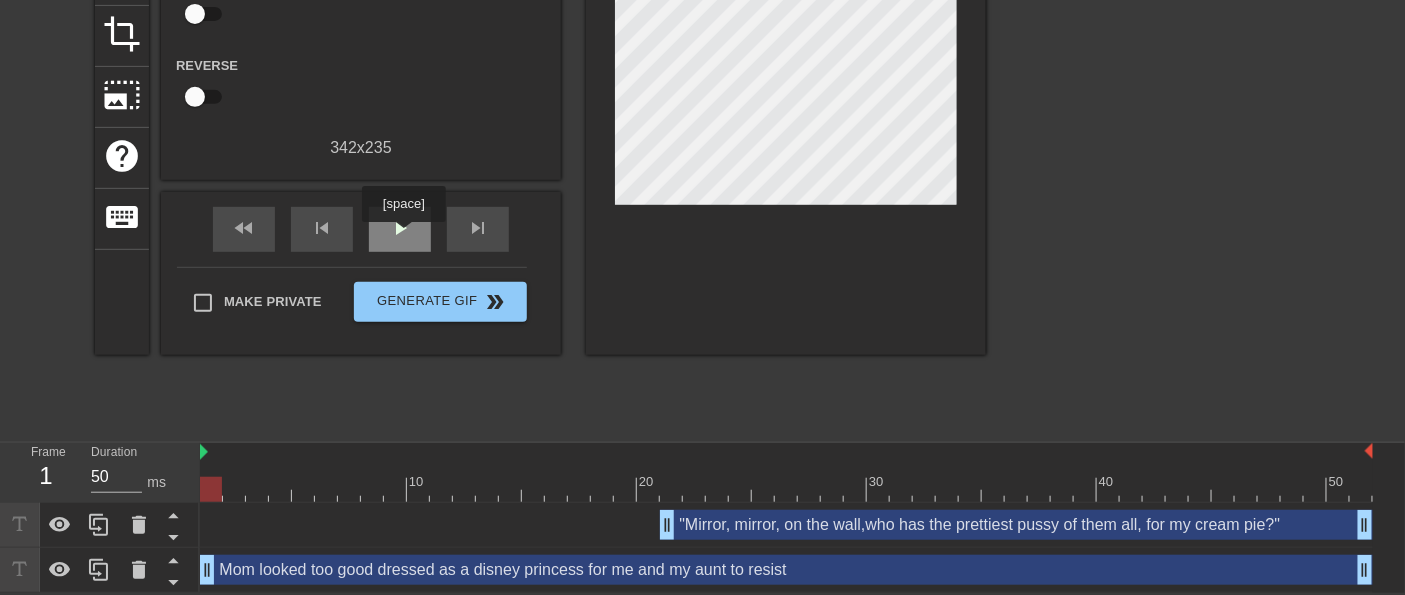 click on "play_arrow" at bounding box center (400, 228) 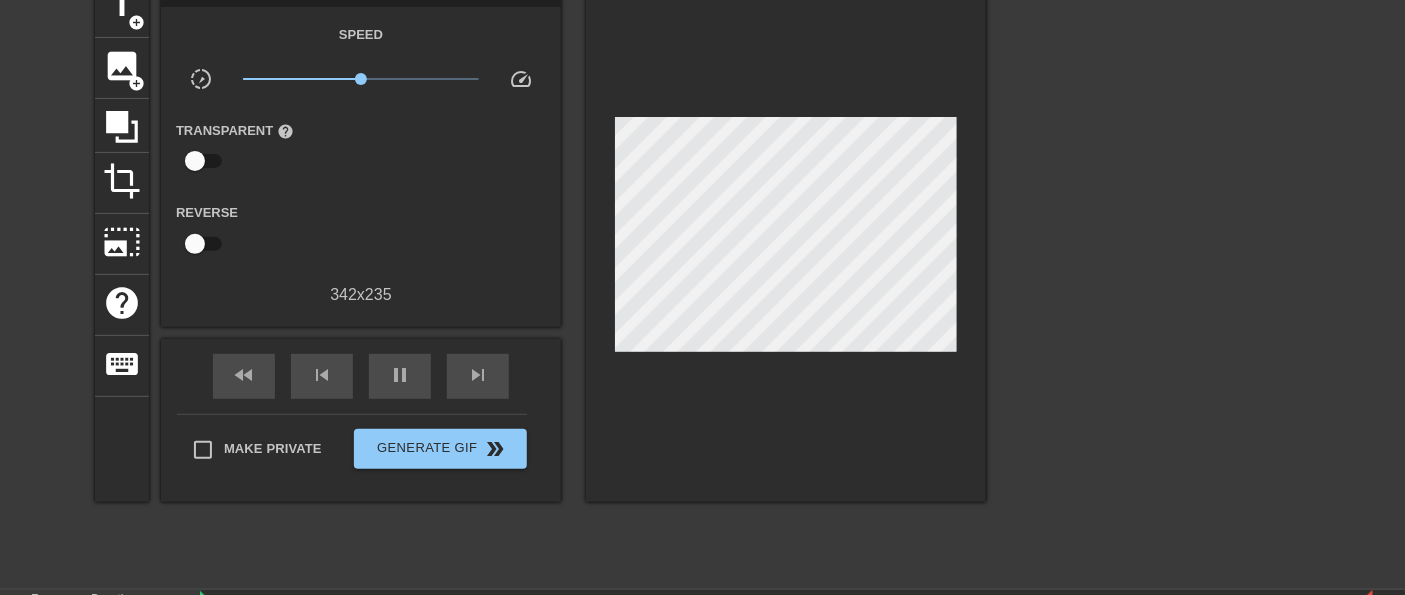 scroll, scrollTop: 88, scrollLeft: 0, axis: vertical 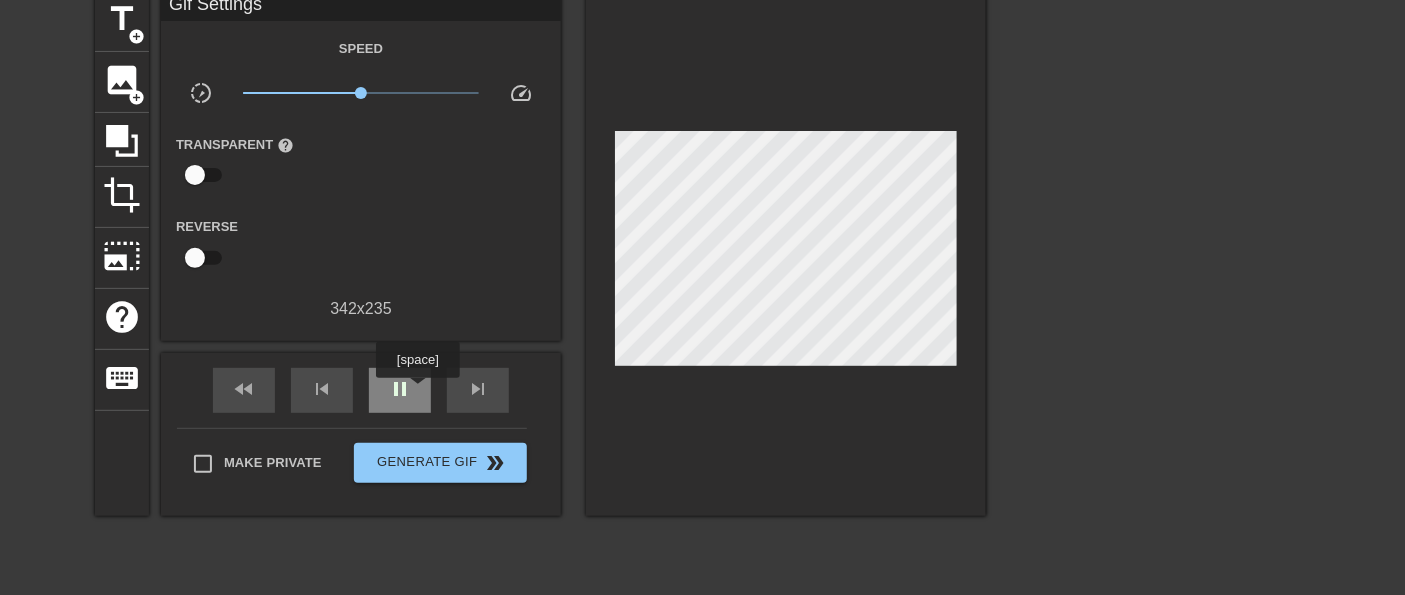 click on "pause" at bounding box center (400, 390) 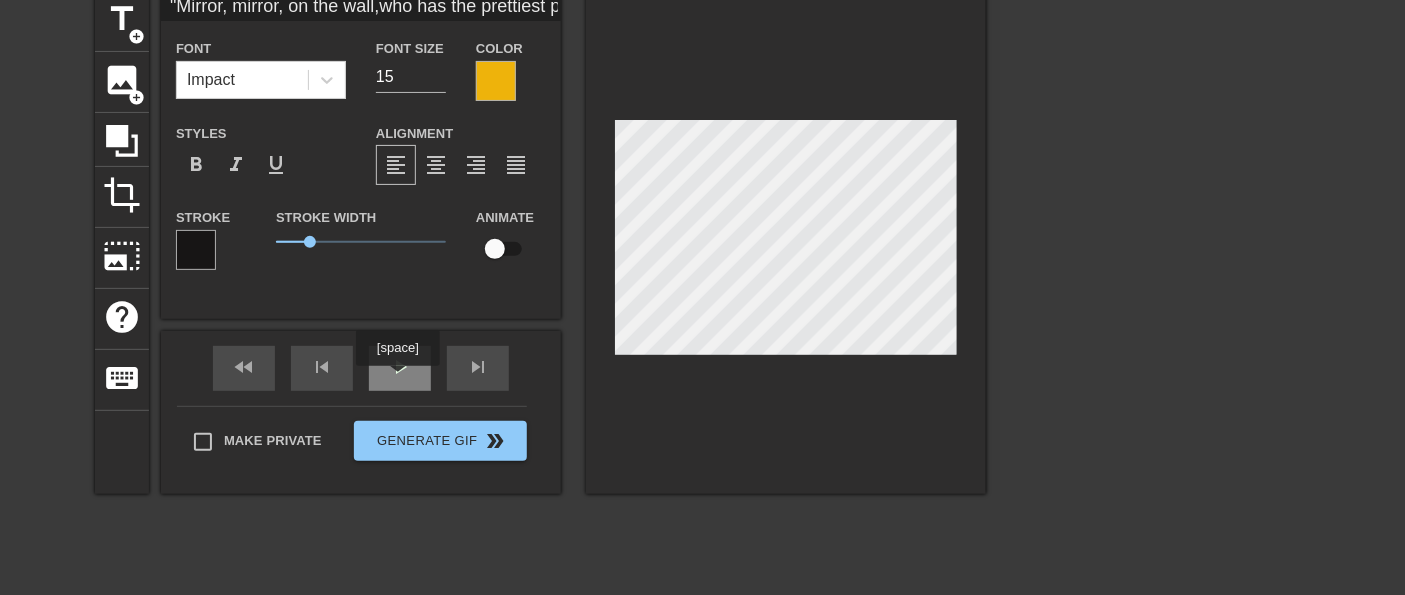 click on "play_arrow" at bounding box center (400, 368) 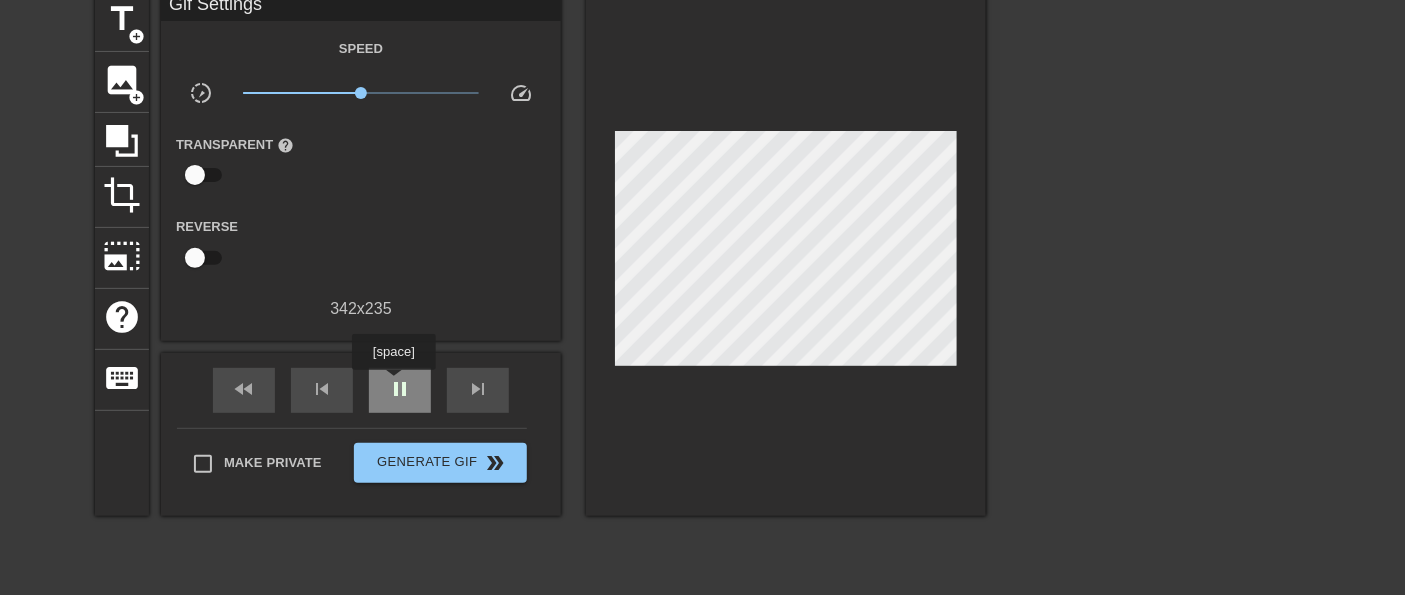 click on "pause" at bounding box center [400, 389] 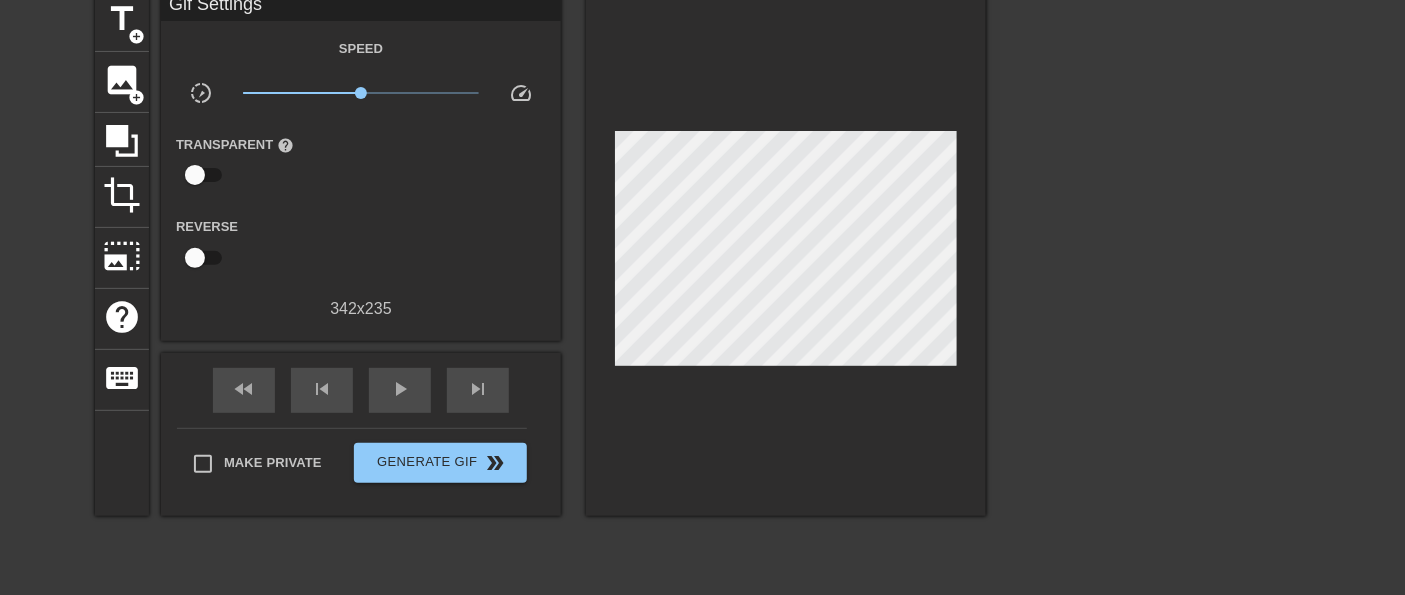 click at bounding box center (1160, 291) 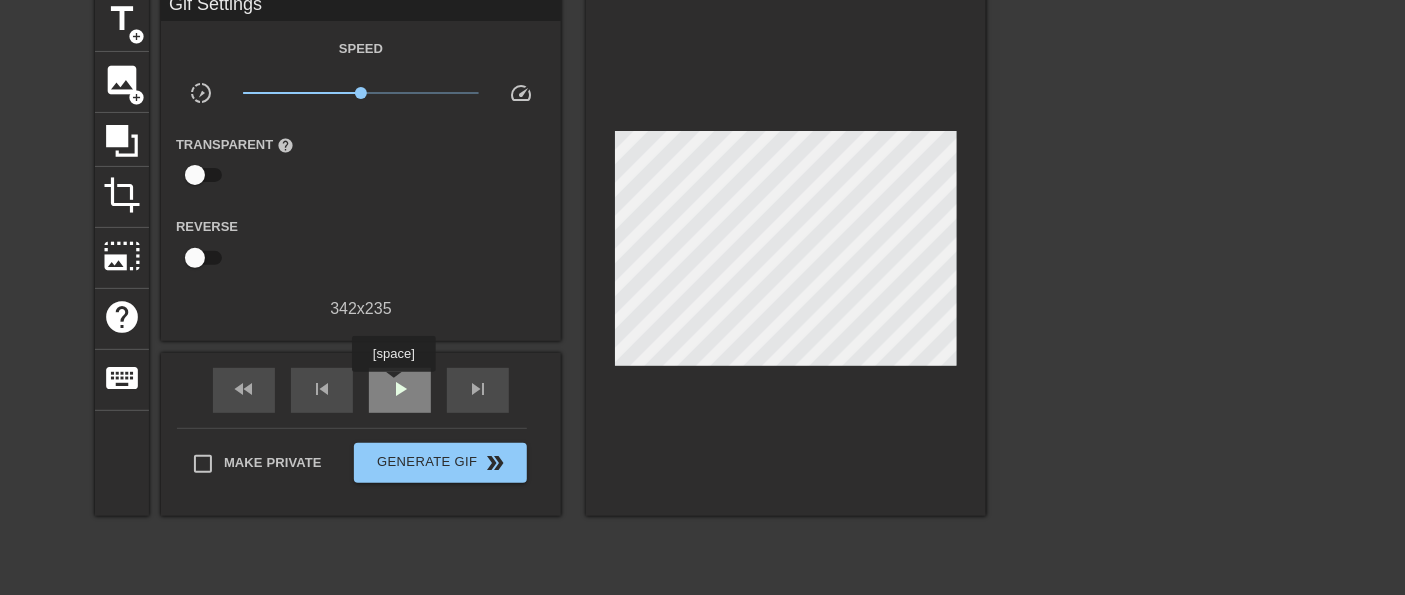 click on "play_arrow" at bounding box center (400, 389) 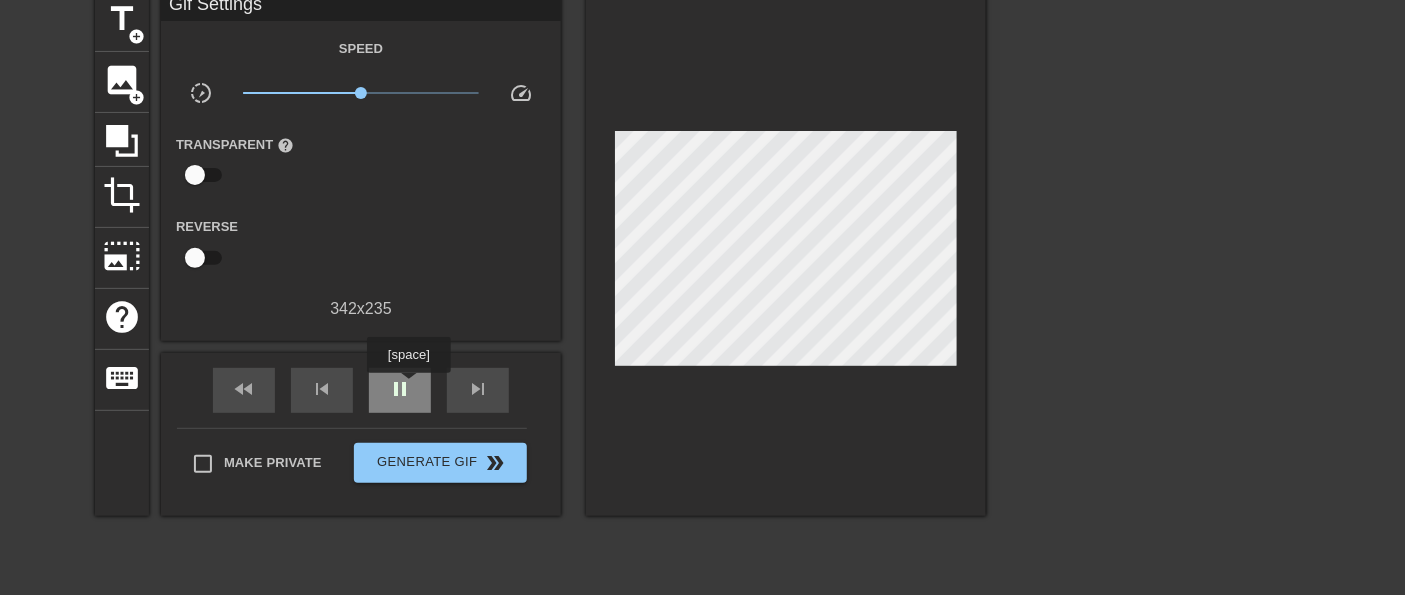 click on "pause" at bounding box center [400, 389] 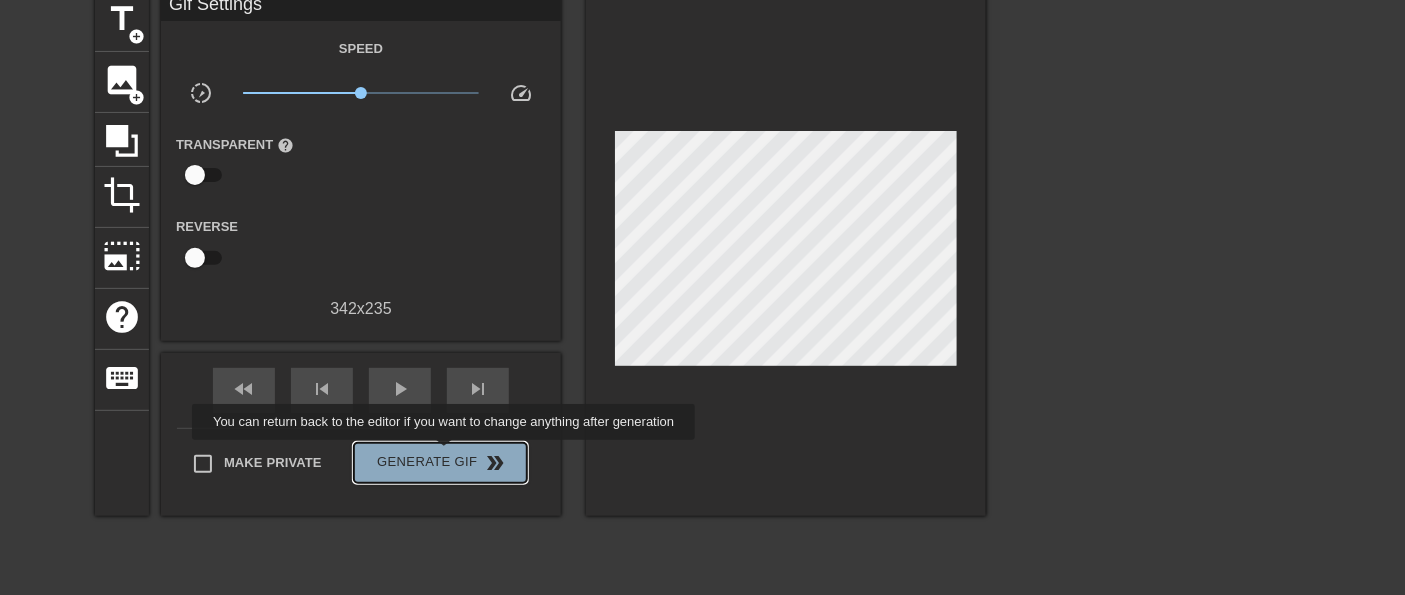 click on "Generate Gif double_arrow" at bounding box center (440, 463) 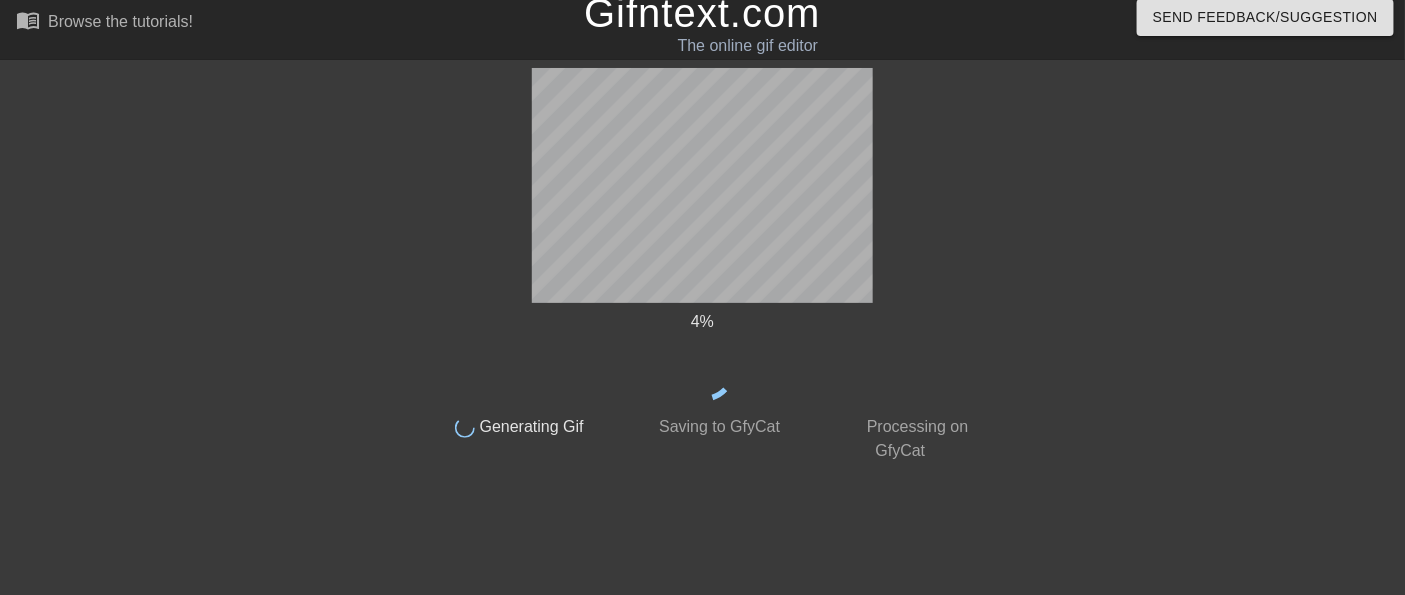 scroll, scrollTop: 8, scrollLeft: 0, axis: vertical 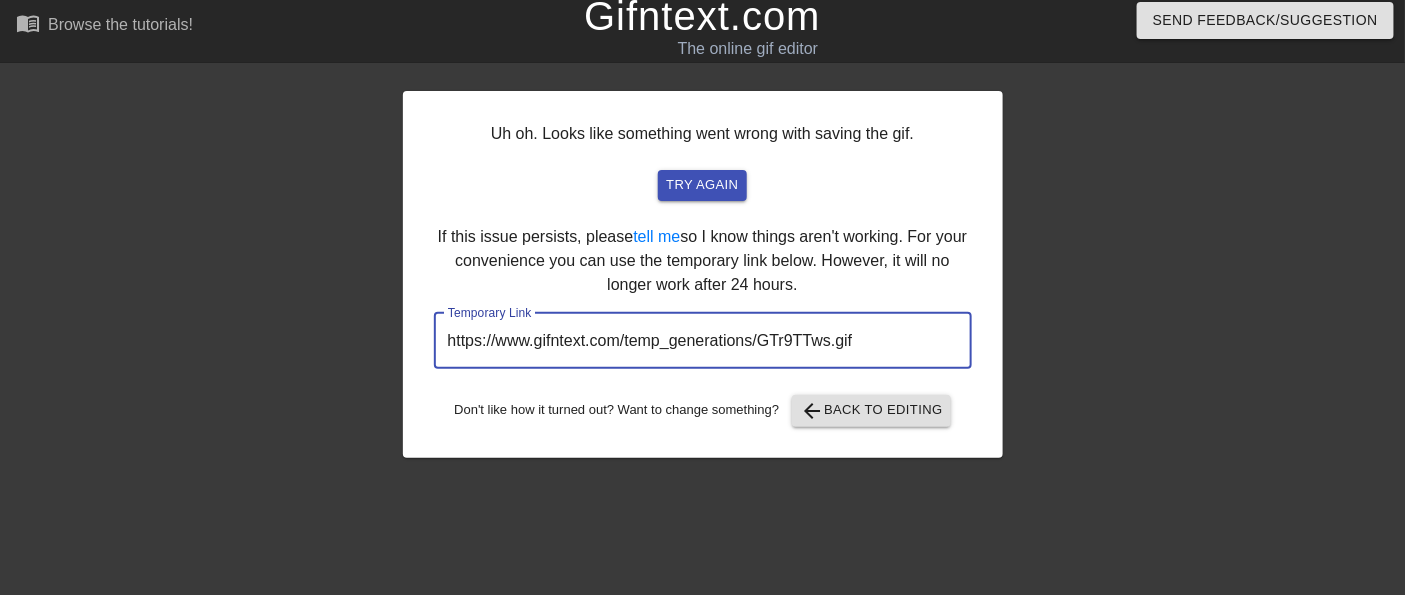 drag, startPoint x: 445, startPoint y: 337, endPoint x: 910, endPoint y: 326, distance: 465.1301 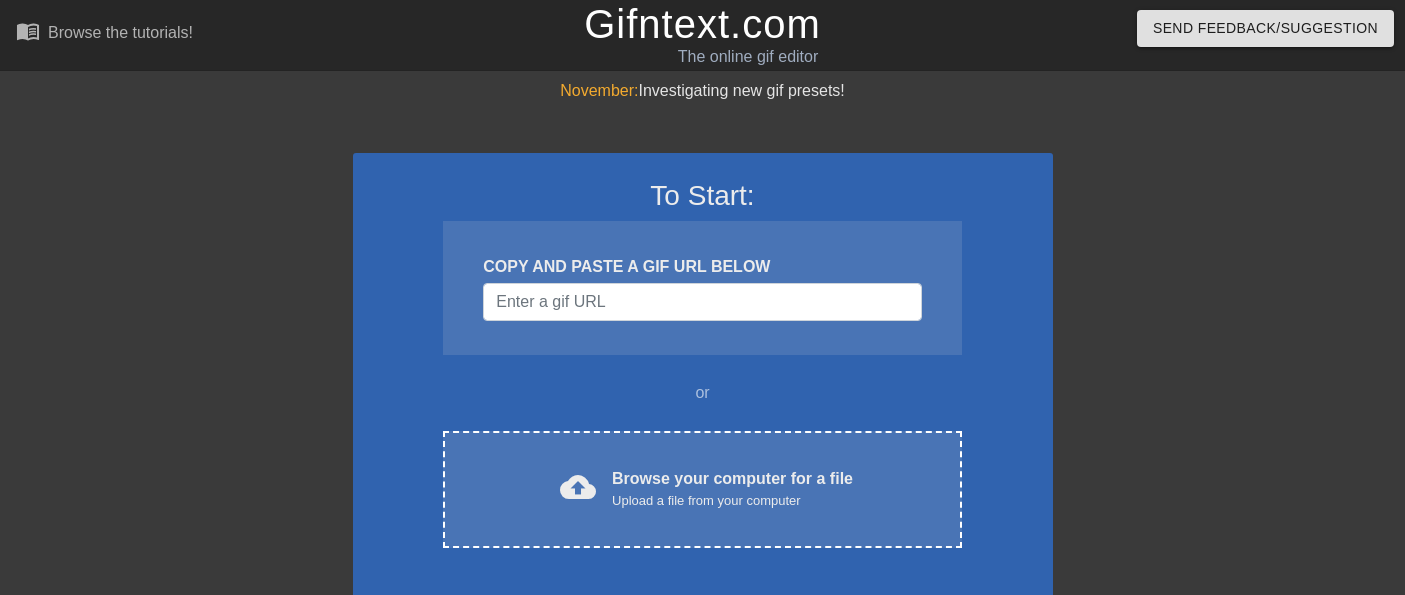 scroll, scrollTop: 0, scrollLeft: 0, axis: both 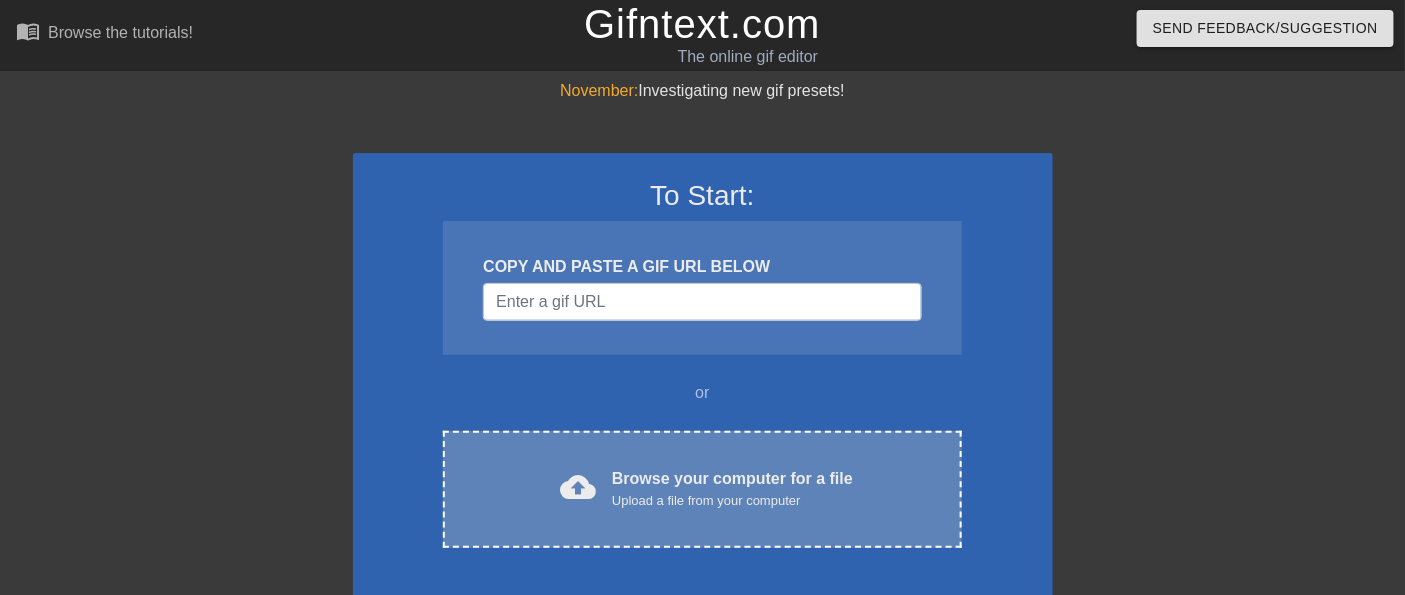 click on "cloud_upload Browse your computer for a file Upload a file from your computer Choose files" at bounding box center [702, 489] 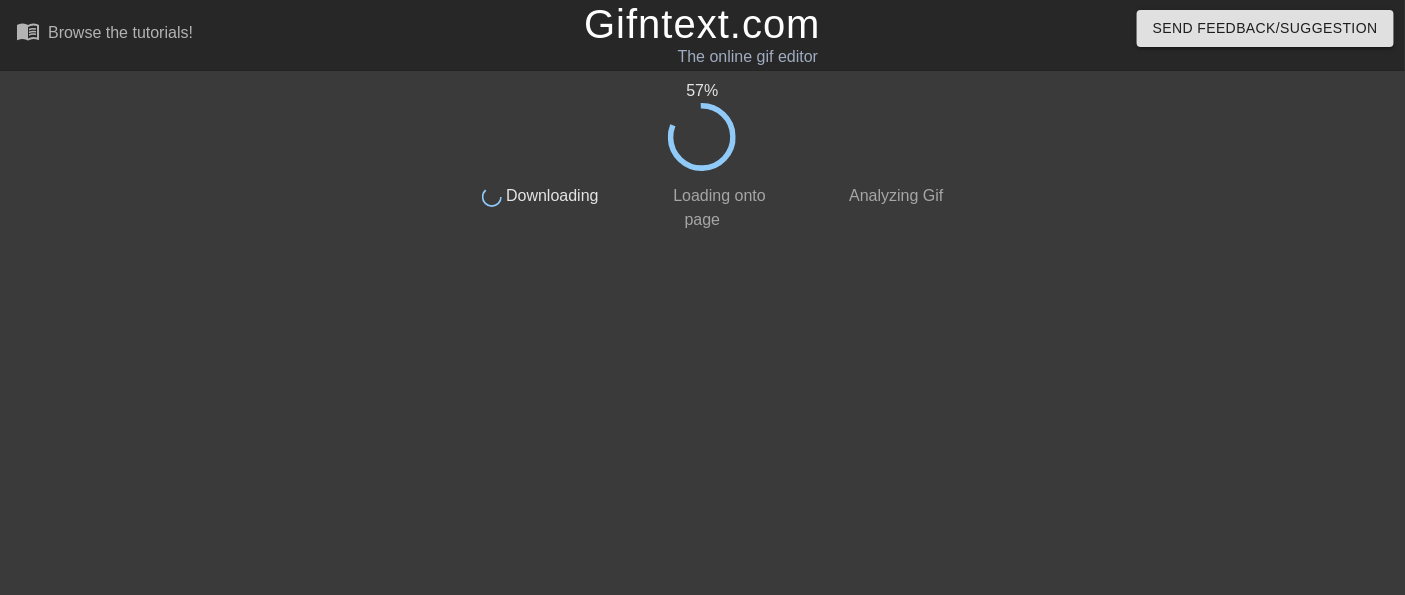 click on "Gifntext.com" at bounding box center (702, 24) 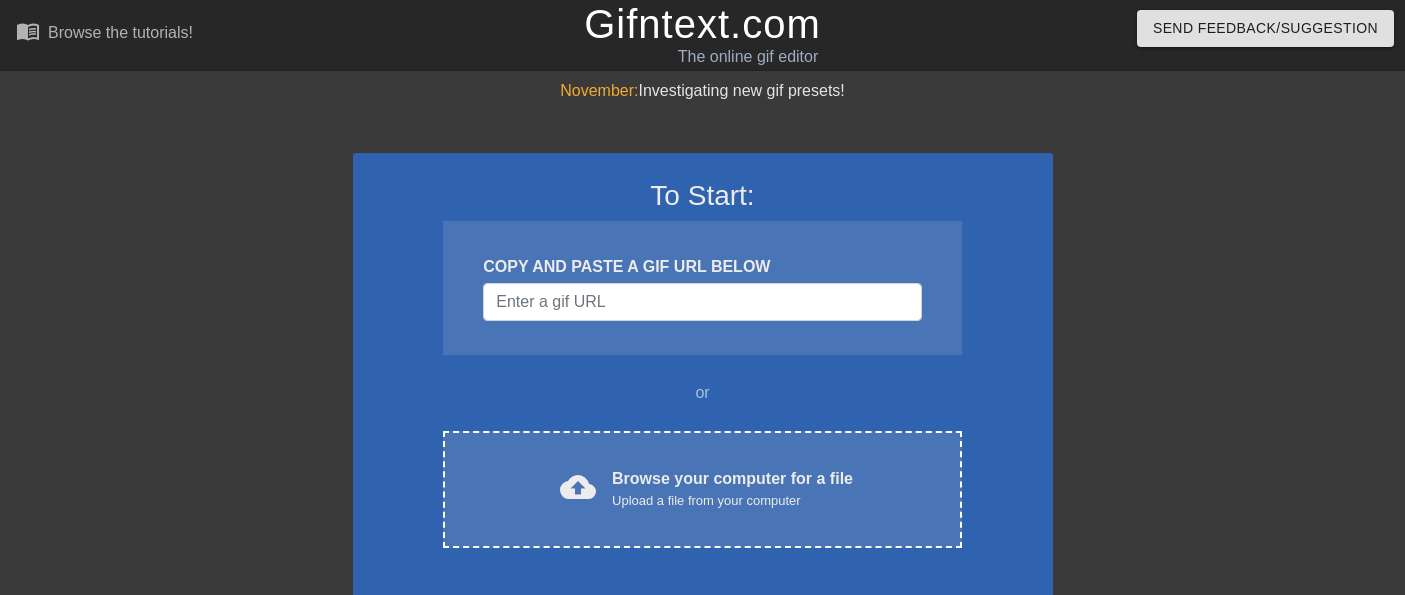 scroll, scrollTop: 0, scrollLeft: 0, axis: both 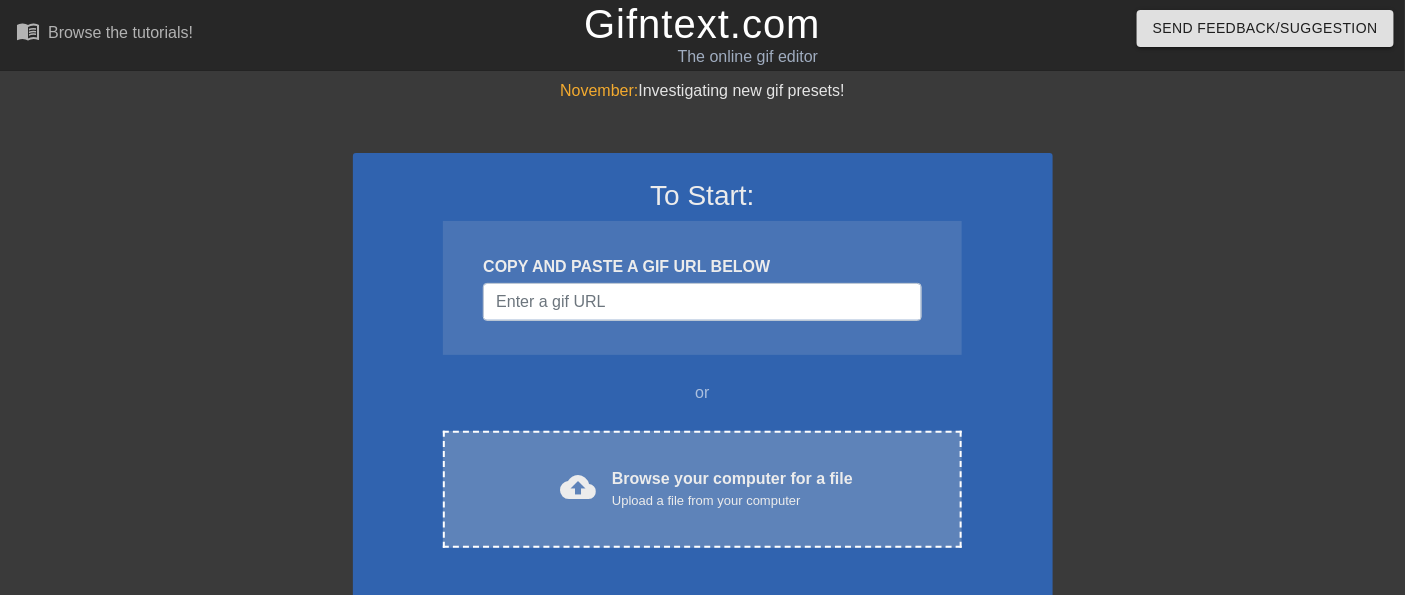 click on "Upload a file from your computer" at bounding box center [732, 501] 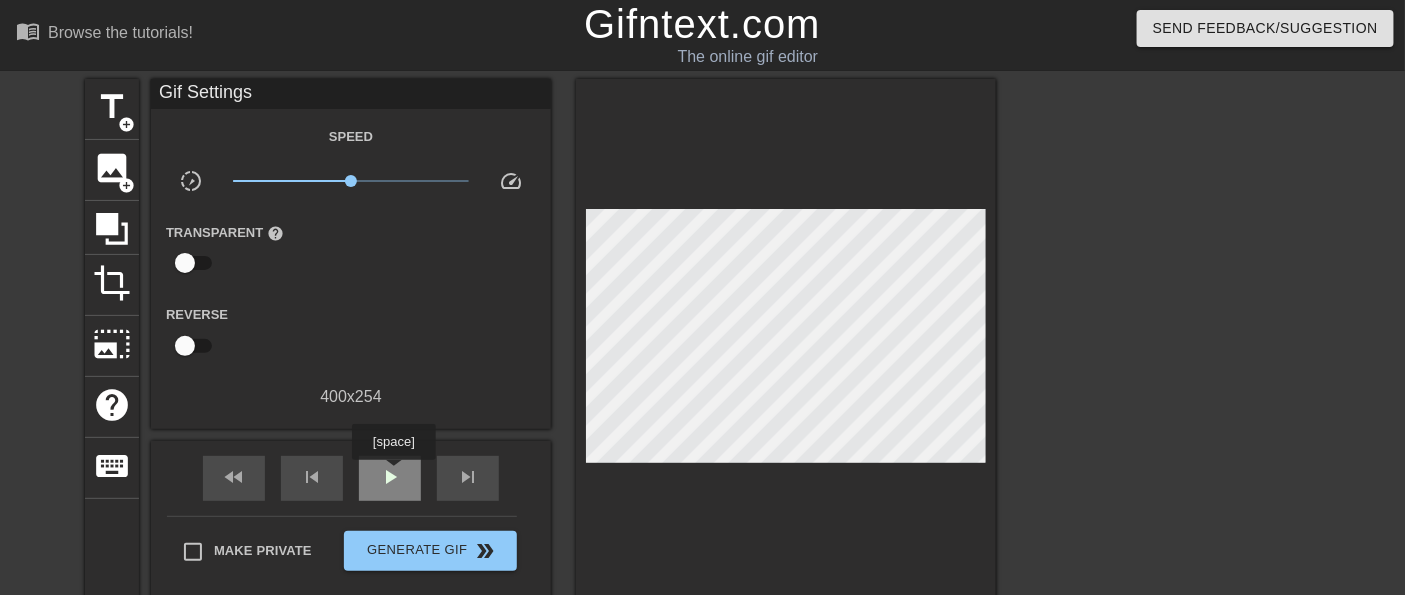 click on "play_arrow" at bounding box center [390, 477] 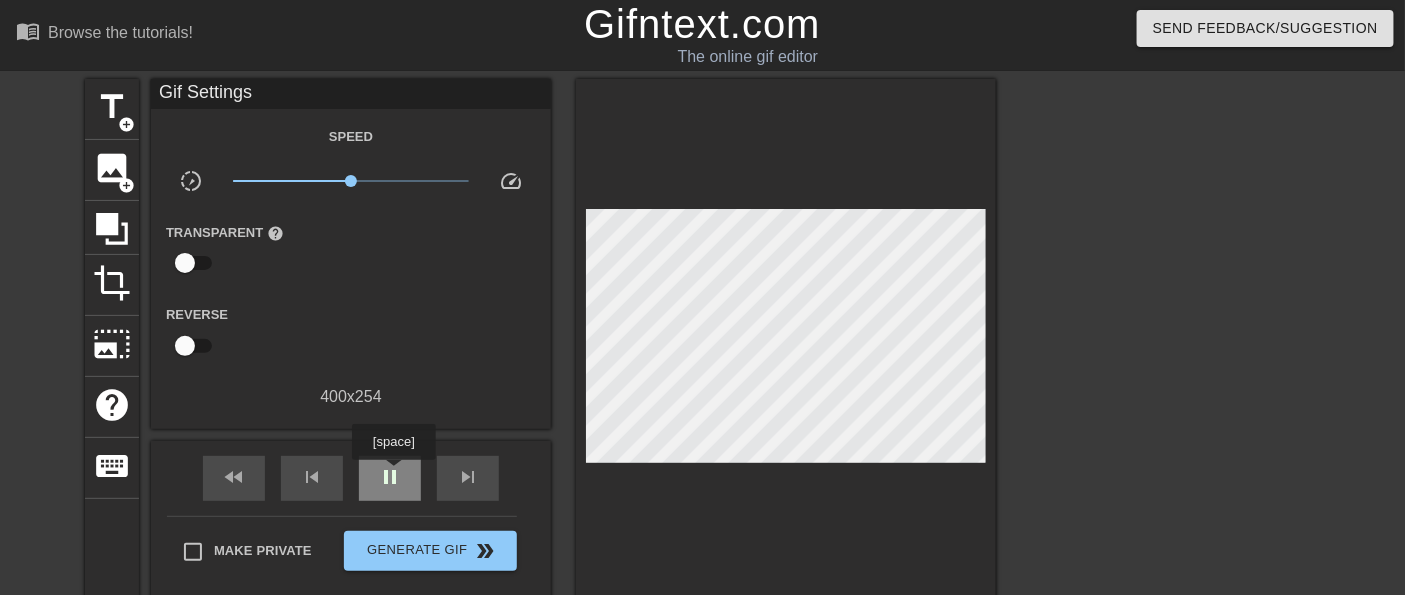click on "pause" at bounding box center (390, 477) 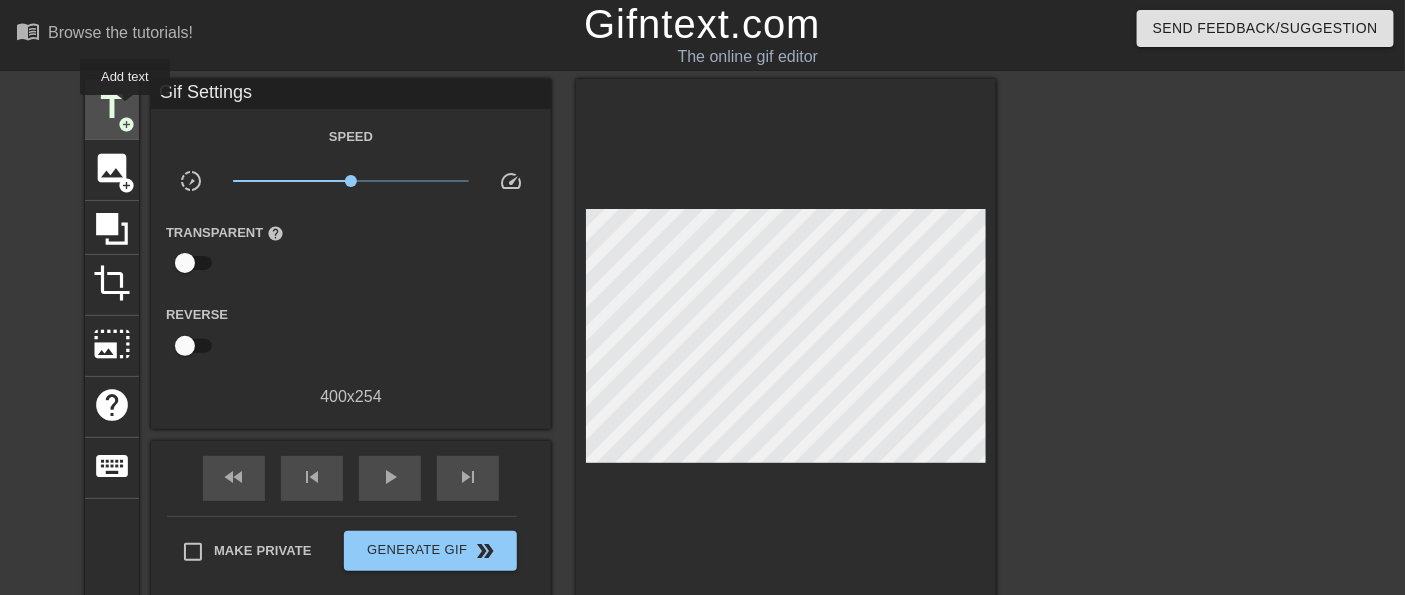 click on "title" at bounding box center (112, 107) 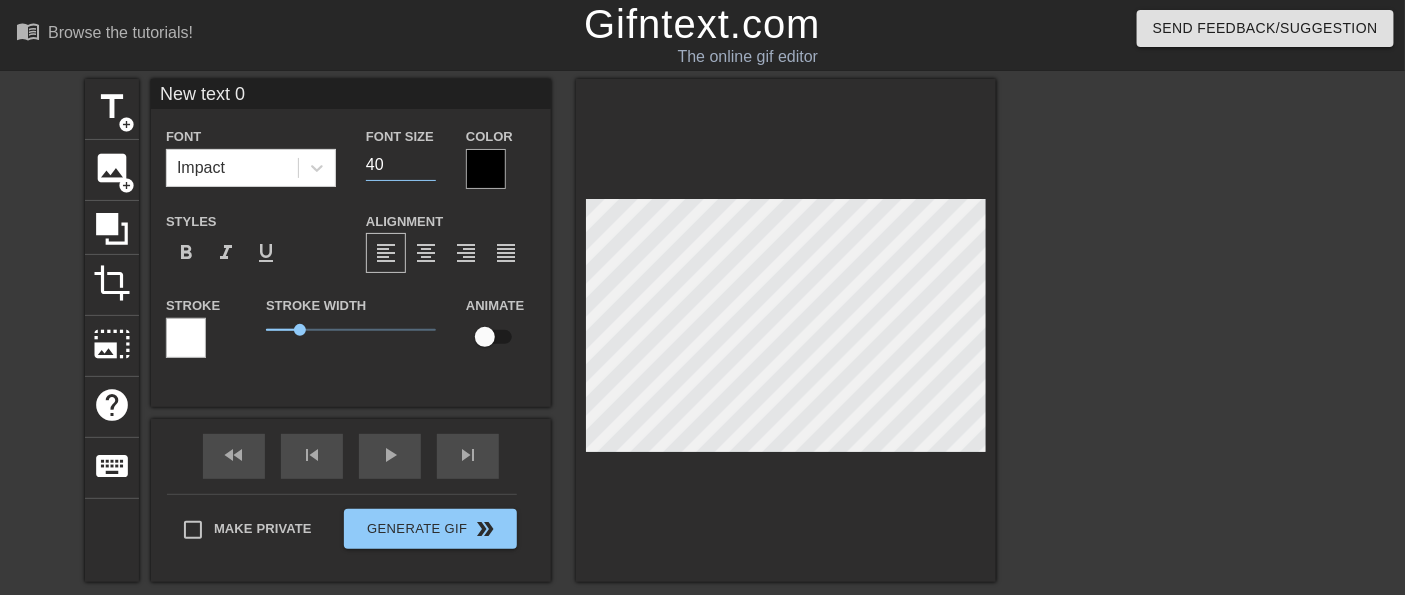click on "40" at bounding box center [401, 165] 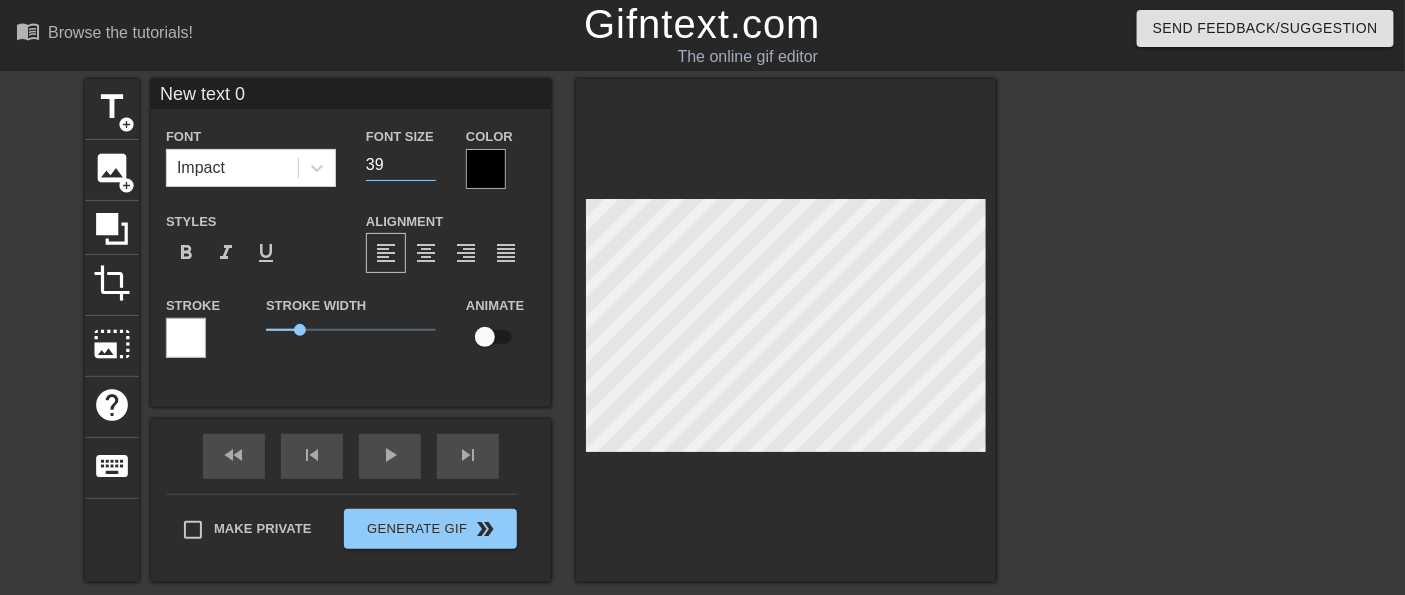 click on "39" at bounding box center [401, 165] 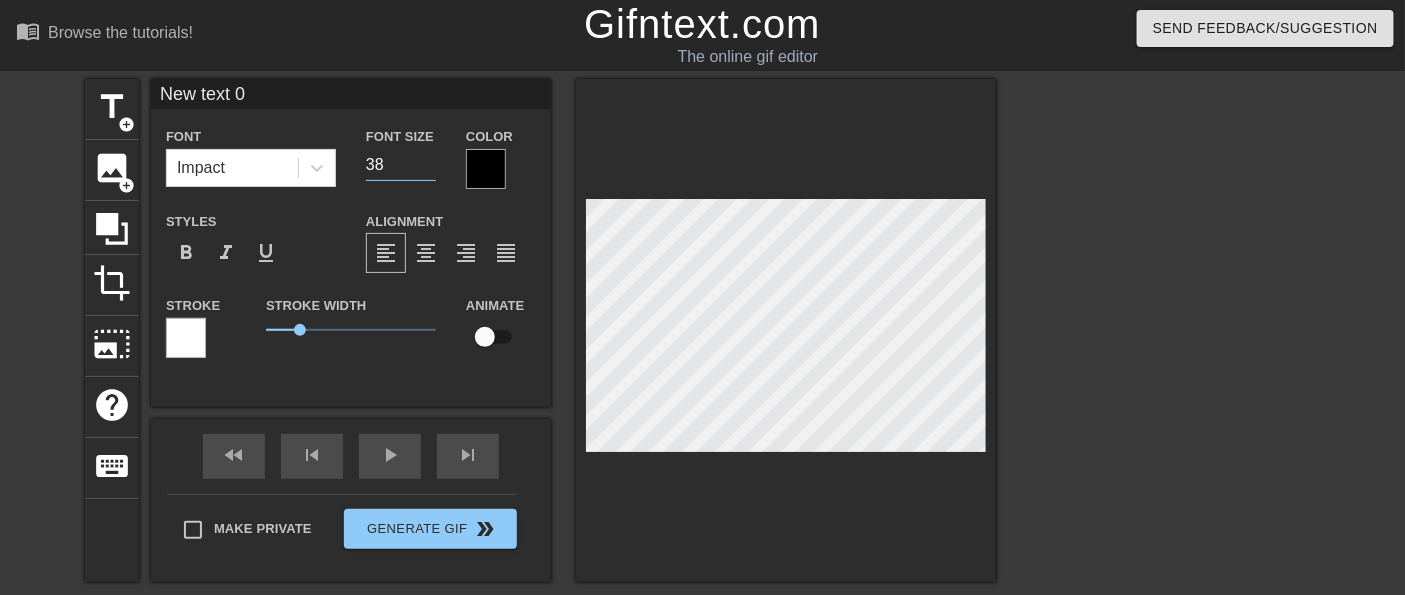 click on "38" at bounding box center [401, 165] 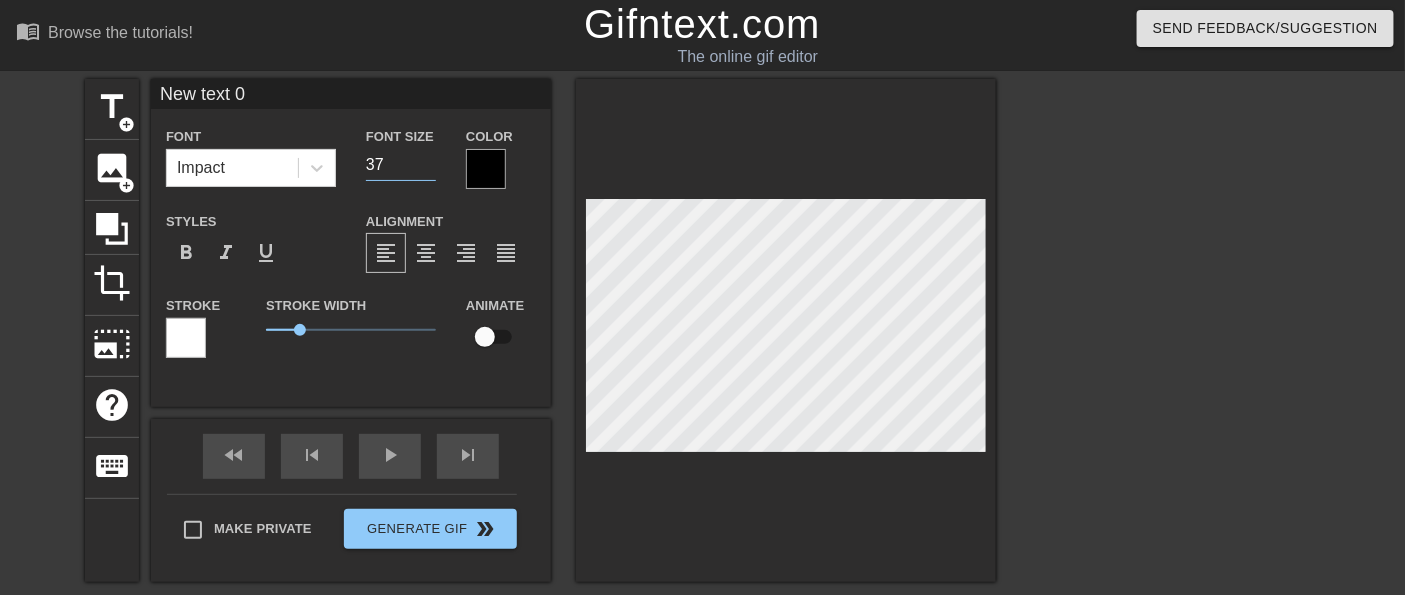 click on "37" at bounding box center (401, 165) 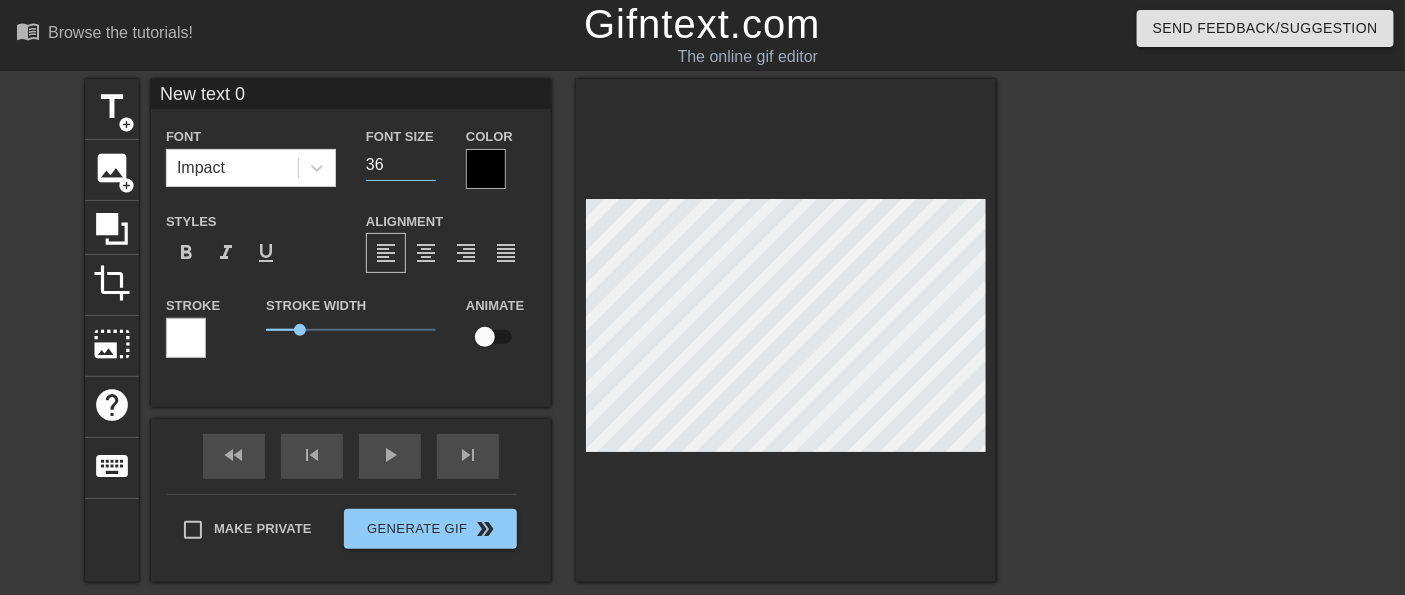 click on "36" at bounding box center (401, 165) 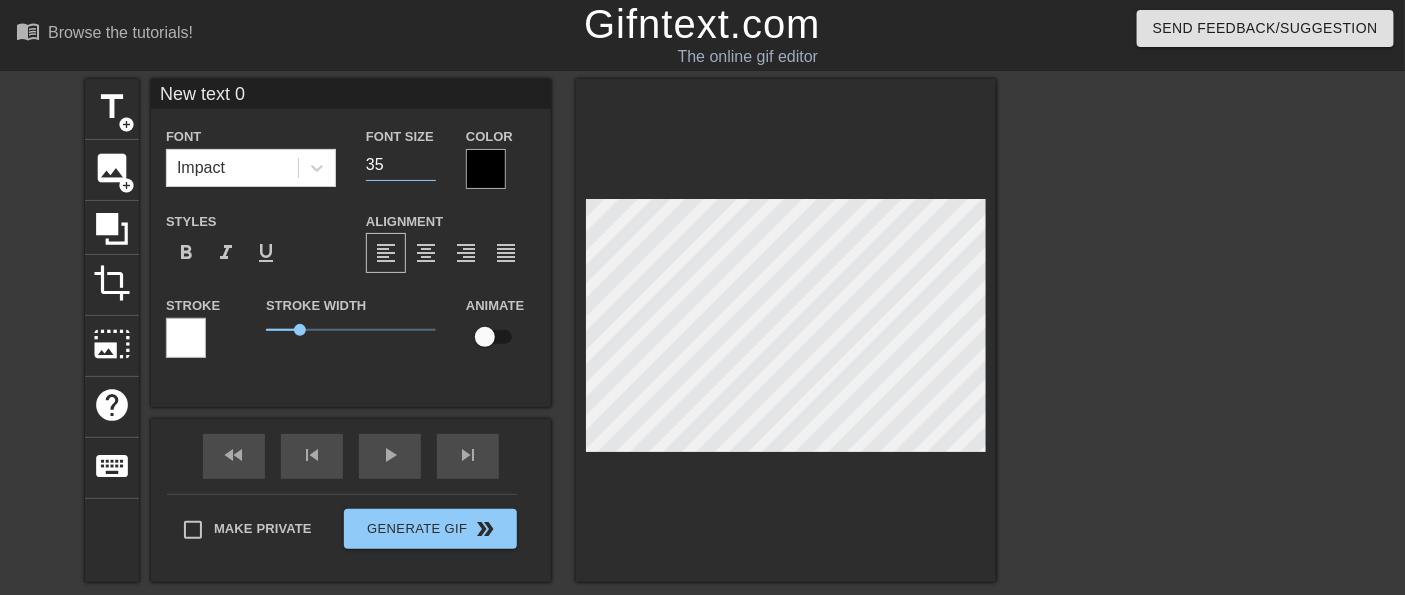 click on "35" at bounding box center (401, 165) 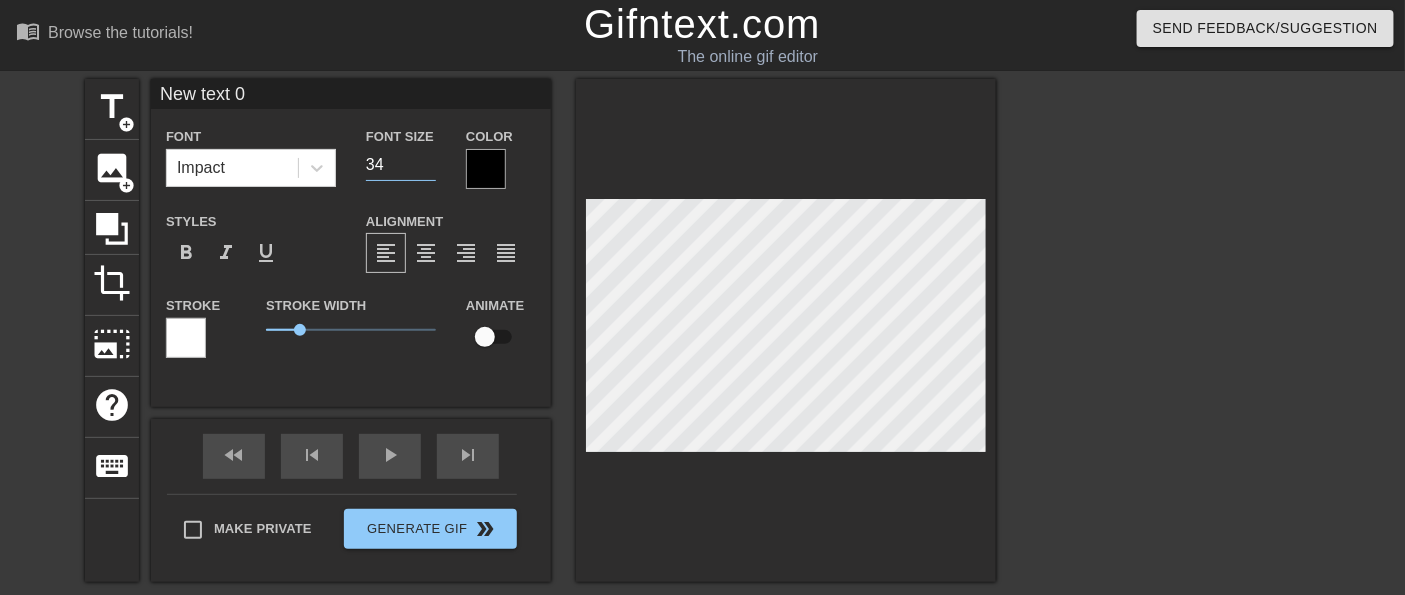 click on "34" at bounding box center (401, 165) 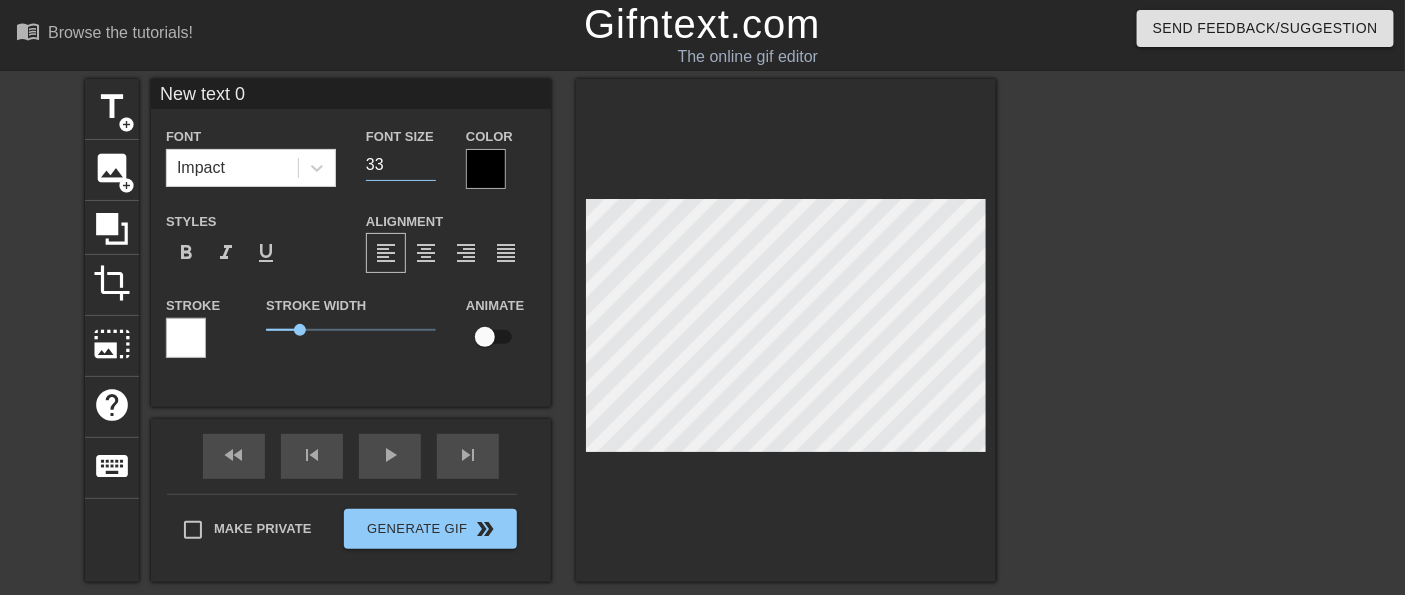 click on "33" at bounding box center (401, 165) 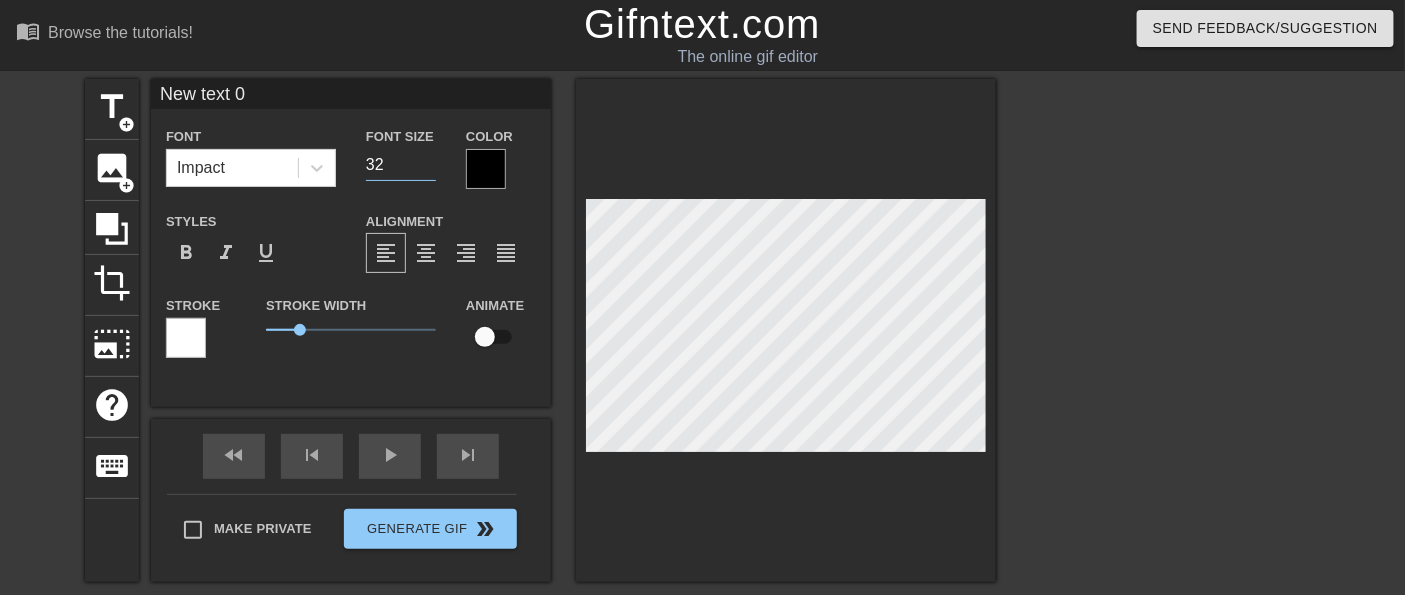 click on "32" at bounding box center [401, 165] 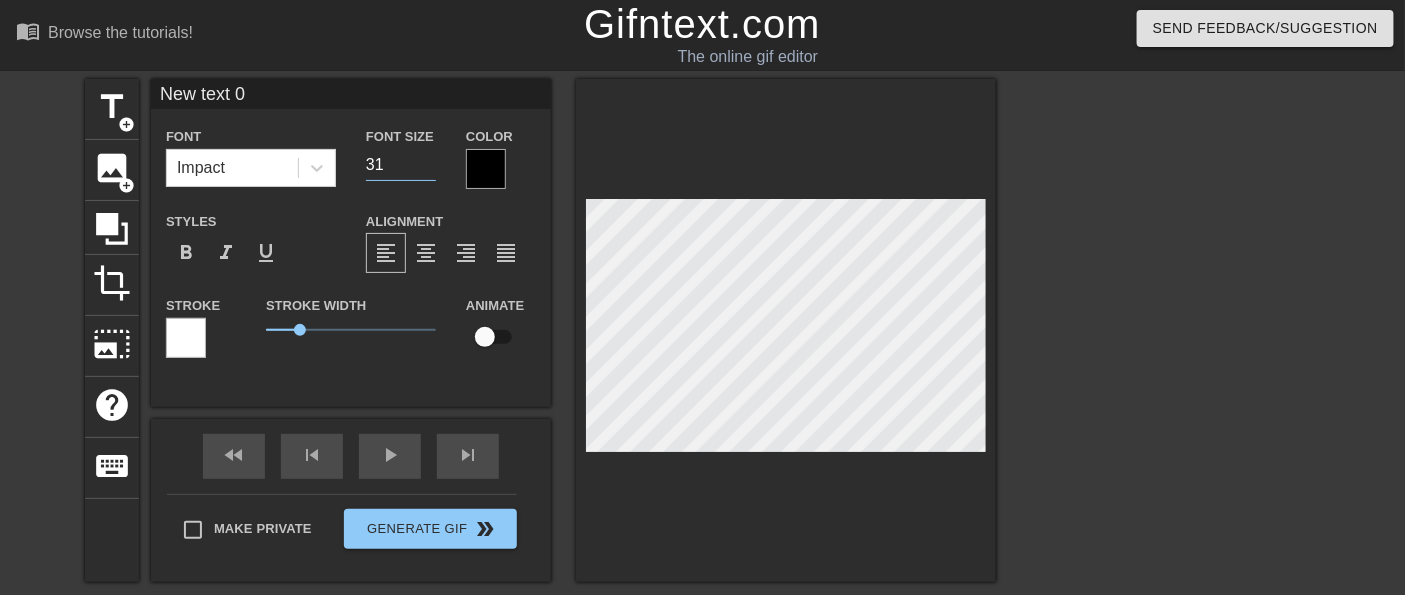 click on "31" at bounding box center (401, 165) 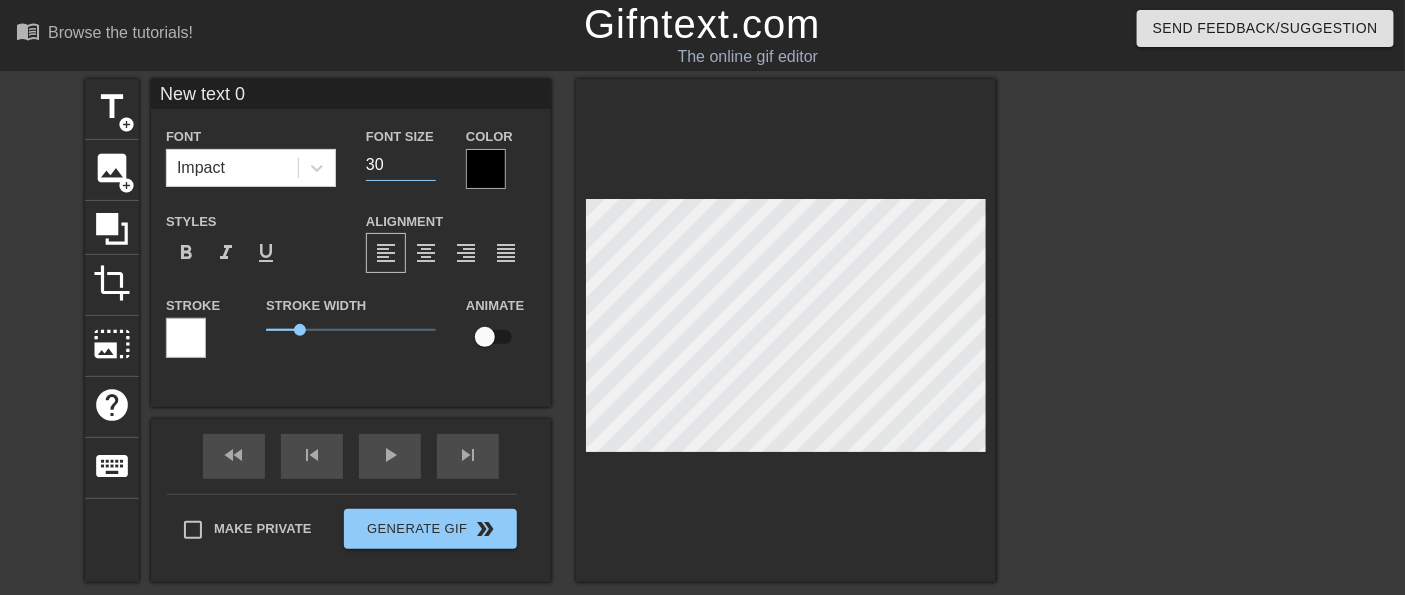 click on "30" at bounding box center [401, 165] 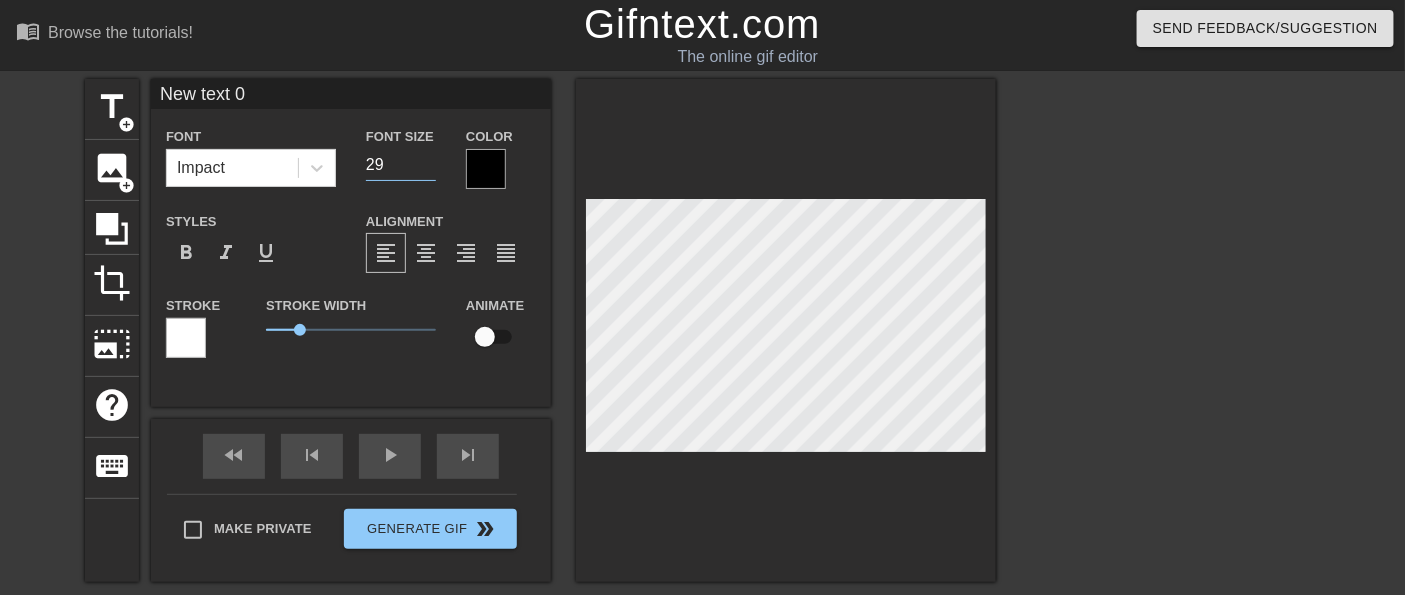 click on "29" at bounding box center (401, 165) 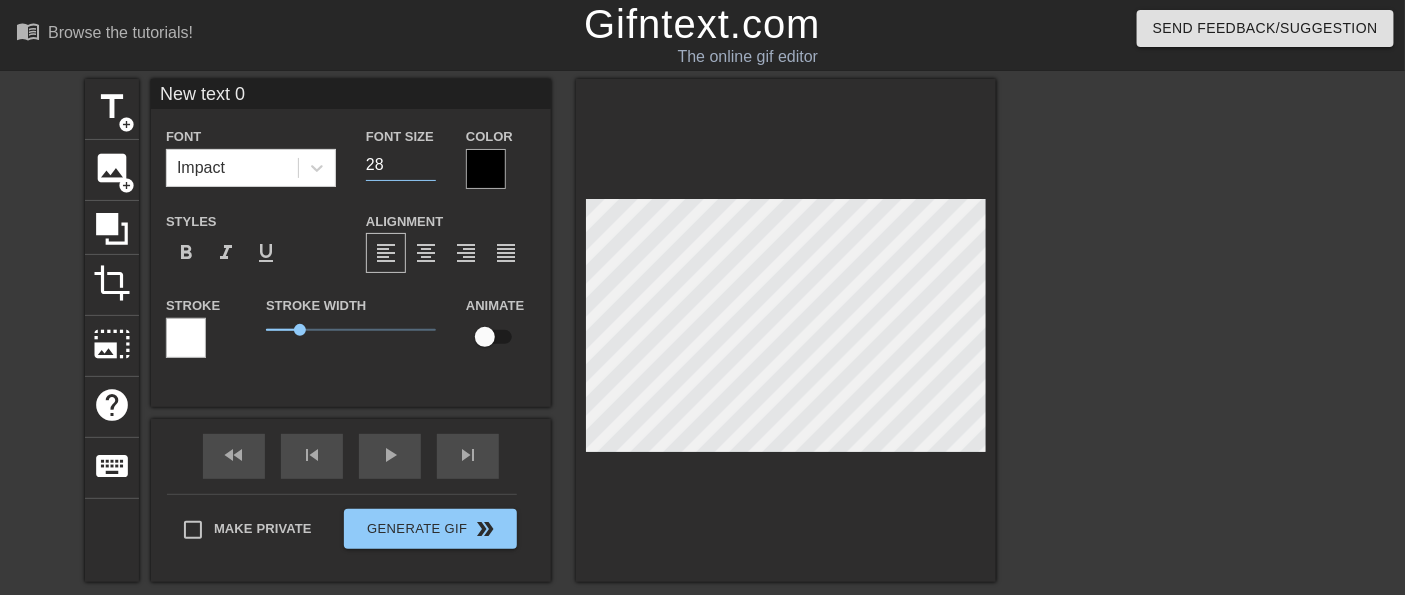 click on "28" at bounding box center [401, 165] 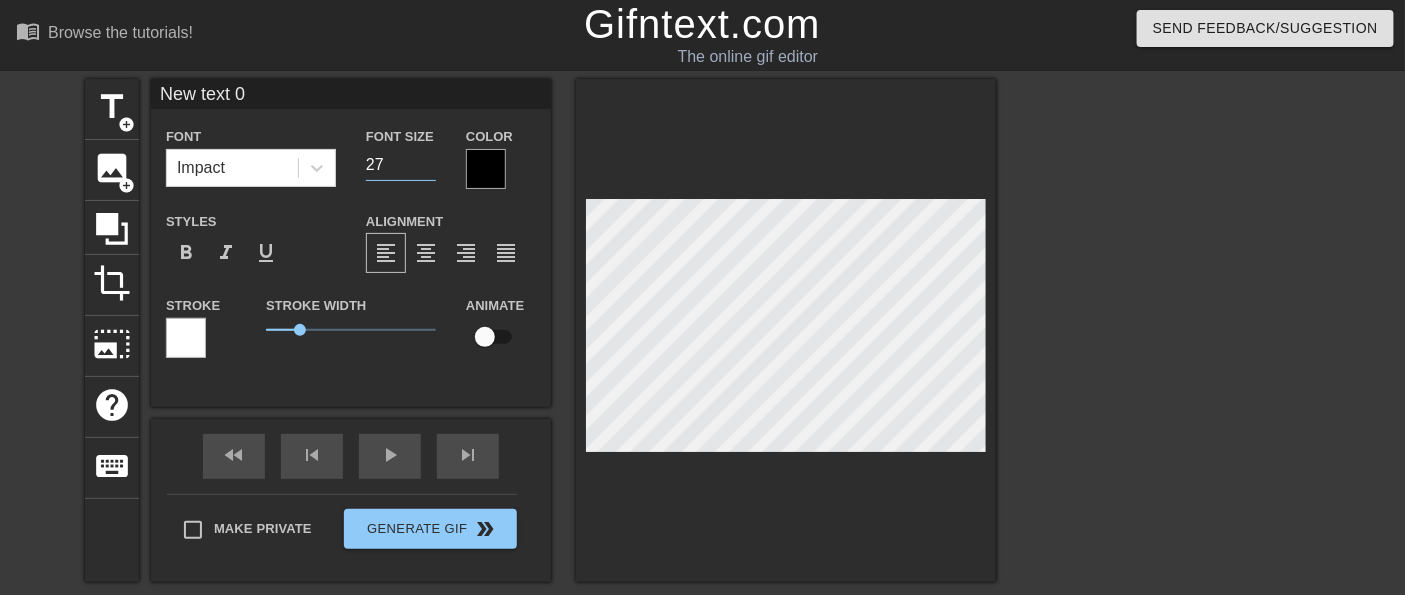 click on "27" at bounding box center [401, 165] 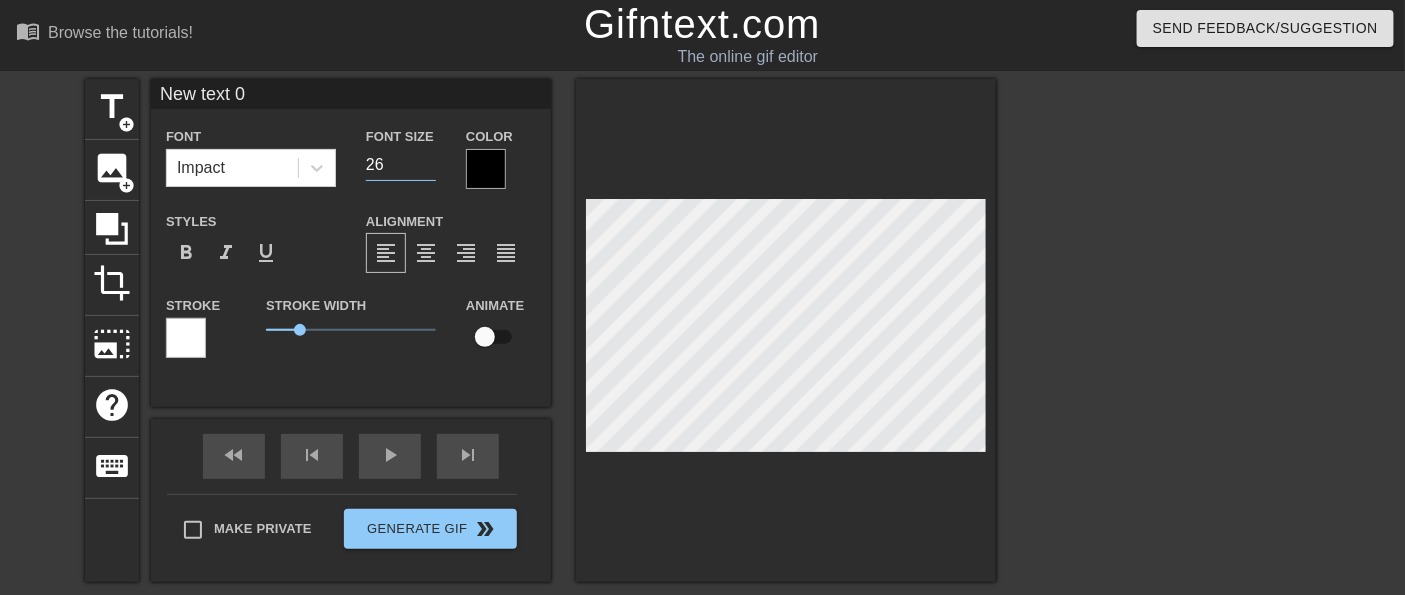 click on "26" at bounding box center (401, 165) 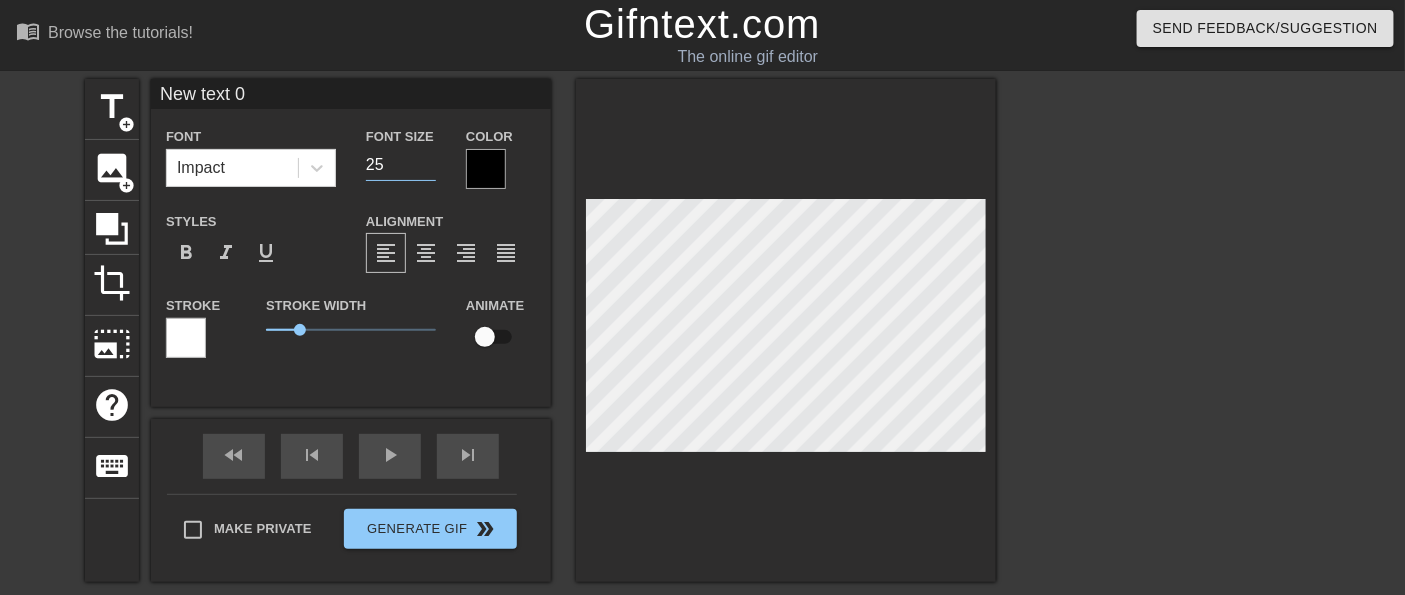 click on "25" at bounding box center (401, 165) 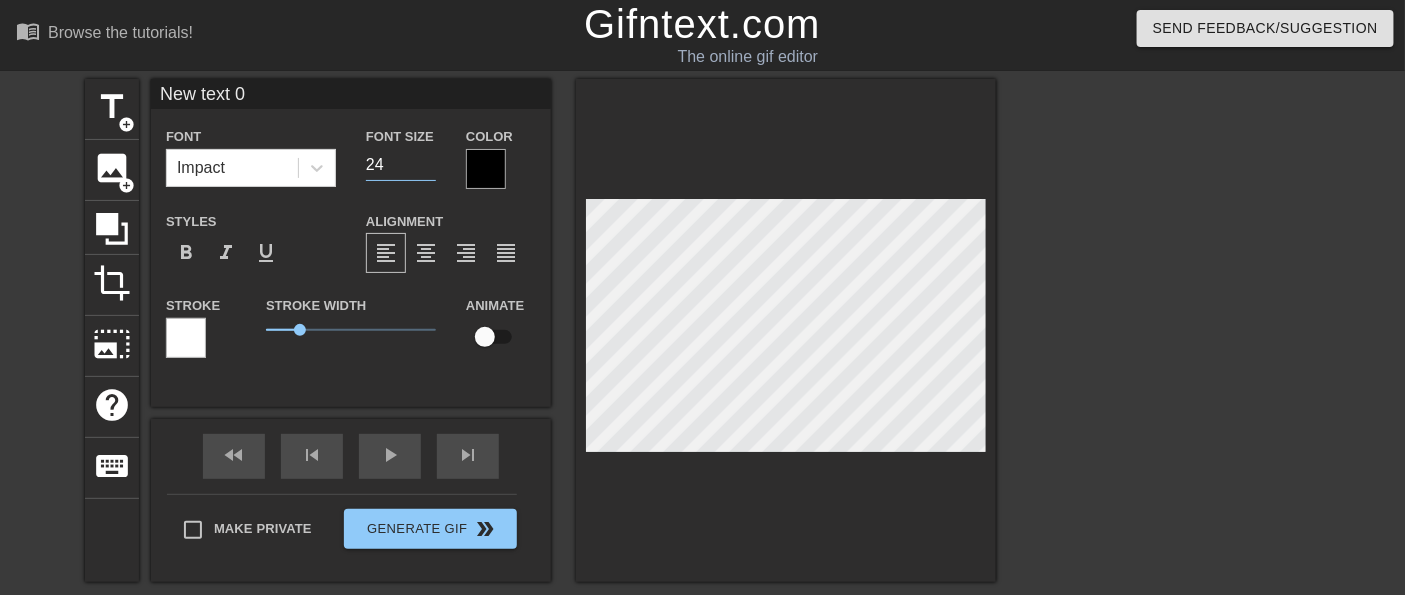 click on "24" at bounding box center (401, 165) 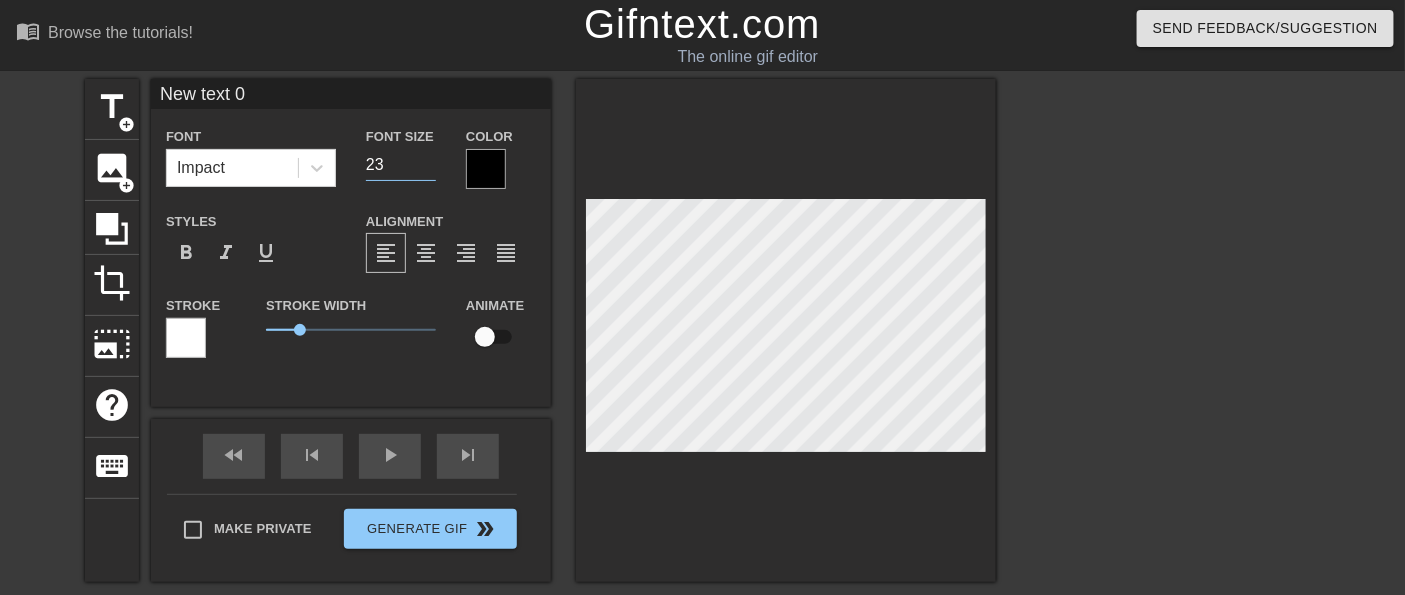 click on "23" at bounding box center (401, 165) 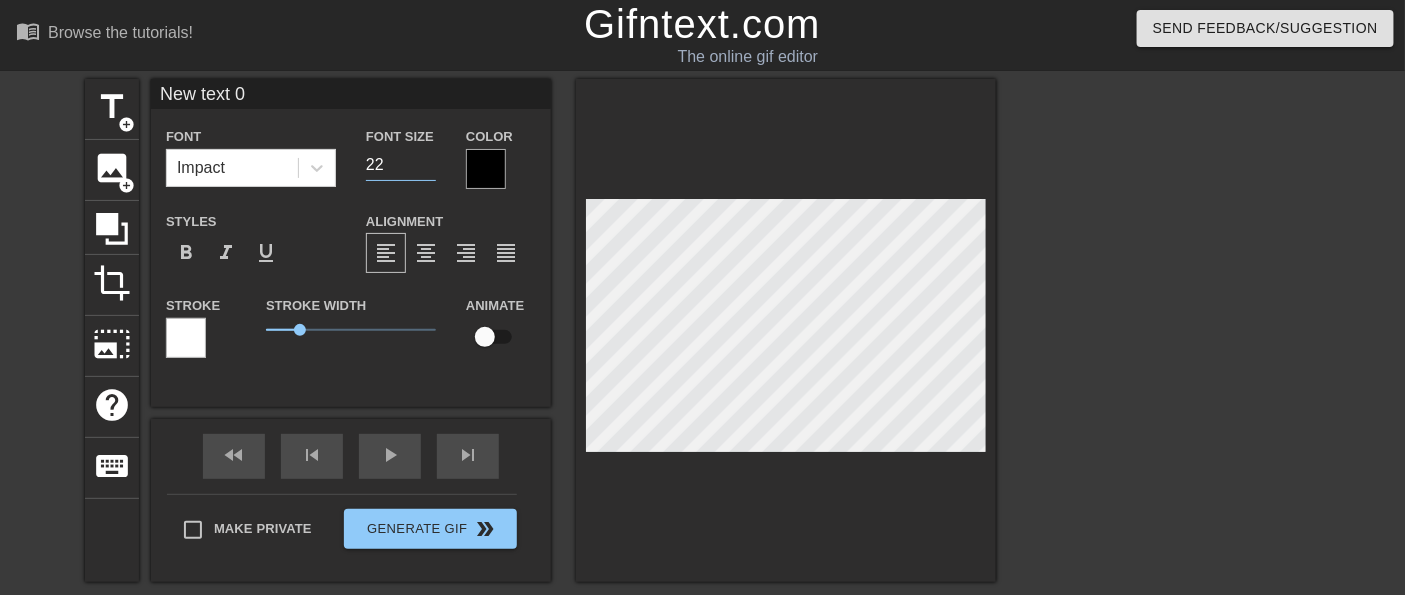 click on "22" at bounding box center (401, 165) 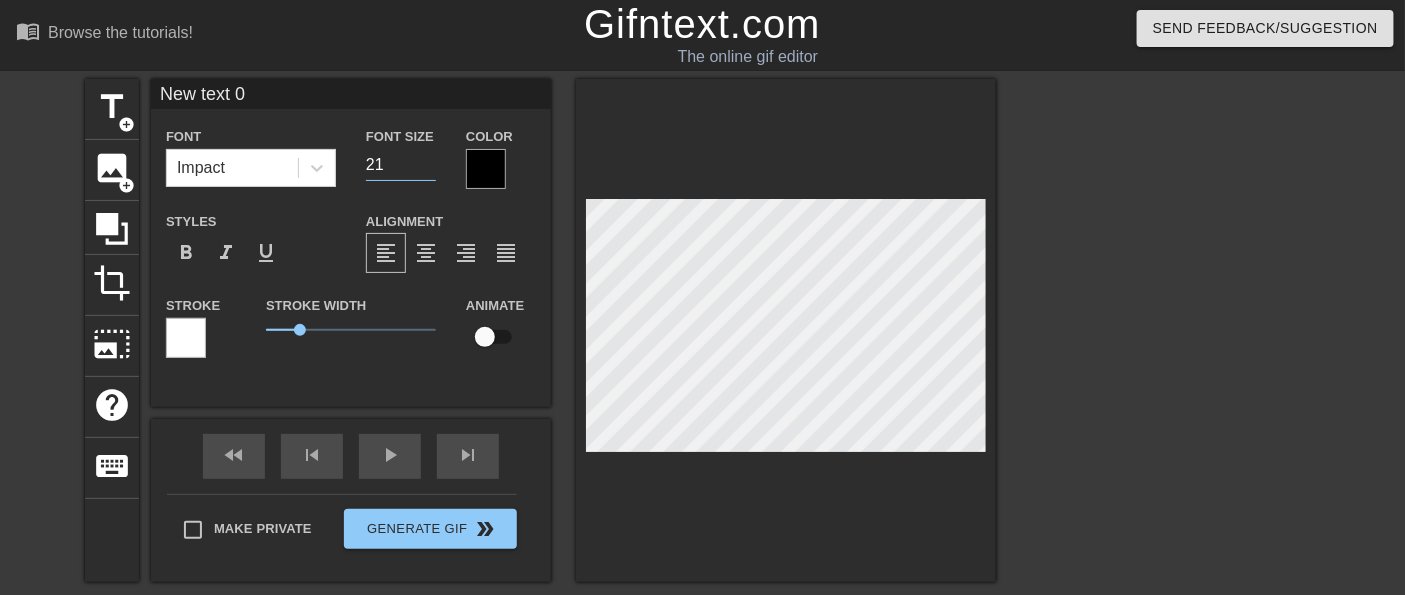 click on "21" at bounding box center [401, 165] 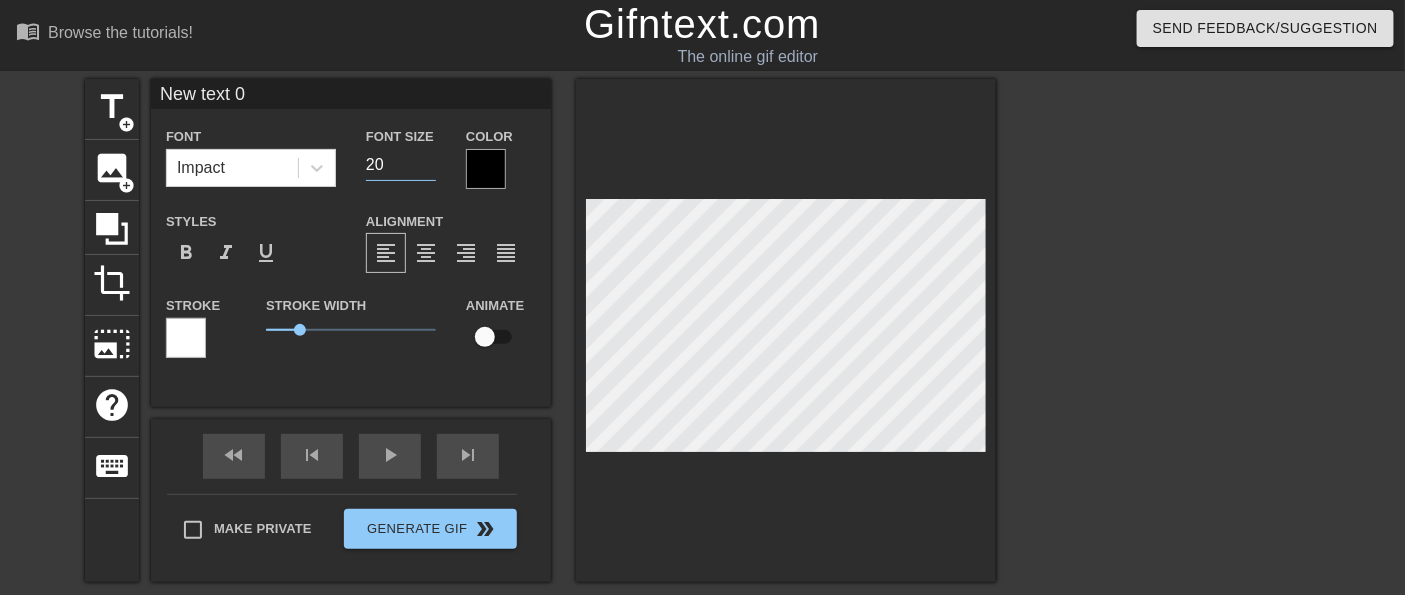 type on "20" 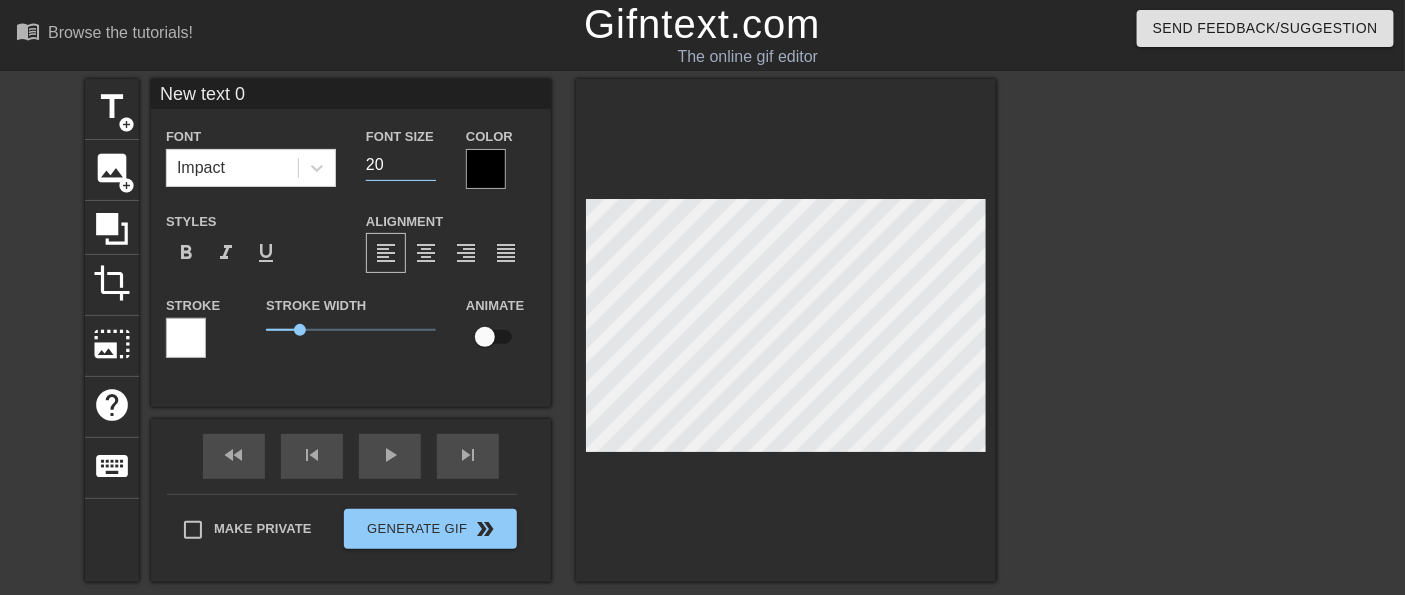 click at bounding box center (486, 169) 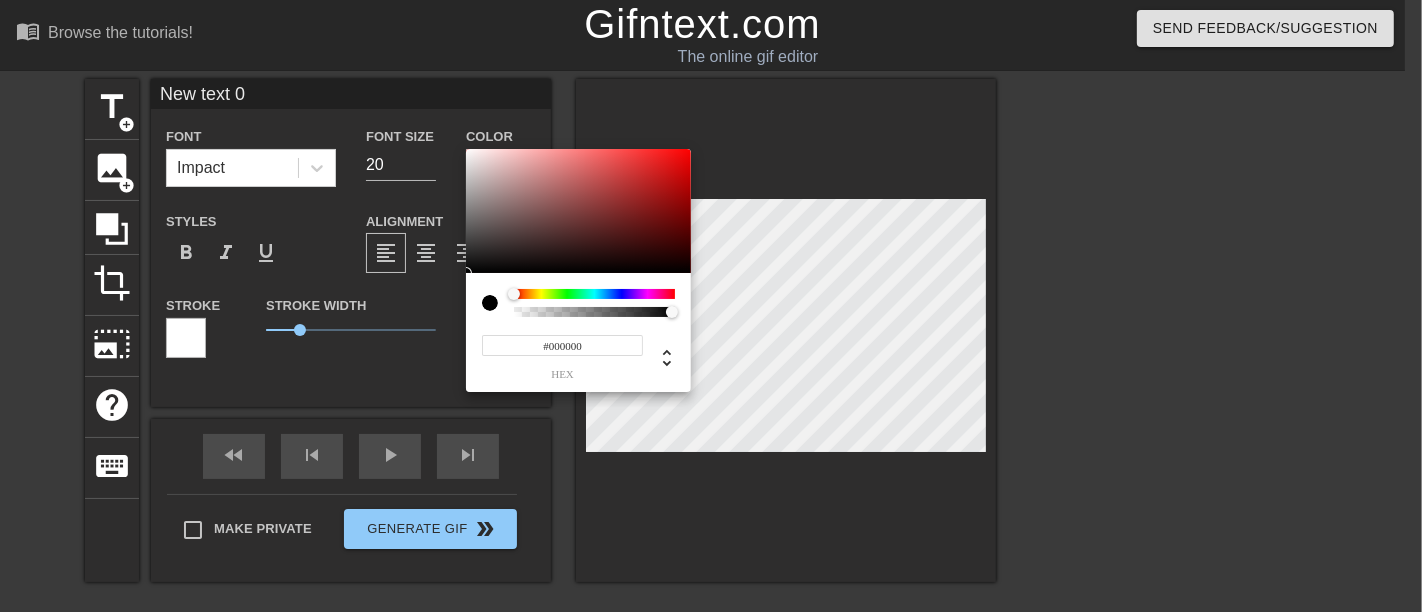 type on "#F20909" 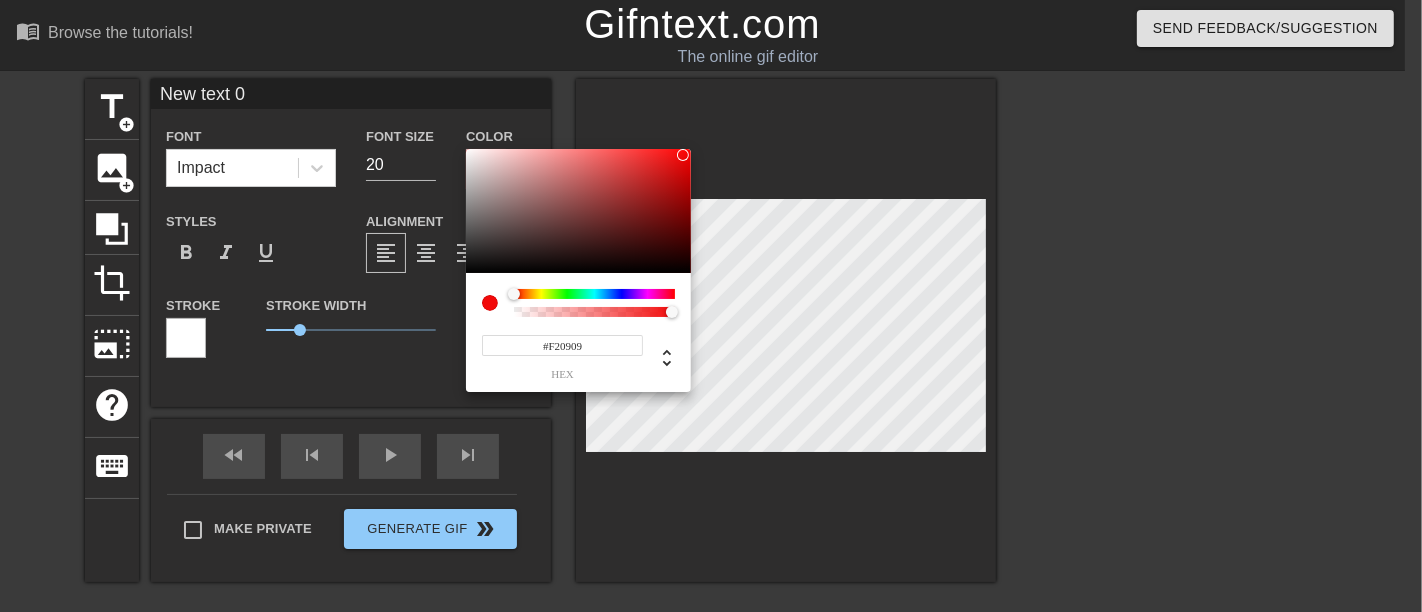 click at bounding box center [578, 211] 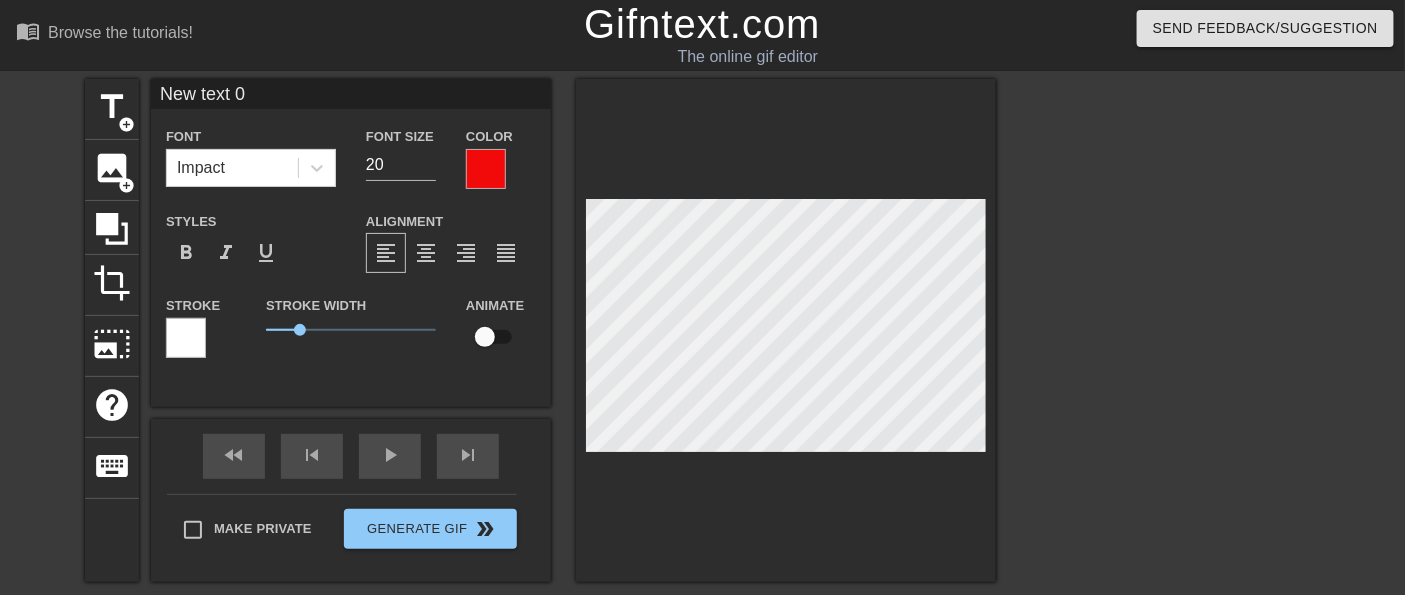 scroll, scrollTop: 2, scrollLeft: 6, axis: both 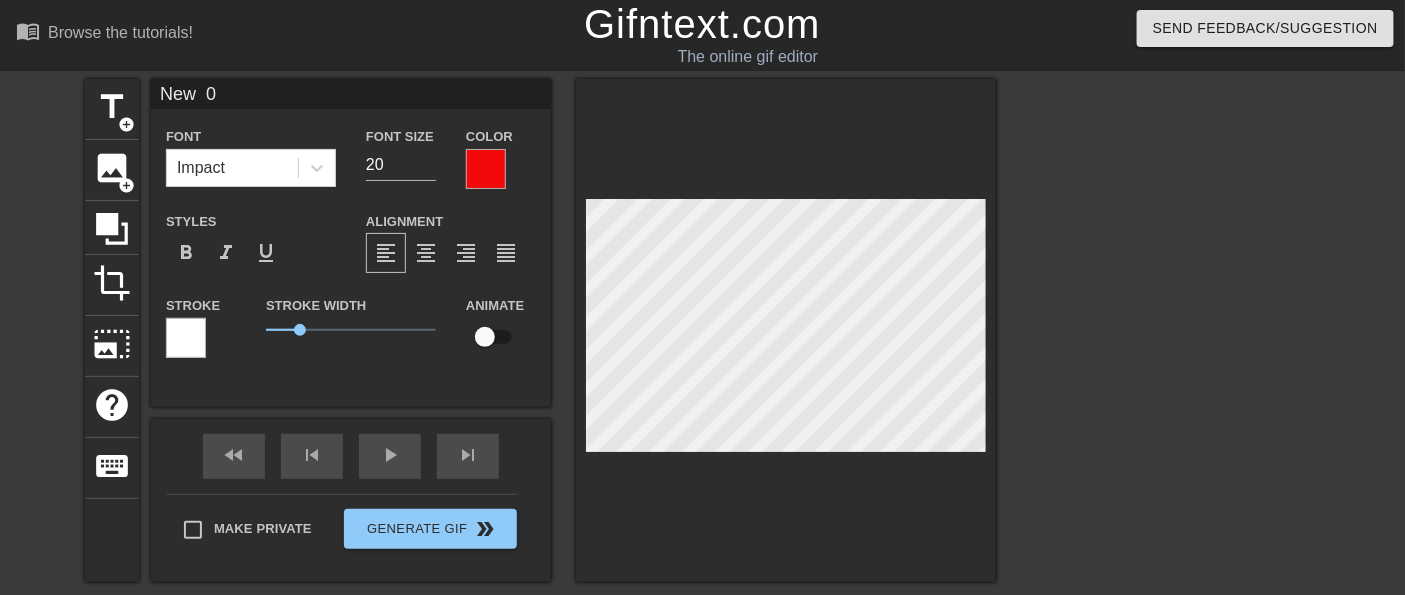 type on "New" 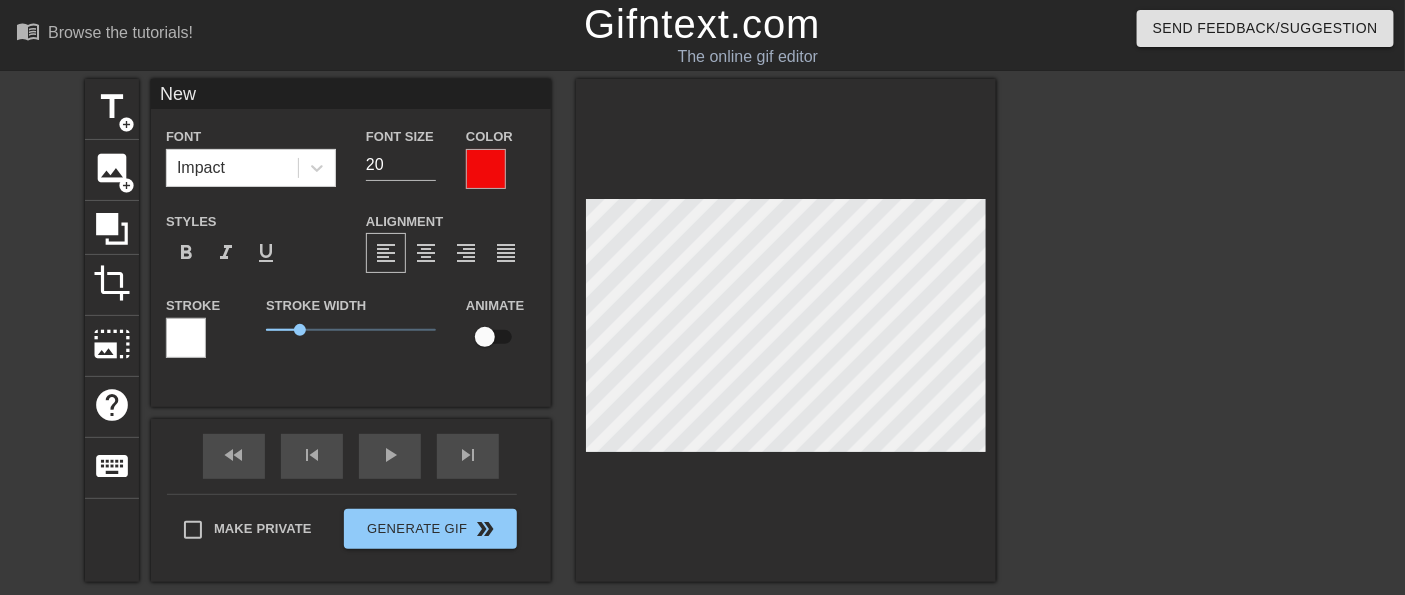 type on "New" 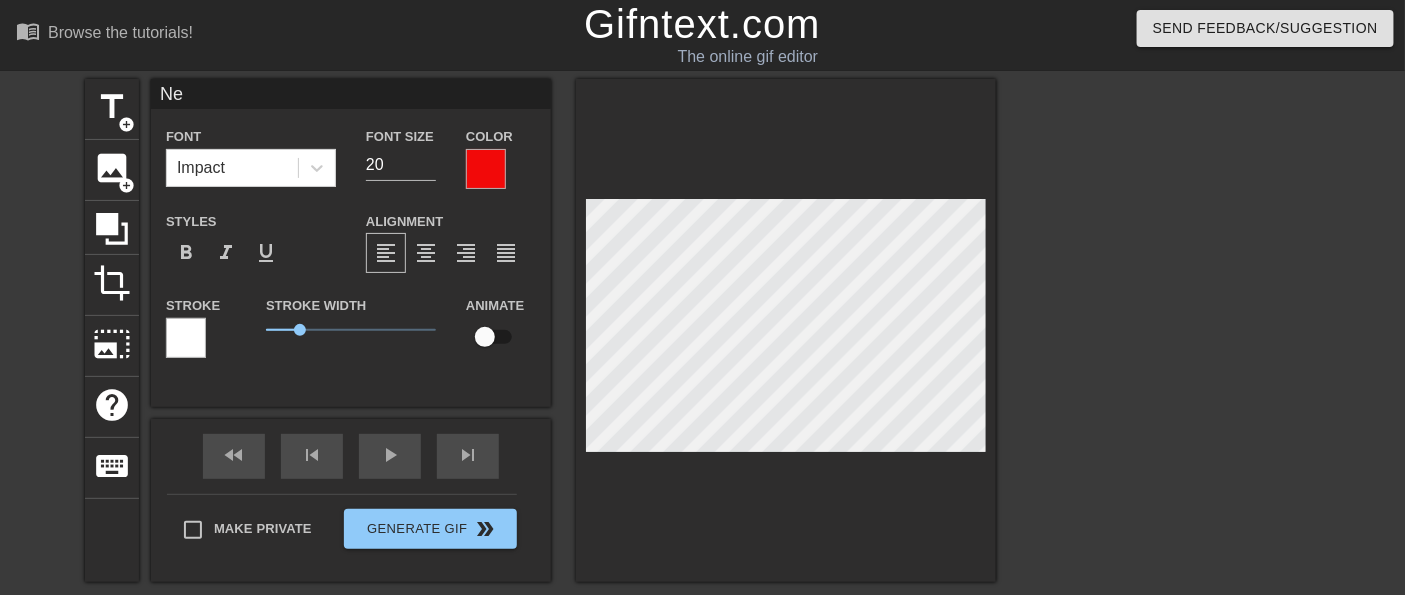 type on "N" 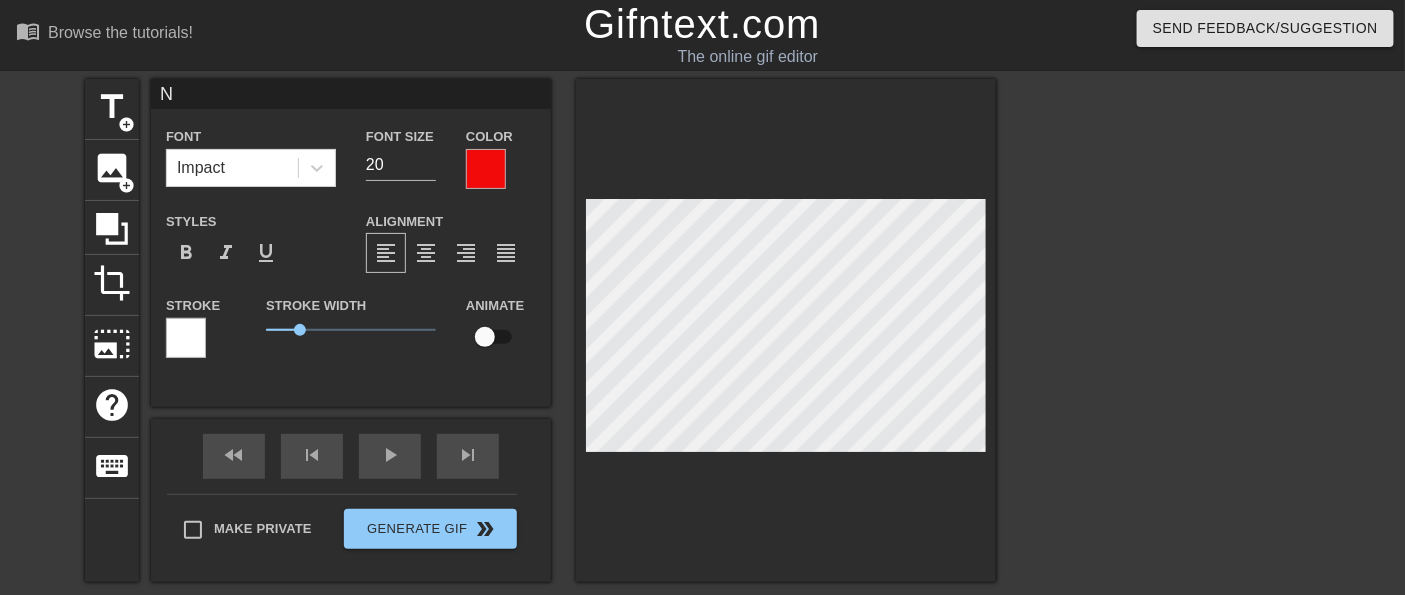 scroll, scrollTop: 2, scrollLeft: 2, axis: both 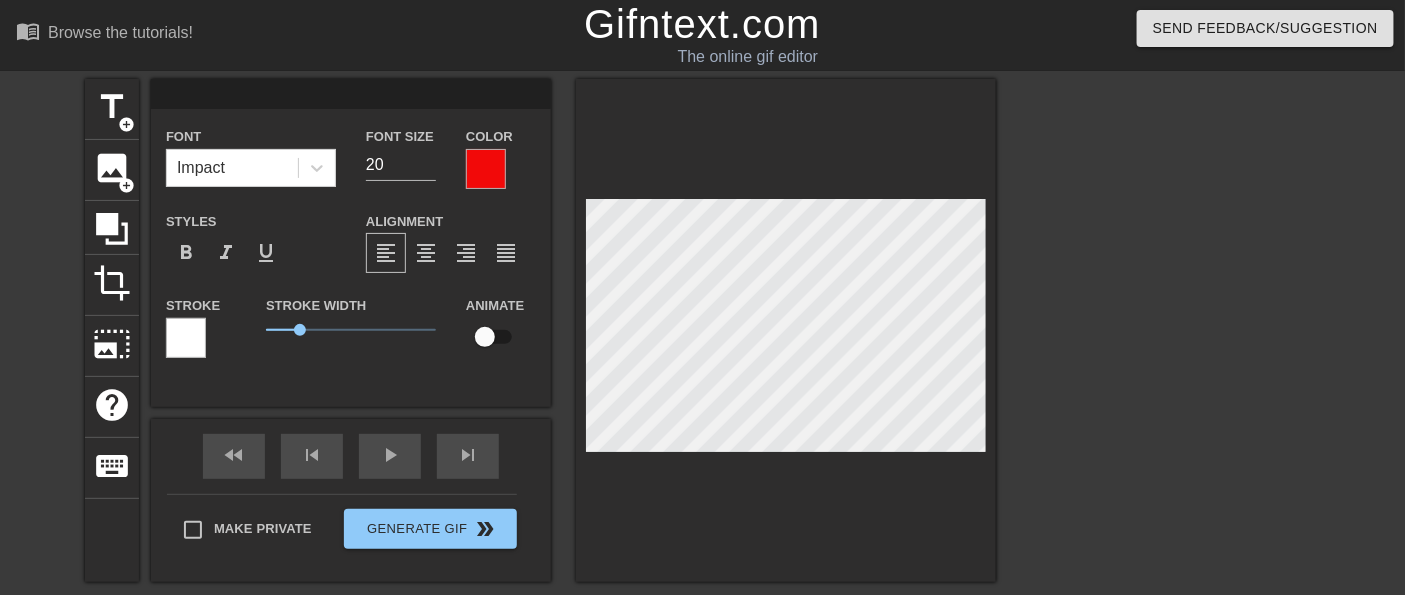 type on "H" 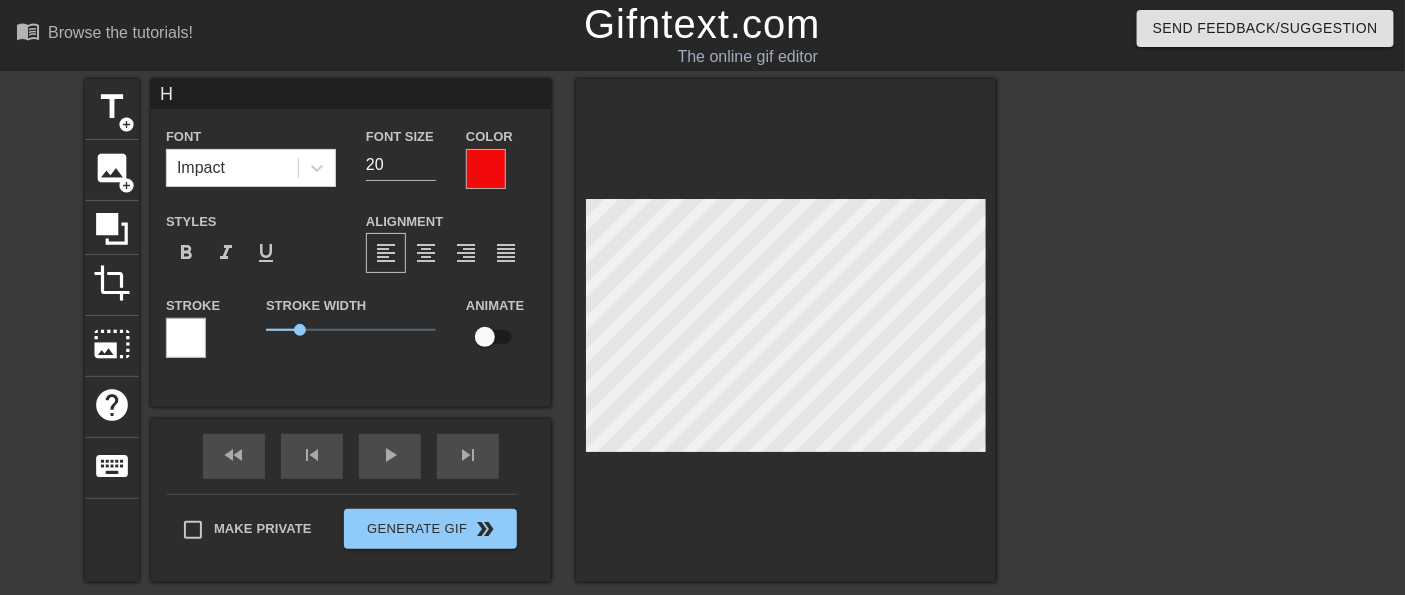 type on "Ho" 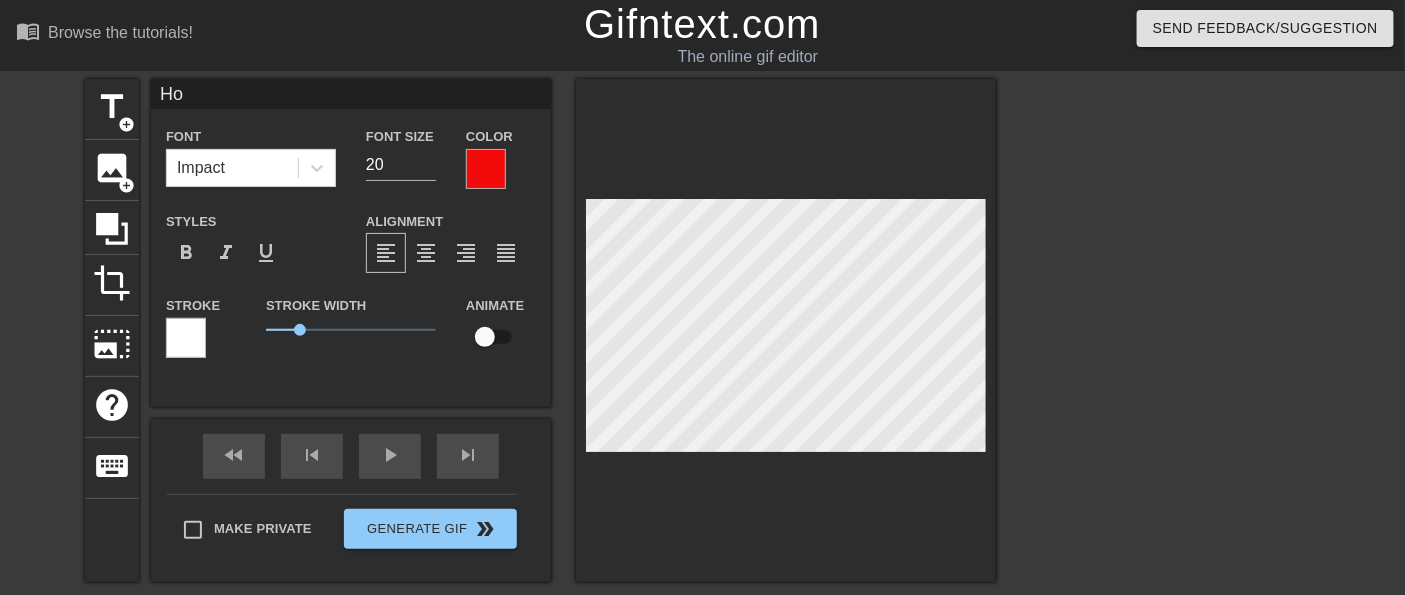 type on "Hot" 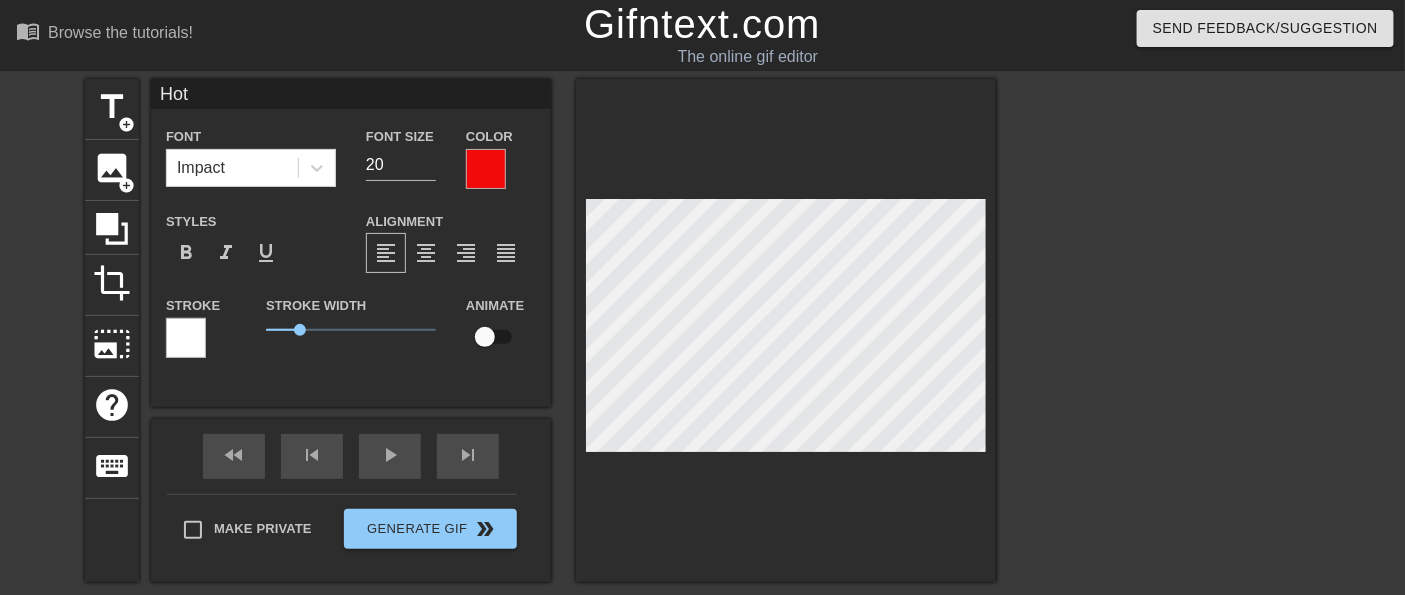 type on "Hot" 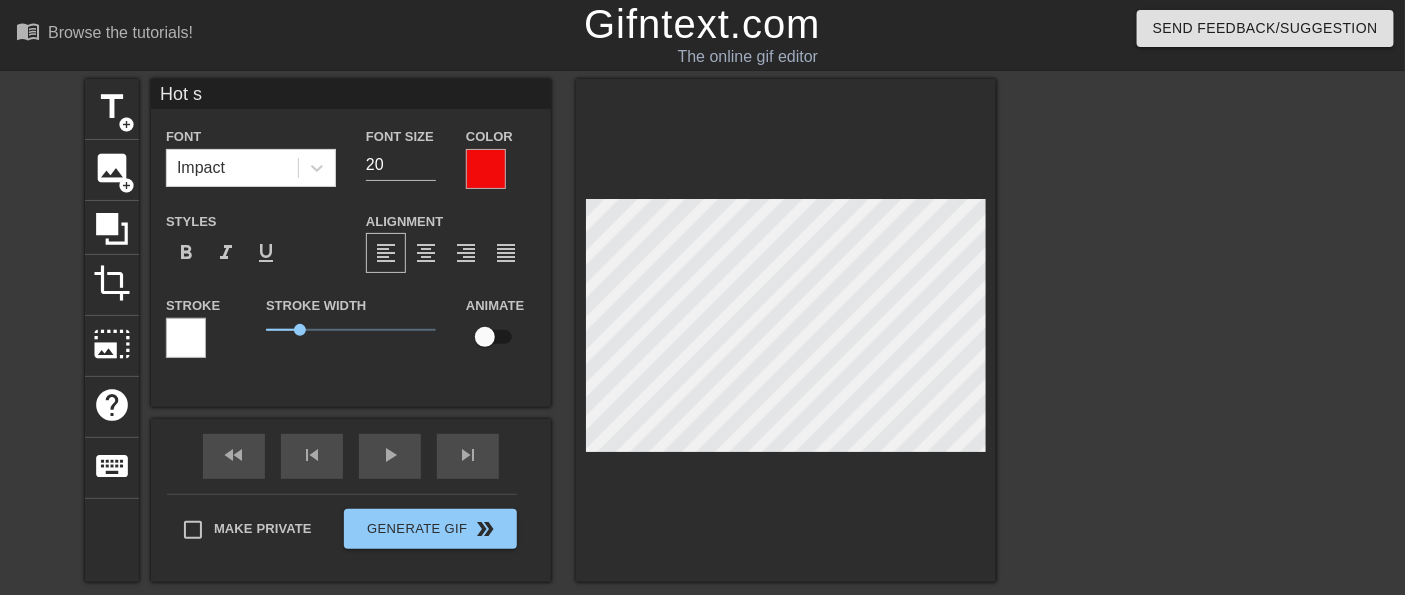 type on "Hot su" 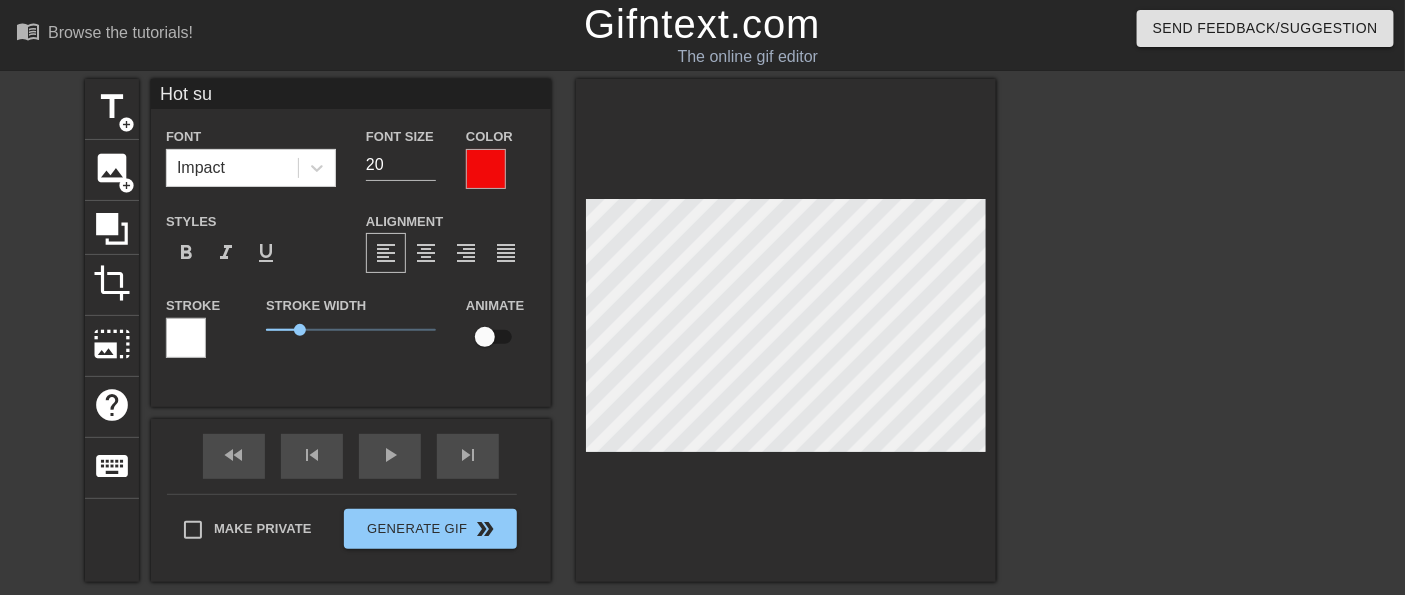 type on "Hot sum" 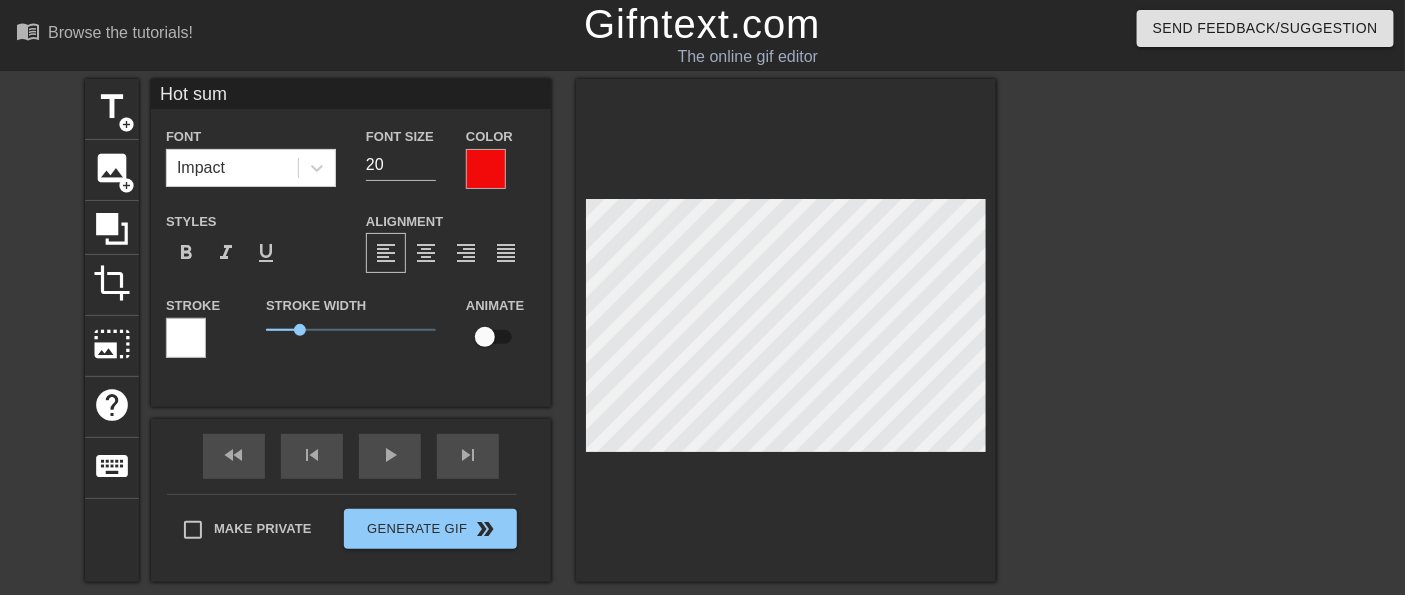 type on "Hot summ" 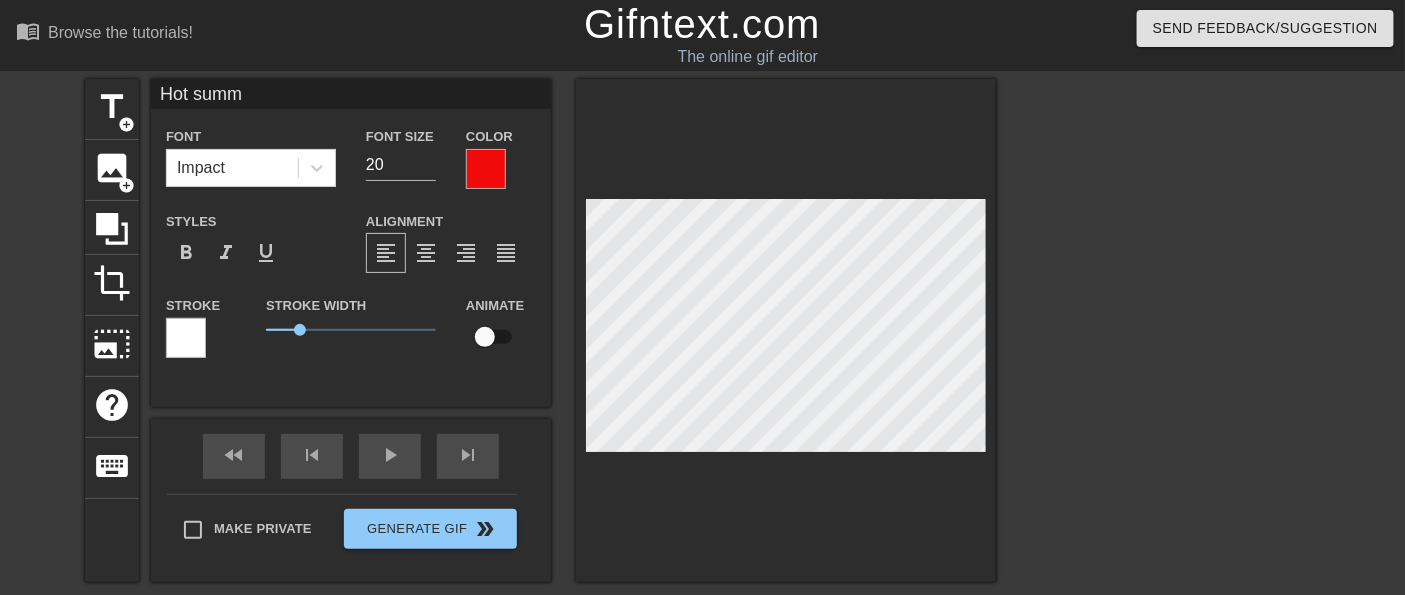 type on "Hot summe" 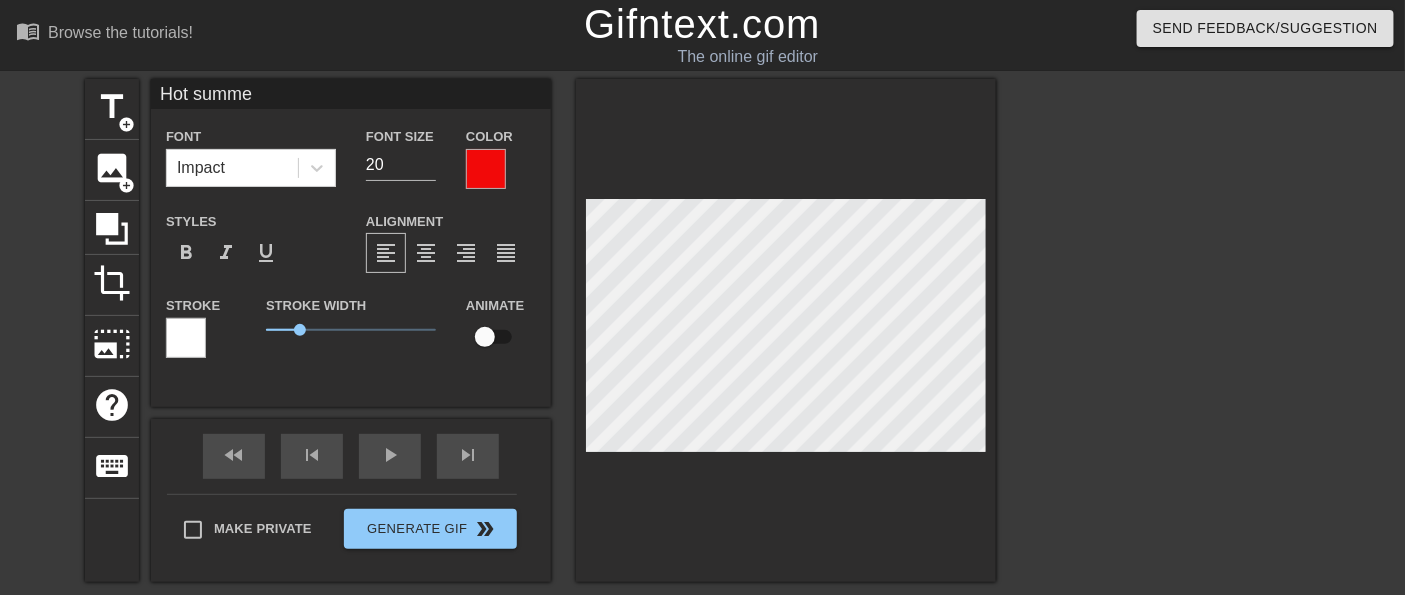 type on "Hot summer" 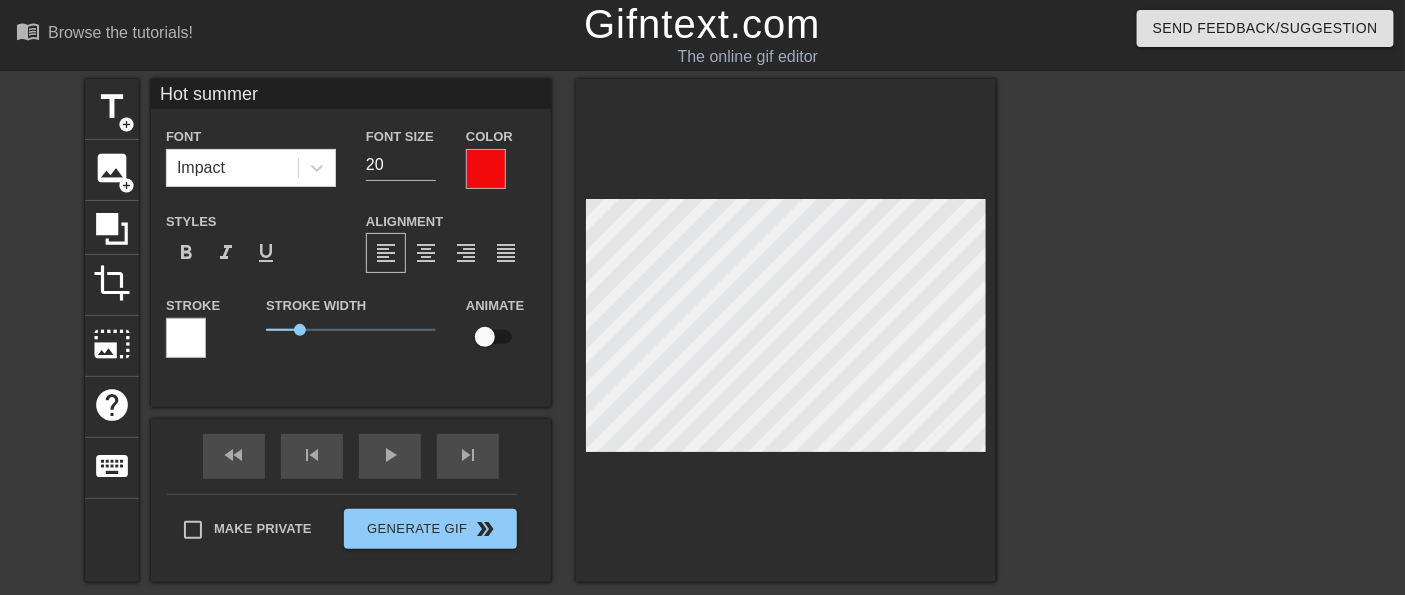 scroll, scrollTop: 2, scrollLeft: 6, axis: both 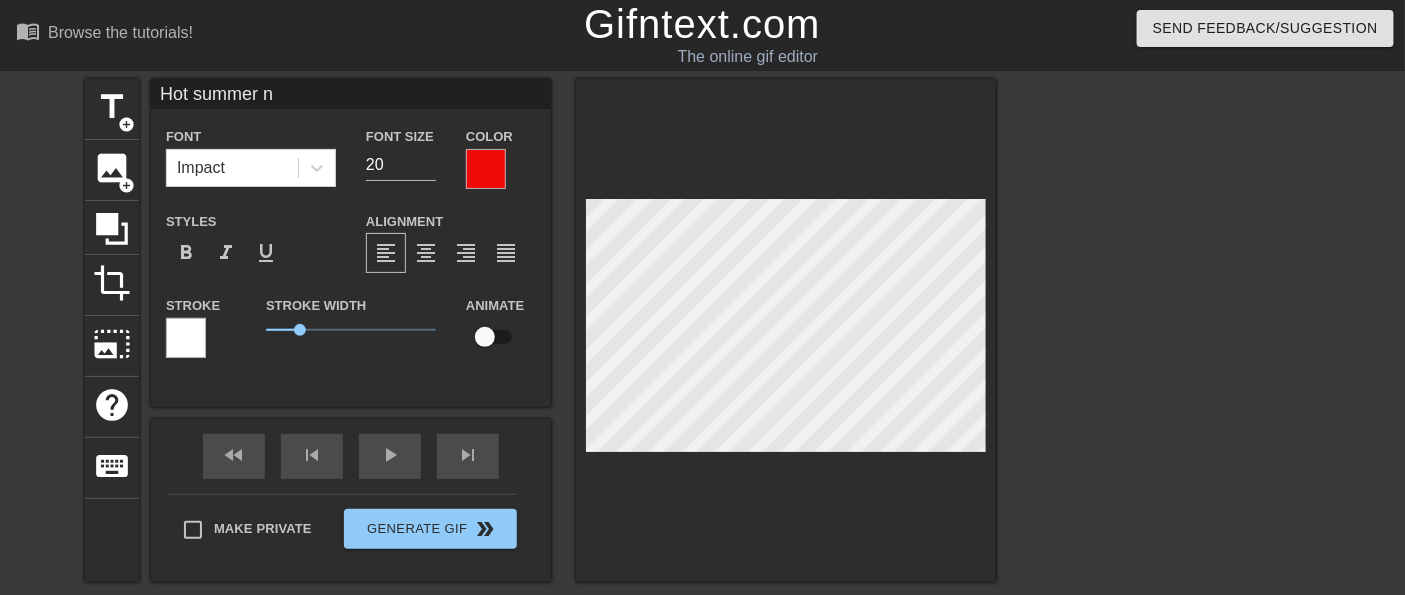 type on "Hot summer ni" 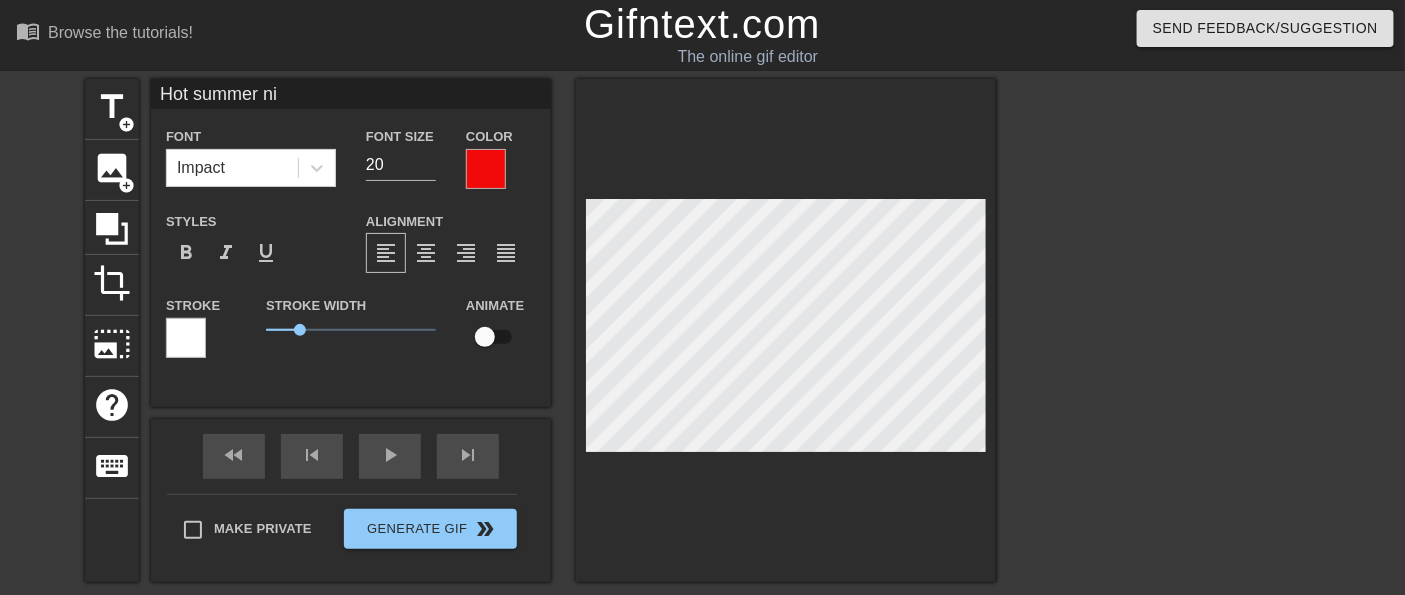 type on "Hot summer ni" 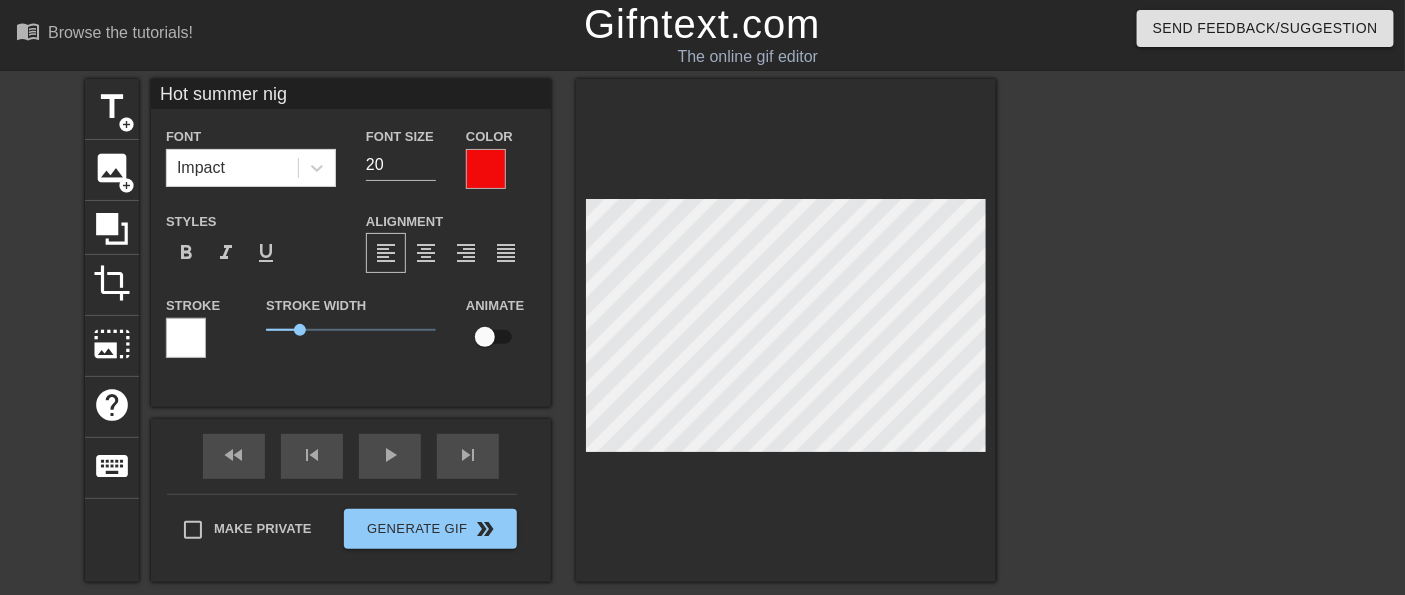 type on "Hot summer nigh" 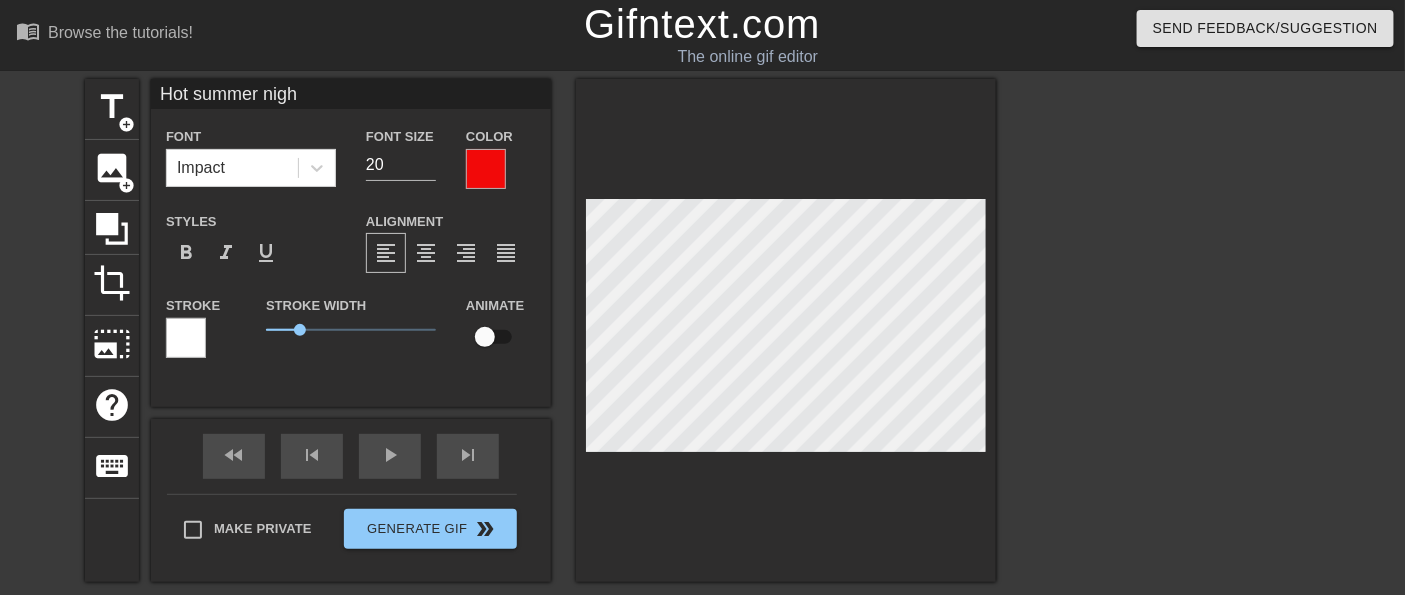 type on "Hot summer night" 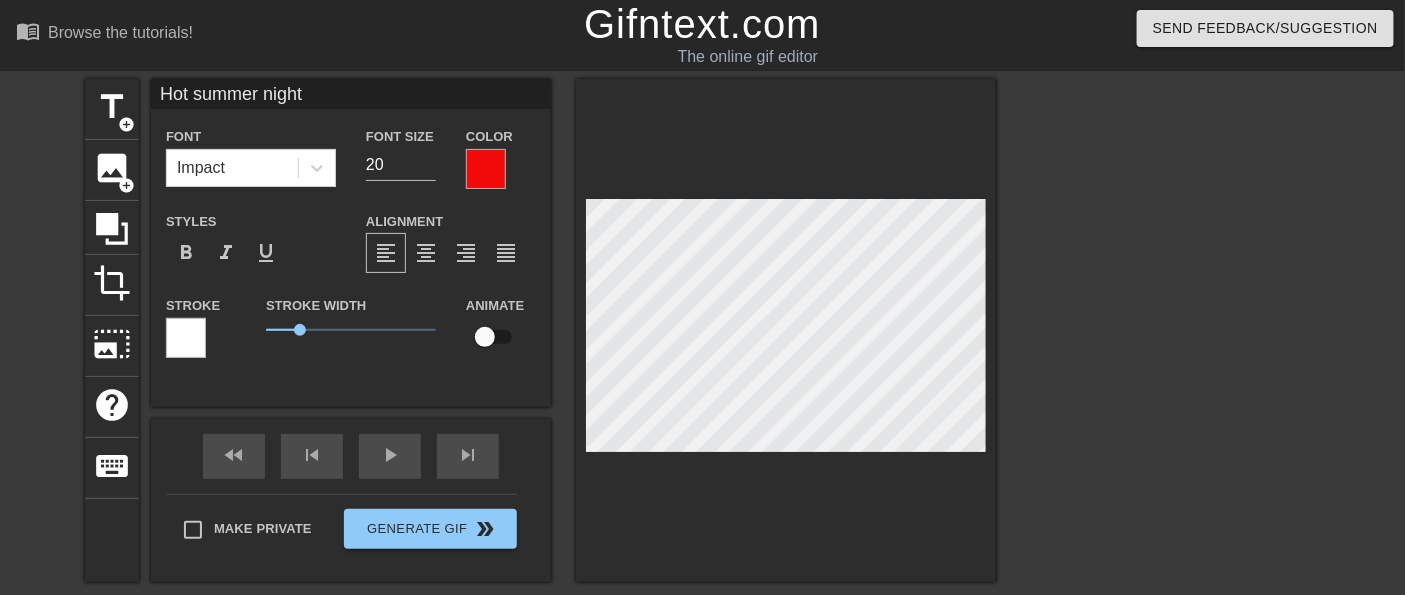 type on "Hot summer nights" 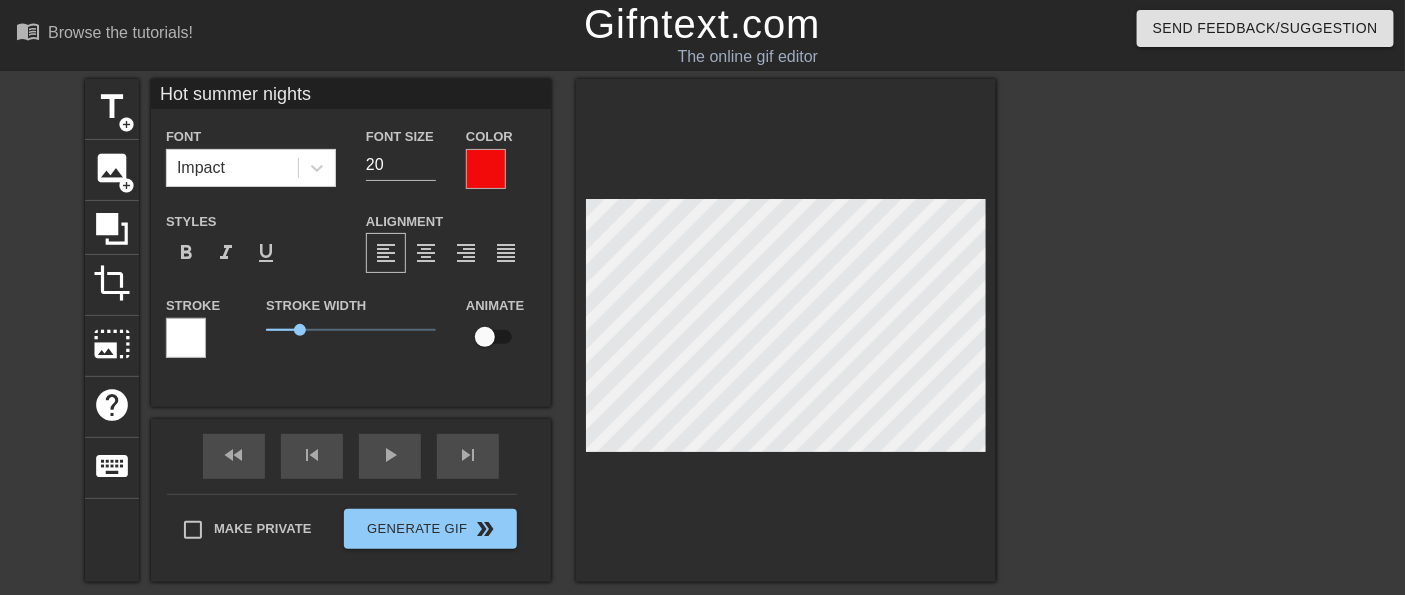scroll, scrollTop: 2, scrollLeft: 8, axis: both 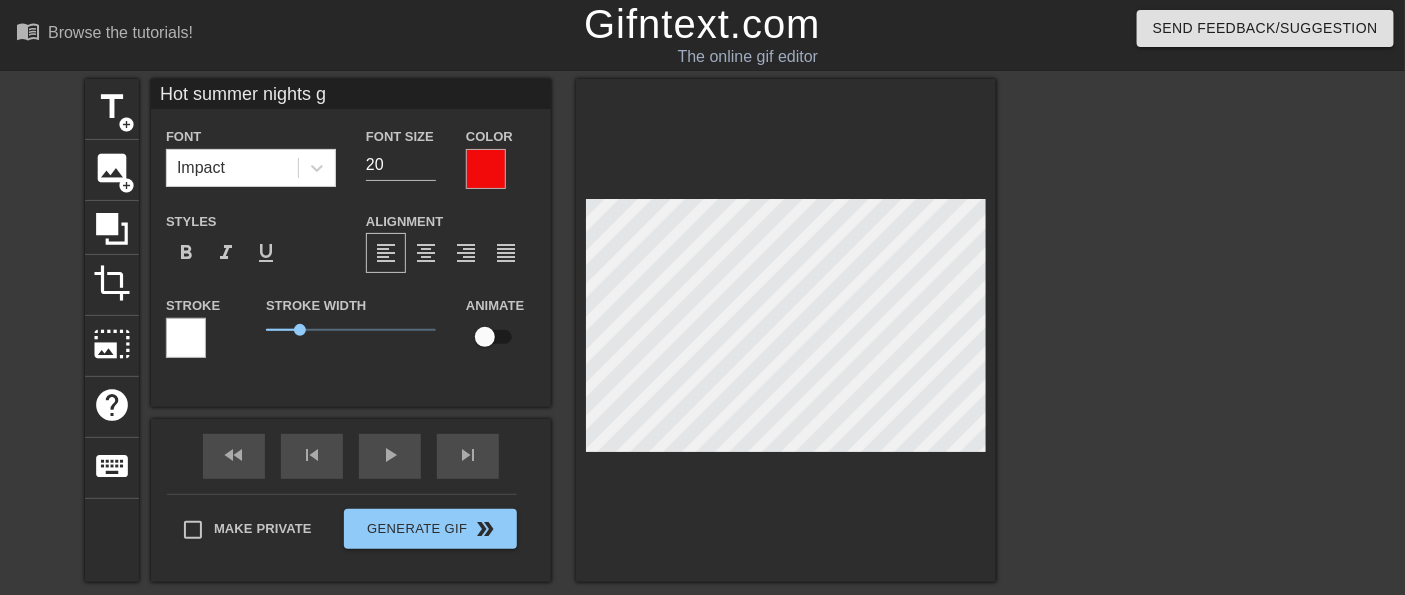 type on "Hot summer nights ga" 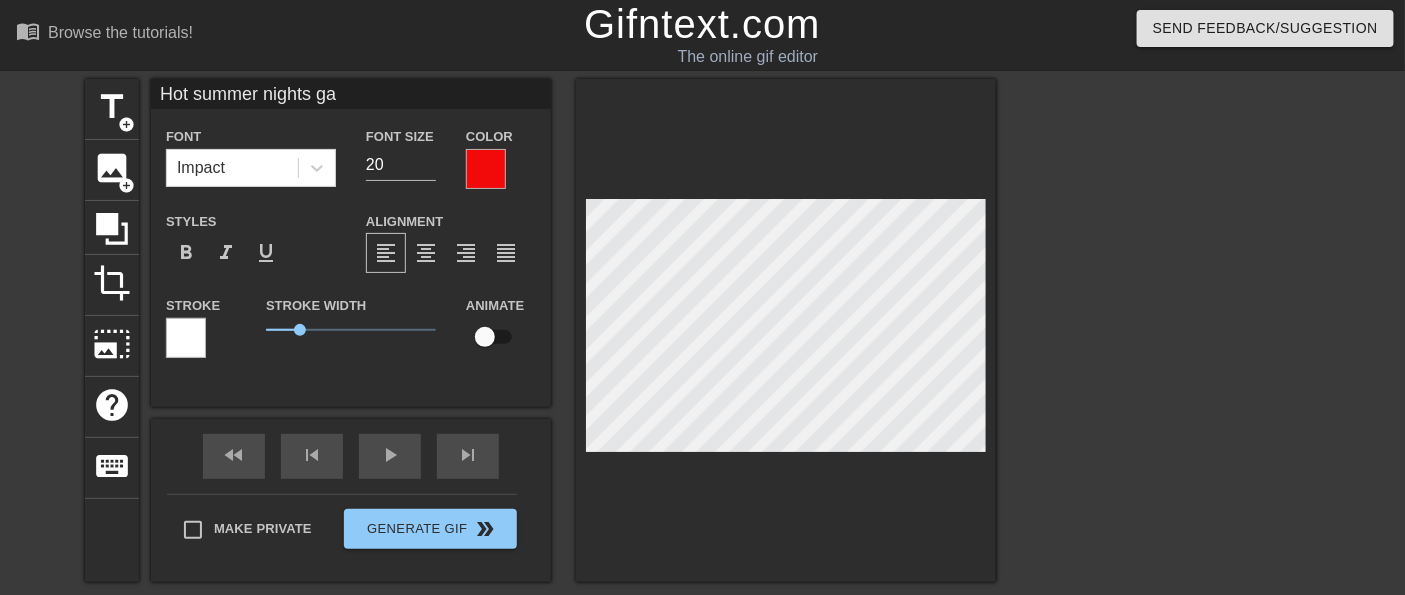 type on "Hot summer nights gav" 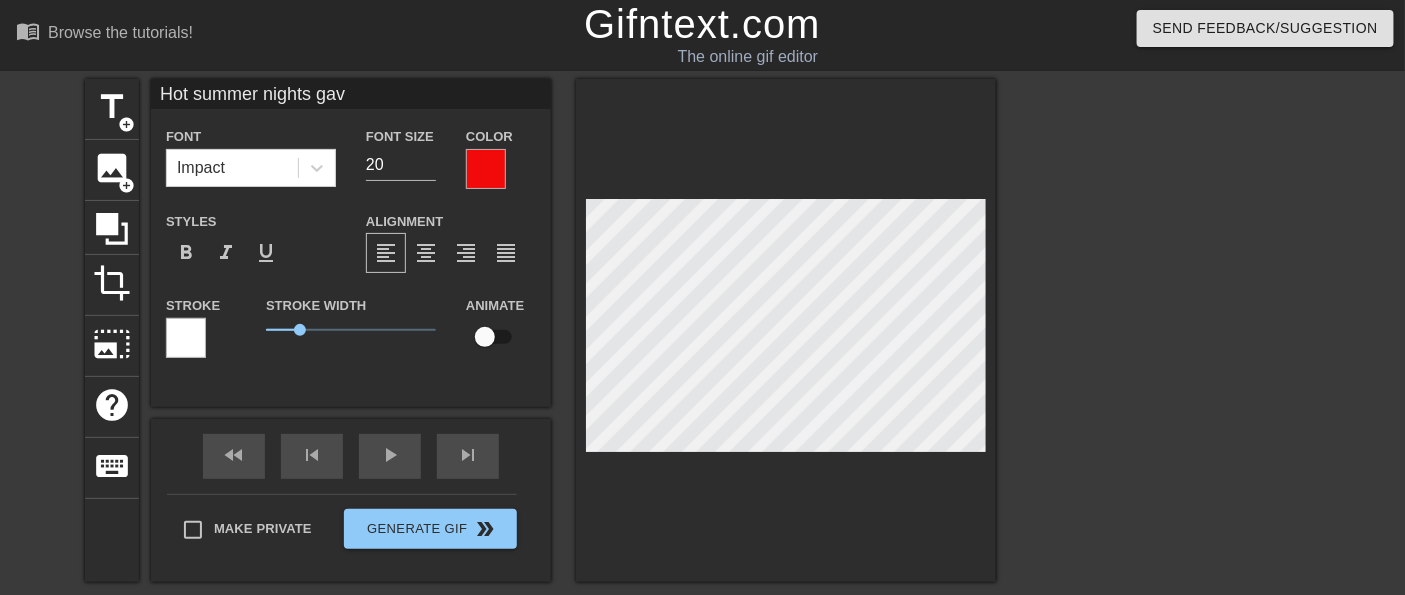type on "Hot summer nights gave" 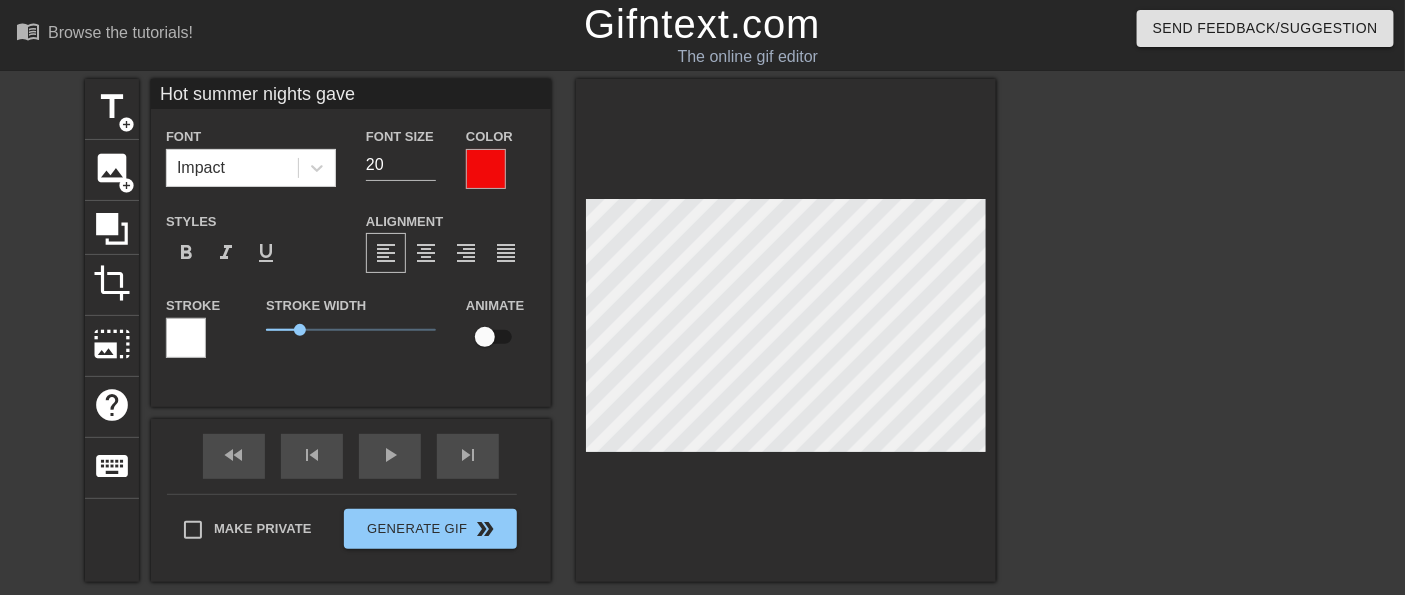 type on "Hot summer nights gave" 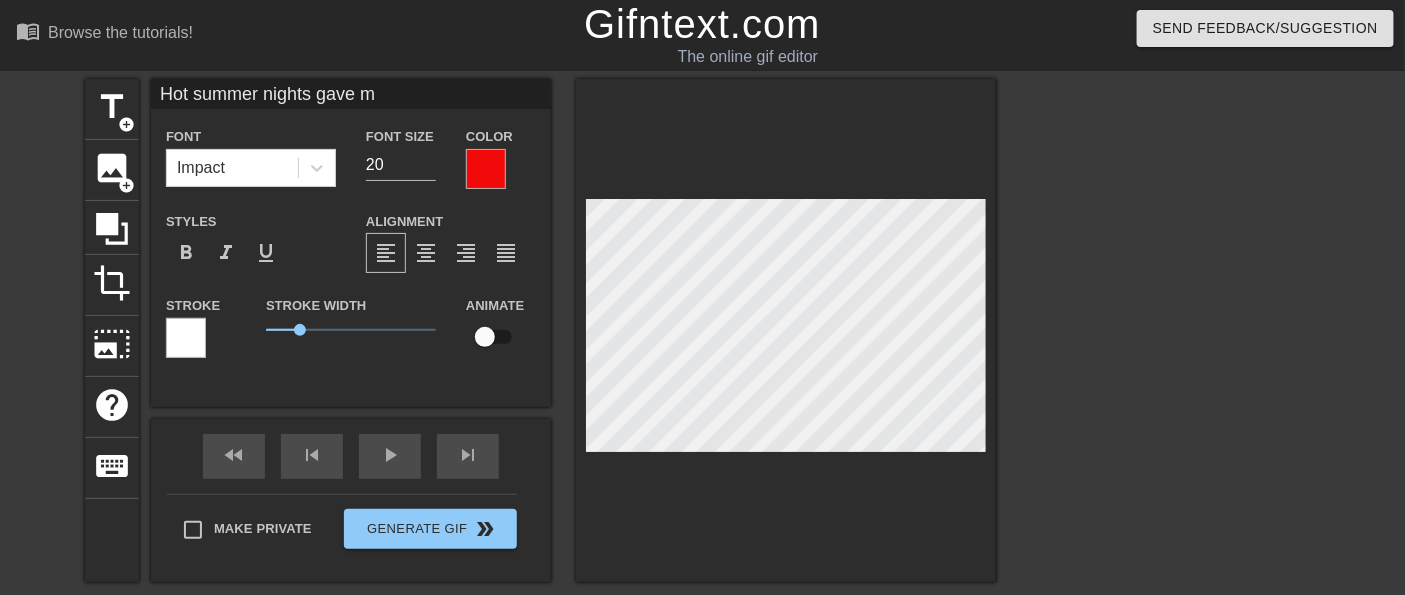type on "Hot summer nights gave me" 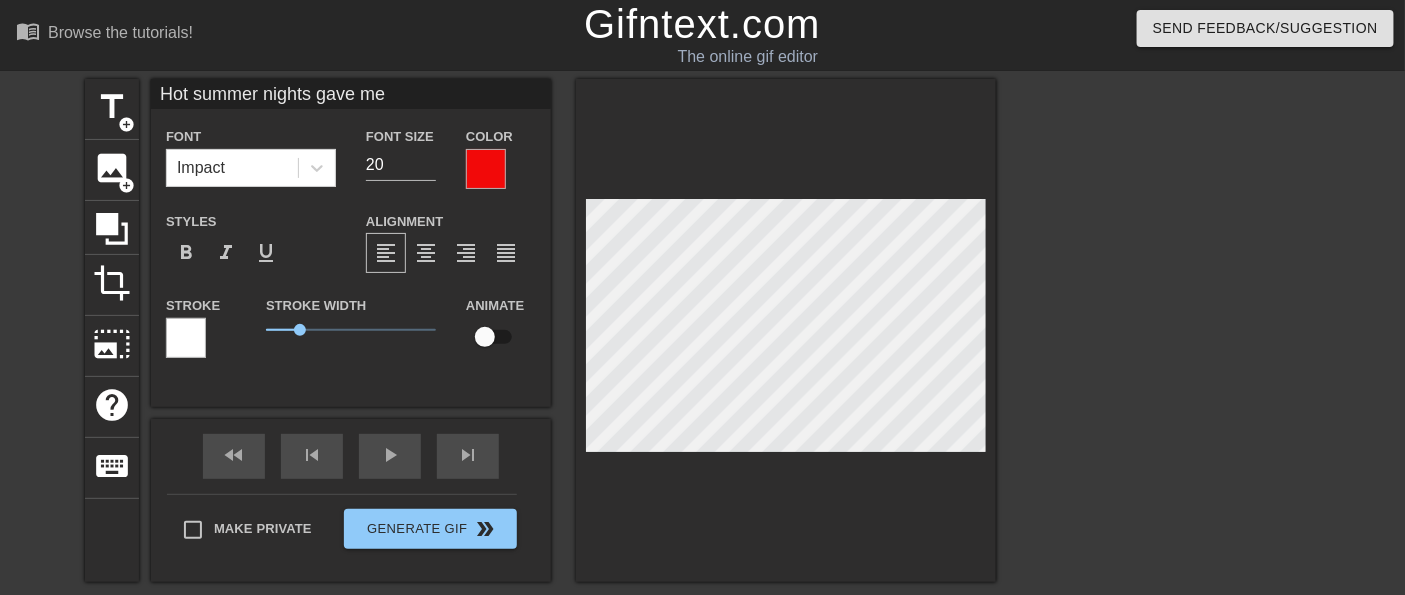 type on "Hot summer nights gave me" 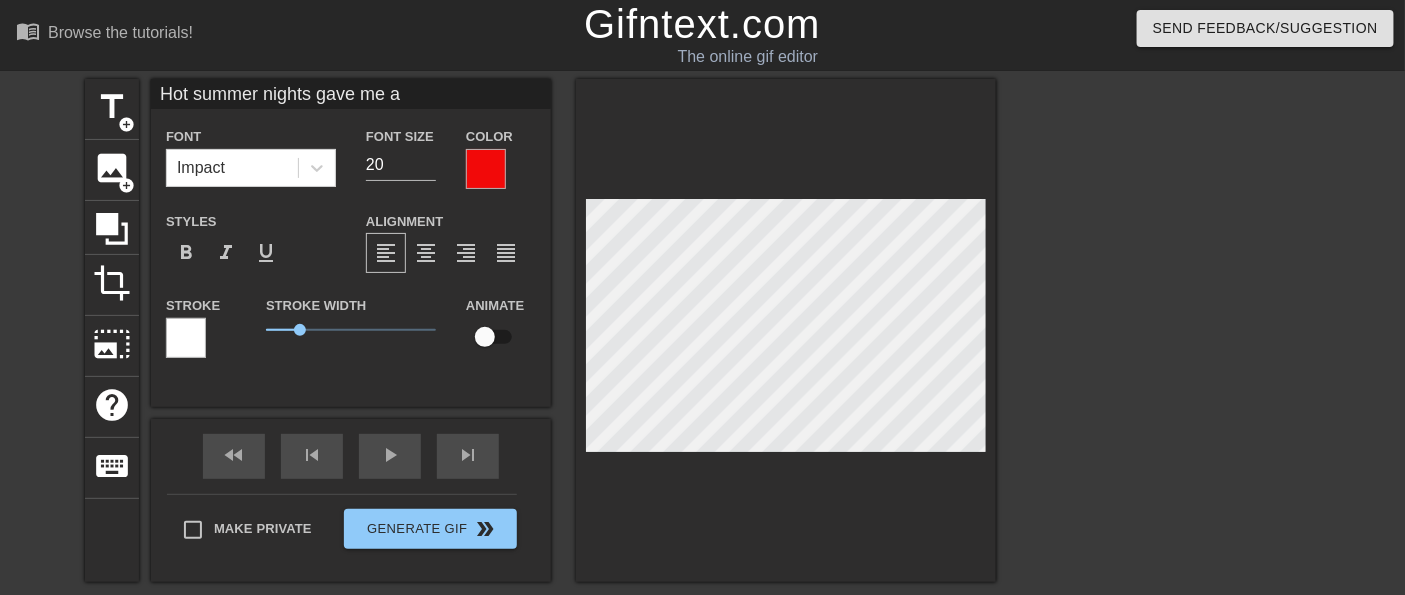 type on "Hot summer nights gave me al" 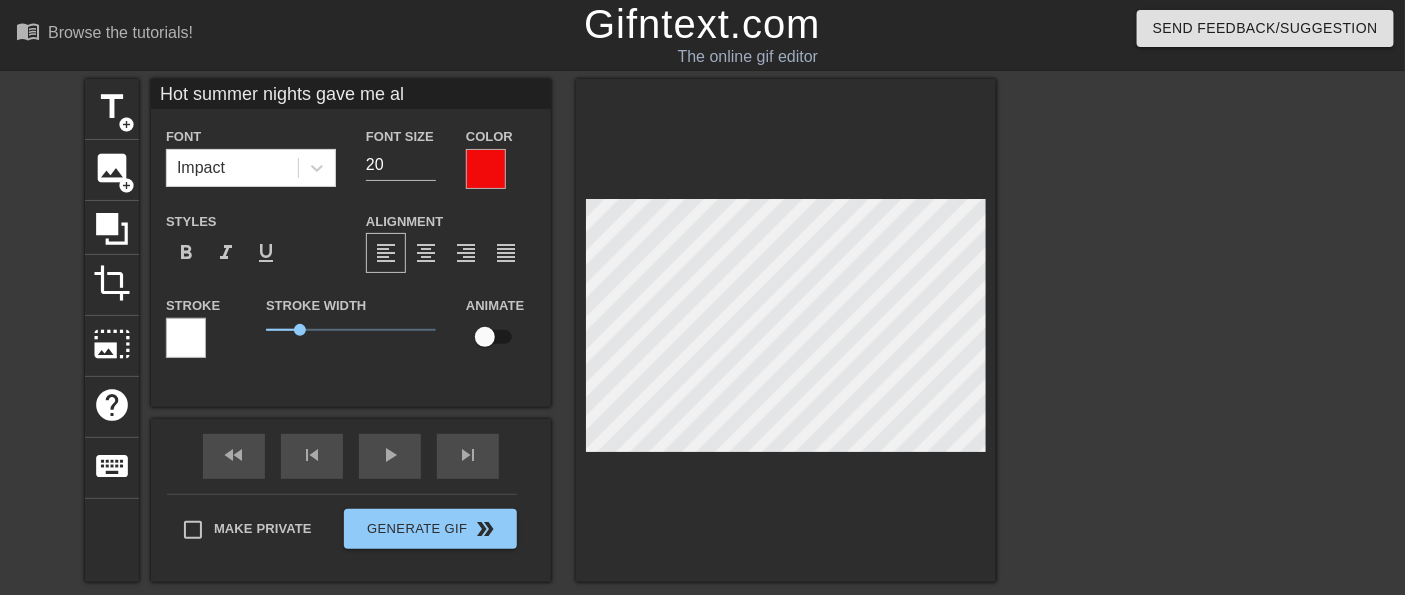 type on "Hot summer nights gave me all" 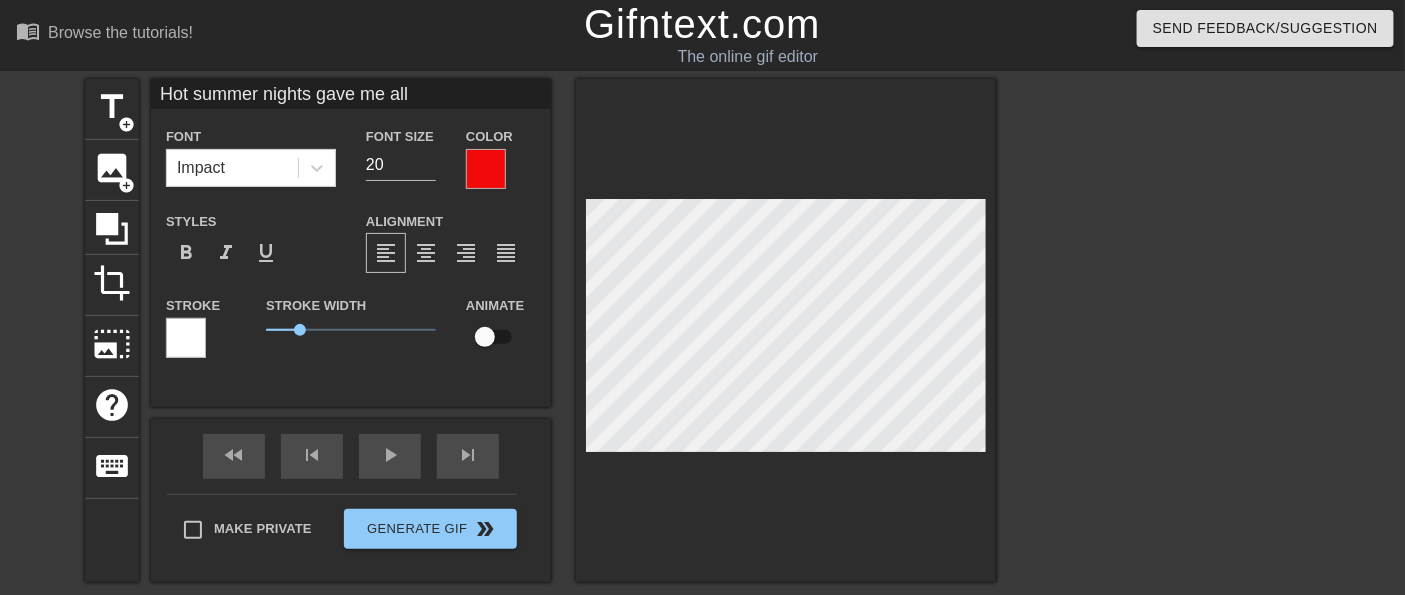 type on "Hot summer nights gave me all" 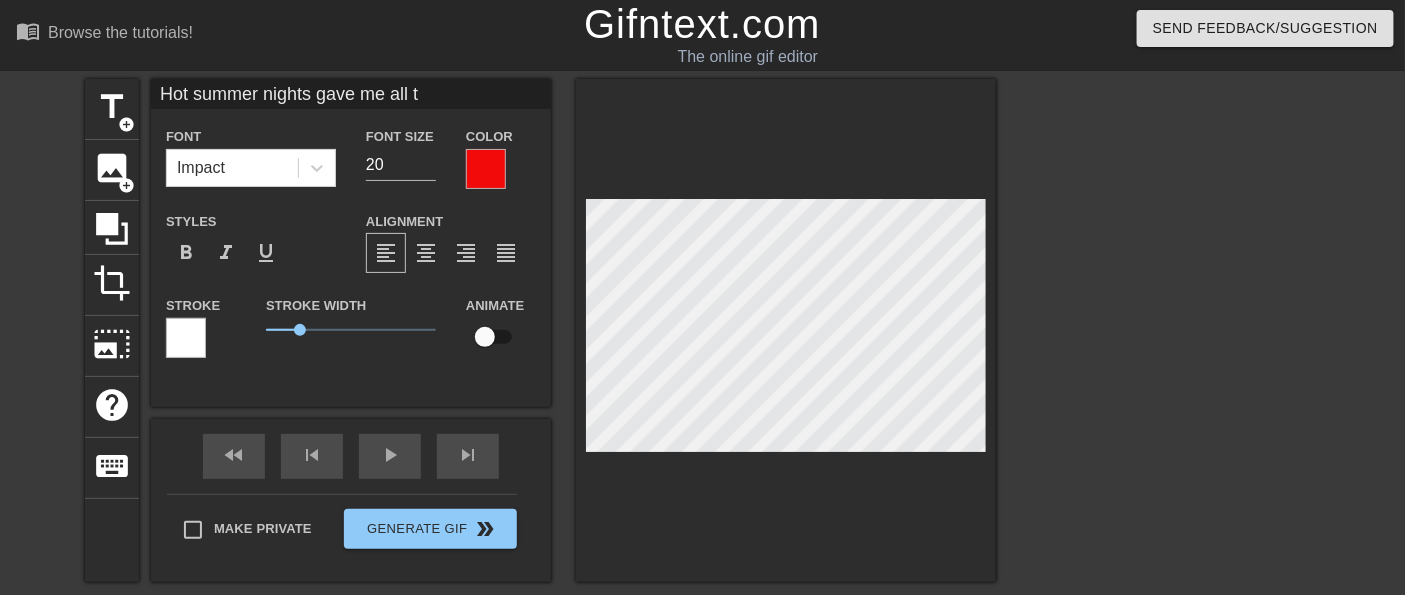 type on "Hot summer nights gave me all th" 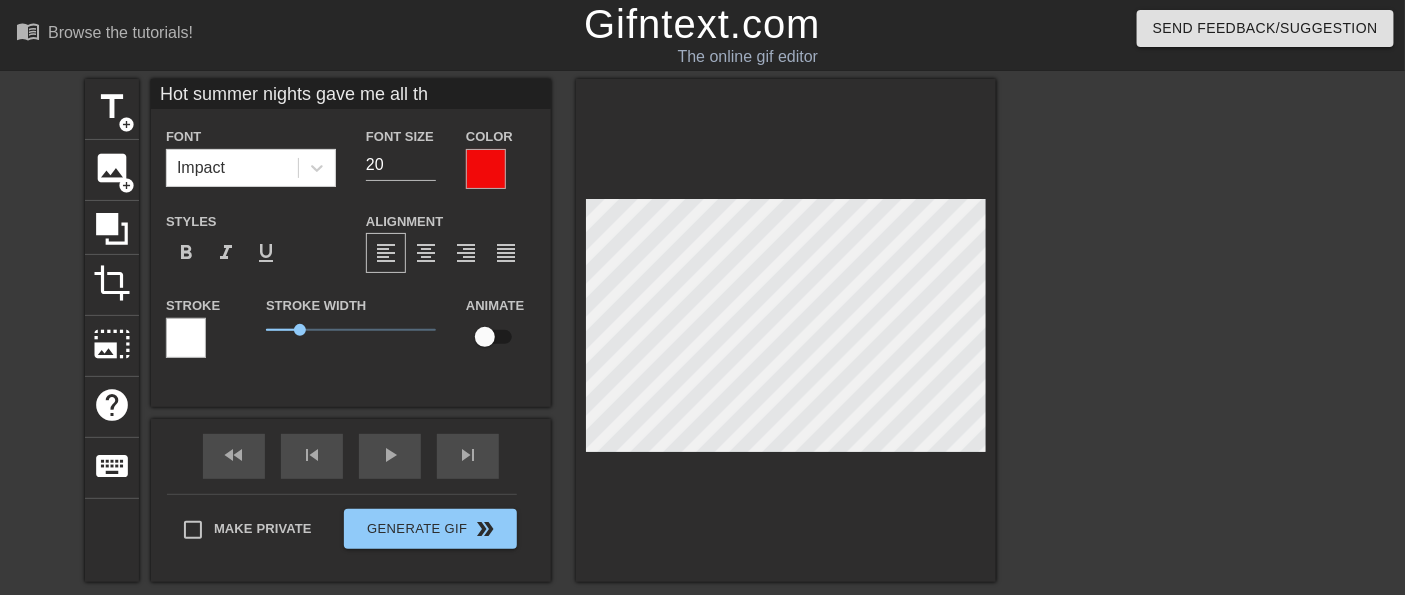 type on "Hot summer nights gave me all the" 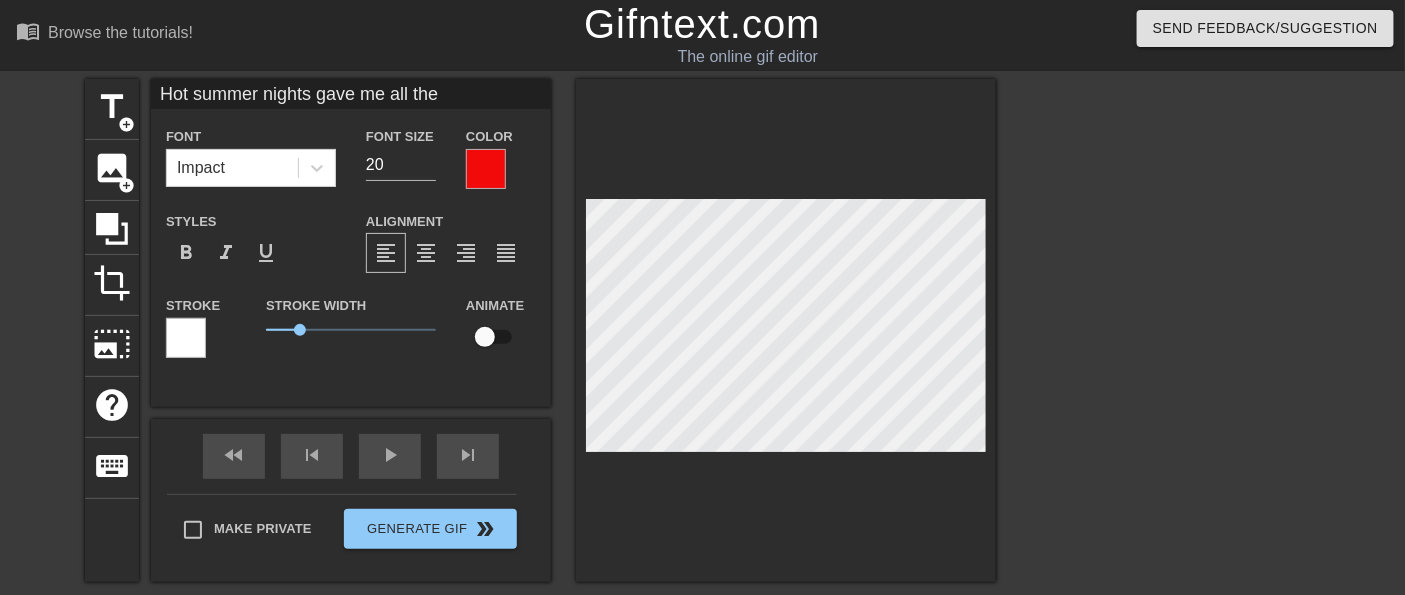 type on "Hot summer nights gave me all the" 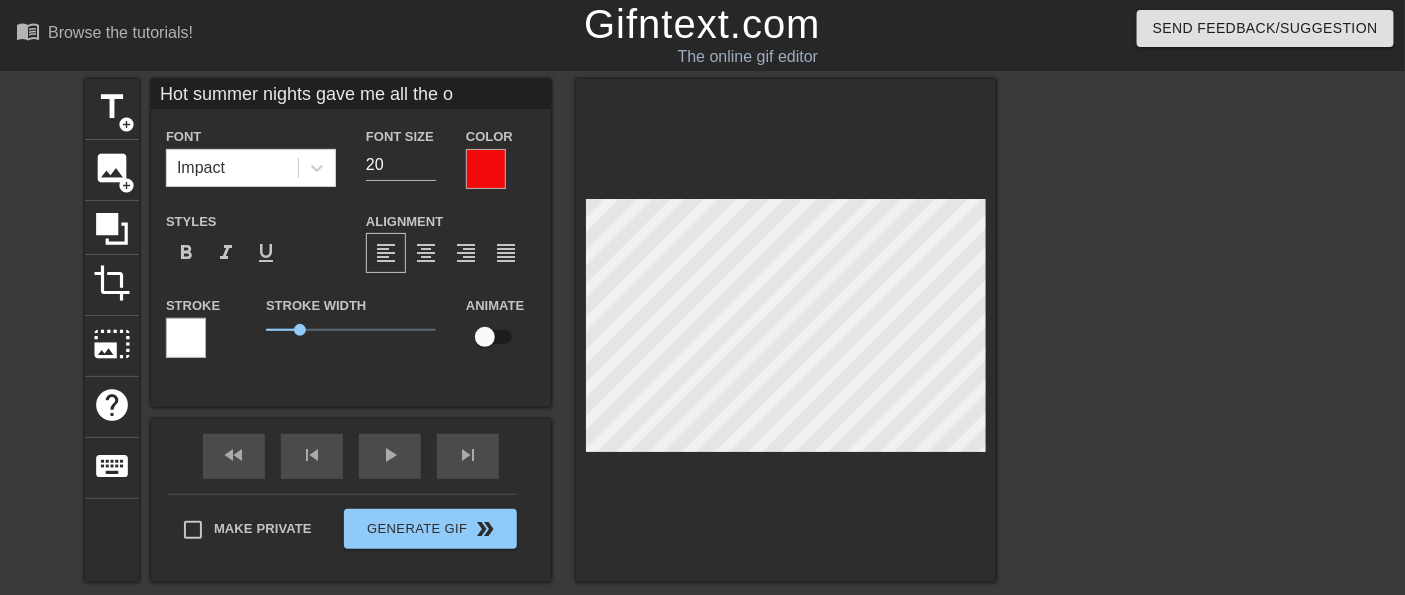 type on "Hot summer nights gave me all the op" 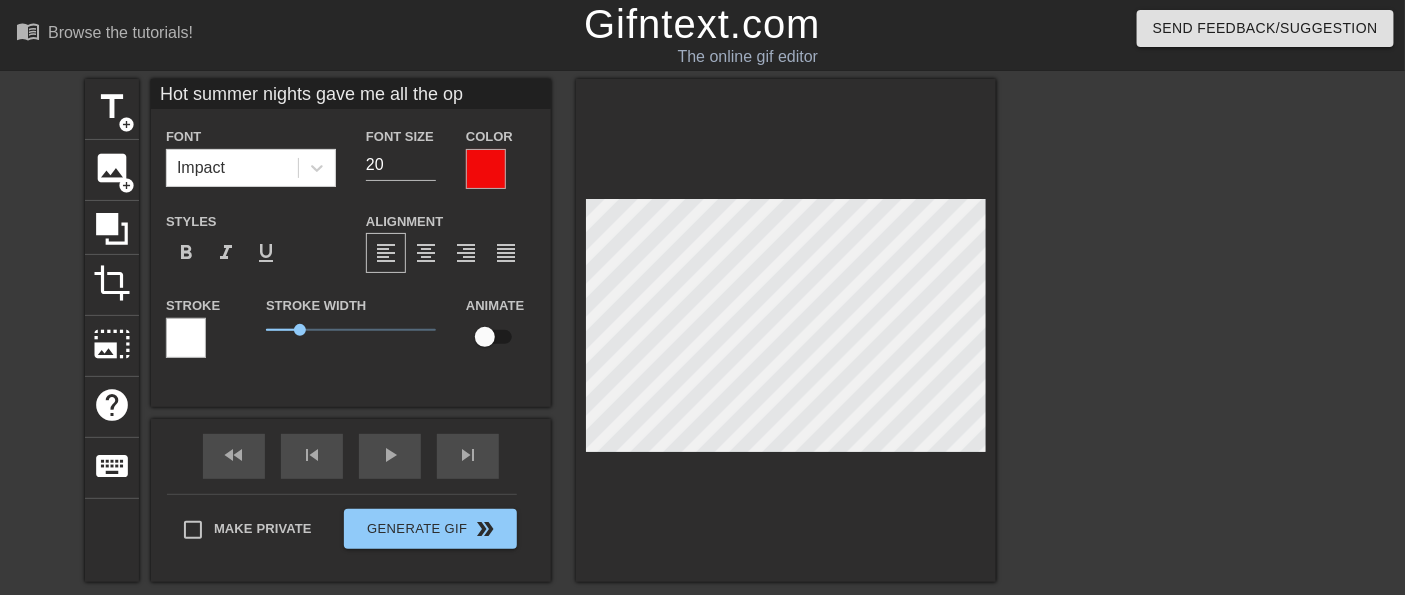 type on "Hot summer nights gave me all the opp" 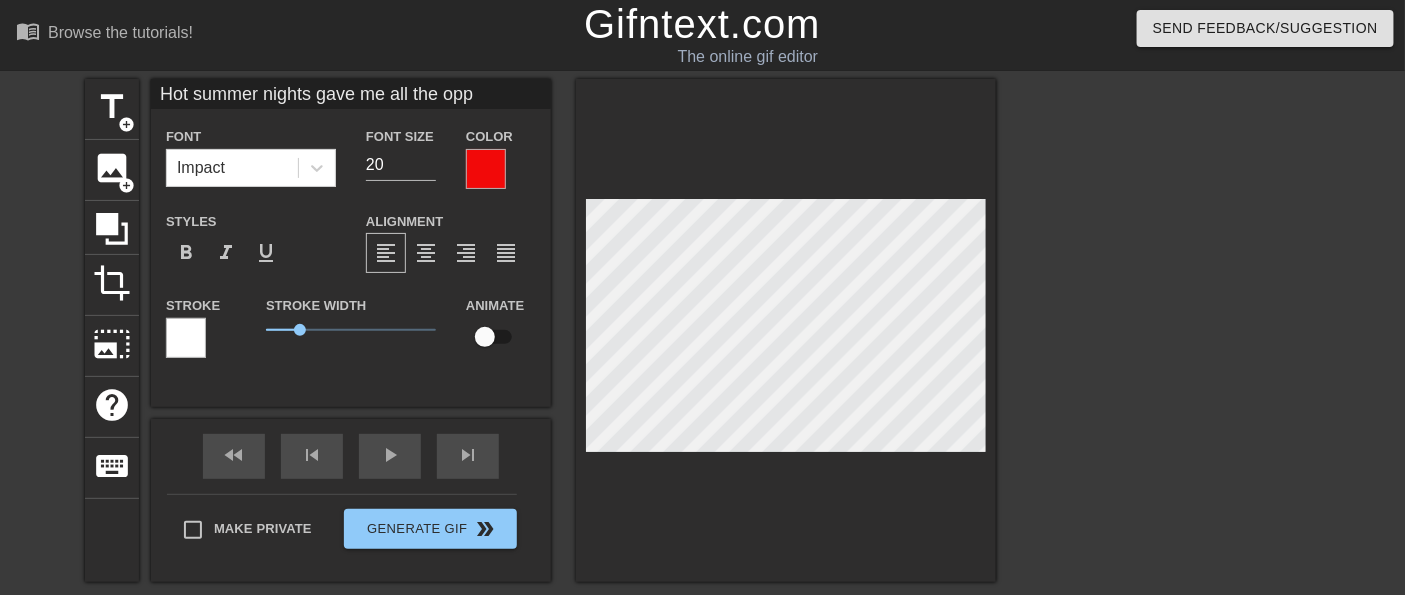 type on "Hot summer nights gave me all the oppu" 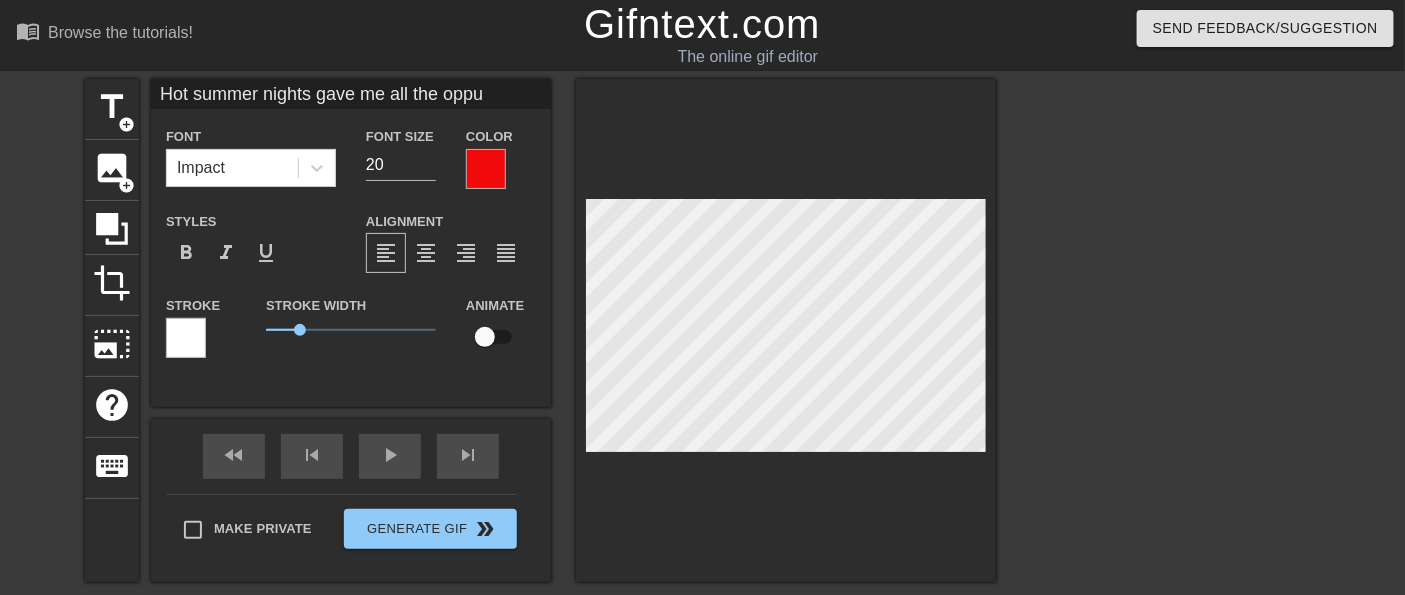 scroll, scrollTop: 2, scrollLeft: 18, axis: both 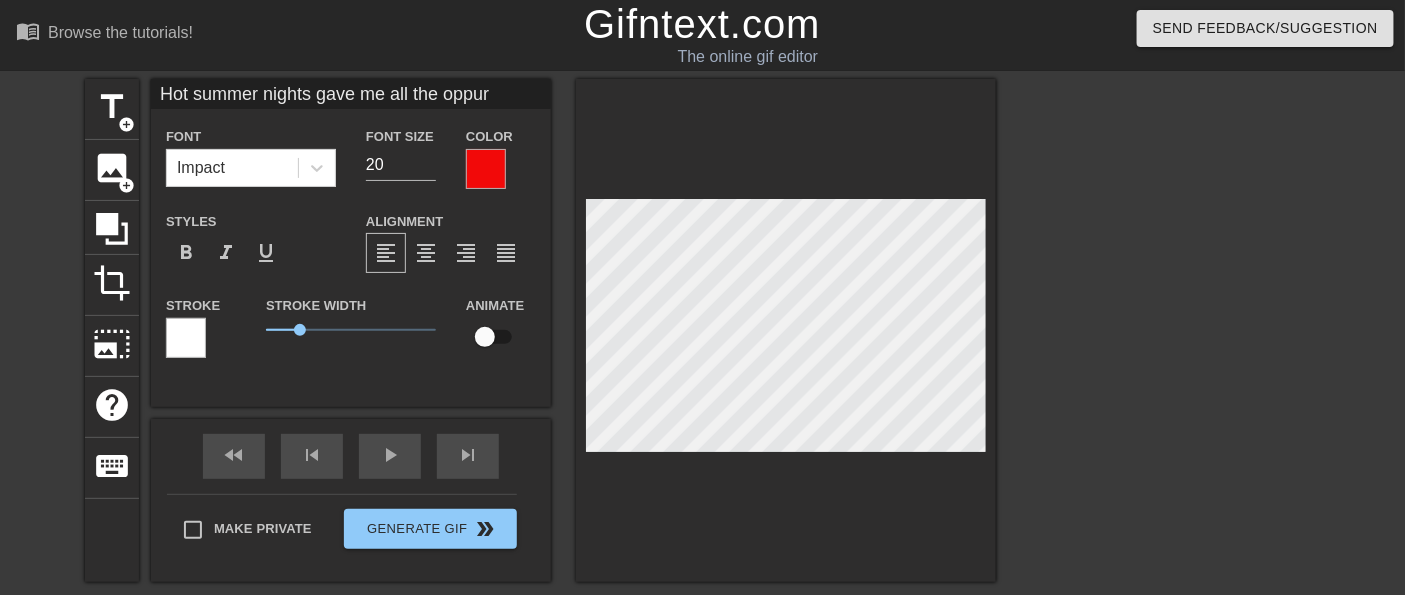 type on "Hot summer nights gave me all the oppurt" 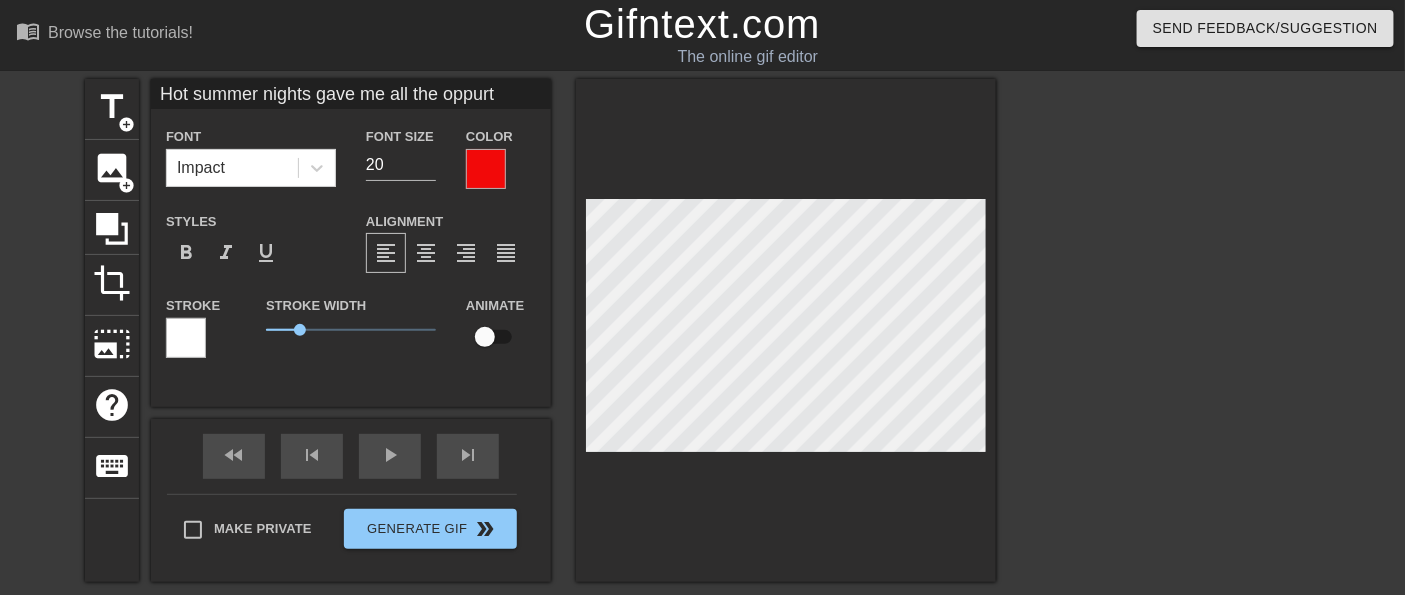type on "Hot summer nights gave me all the oppurtu" 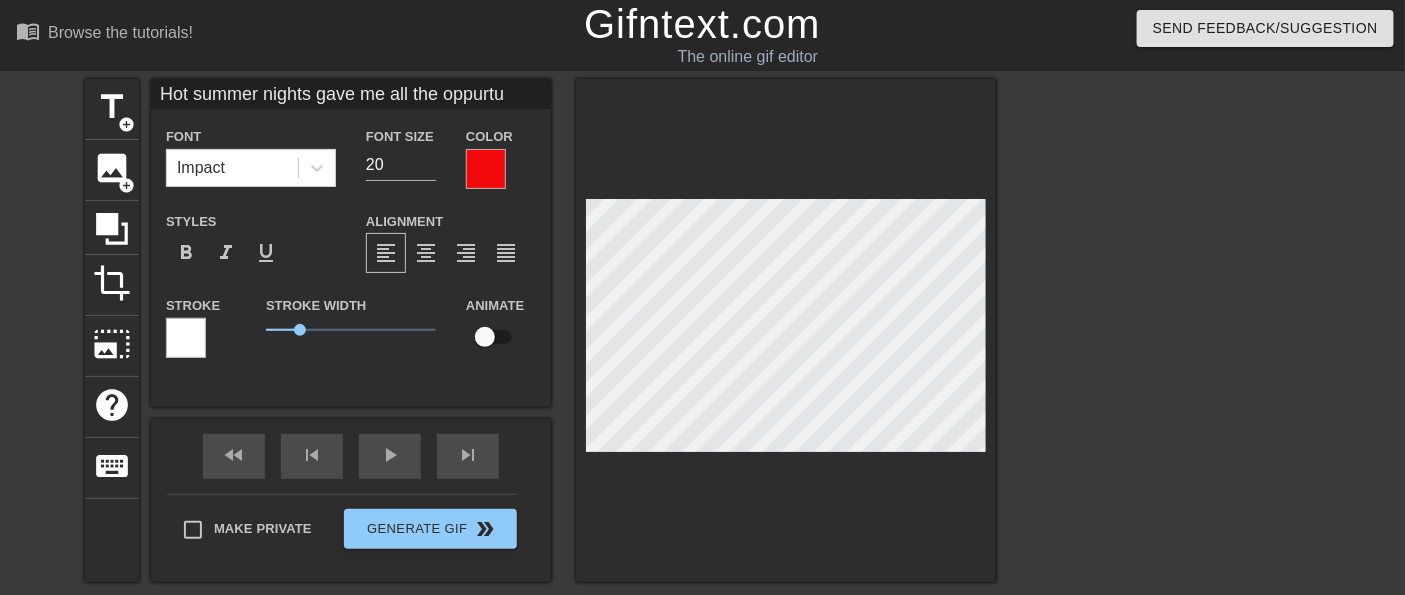 scroll, scrollTop: 2, scrollLeft: 19, axis: both 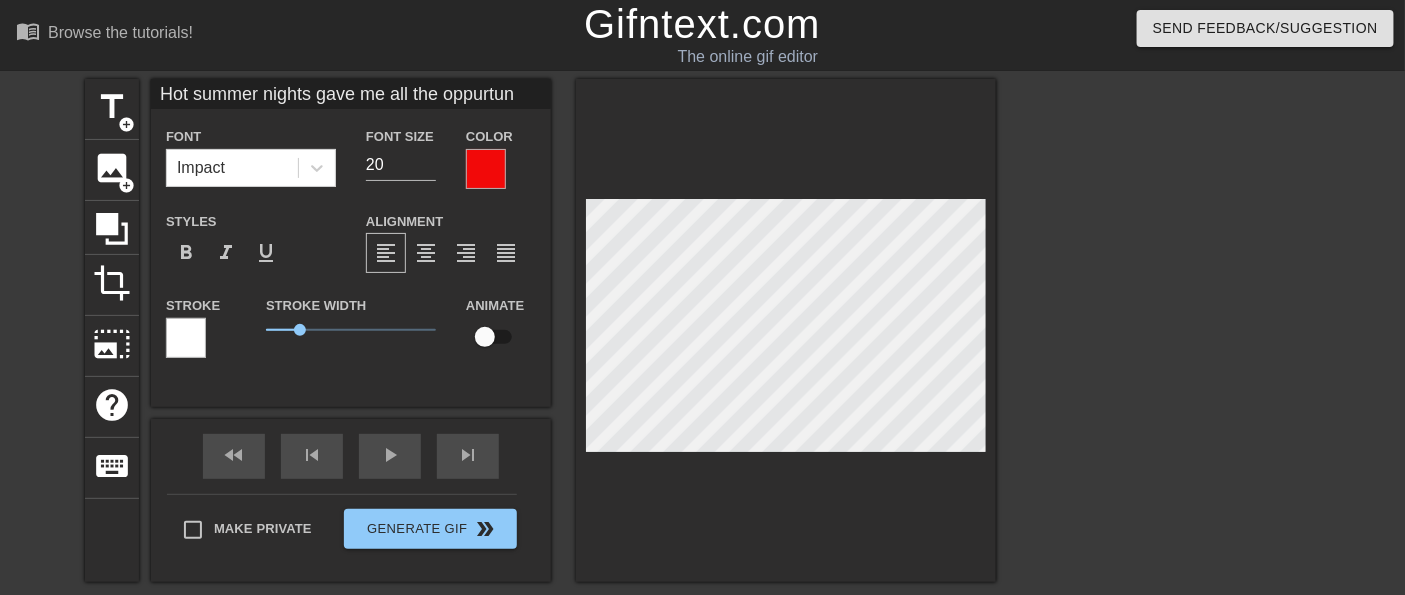 type on "Hot summer nights gave me all the oppurtuni" 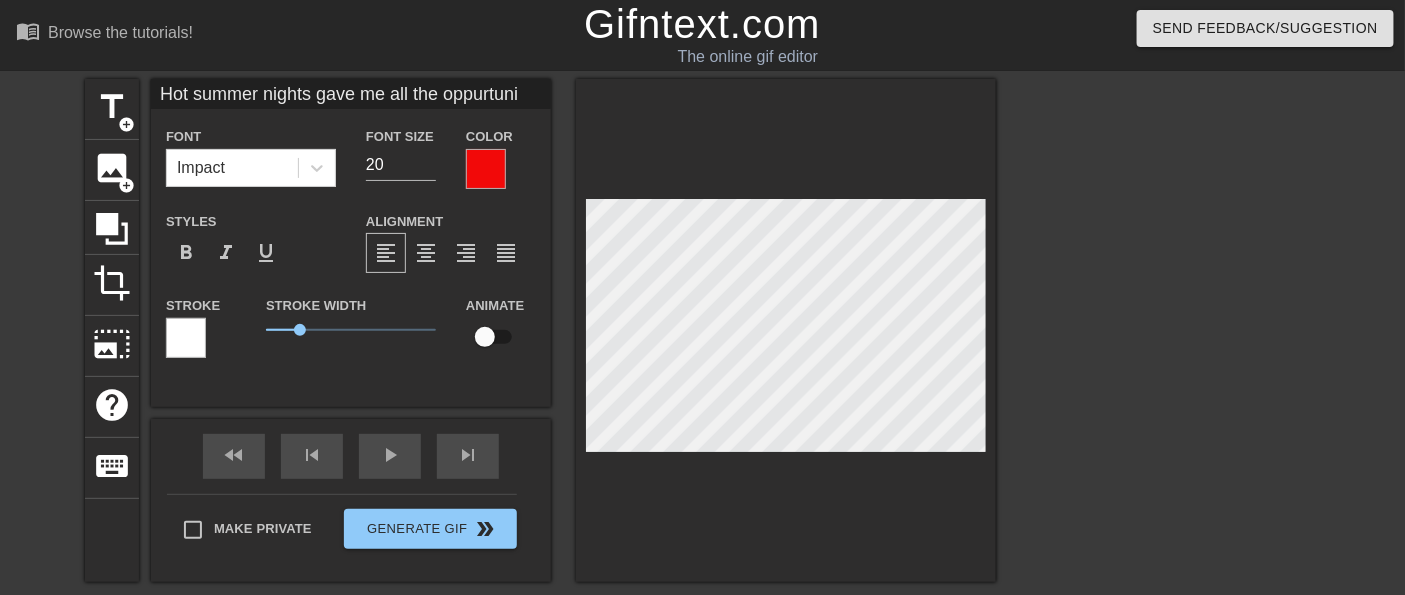type on "Hot summer nights gave me all the oppurtunit" 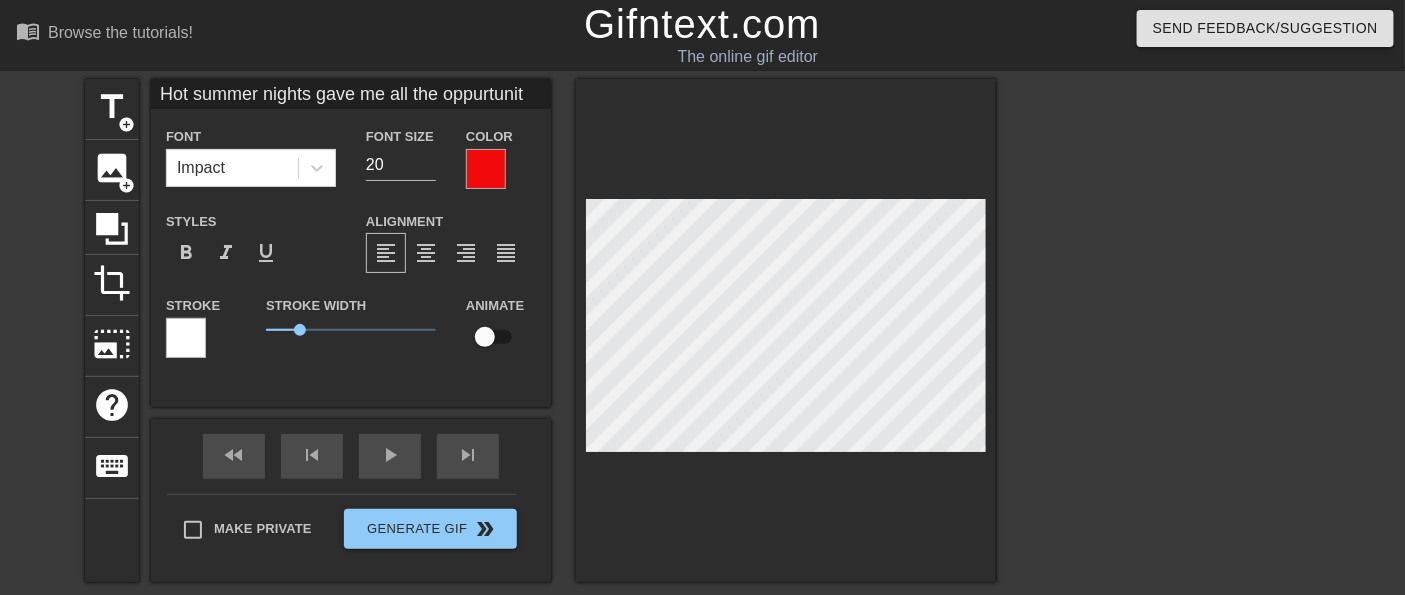 type on "Hot summer nights gave me all the oppurtunity" 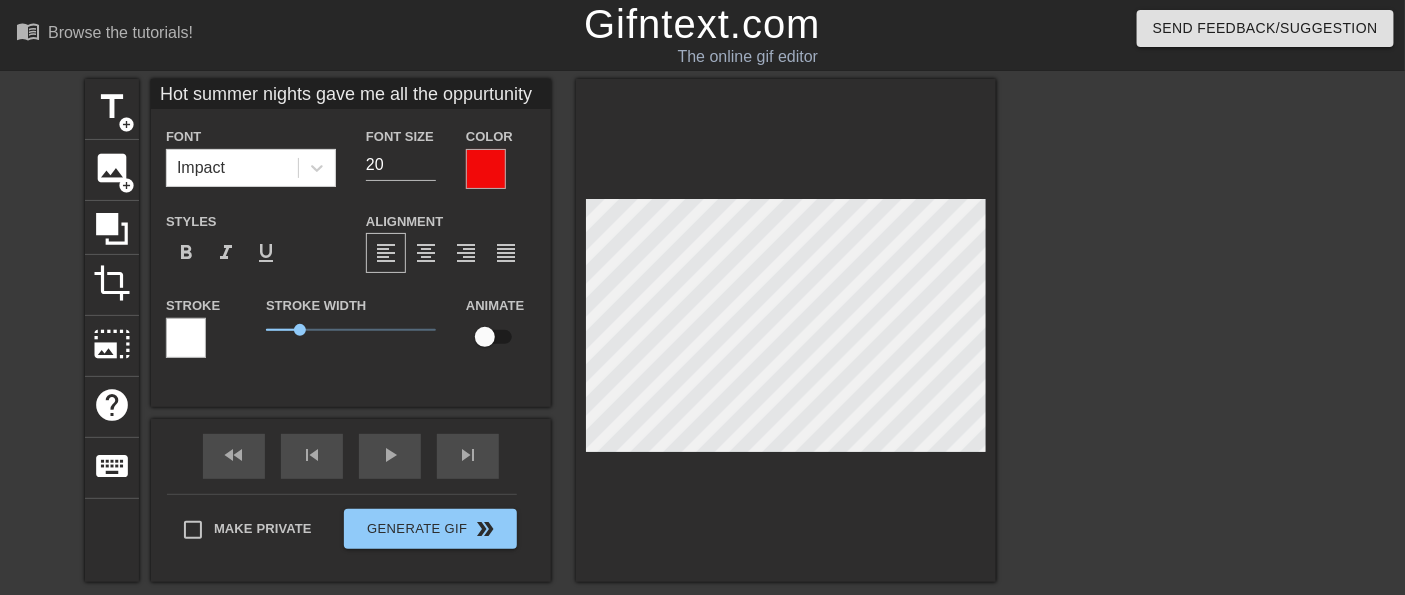 type on "Hot summer nights gave me all the oppurtunity" 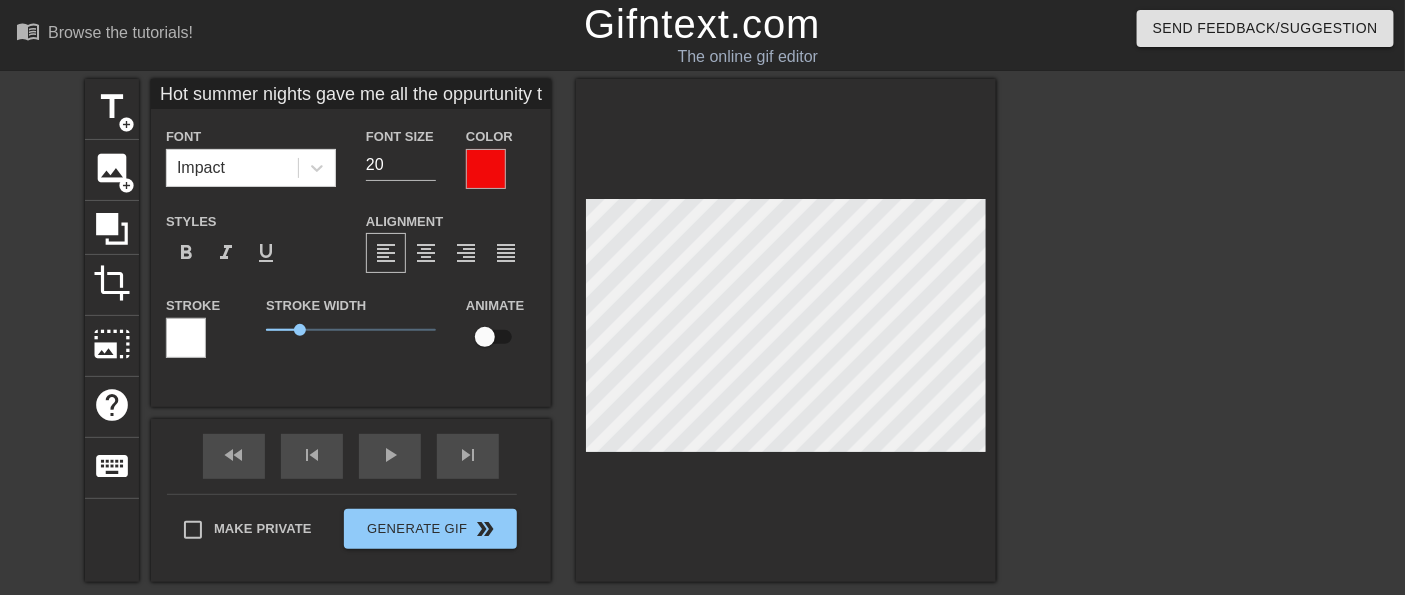 type on "Hot summer nights gave me all the oppurtunity to" 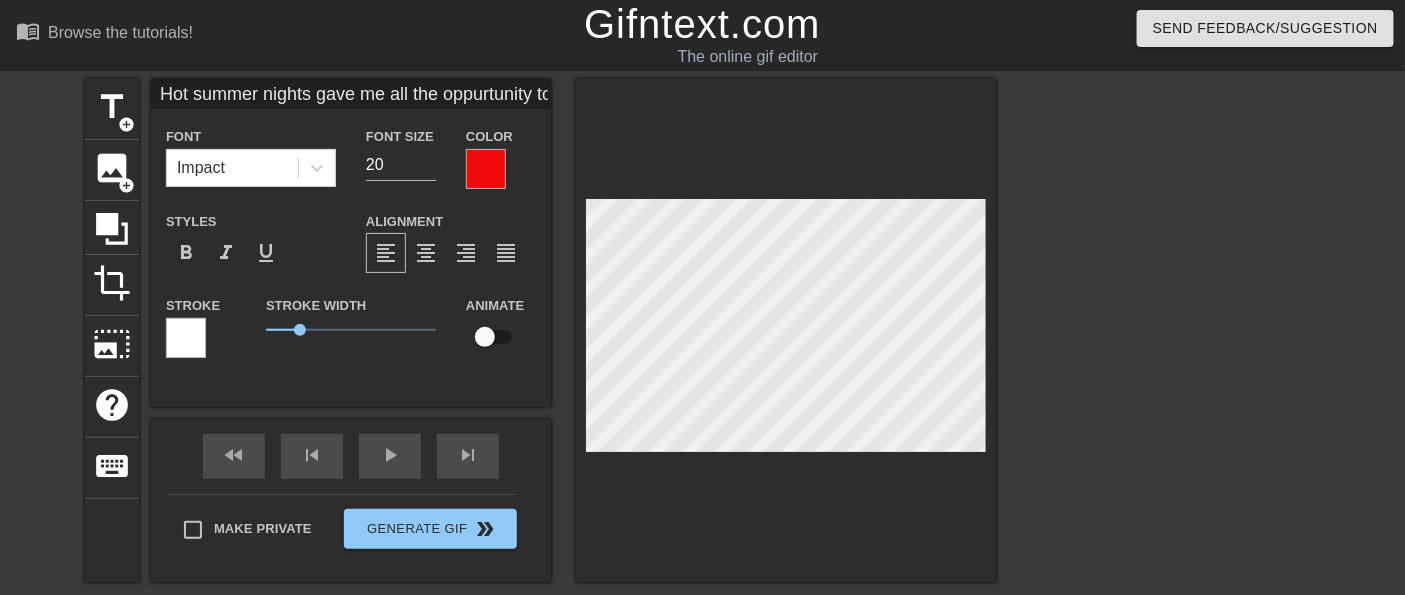 type on "Hot summer nights gave me all the oppurtunity to" 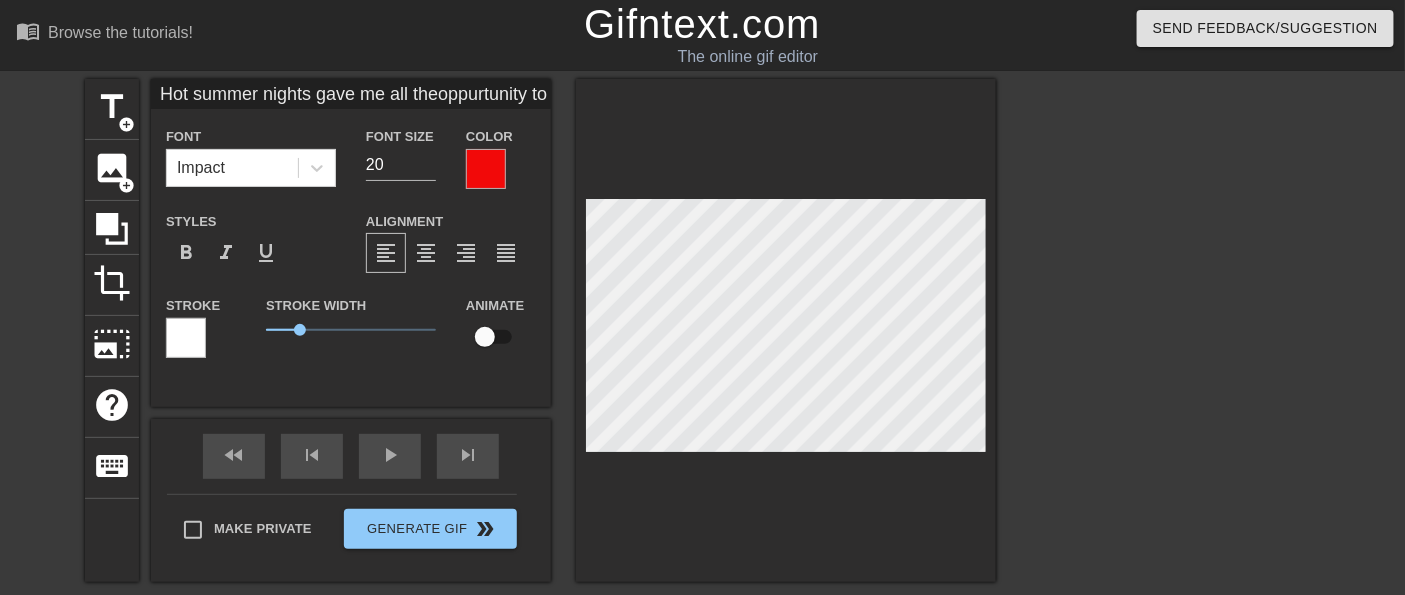 type on "Hot summer nights gave me all thoppurtunity to admire my big sisterstits" 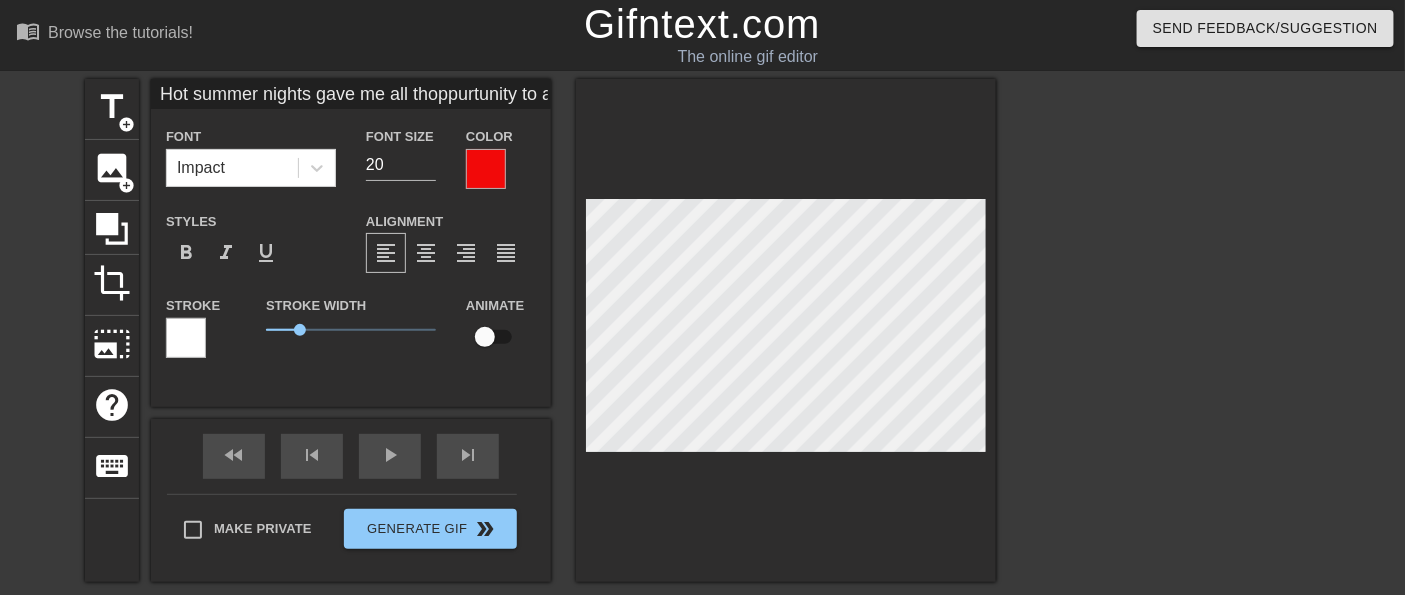 type on "Hot summer nights gave me all toppurtunity to admire my big sisterstits" 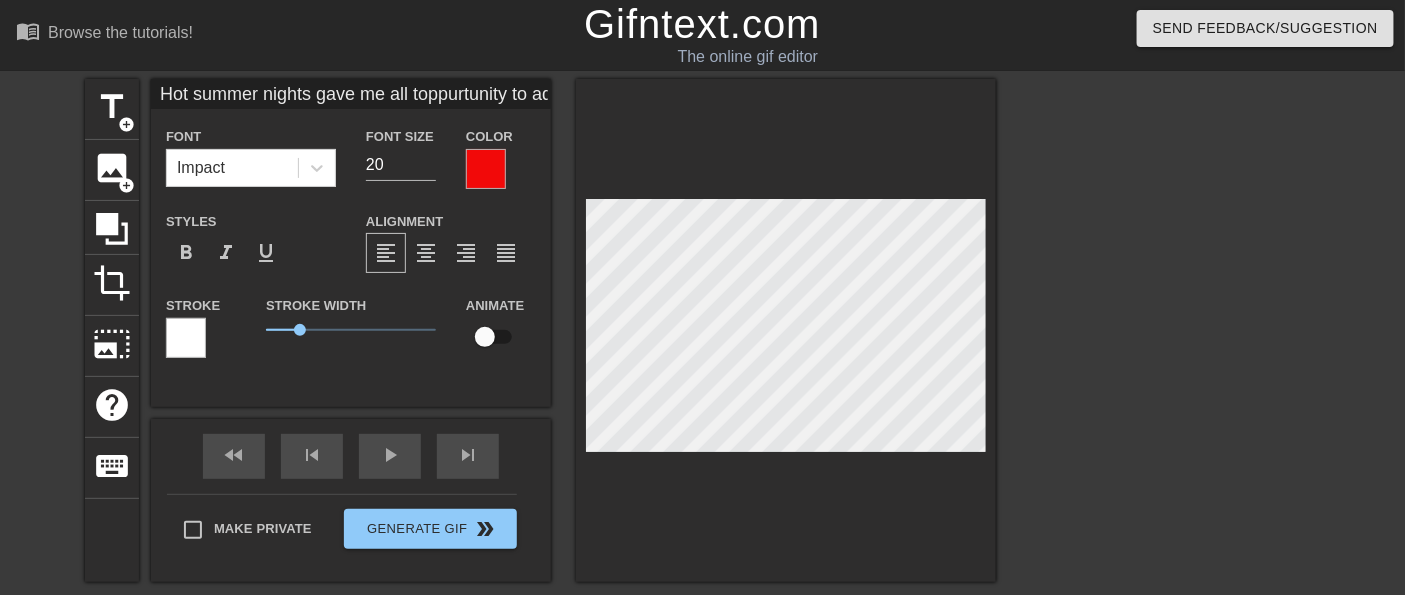 type on "Hot summer nights gave me all oppurtunity to admire my big sisterstits" 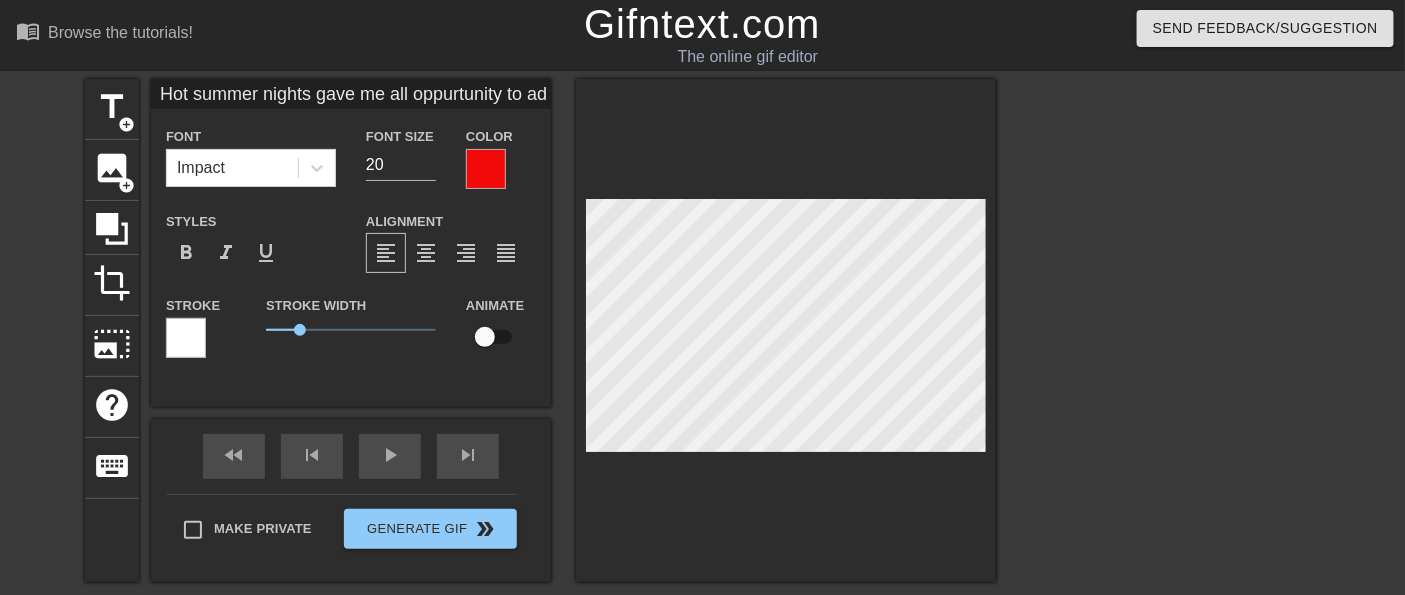 type on "Hot summer nights gave me alloppurtunity to admire my big sisterstits" 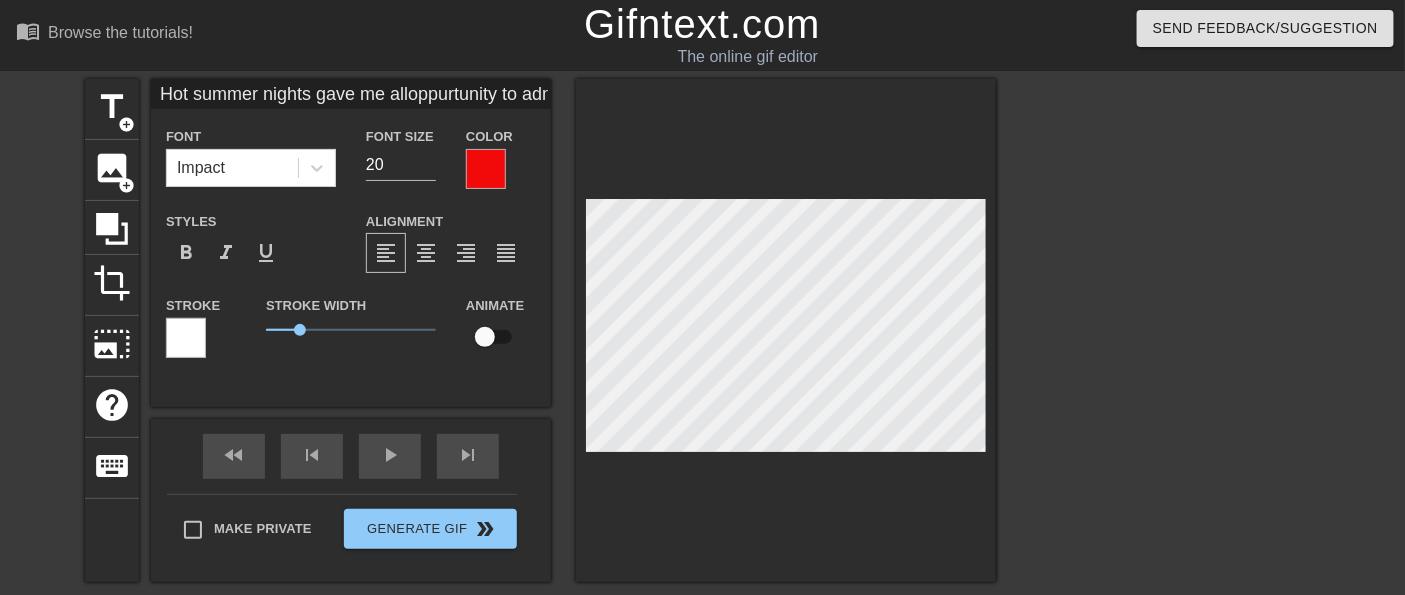 type on "Hot summer nights gave me aloppurtunity to admire my big sisterstits" 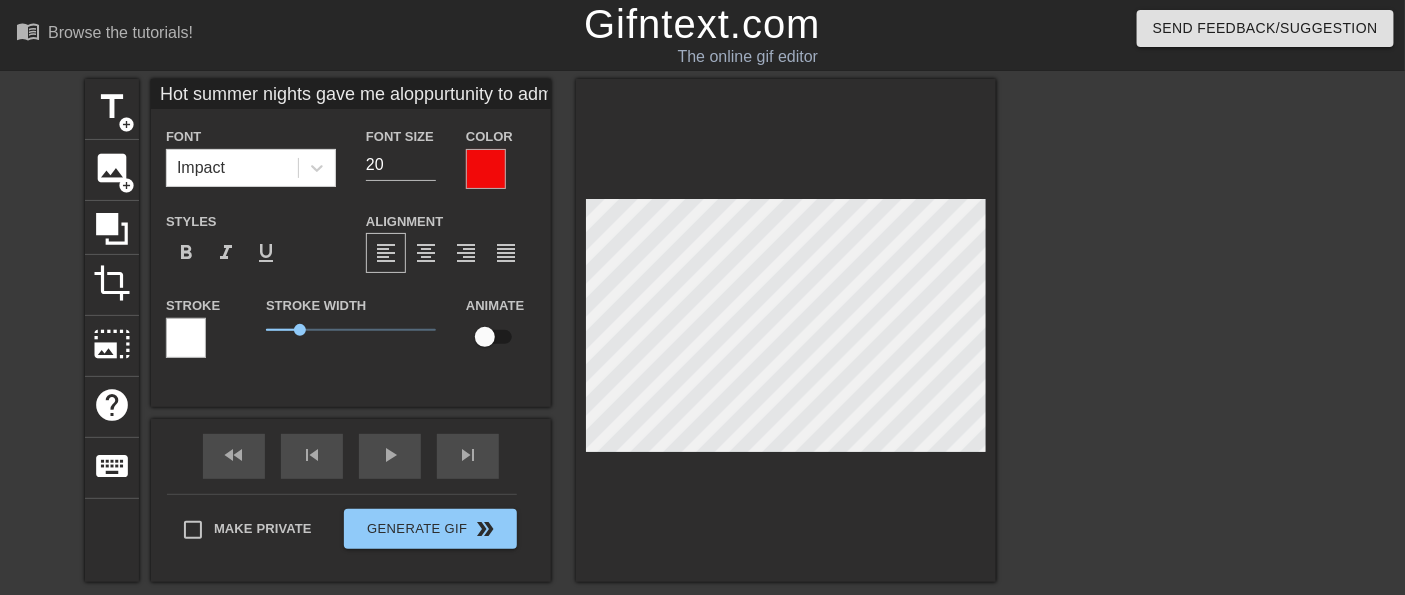 type on "Hot summer nights gave me aoppurtunity to admire my big sisterstits" 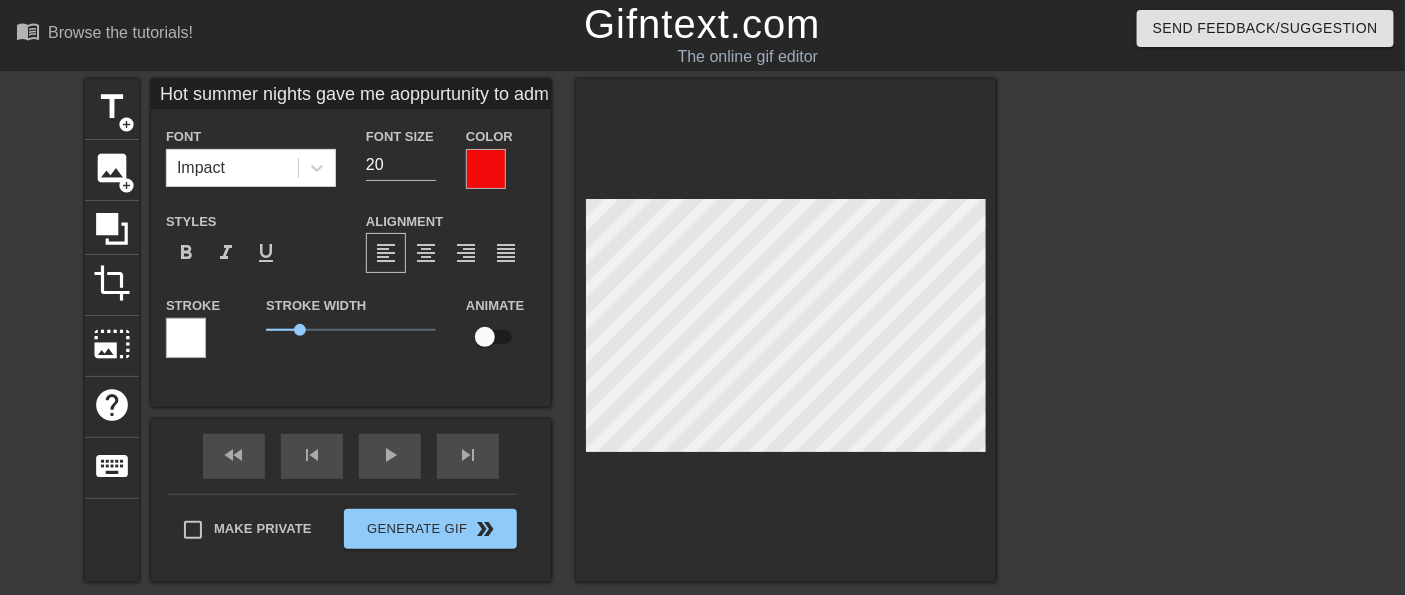 scroll, scrollTop: 2, scrollLeft: 15, axis: both 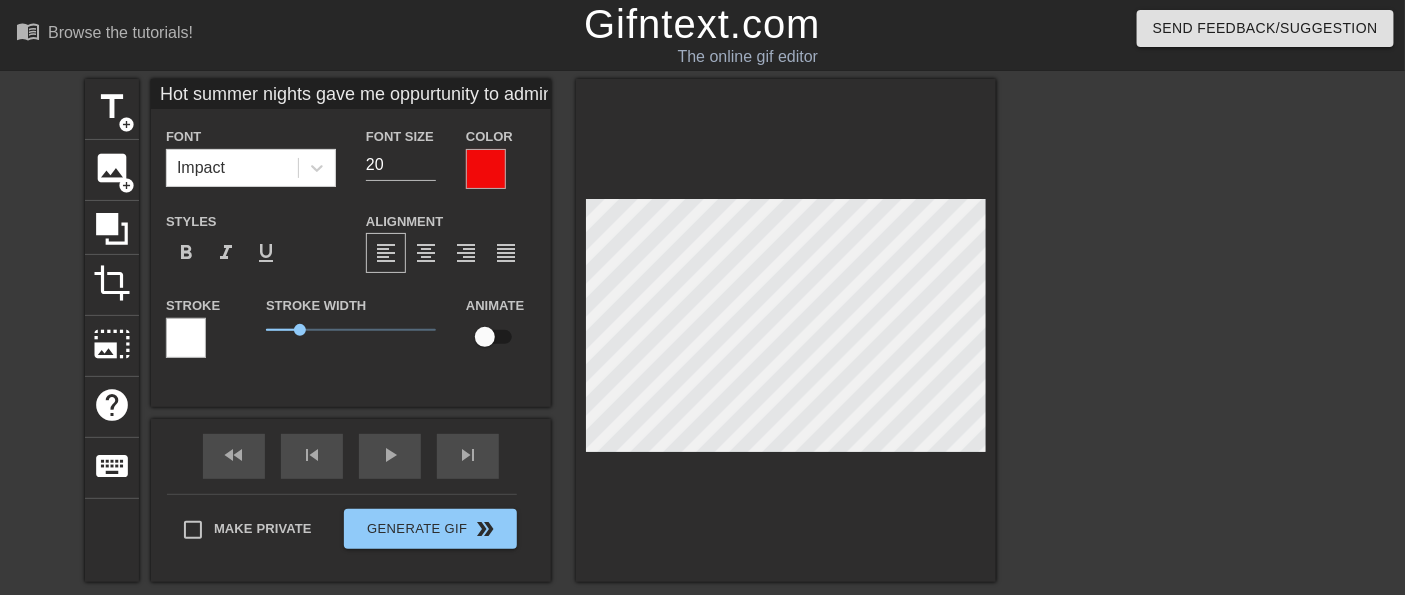 type on "Hot summer nights gave me toppurtunity to admire my big sisterstits" 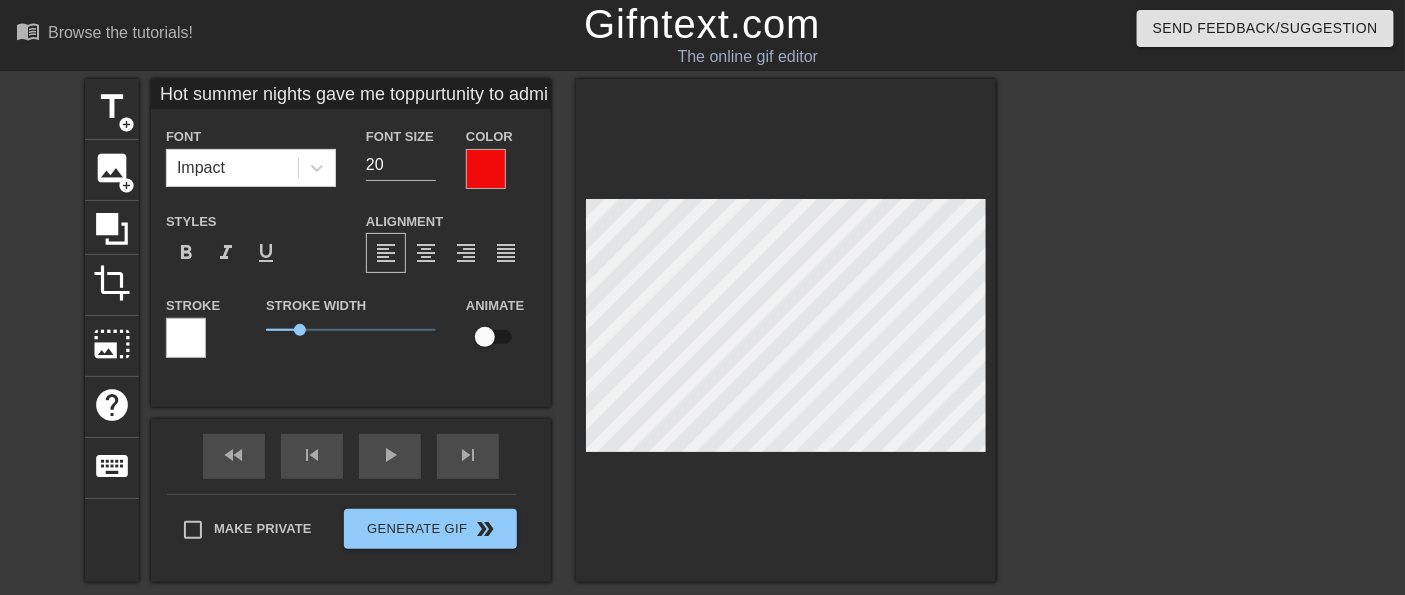 type on "Hot summer nights gave me thoppurtunity to admire my big sisterstits" 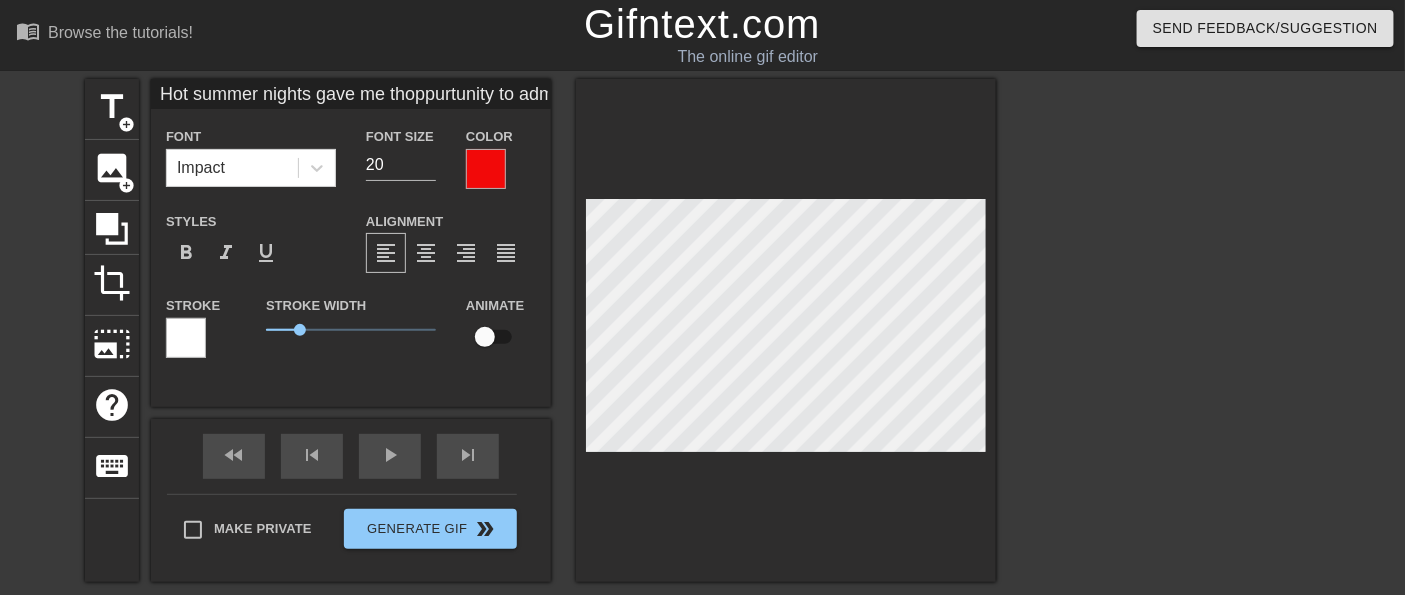 type on "Hot summer nights gave me theoppurtunity to admire my big sisterstits" 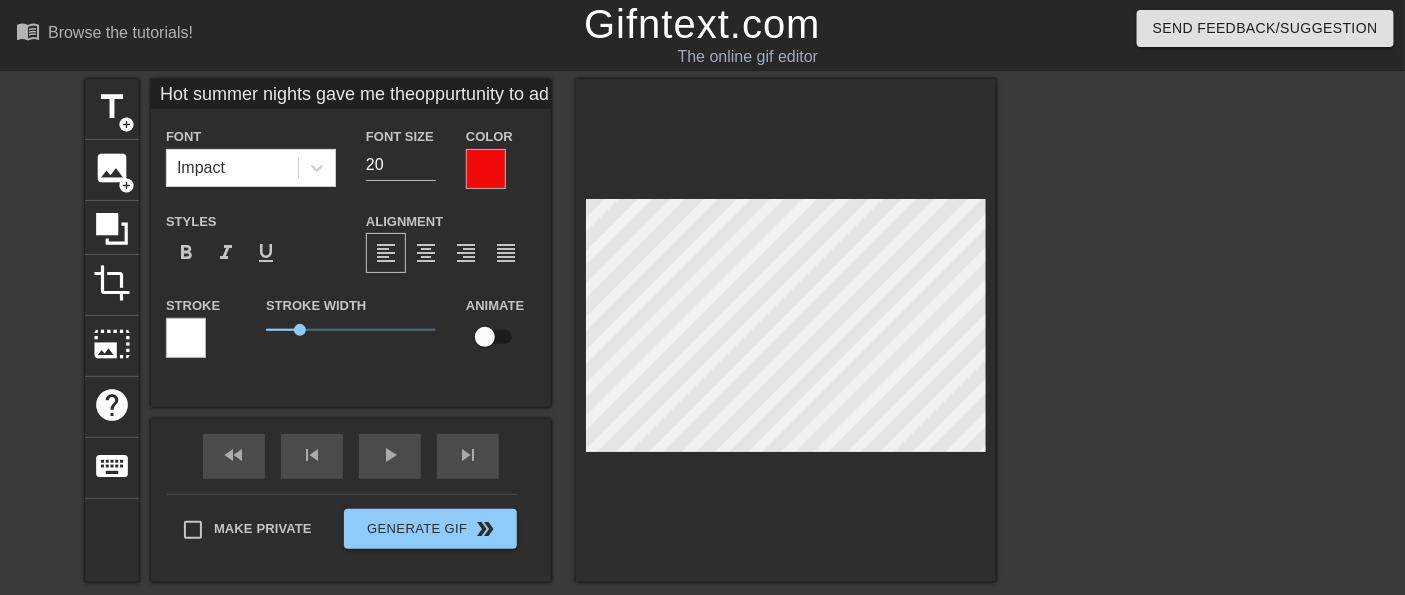 type on "Hot summer nights gave me the oppurtunity to admire my big sisterstits" 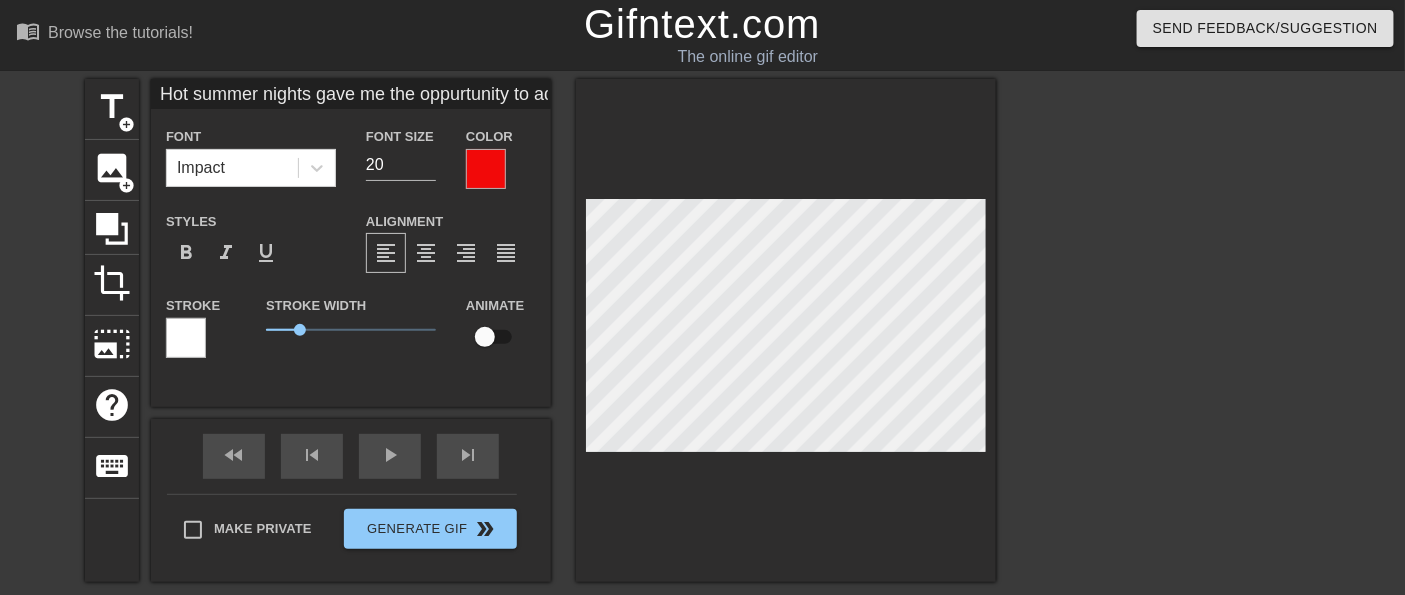type on "Hot summer nights gave me the poppurtunity to admire my big sisterstits" 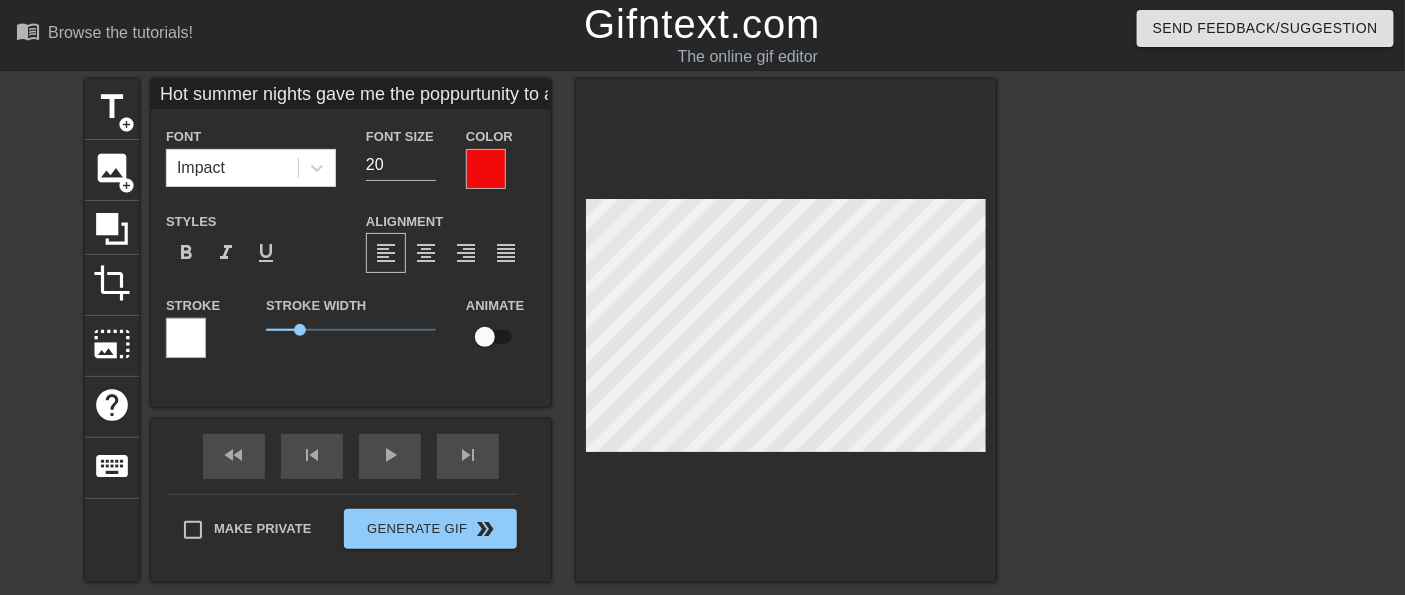 scroll, scrollTop: 2, scrollLeft: 16, axis: both 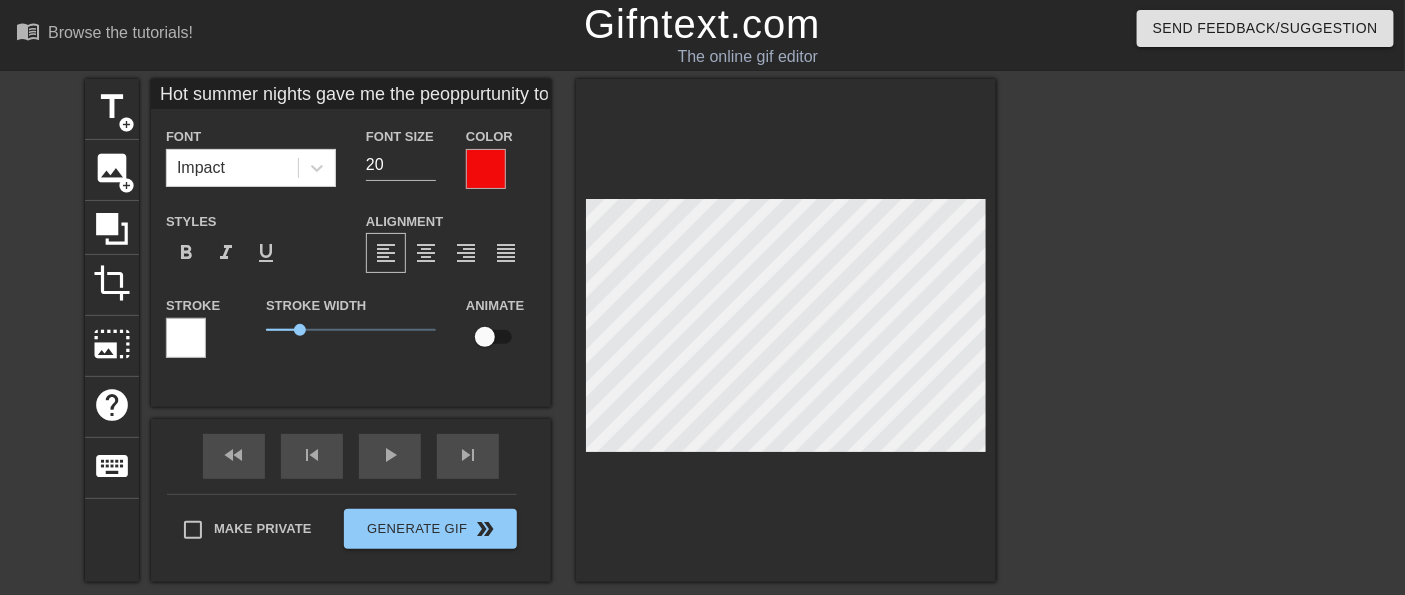 type on "Hot summer nights gave me the peroppurtunity to admire my big sisterstits" 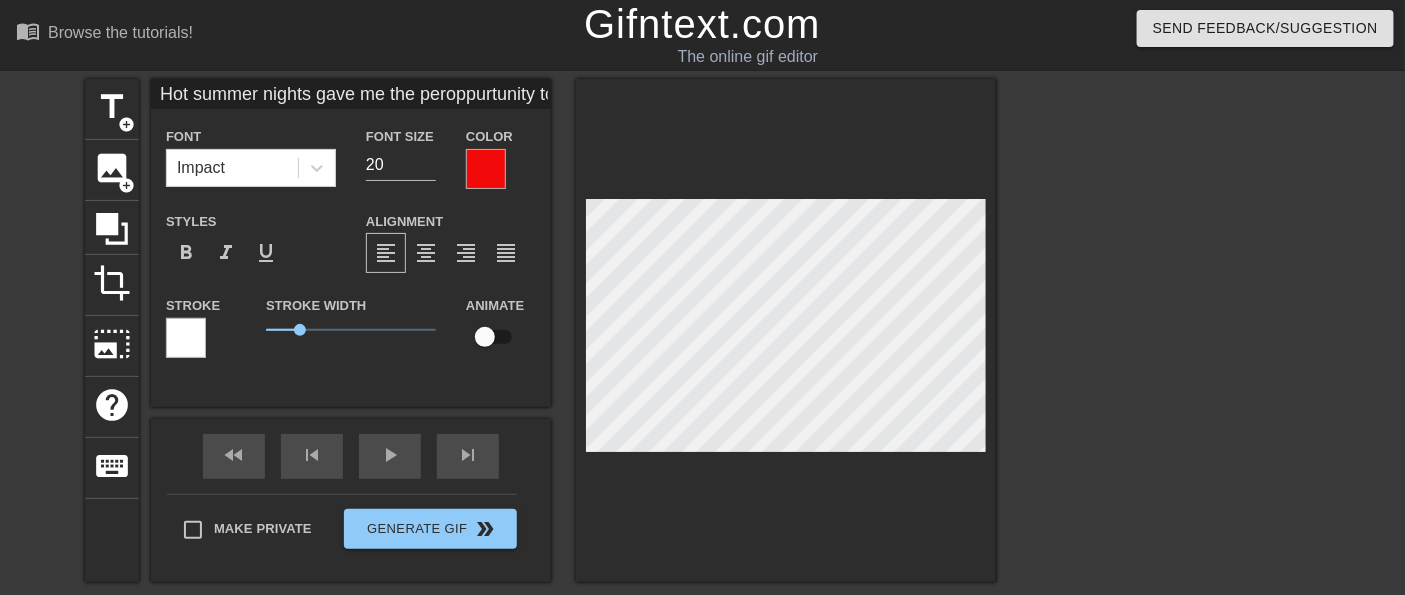 type on "Hot summer nights gave me the perfoppurtunity to admire my big sisterstits" 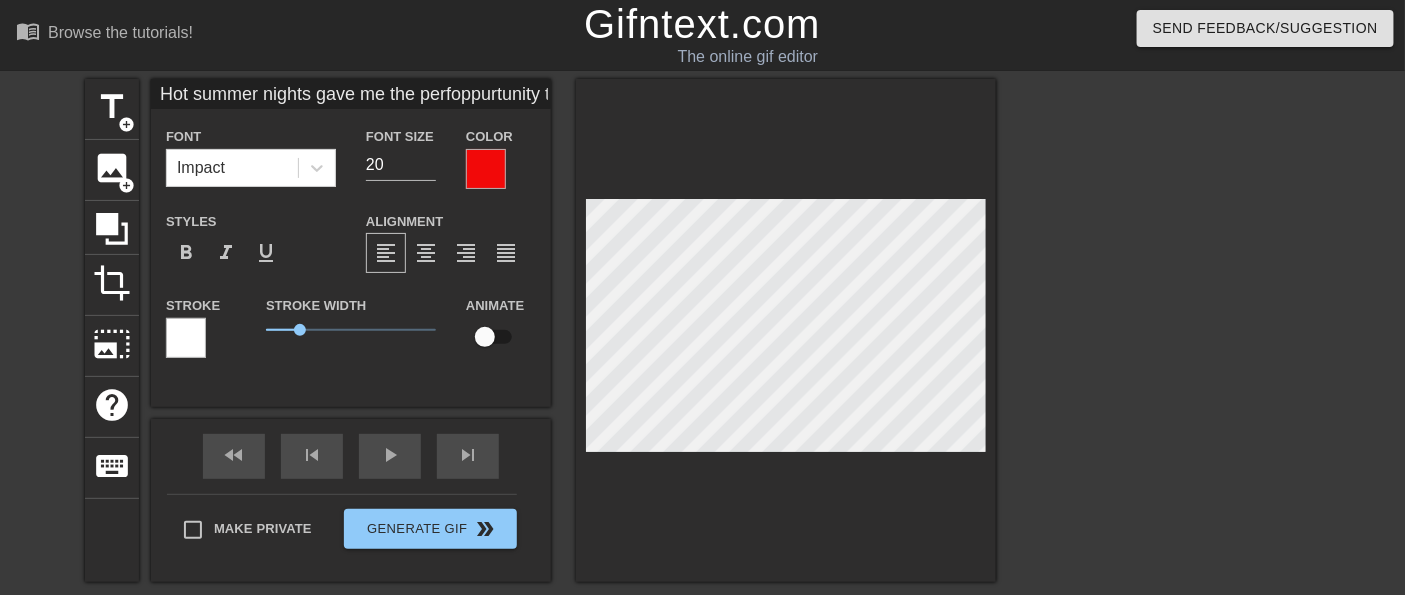 type on "Hot summer nights gave me the perfeoppurtunity to admire my big sisterstits" 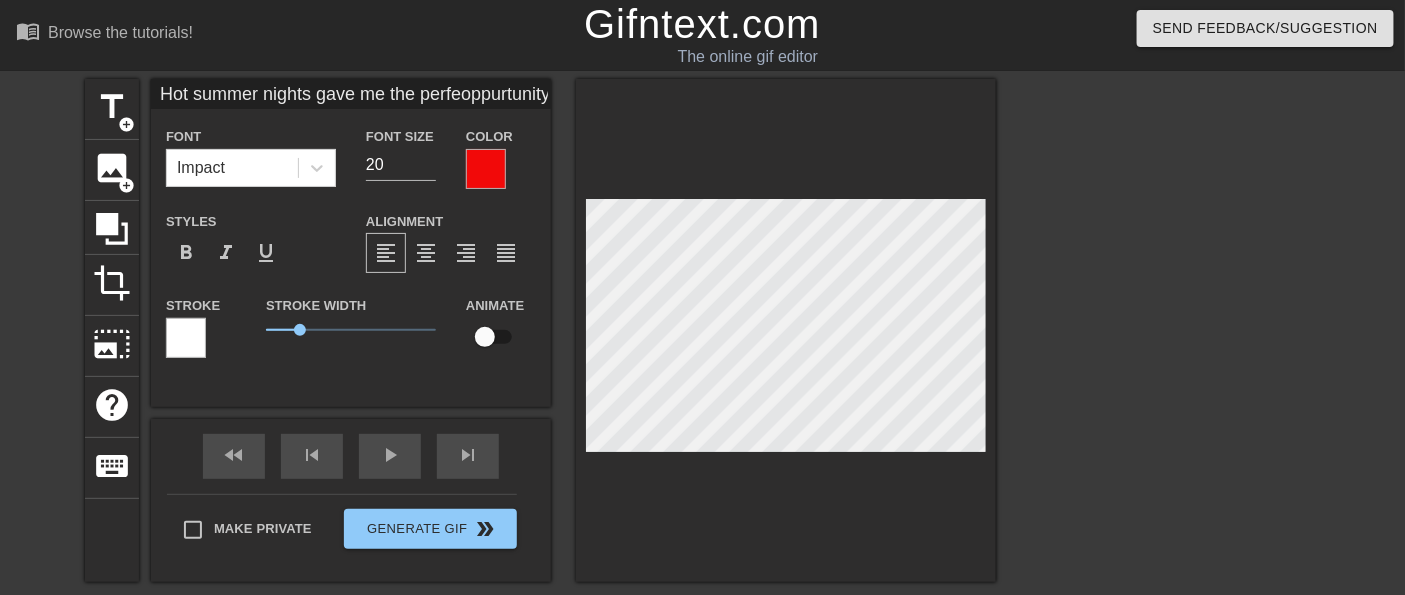 type on "Hot summer nights gave me the perfecoppurtunity to admire my big sisterstits" 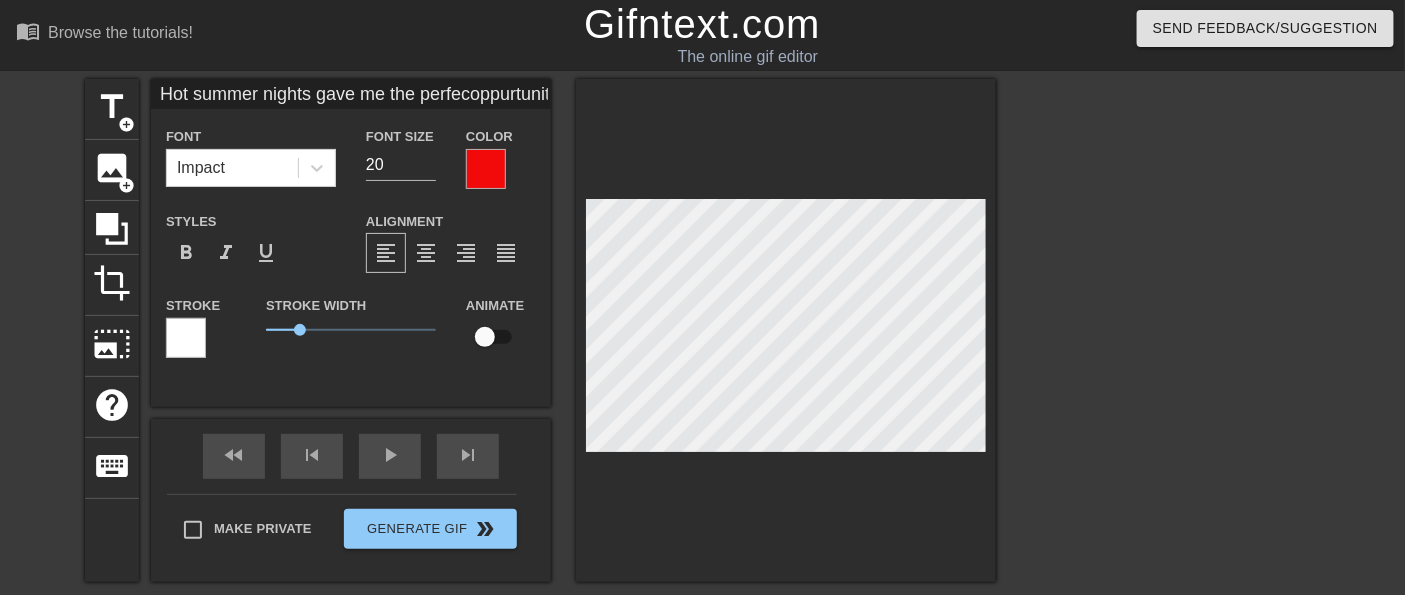 scroll, scrollTop: 2, scrollLeft: 17, axis: both 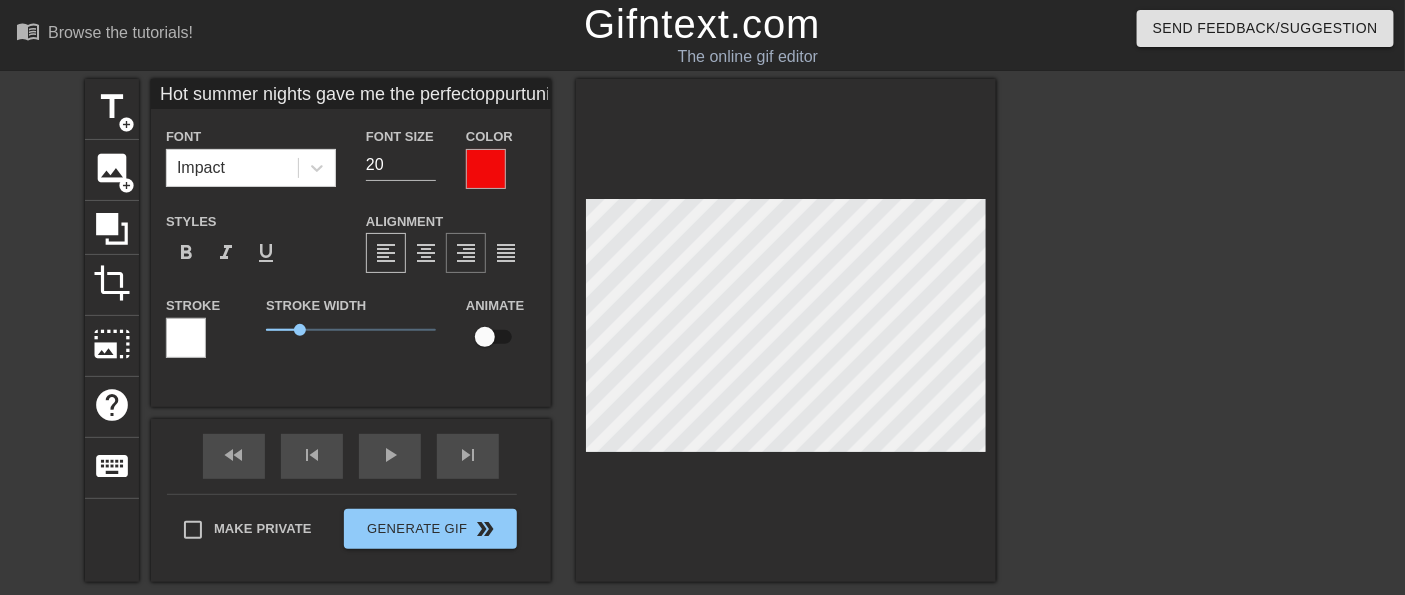 click on "format_align_right" at bounding box center (466, 253) 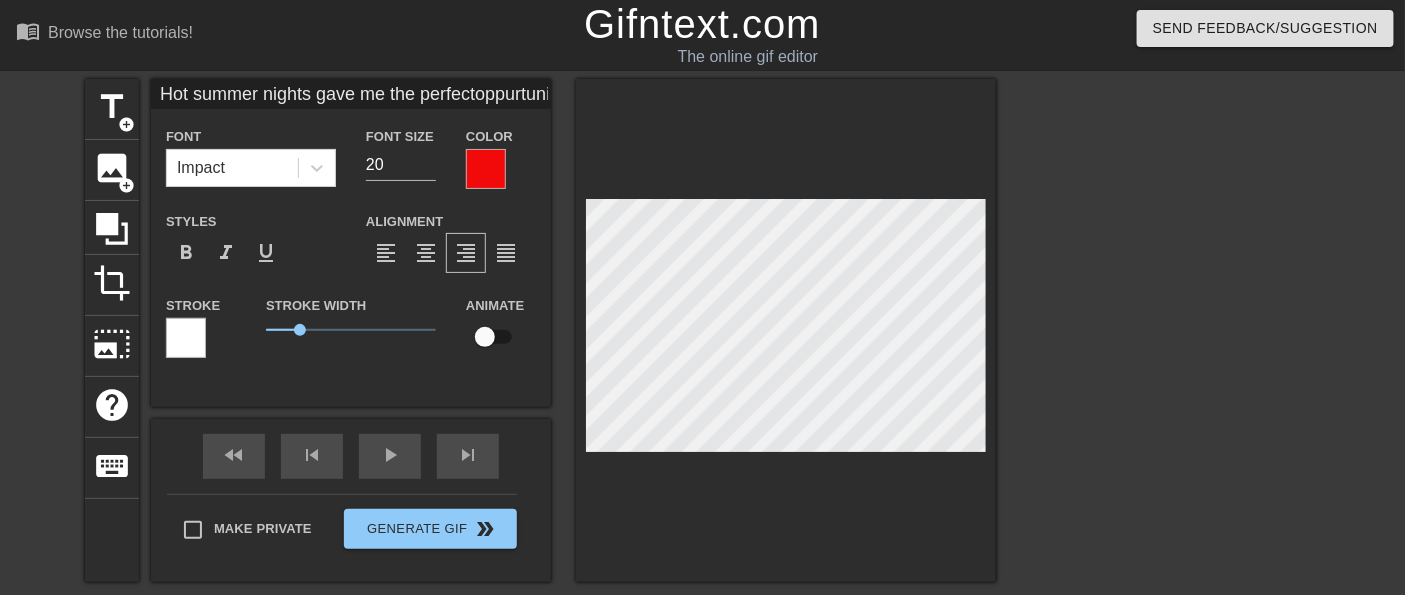 scroll, scrollTop: 3, scrollLeft: 11, axis: both 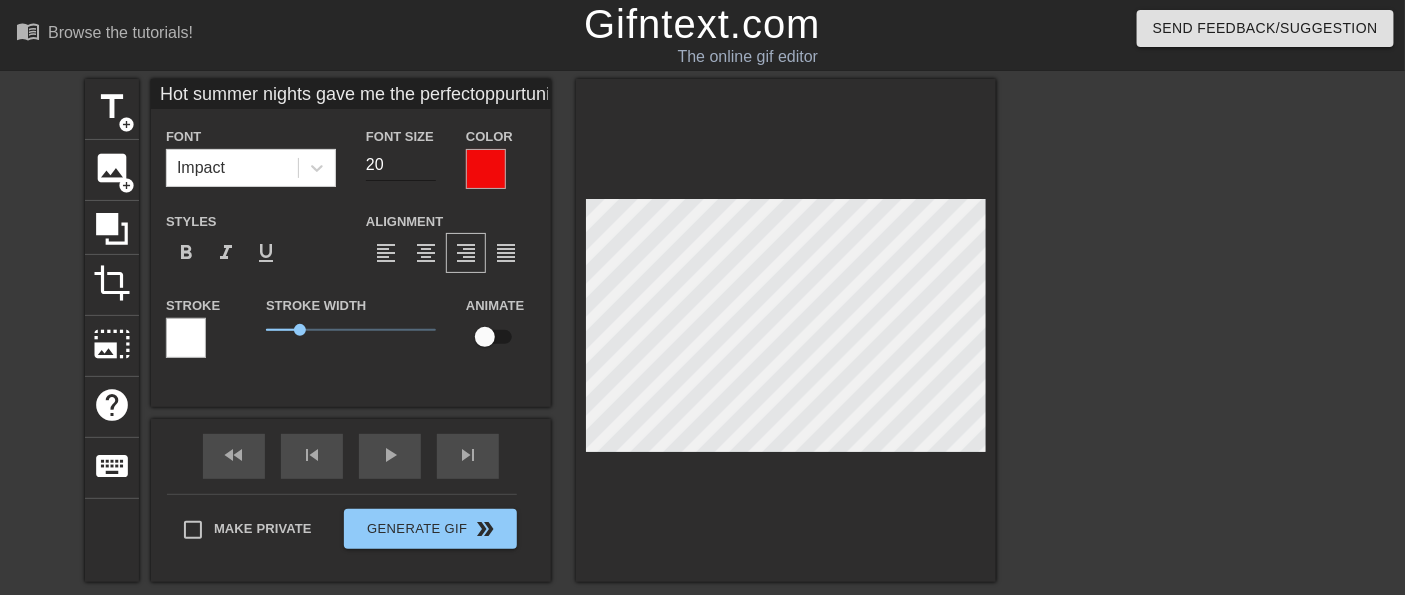 click on "20" at bounding box center (401, 165) 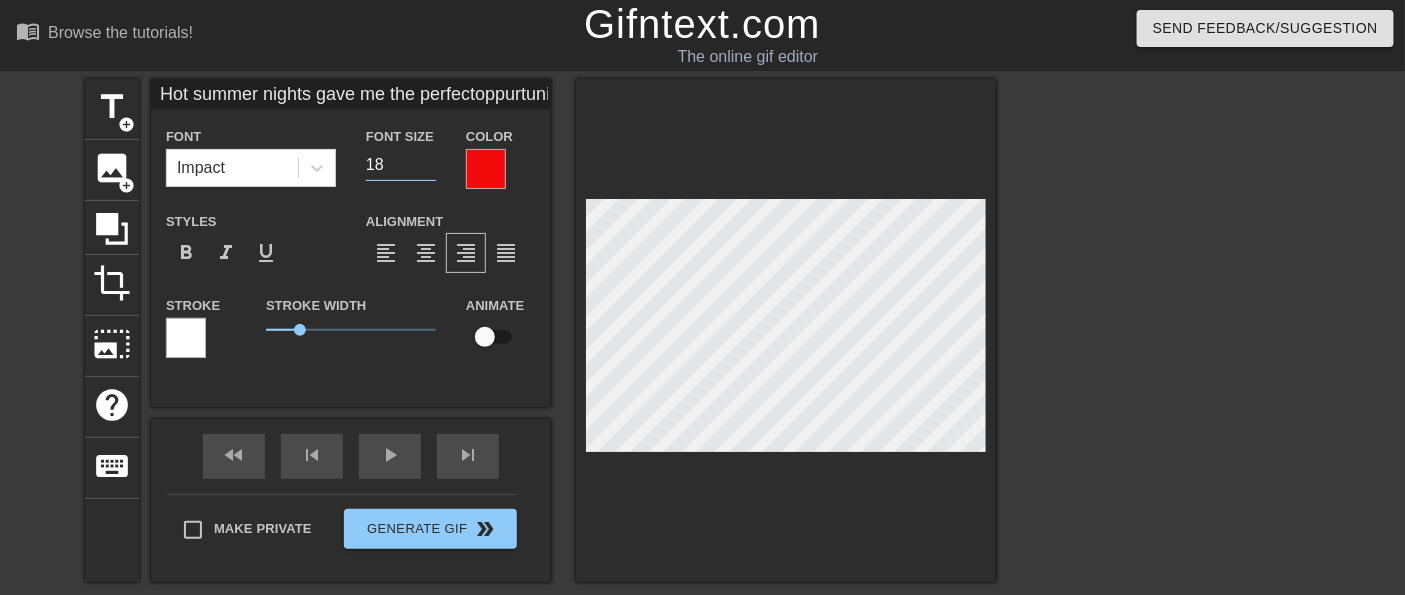 scroll, scrollTop: 3, scrollLeft: 7, axis: both 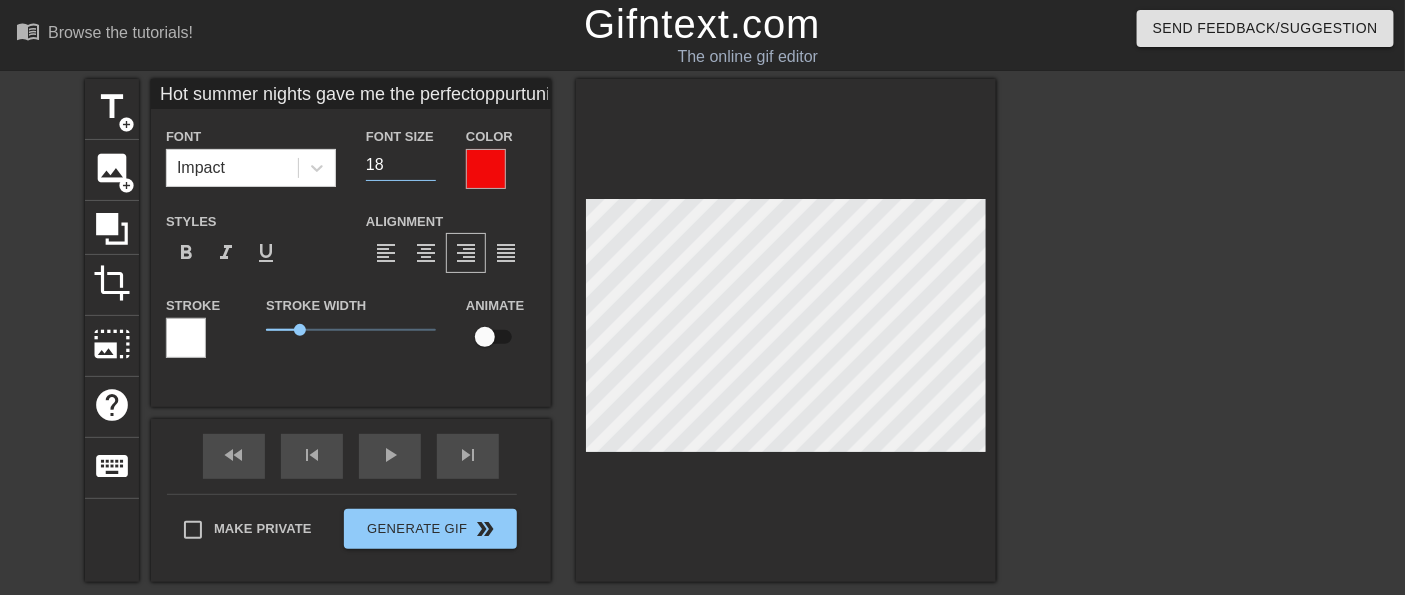 click on "18" at bounding box center [401, 165] 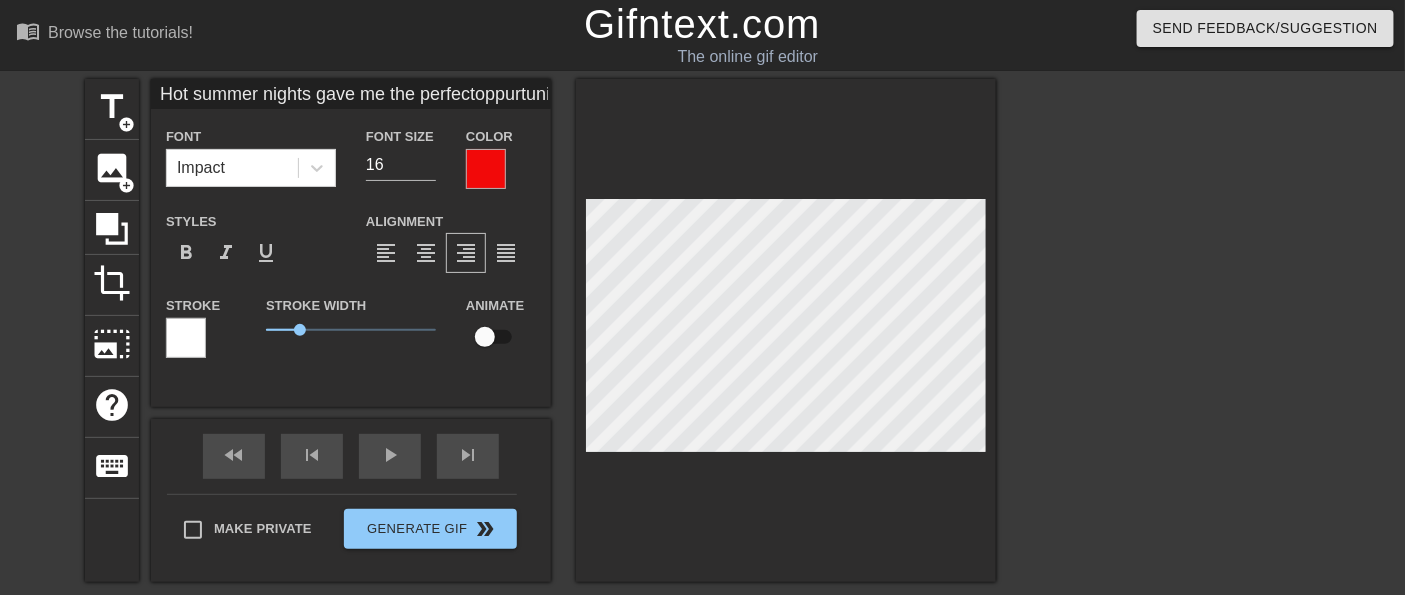 scroll, scrollTop: 5, scrollLeft: 3, axis: both 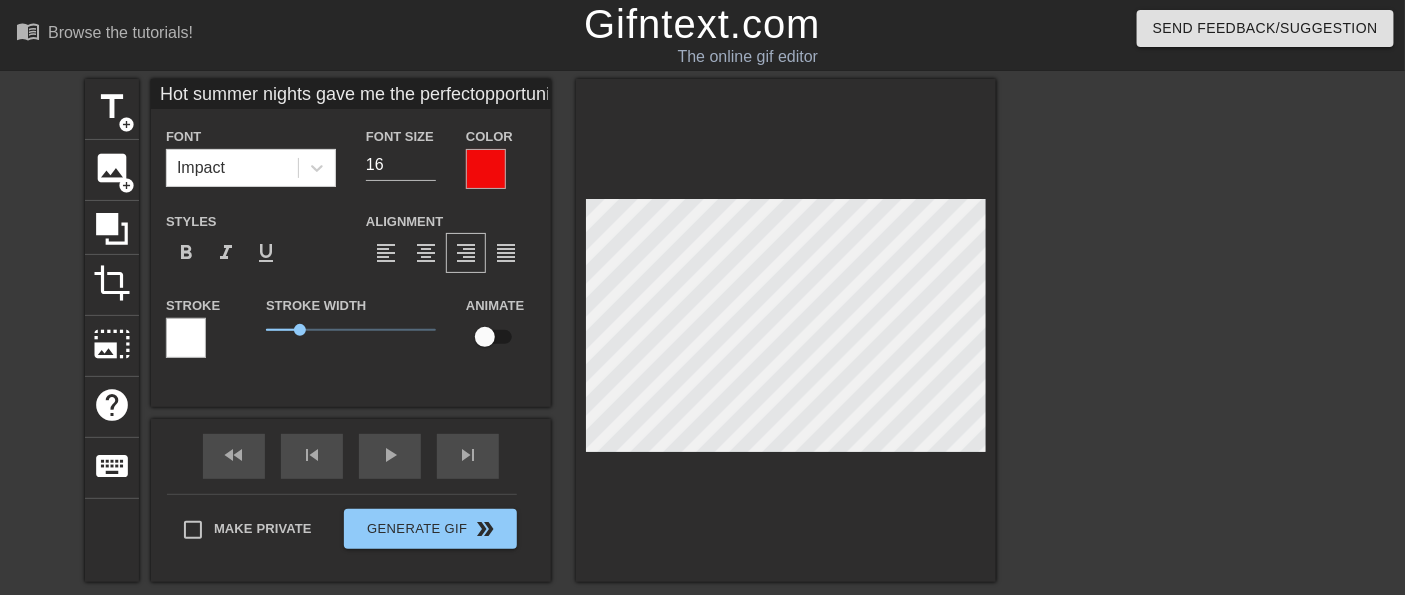 click at bounding box center [486, 169] 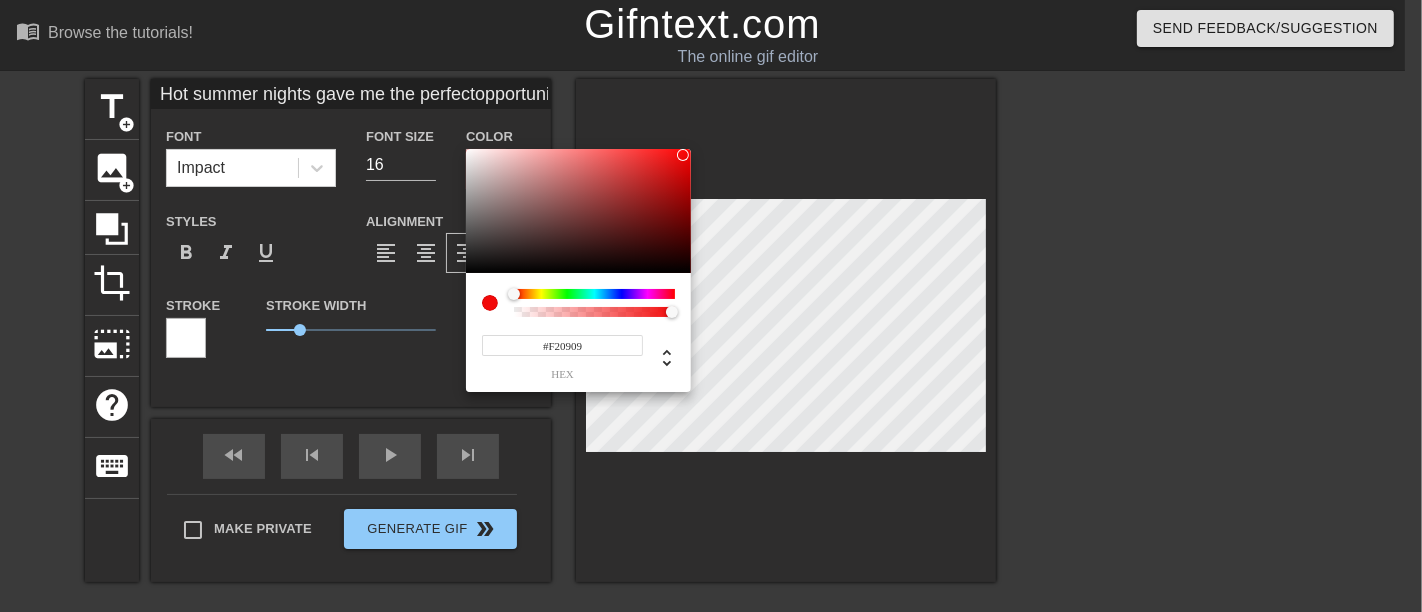 drag, startPoint x: 512, startPoint y: 292, endPoint x: 503, endPoint y: 299, distance: 11.401754 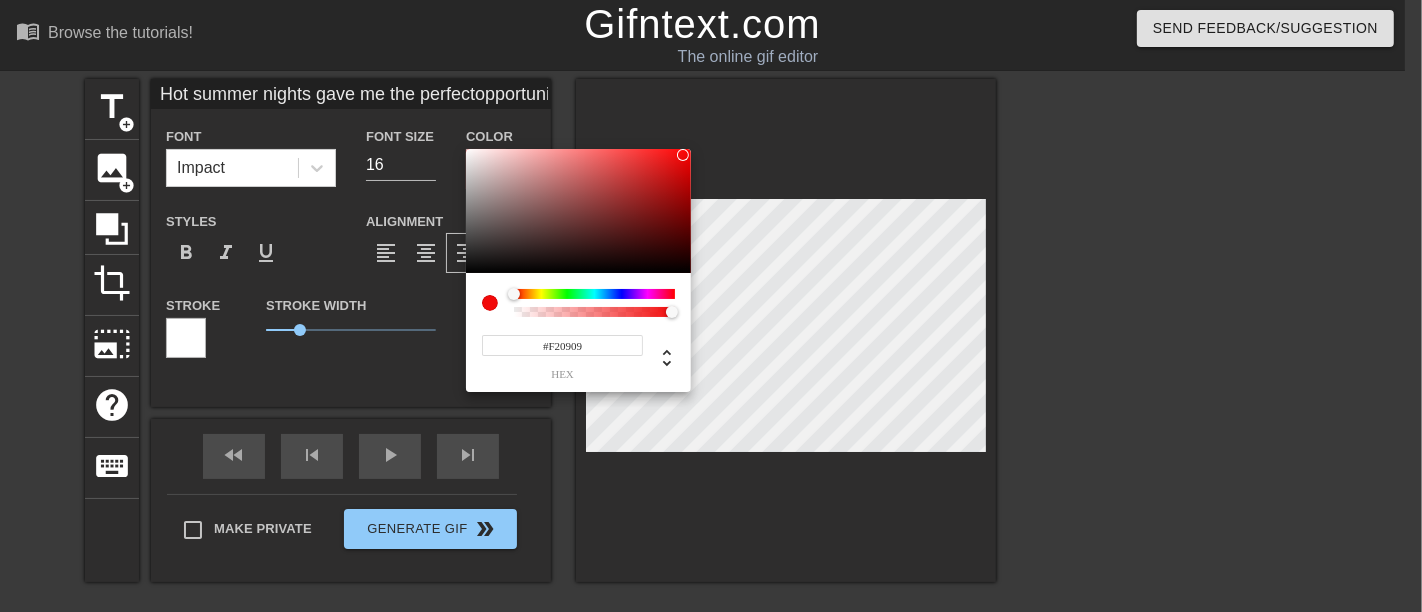 click at bounding box center (578, 303) 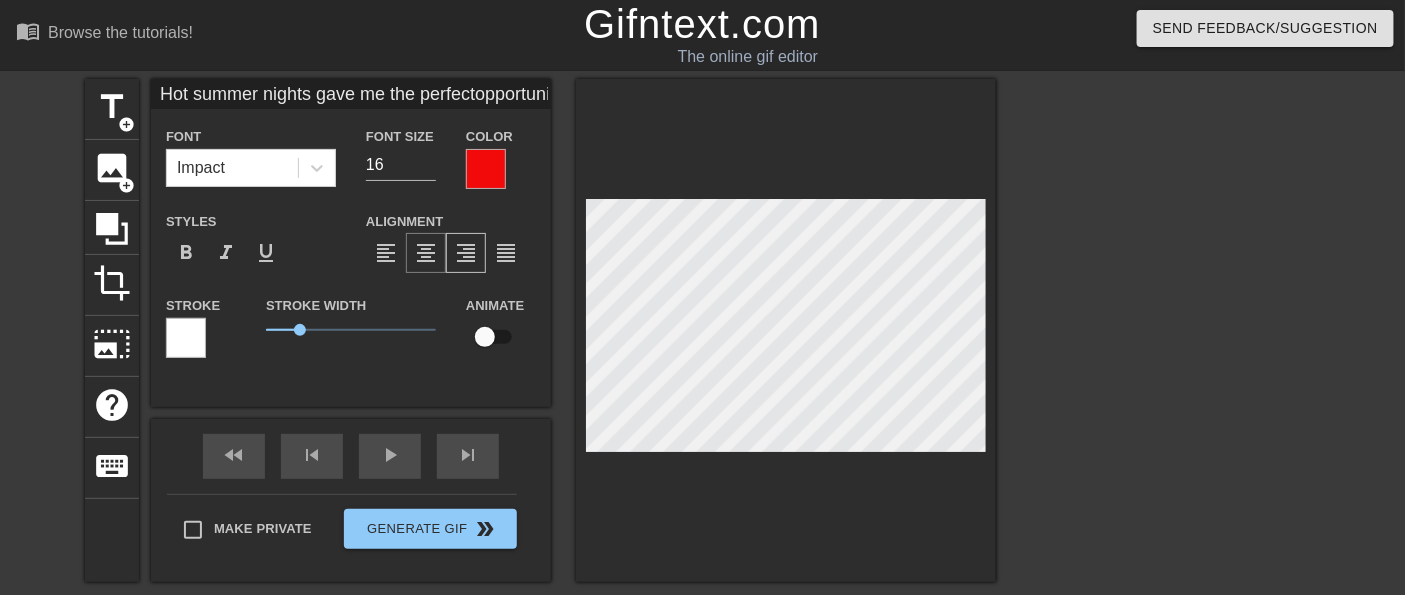 click on "format_align_center" at bounding box center (426, 253) 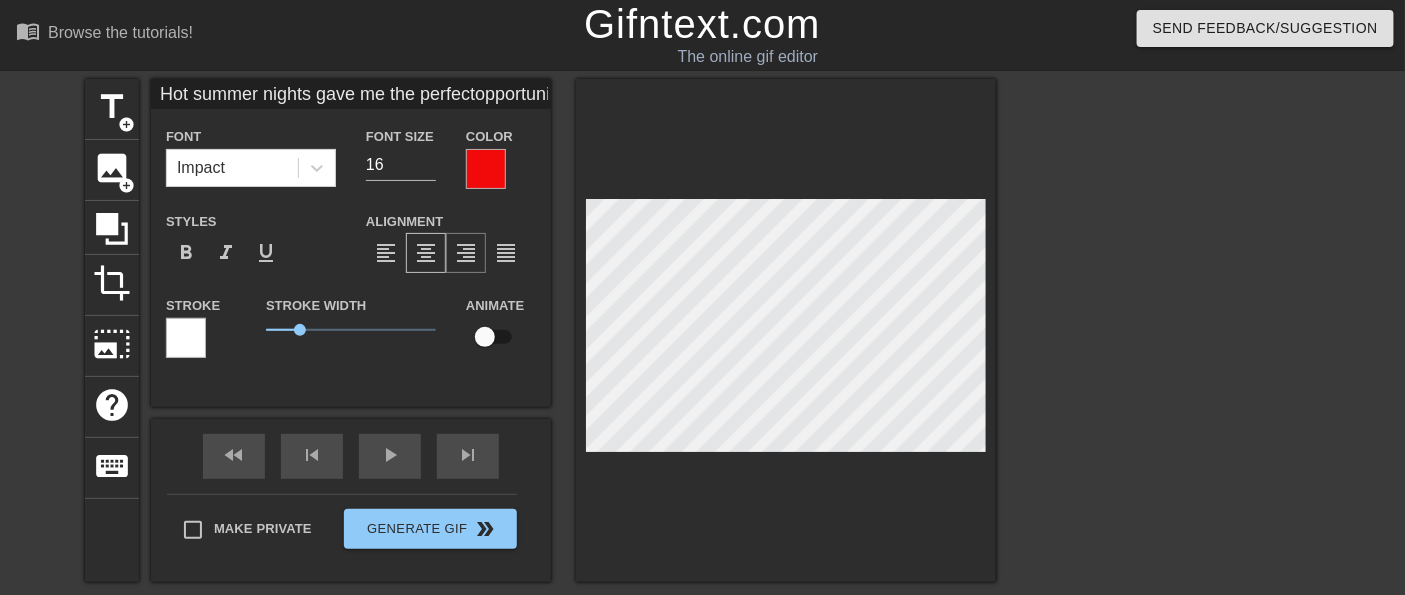 click on "format_align_right" at bounding box center (466, 253) 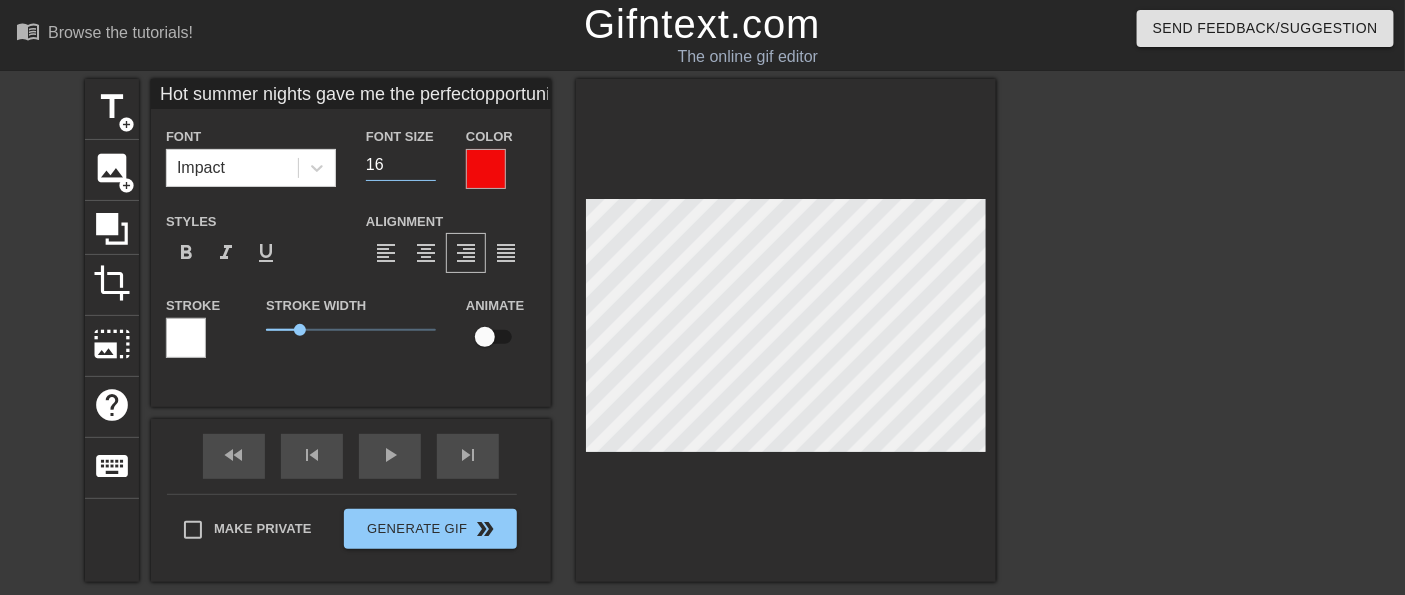 click on "16" at bounding box center (401, 165) 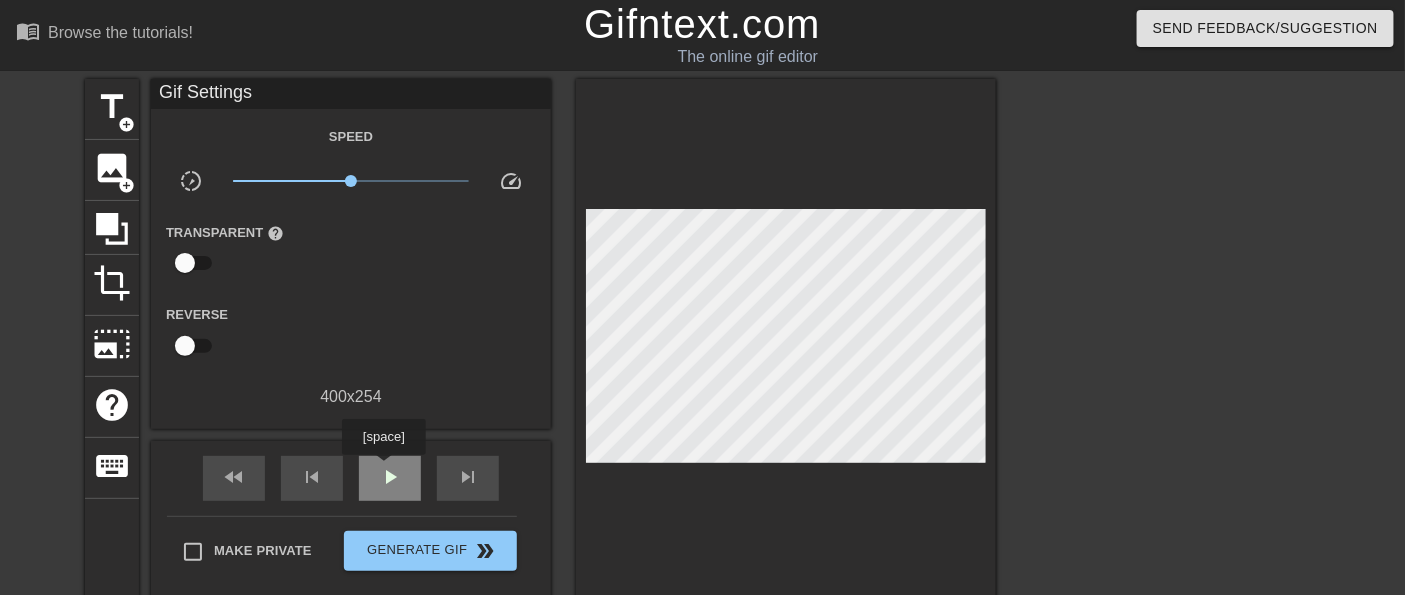 click on "play_arrow" at bounding box center (390, 477) 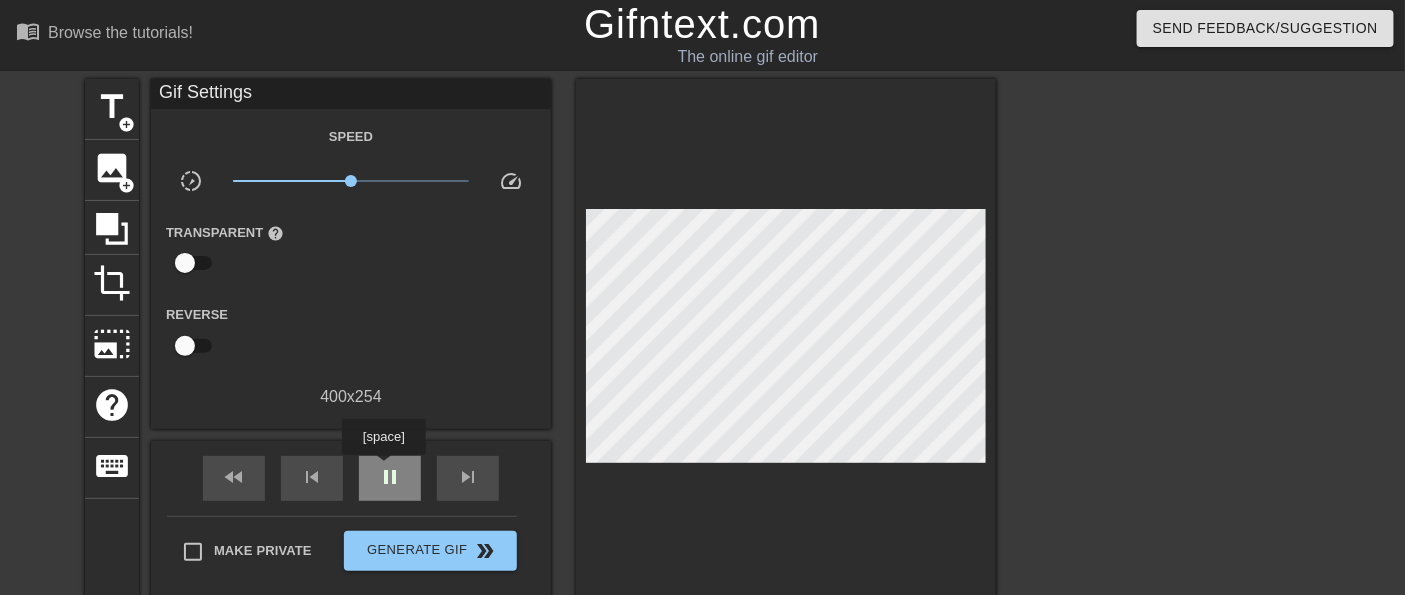 click on "pause" at bounding box center (390, 477) 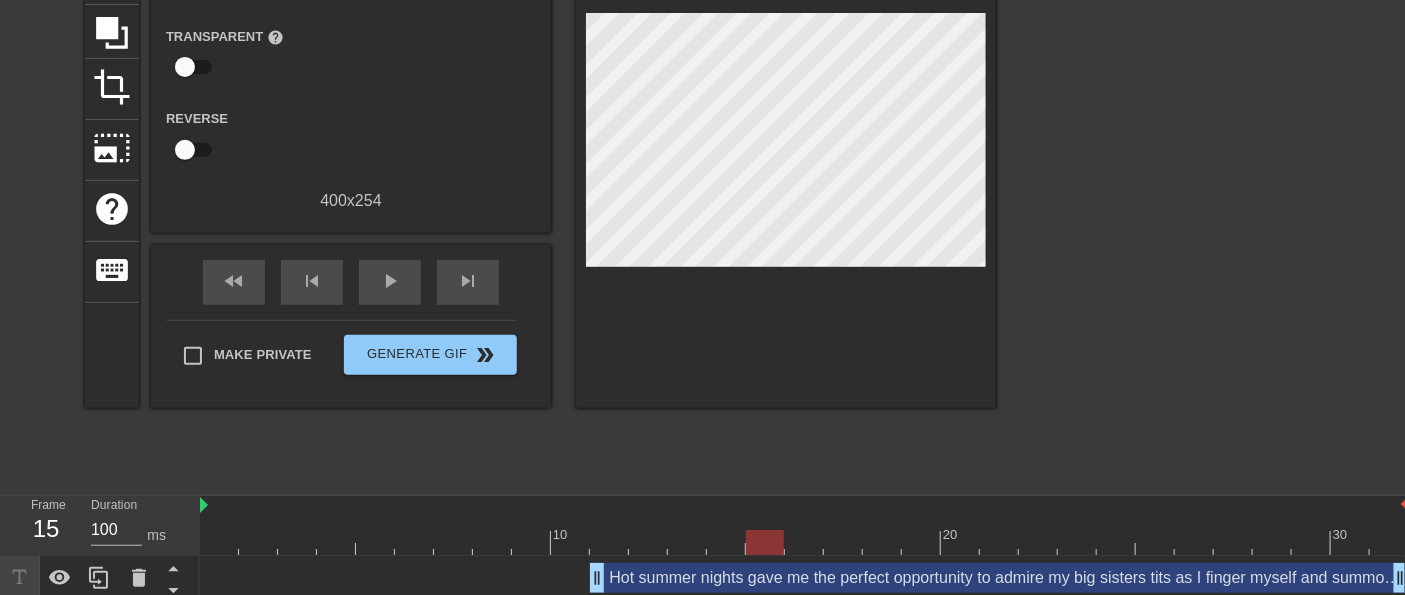 scroll, scrollTop: 205, scrollLeft: 0, axis: vertical 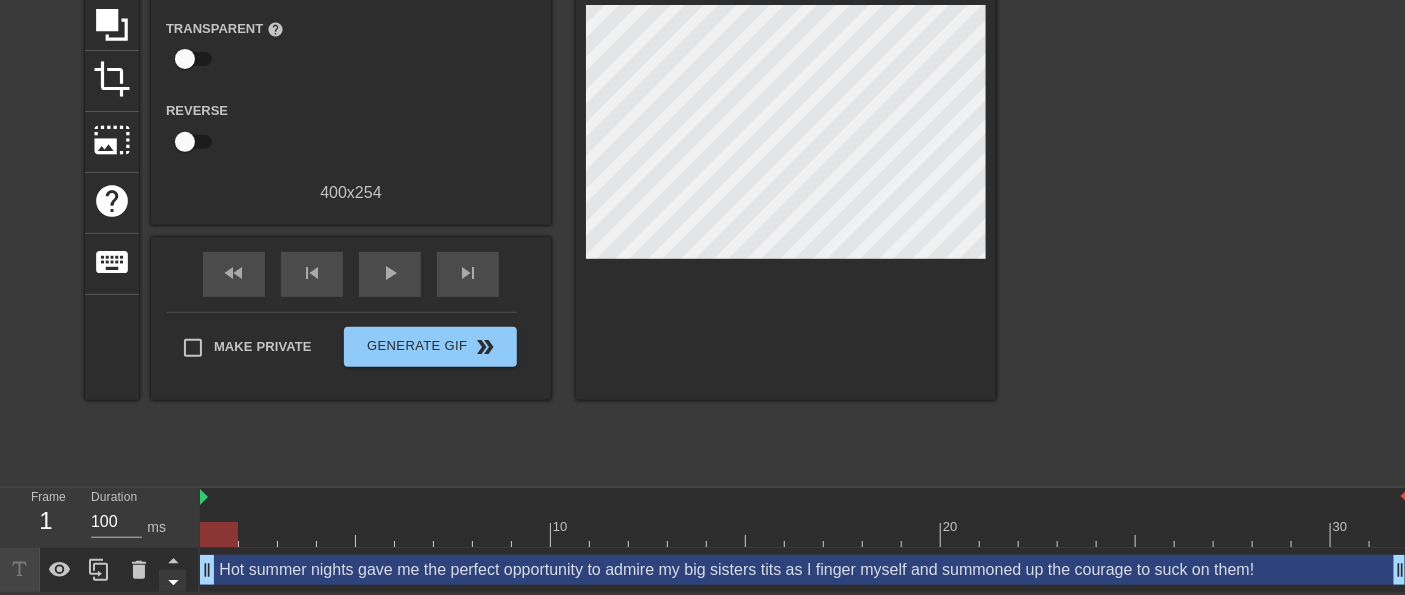 drag, startPoint x: 596, startPoint y: 573, endPoint x: 179, endPoint y: 576, distance: 417.0108 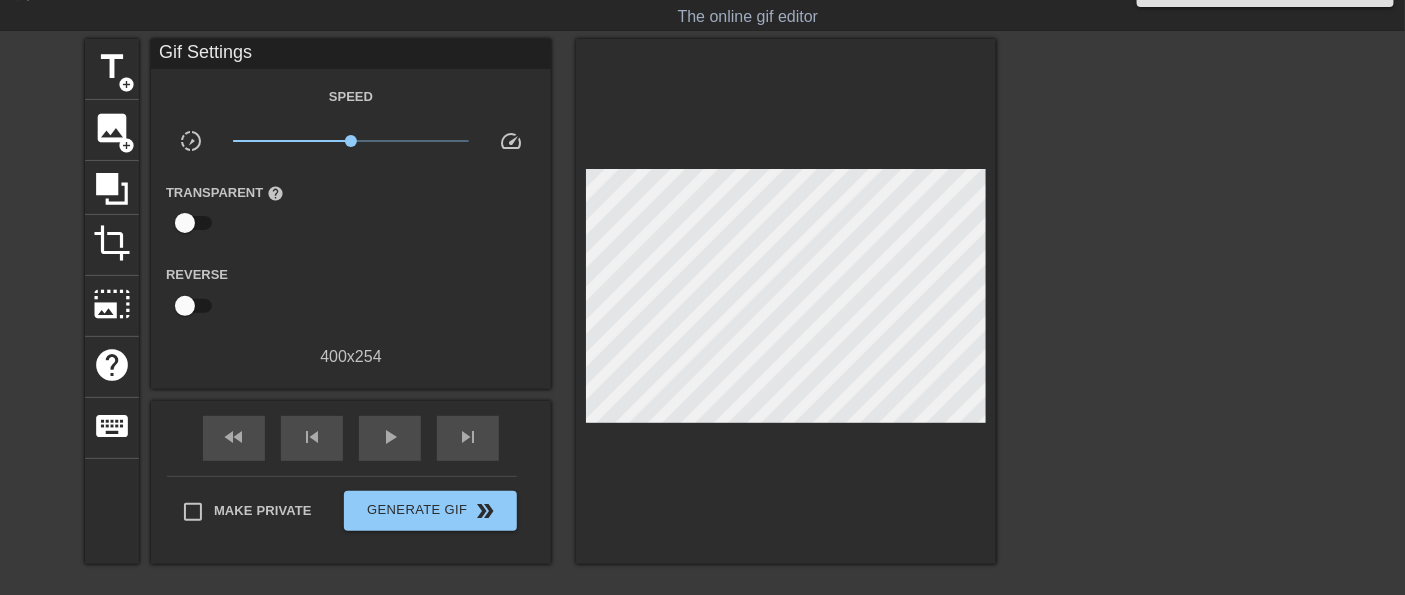 scroll, scrollTop: 0, scrollLeft: 0, axis: both 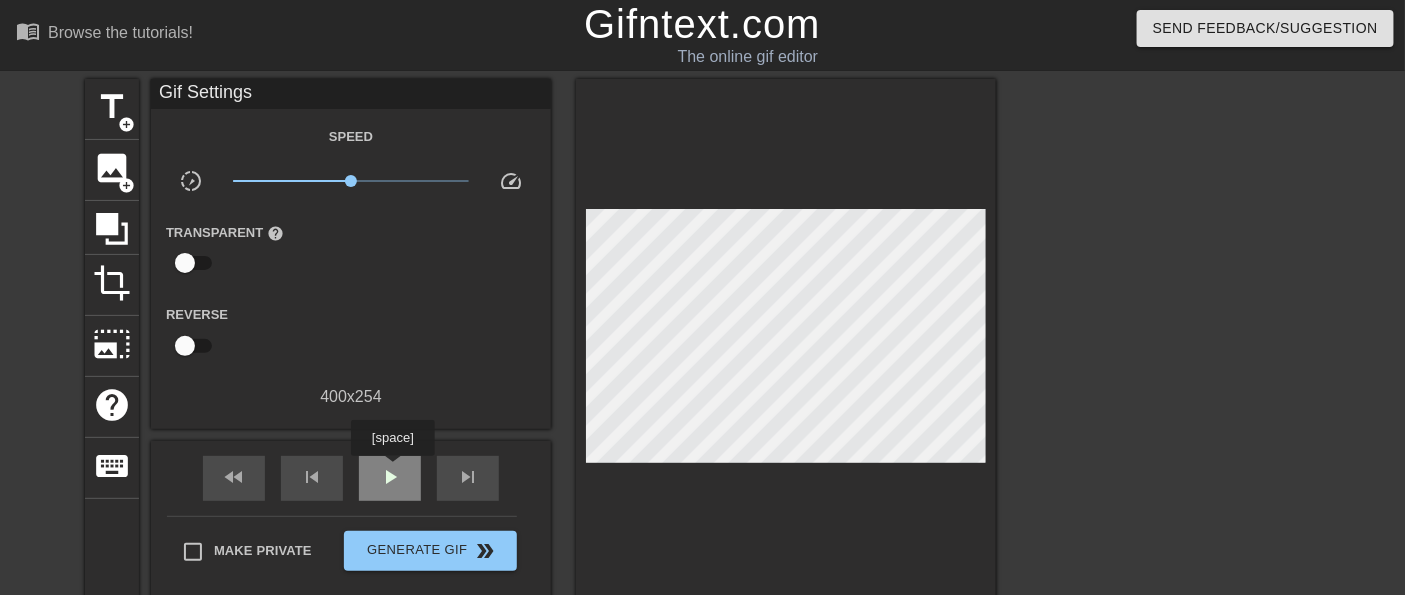 click on "play_arrow" at bounding box center (390, 477) 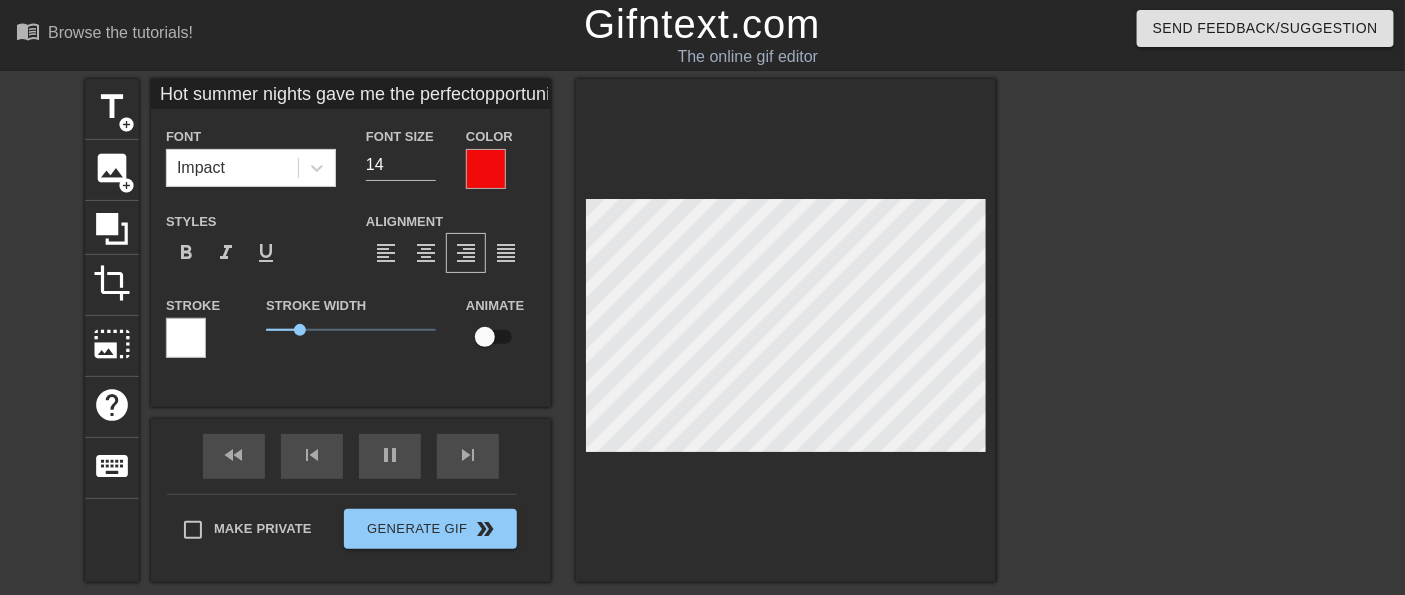 scroll, scrollTop: 4, scrollLeft: 3, axis: both 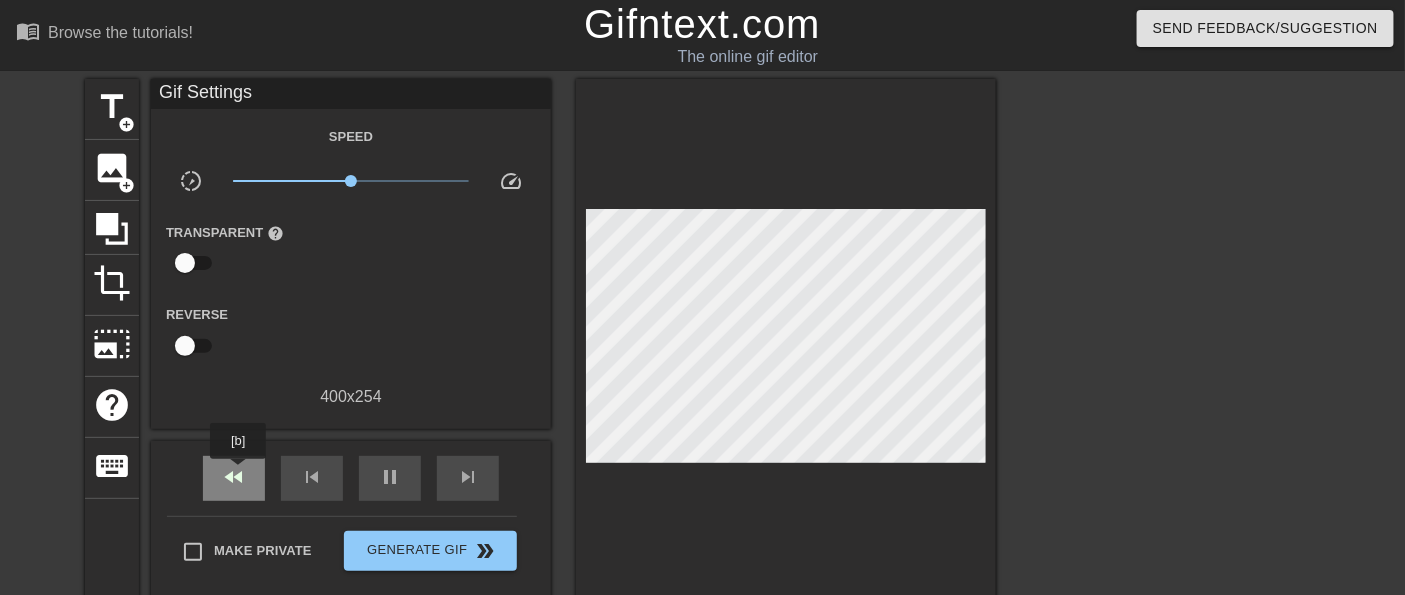 click on "fast_rewind" at bounding box center (234, 477) 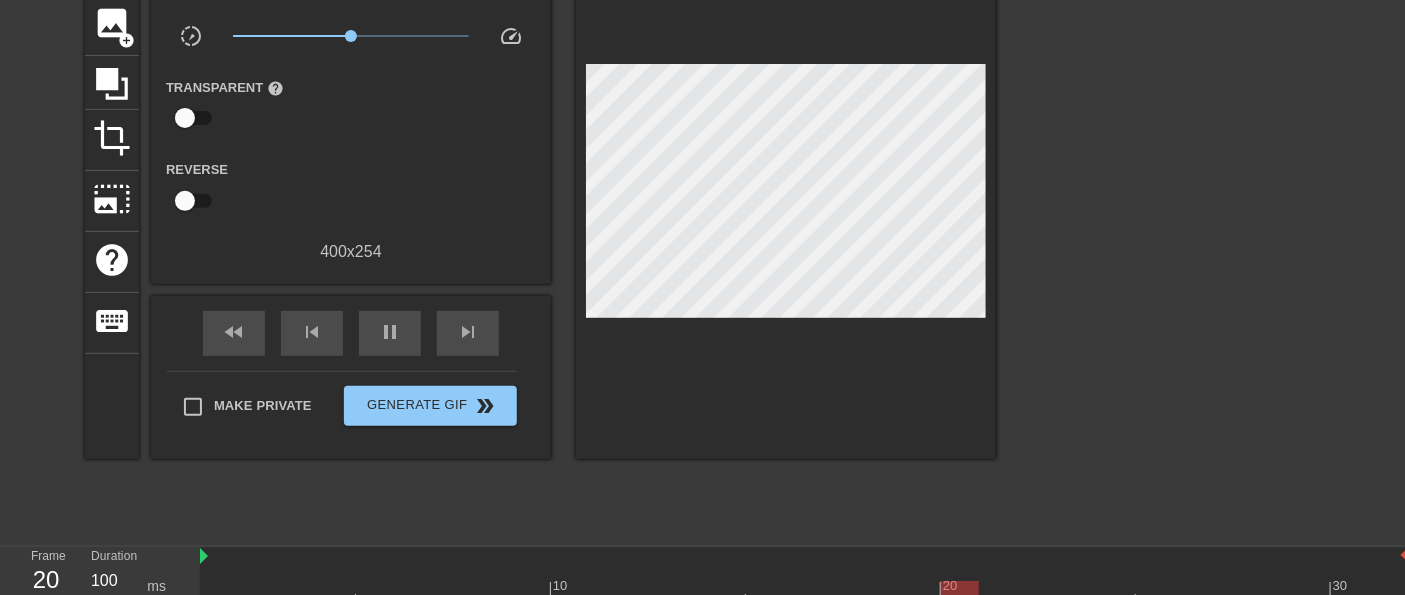 scroll, scrollTop: 205, scrollLeft: 0, axis: vertical 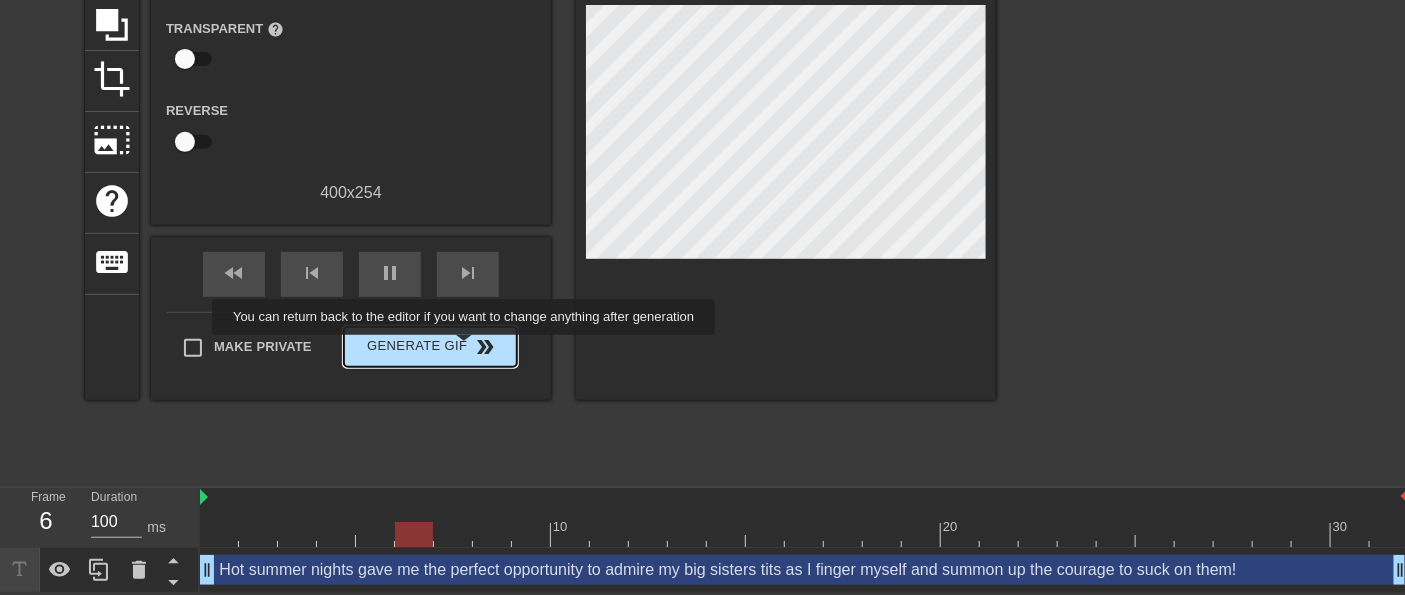 click on "Generate Gif double_arrow" at bounding box center [430, 347] 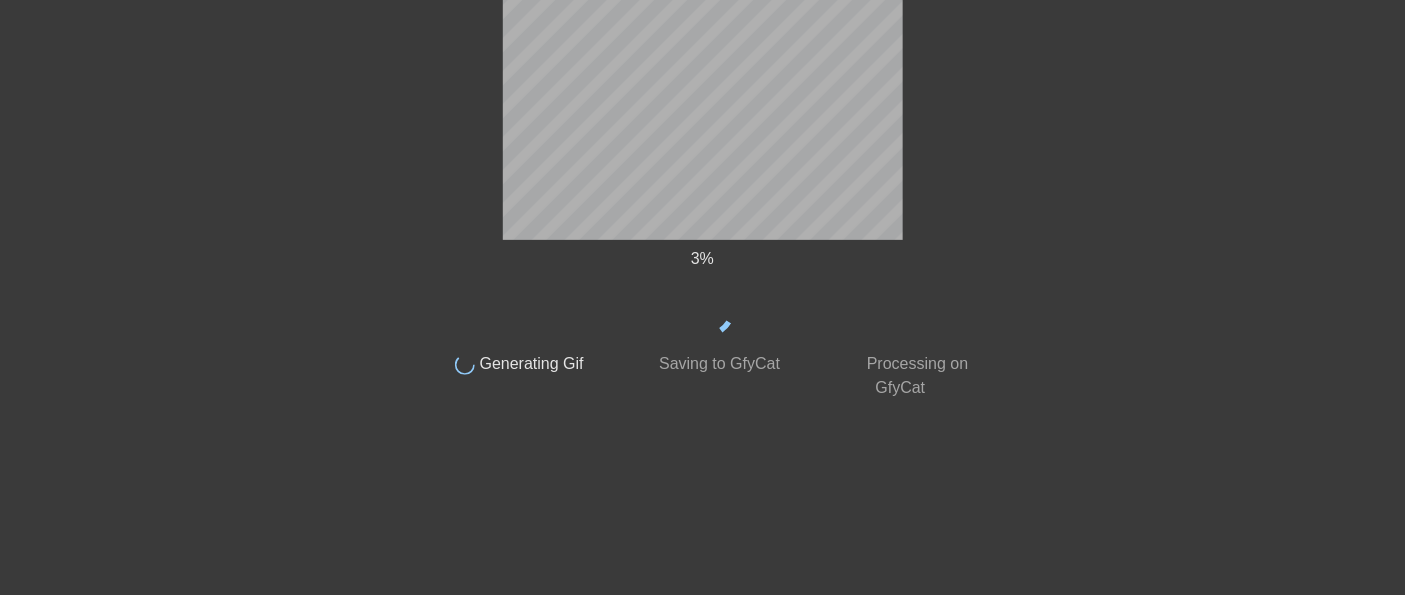 scroll, scrollTop: 92, scrollLeft: 0, axis: vertical 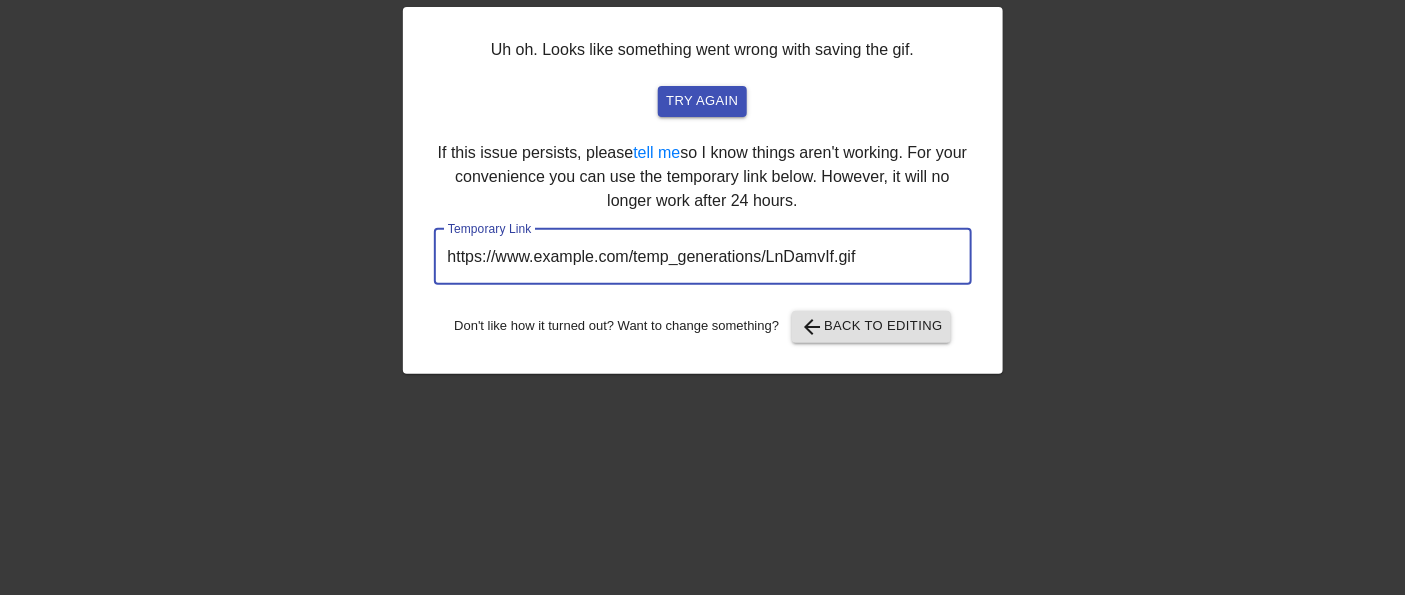 click on "https://www.gifntext.com/temp_generations/LnDamvIf.gif" at bounding box center [703, 257] 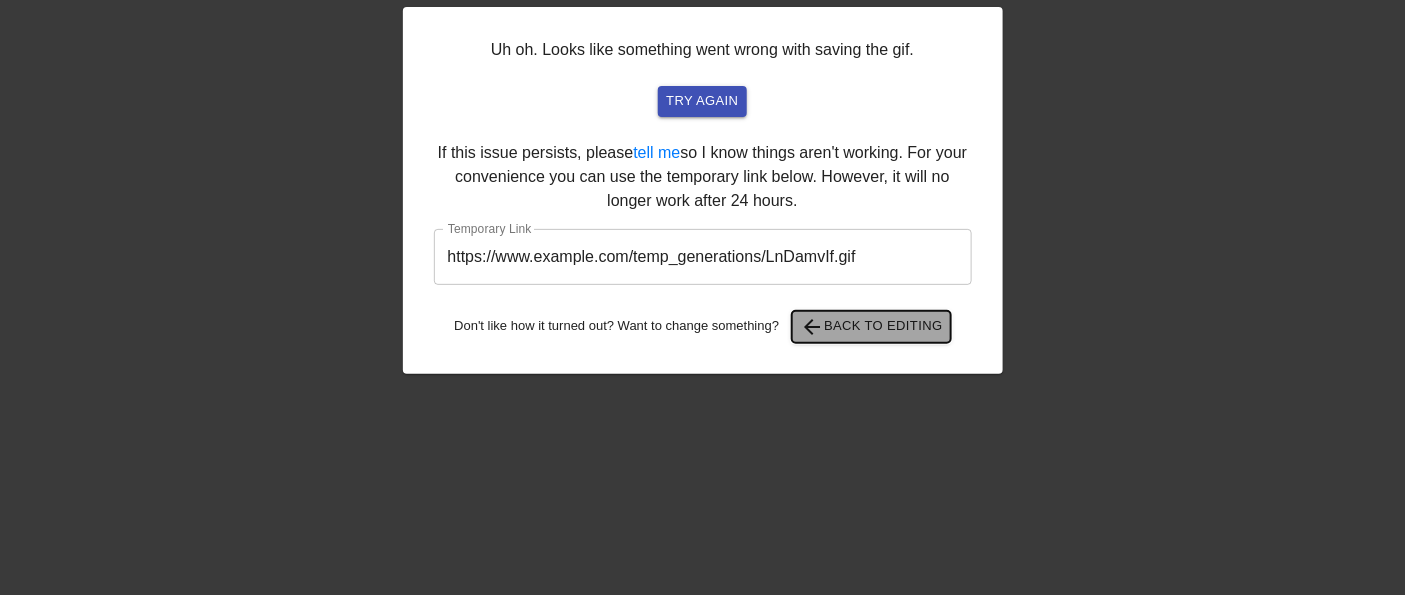click on "arrow_back Back to Editing" at bounding box center [871, 327] 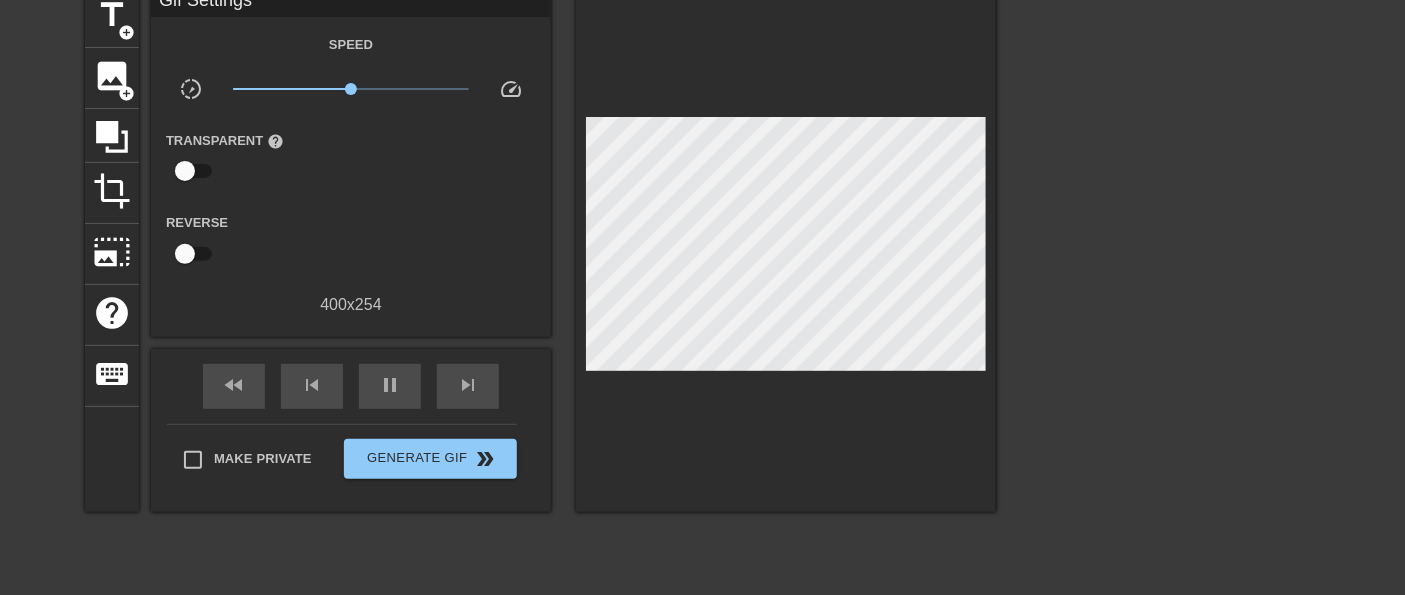 scroll, scrollTop: 0, scrollLeft: 0, axis: both 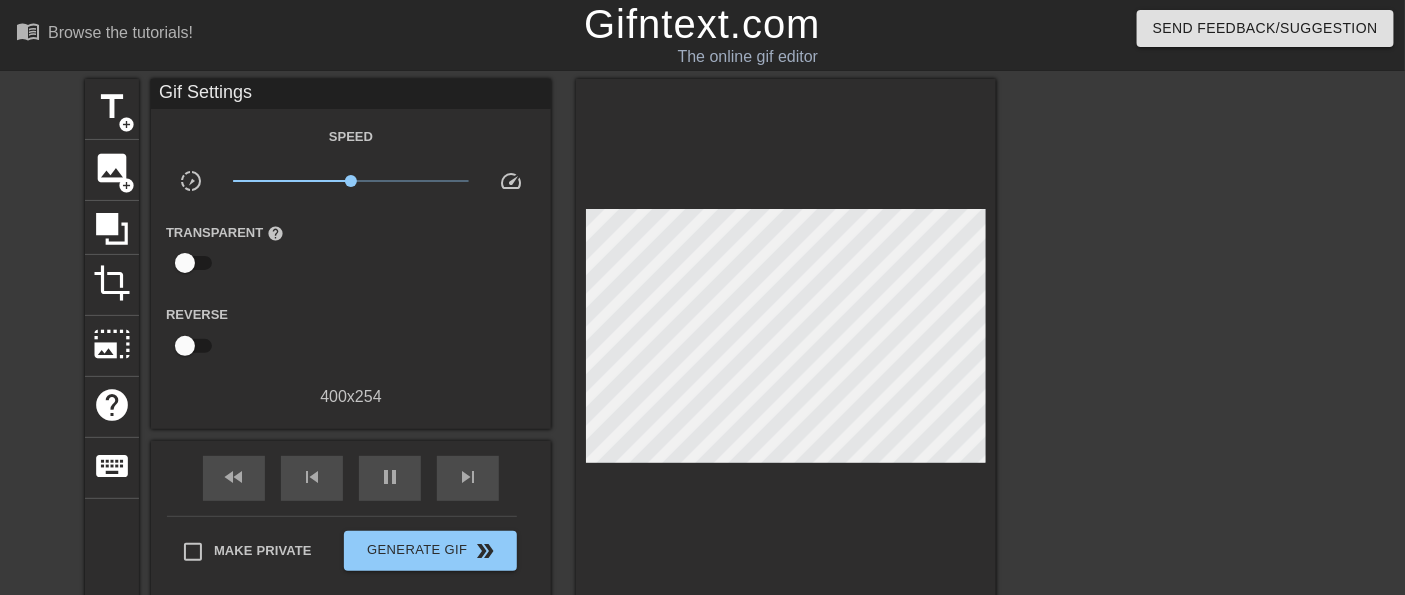click on "Gifntext.com" at bounding box center [702, 24] 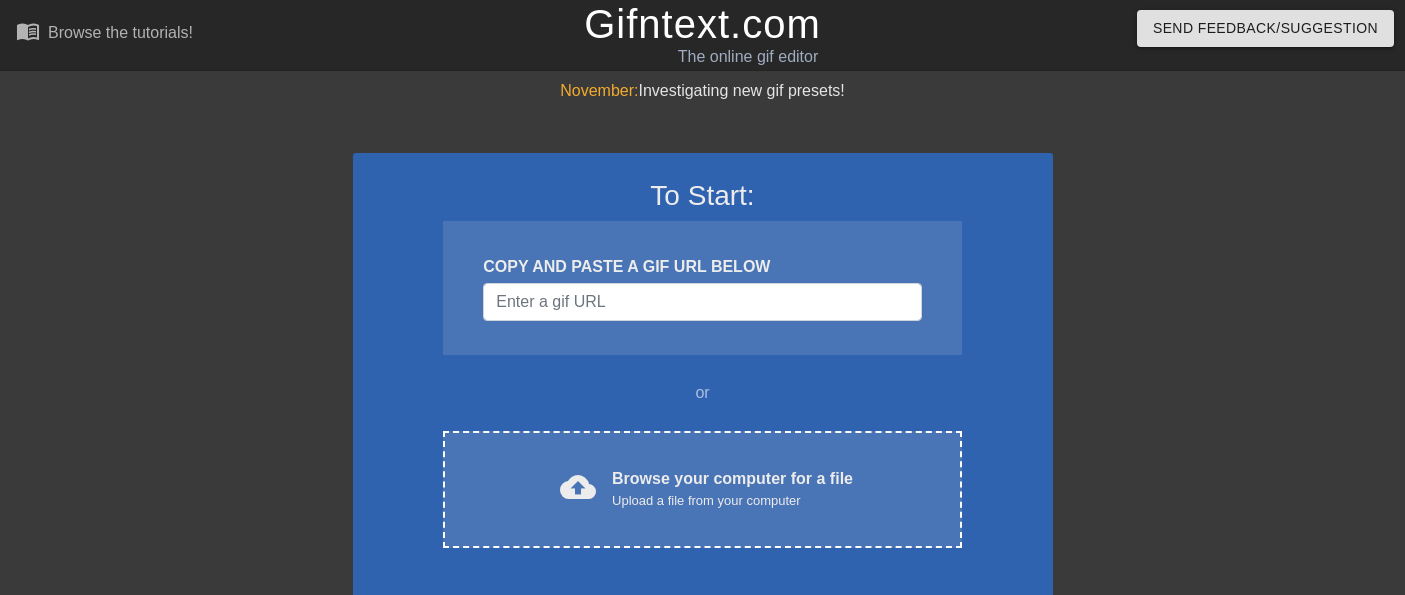scroll, scrollTop: 0, scrollLeft: 0, axis: both 